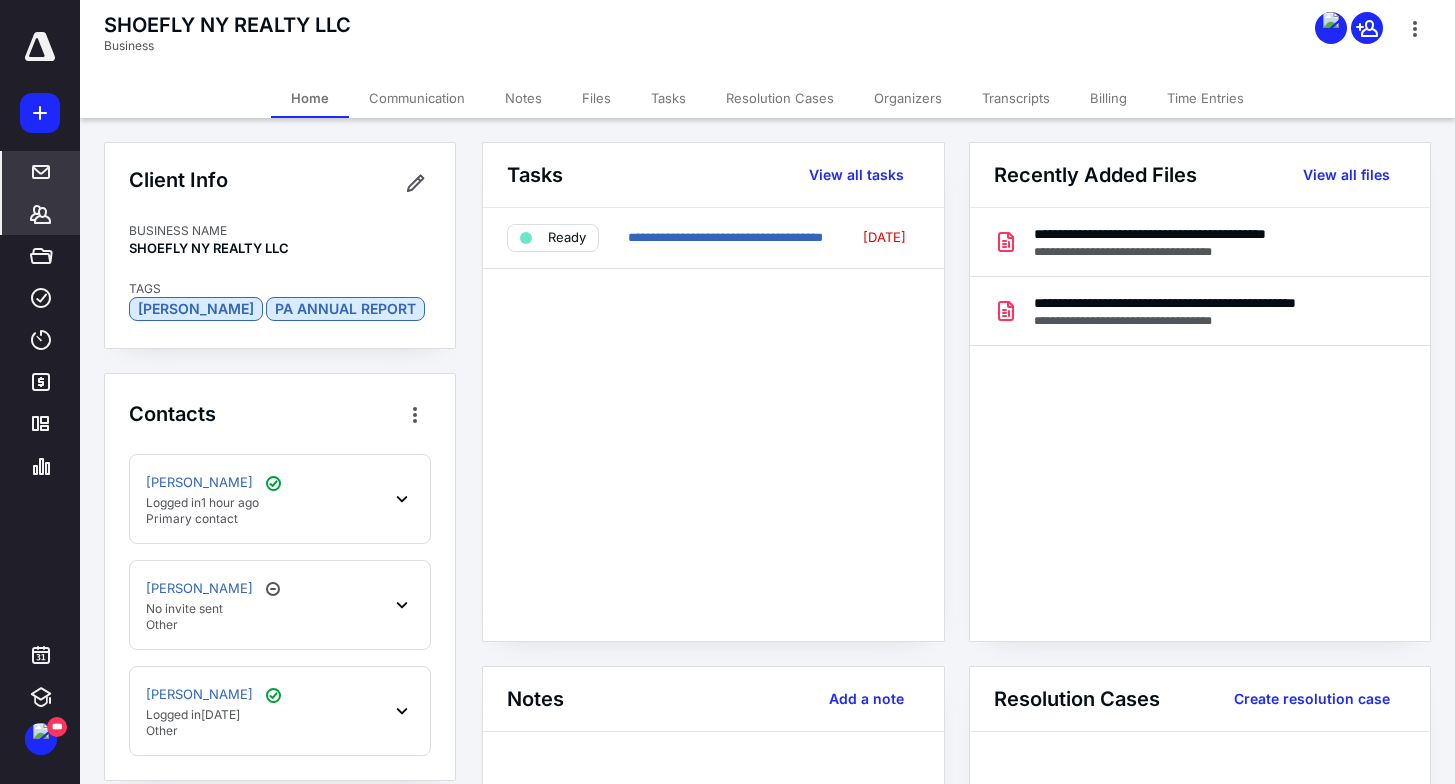 scroll, scrollTop: 0, scrollLeft: 0, axis: both 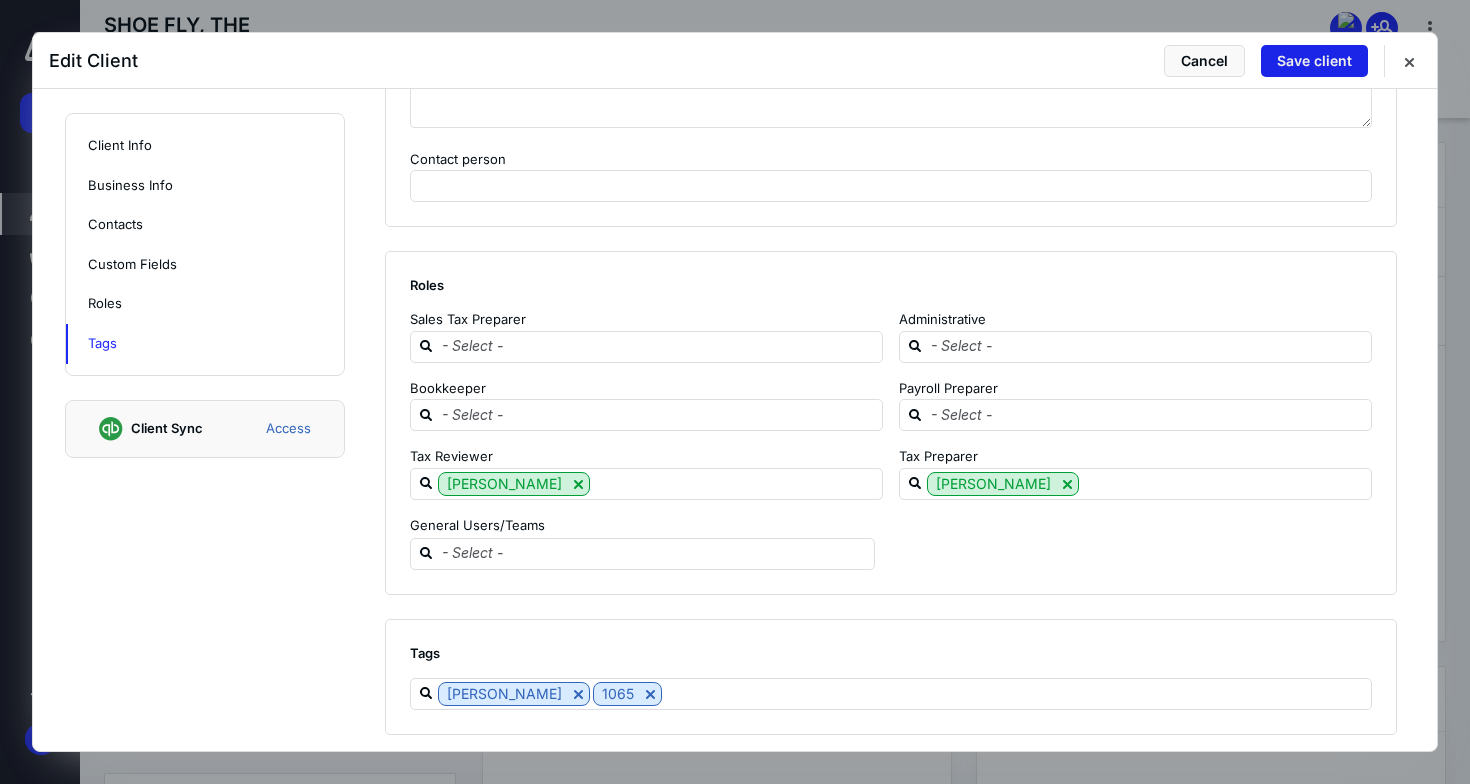 click on "Save client" at bounding box center (1314, 61) 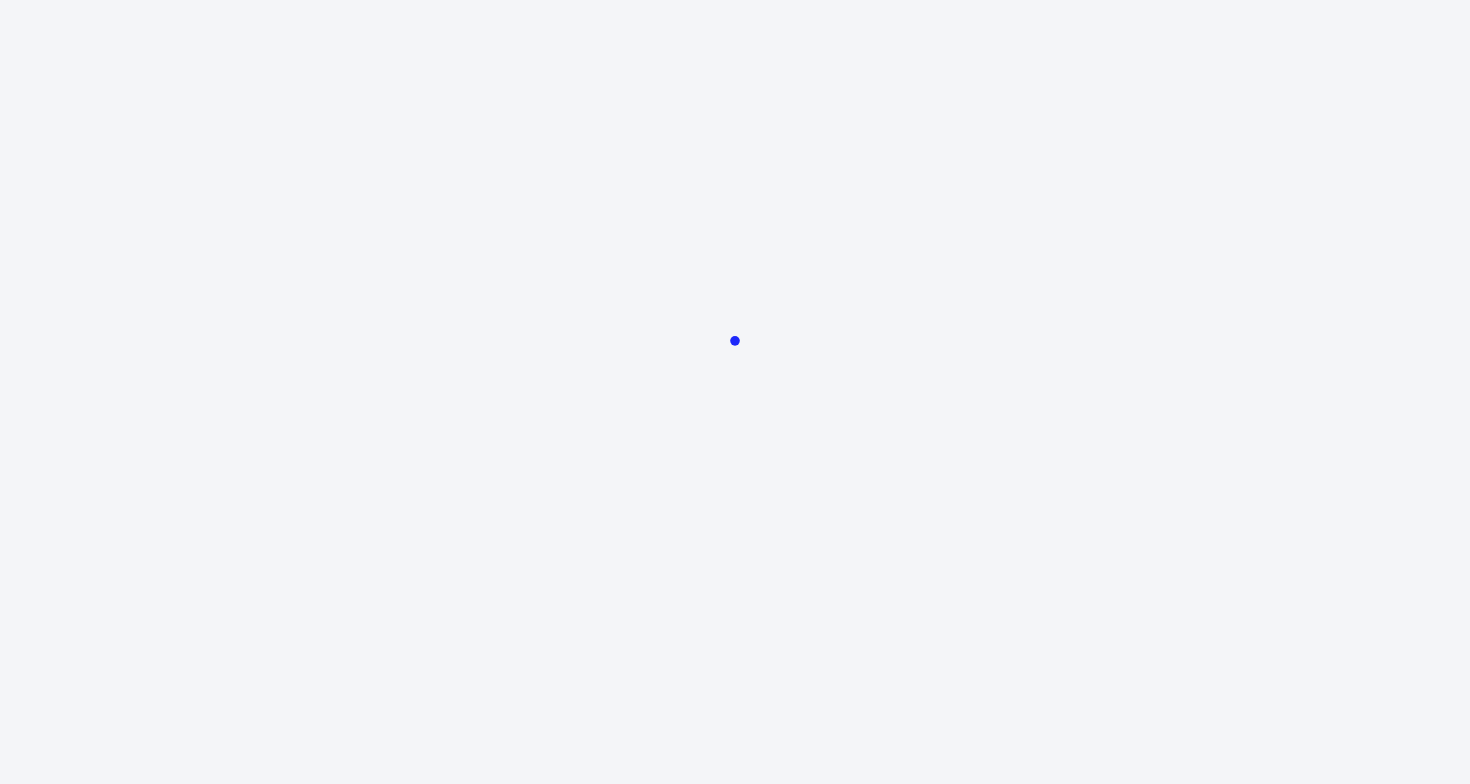 scroll, scrollTop: 0, scrollLeft: 0, axis: both 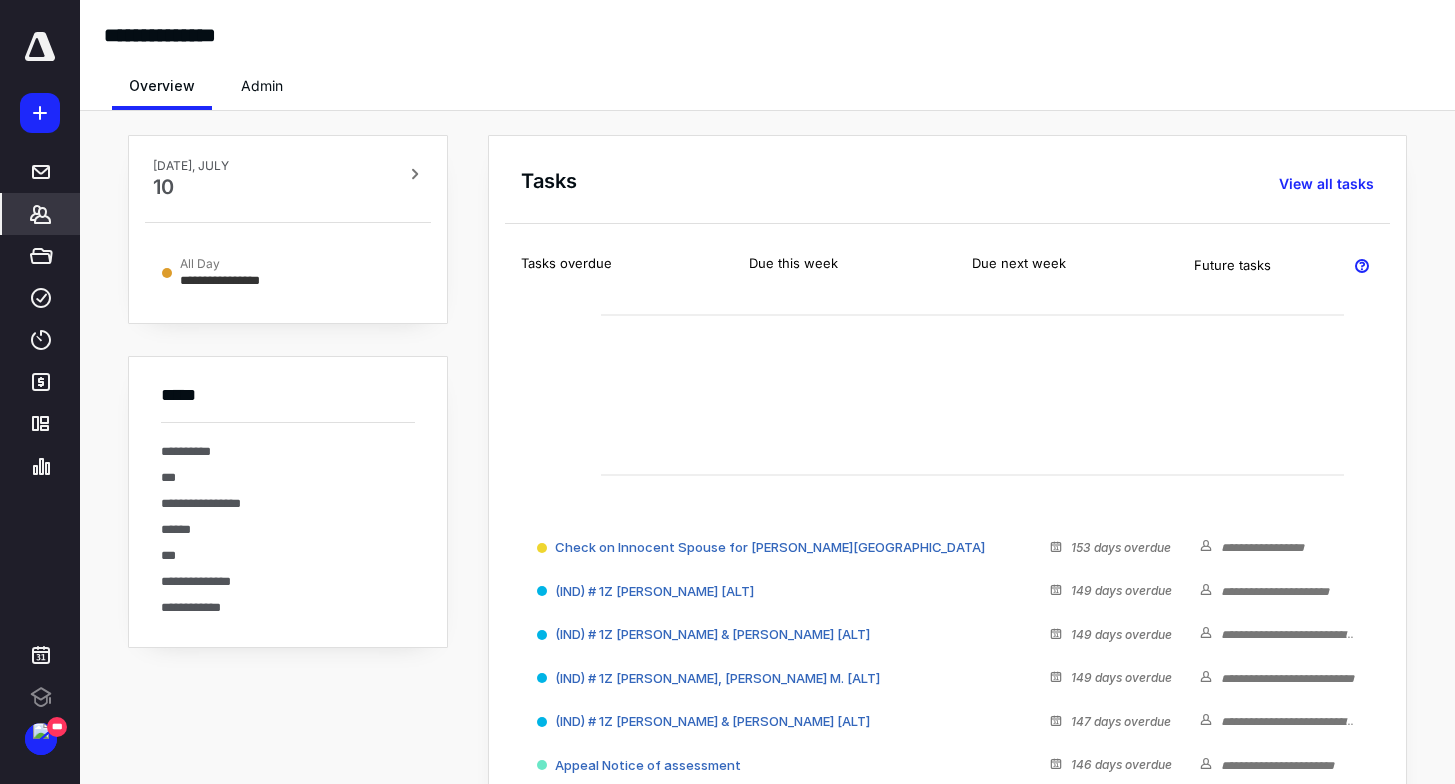 click on "*******" at bounding box center (41, 214) 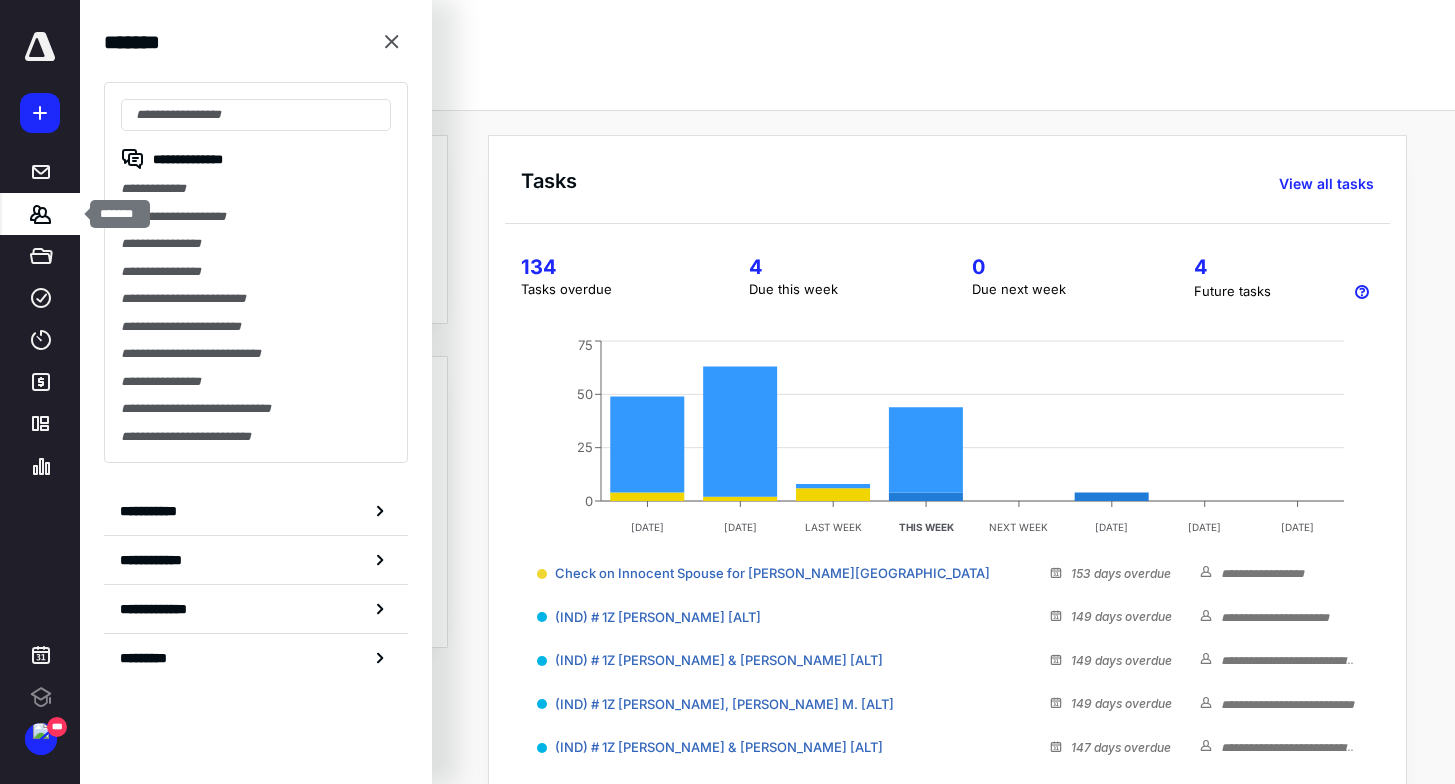 scroll, scrollTop: 0, scrollLeft: 0, axis: both 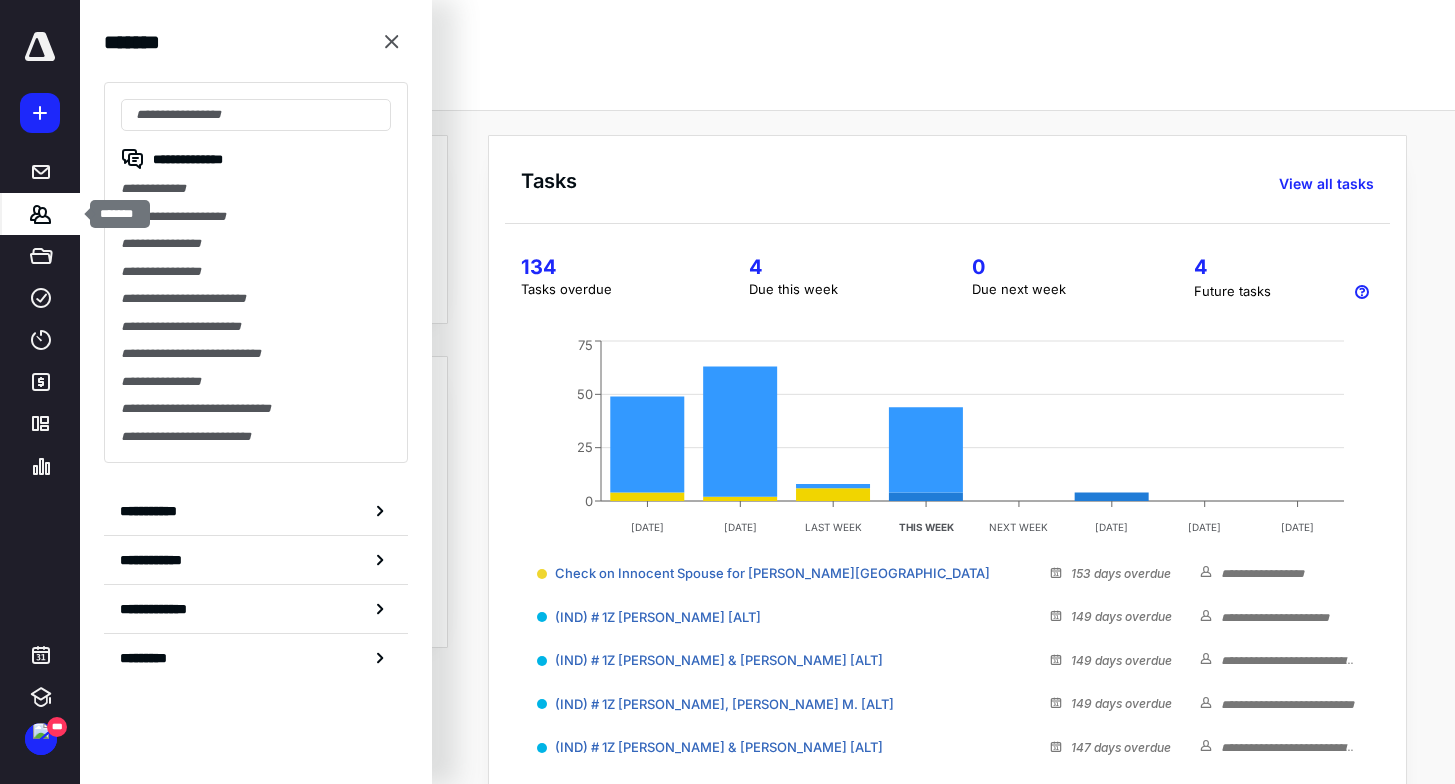 type on "*********" 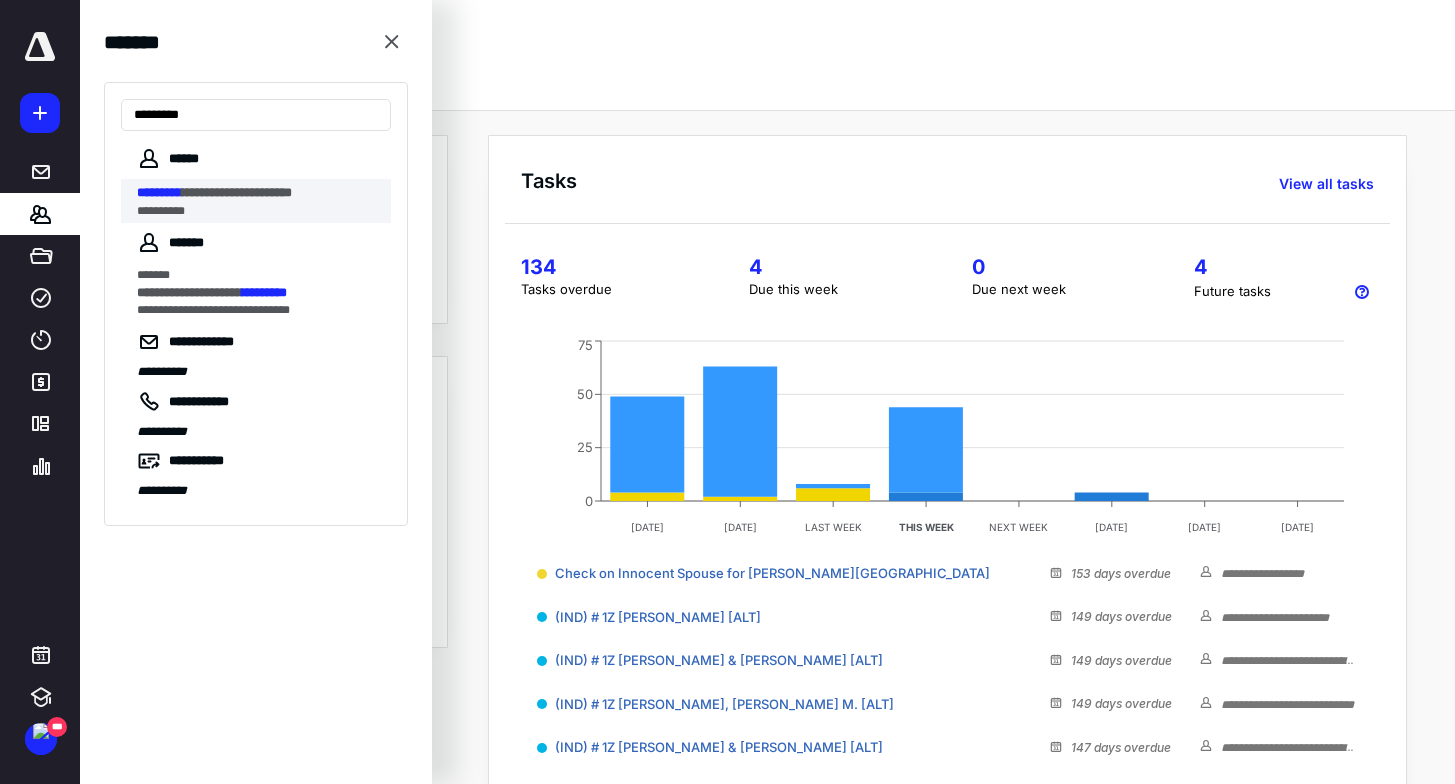 click on "**********" at bounding box center [237, 192] 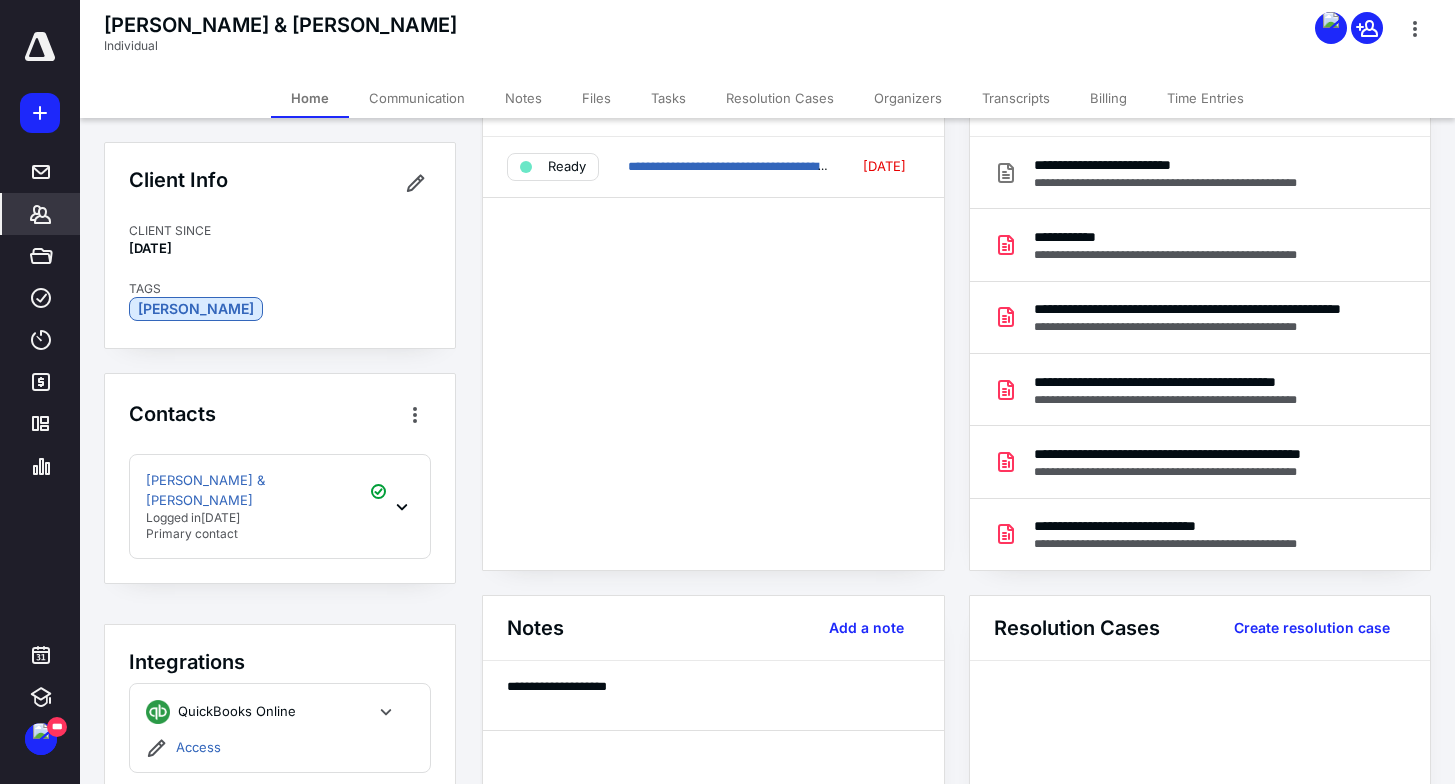 scroll, scrollTop: 105, scrollLeft: 0, axis: vertical 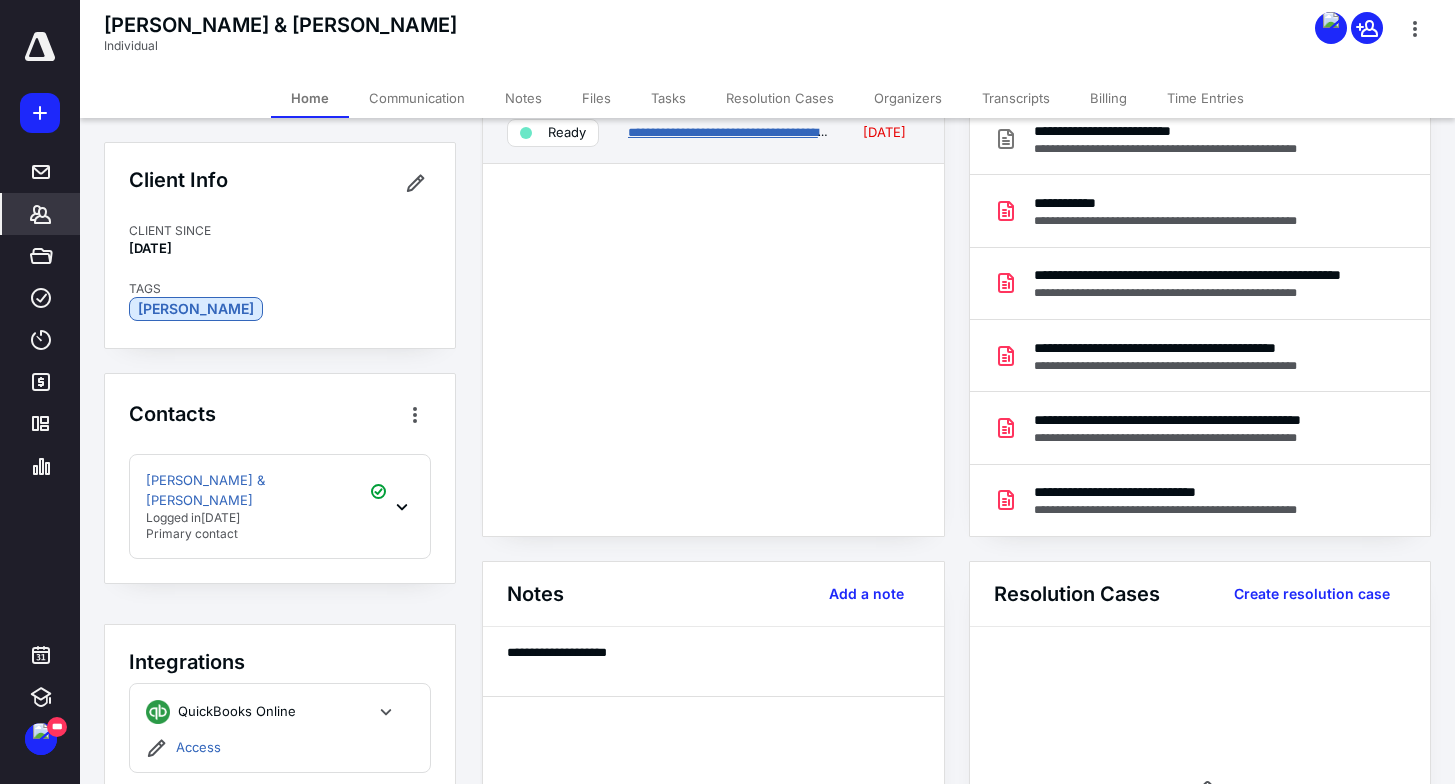 click on "**********" at bounding box center [750, 132] 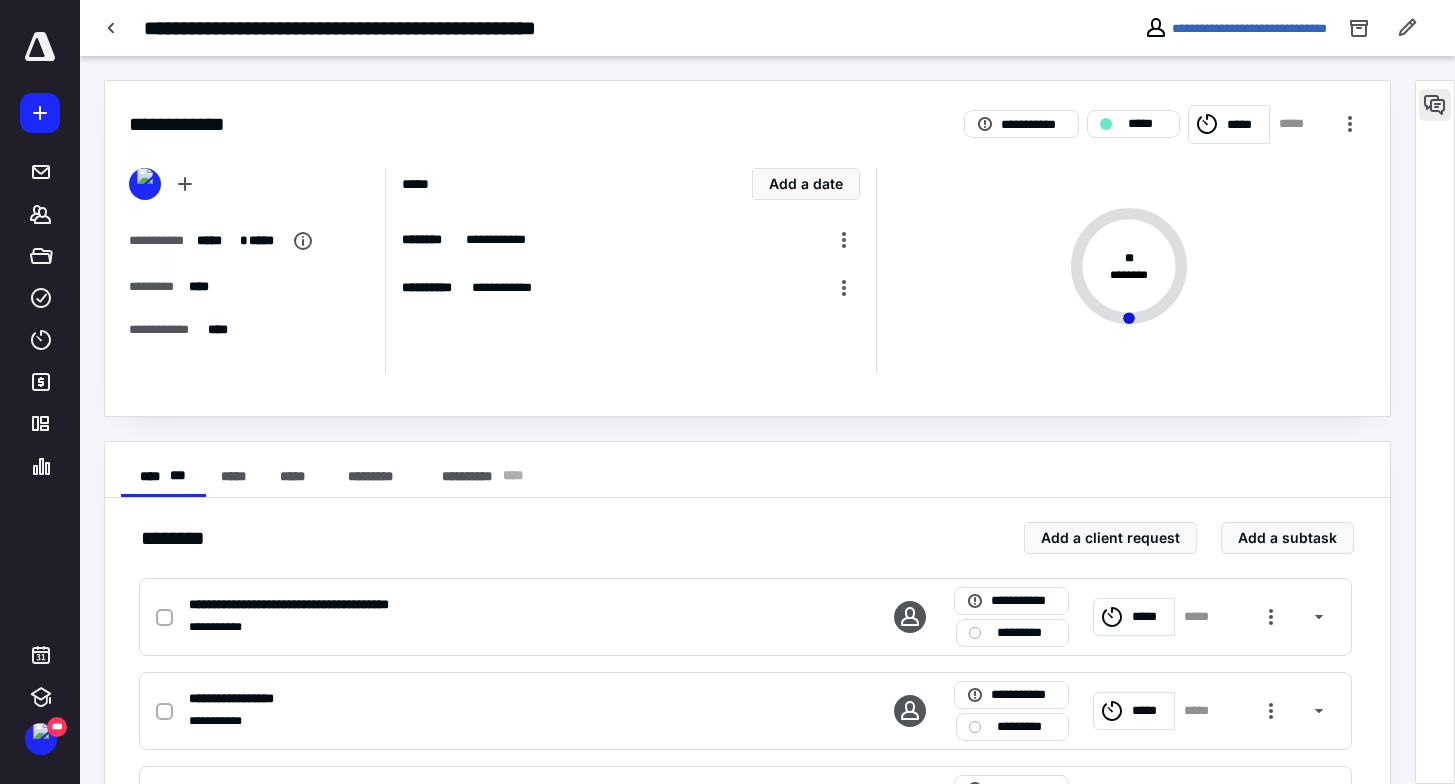 click at bounding box center (1435, 105) 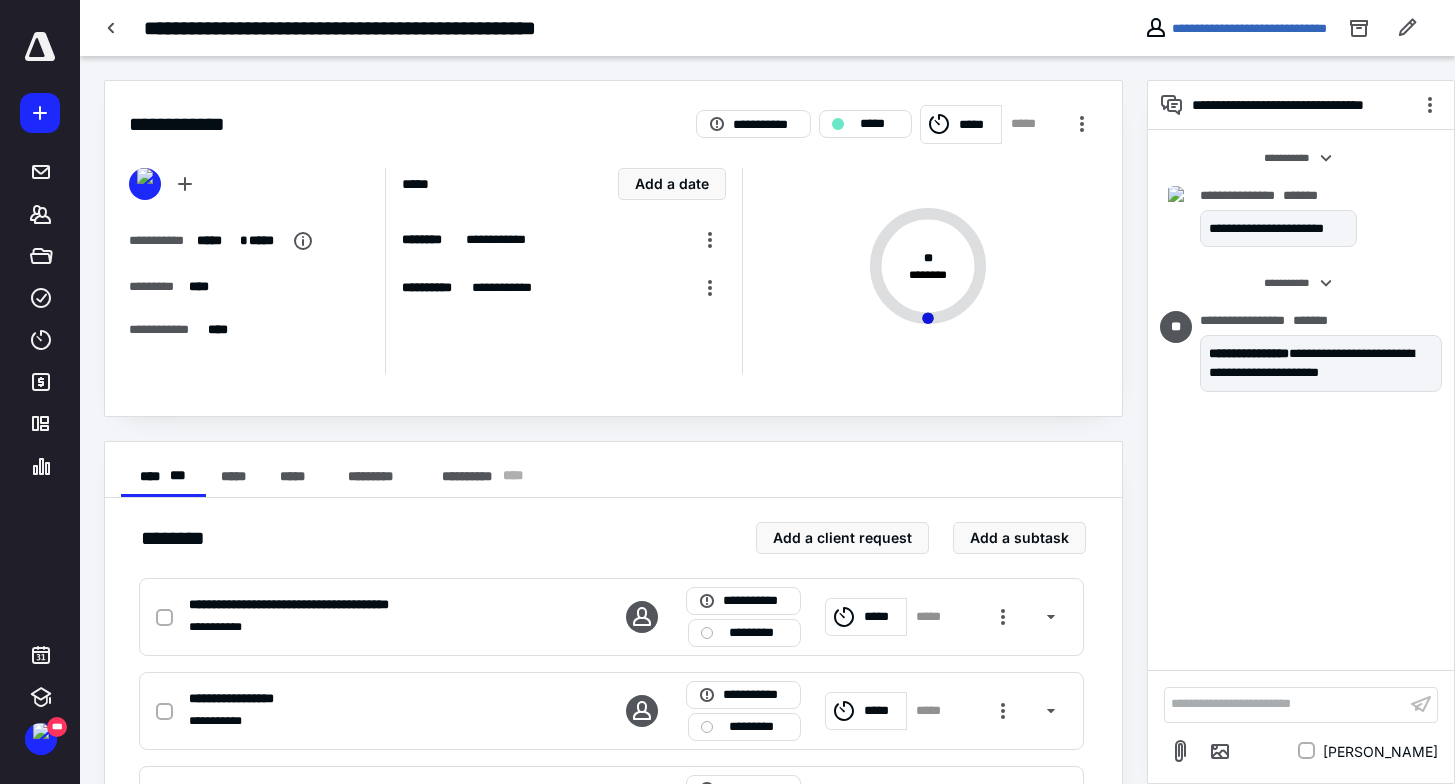 click on "**********" at bounding box center (1301, 400) 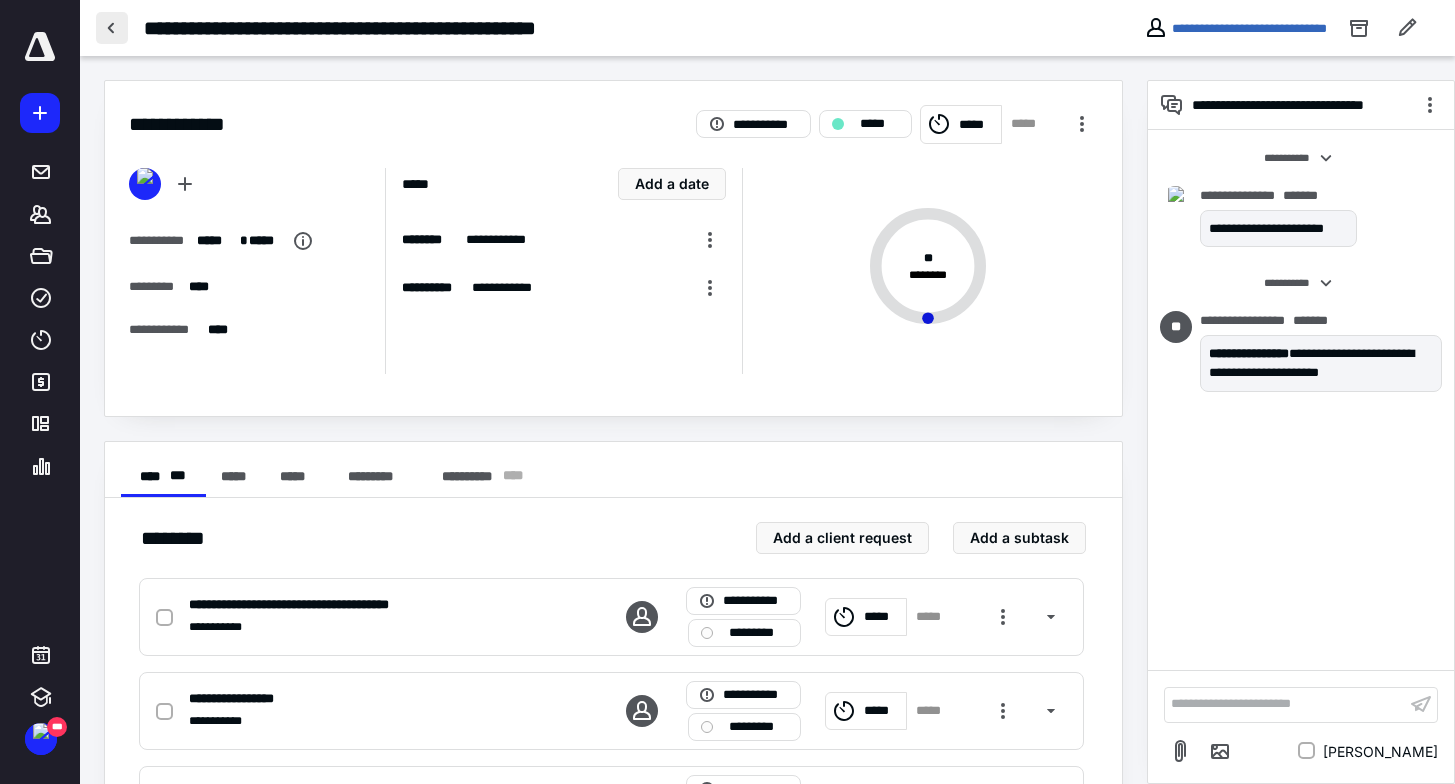 click at bounding box center (112, 28) 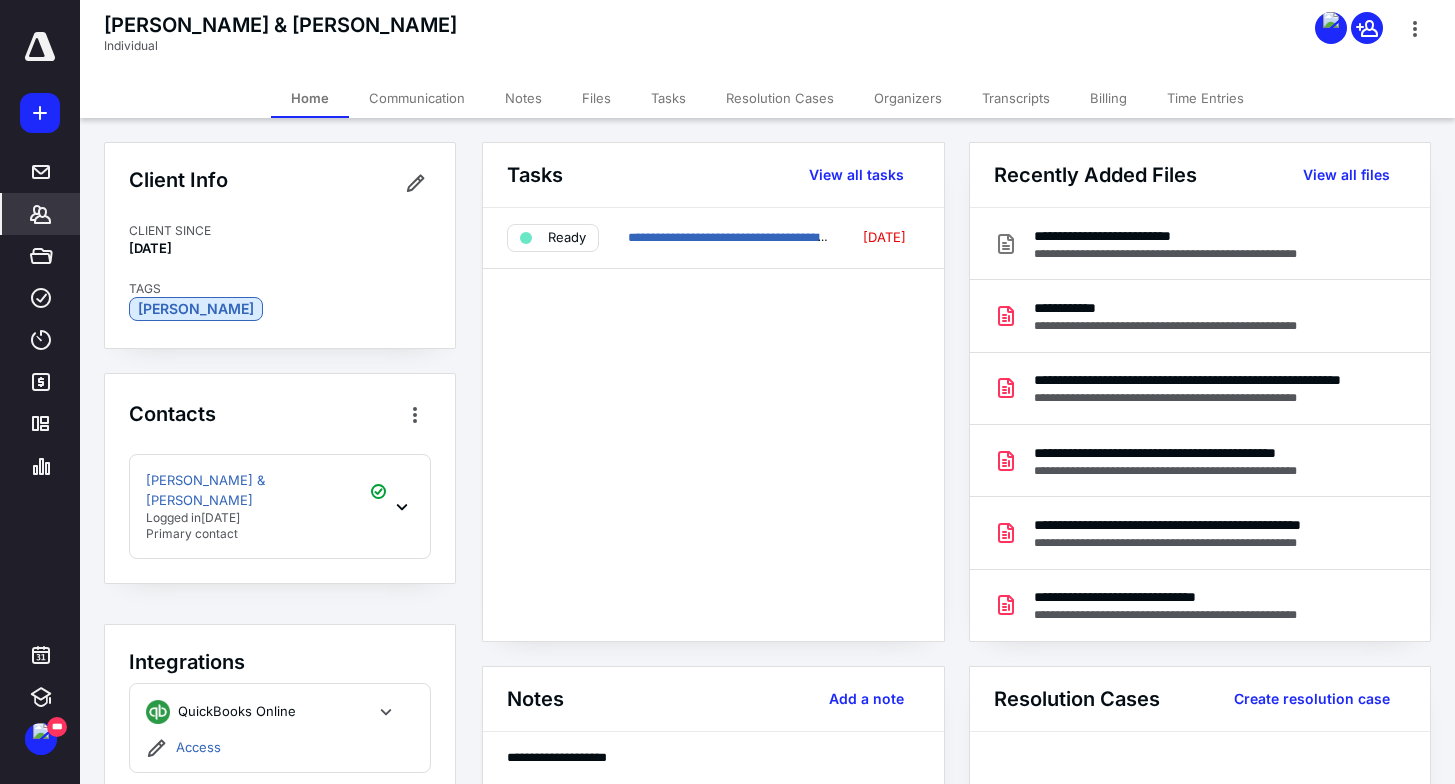 click on "**********" at bounding box center [713, 424] 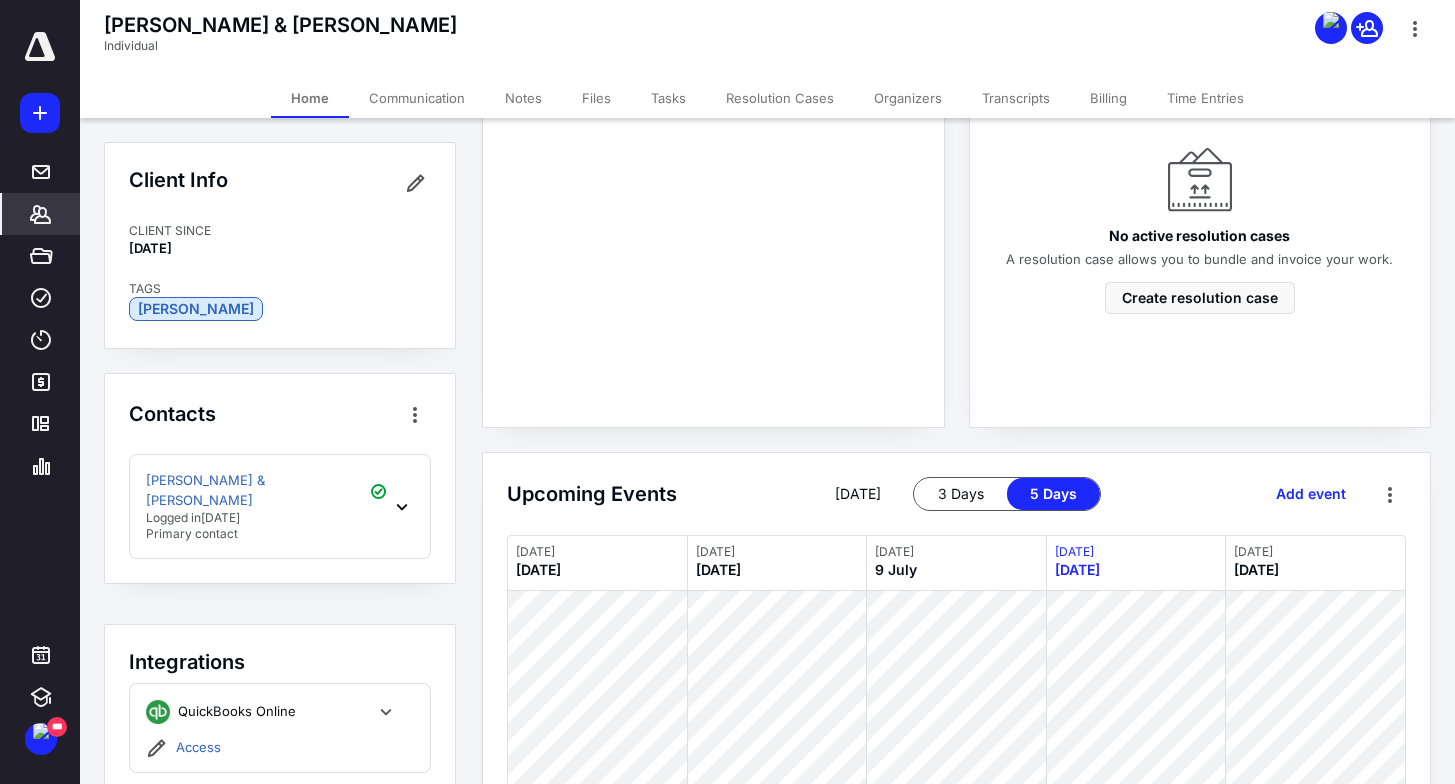 scroll, scrollTop: 788, scrollLeft: 0, axis: vertical 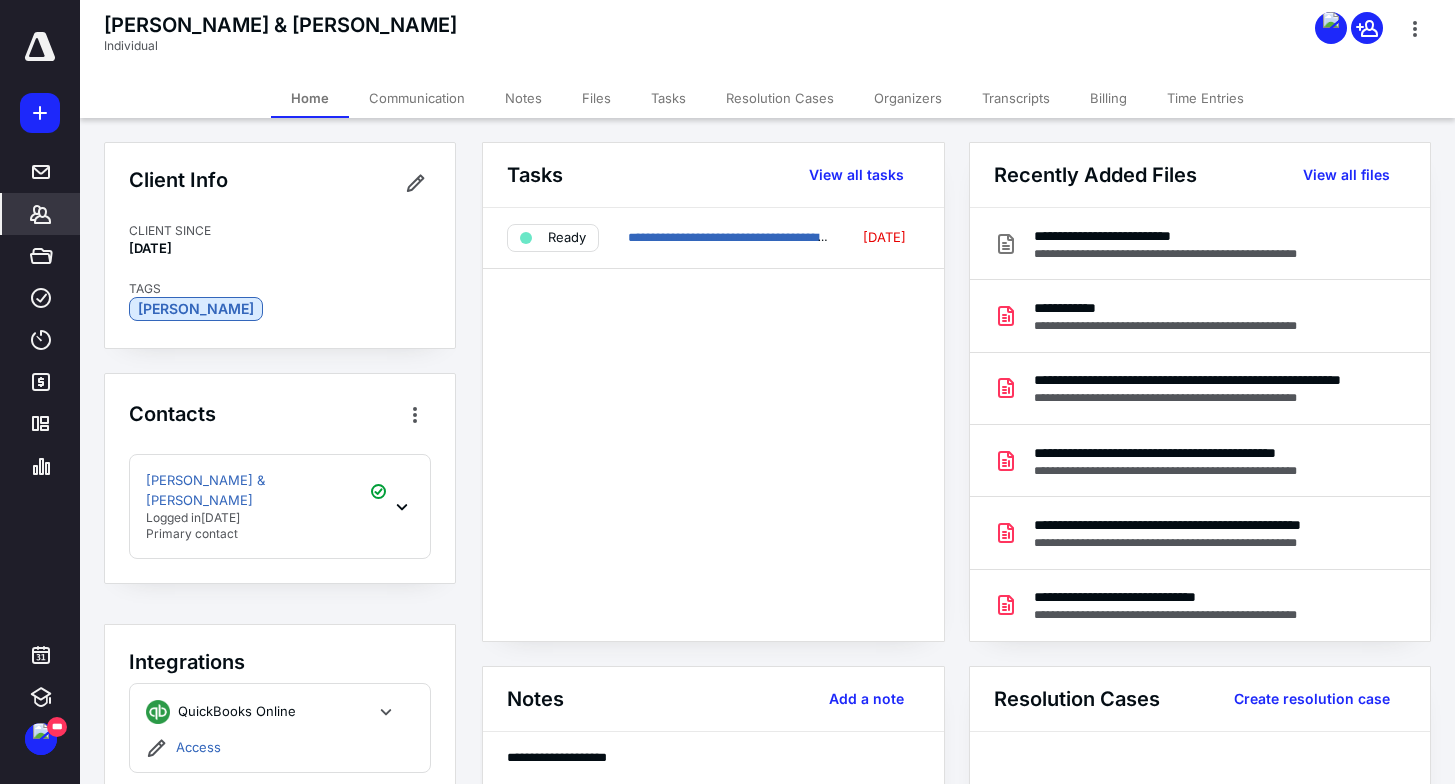 click at bounding box center (40, 47) 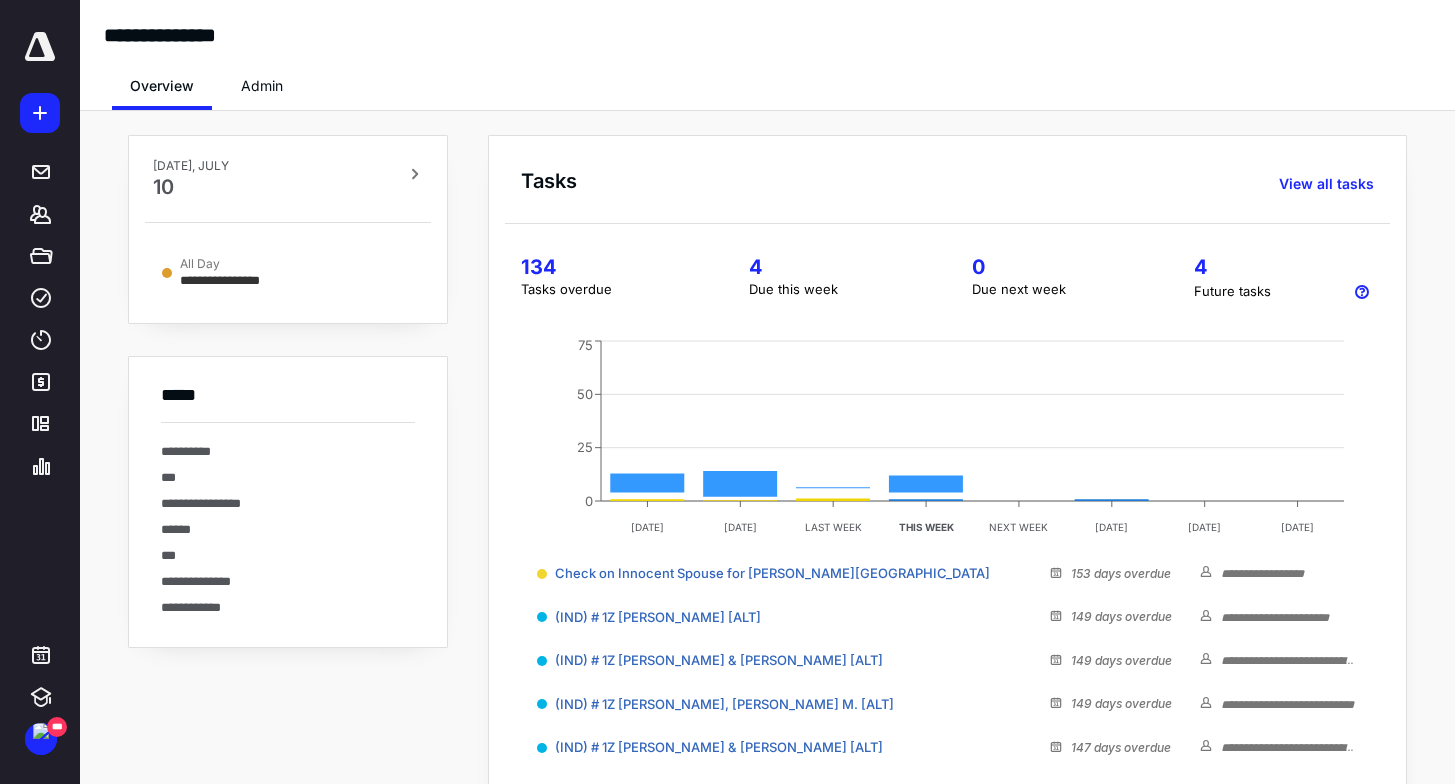 click on "**********" at bounding box center [767, 581] 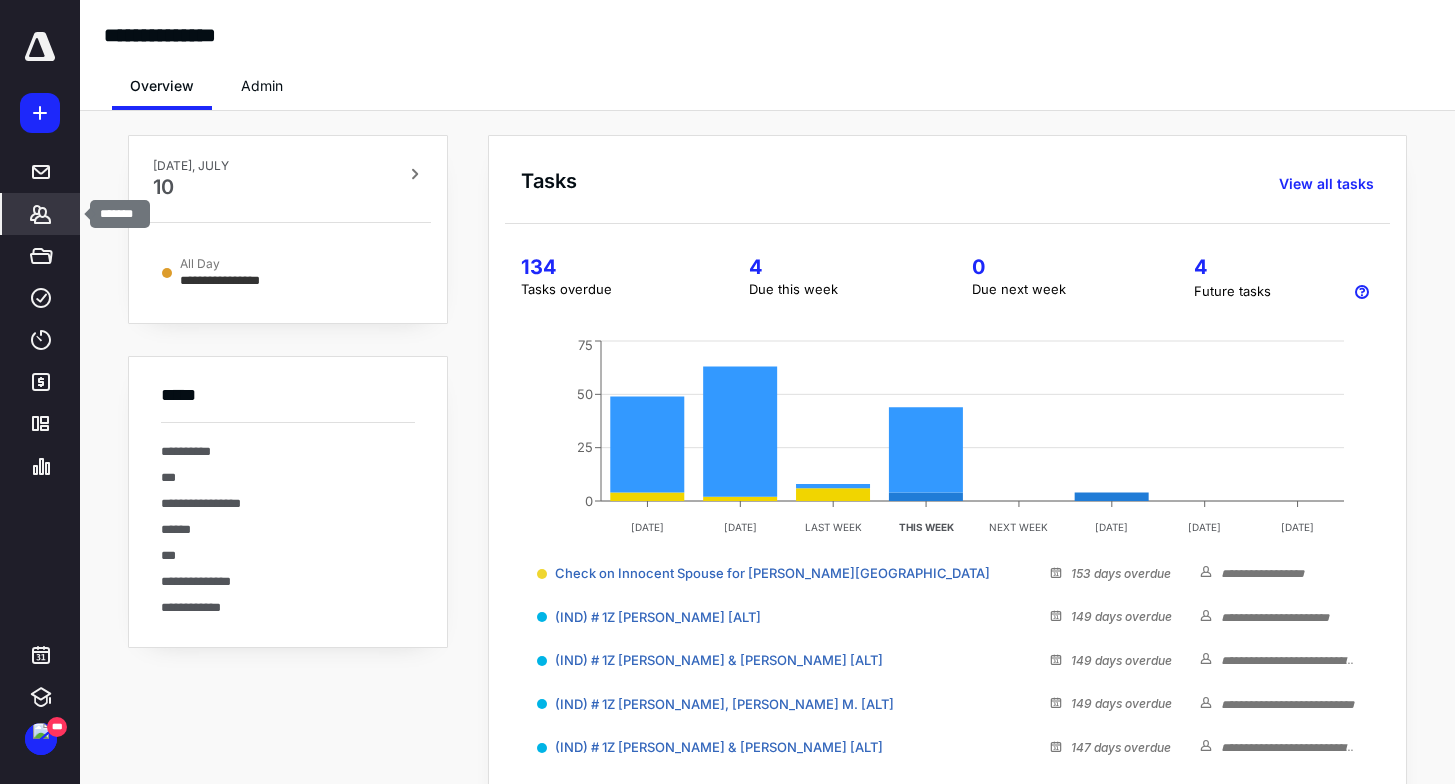 click on "*******" at bounding box center [41, 214] 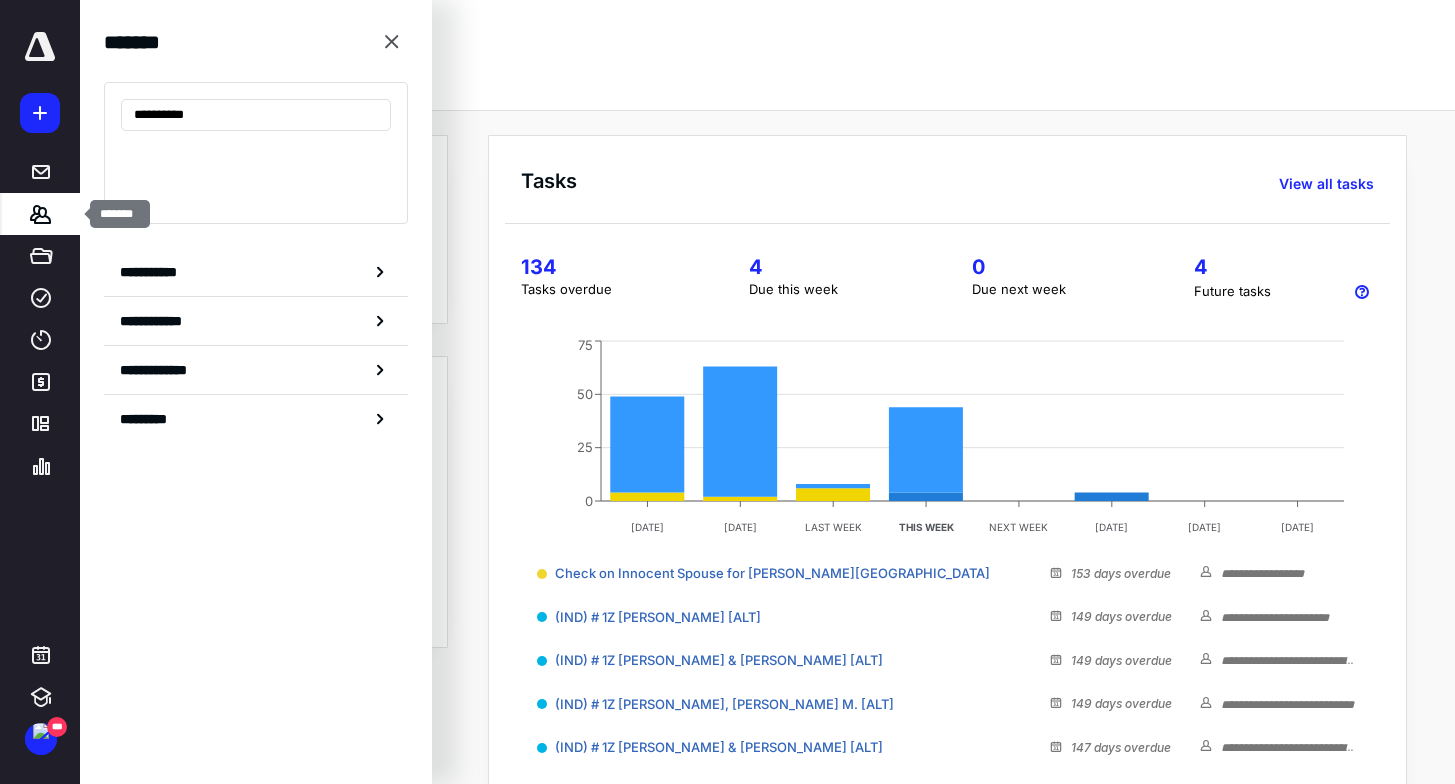 type on "**********" 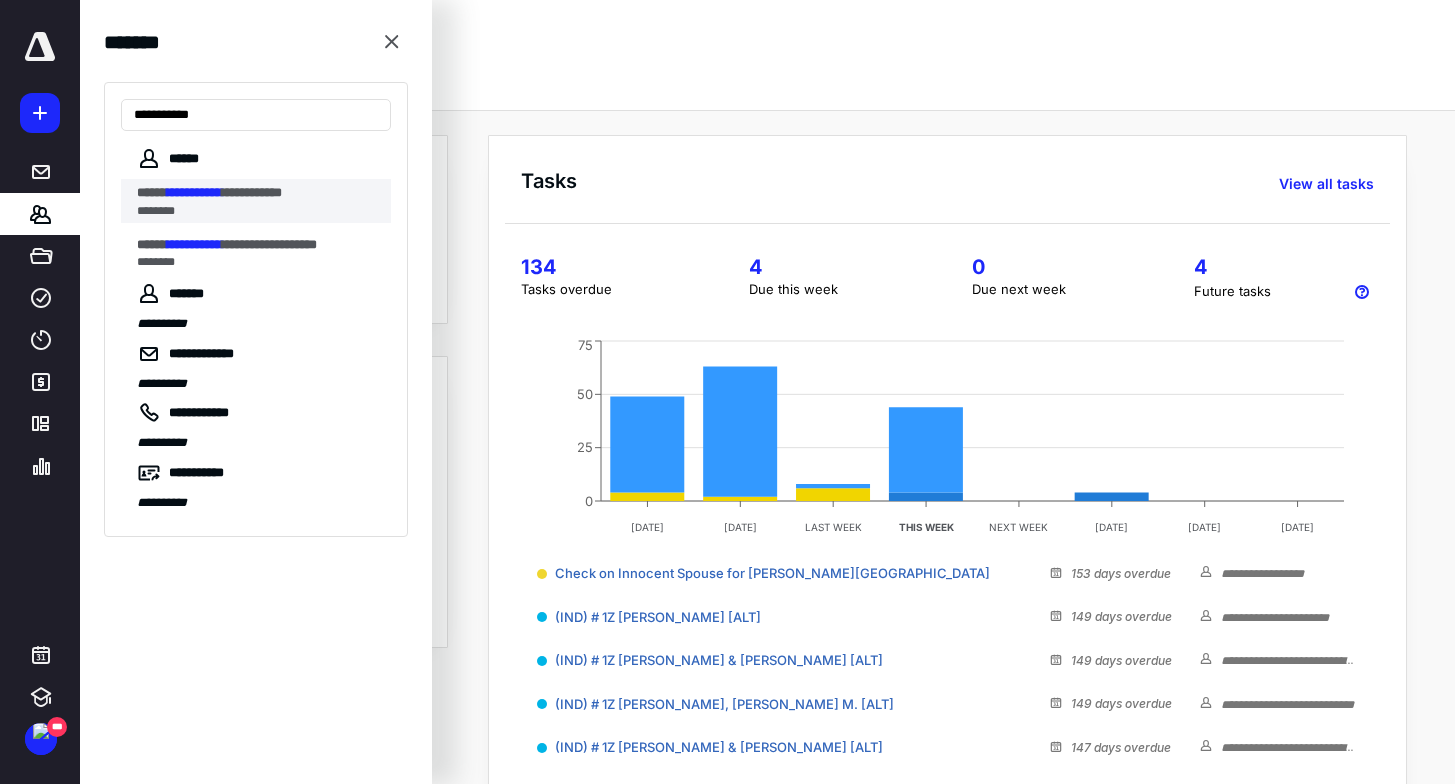 click on "**********" at bounding box center (194, 192) 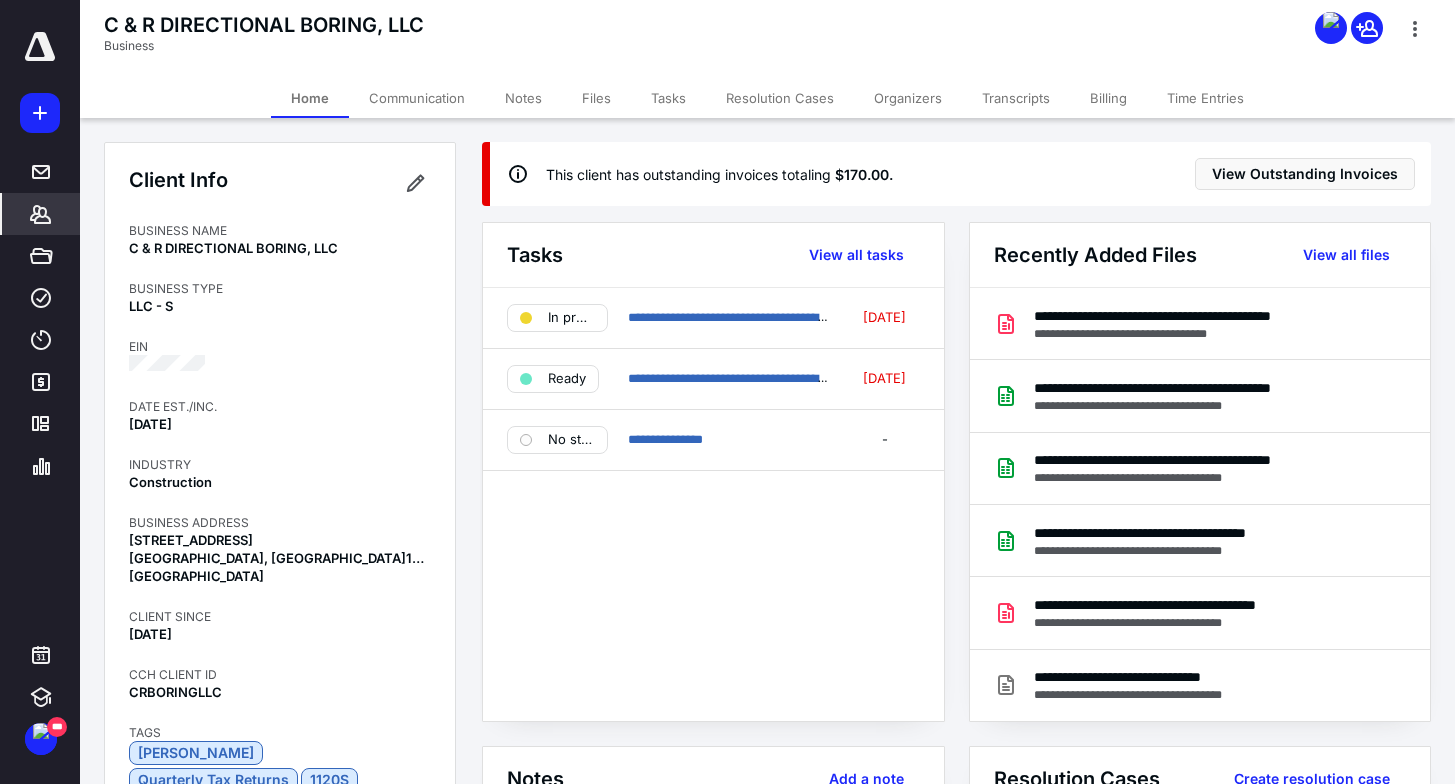 click on "Files" at bounding box center [596, 98] 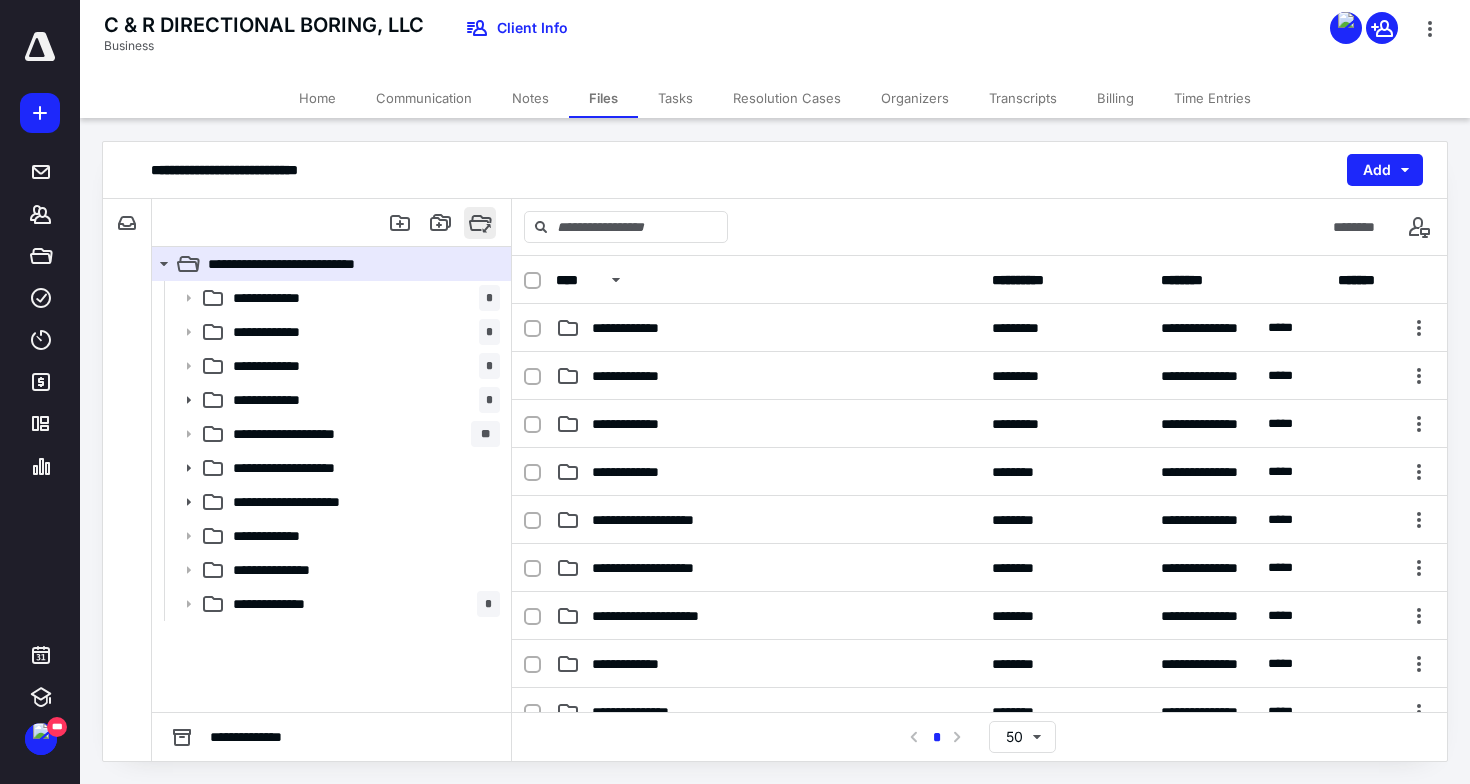 click at bounding box center [480, 223] 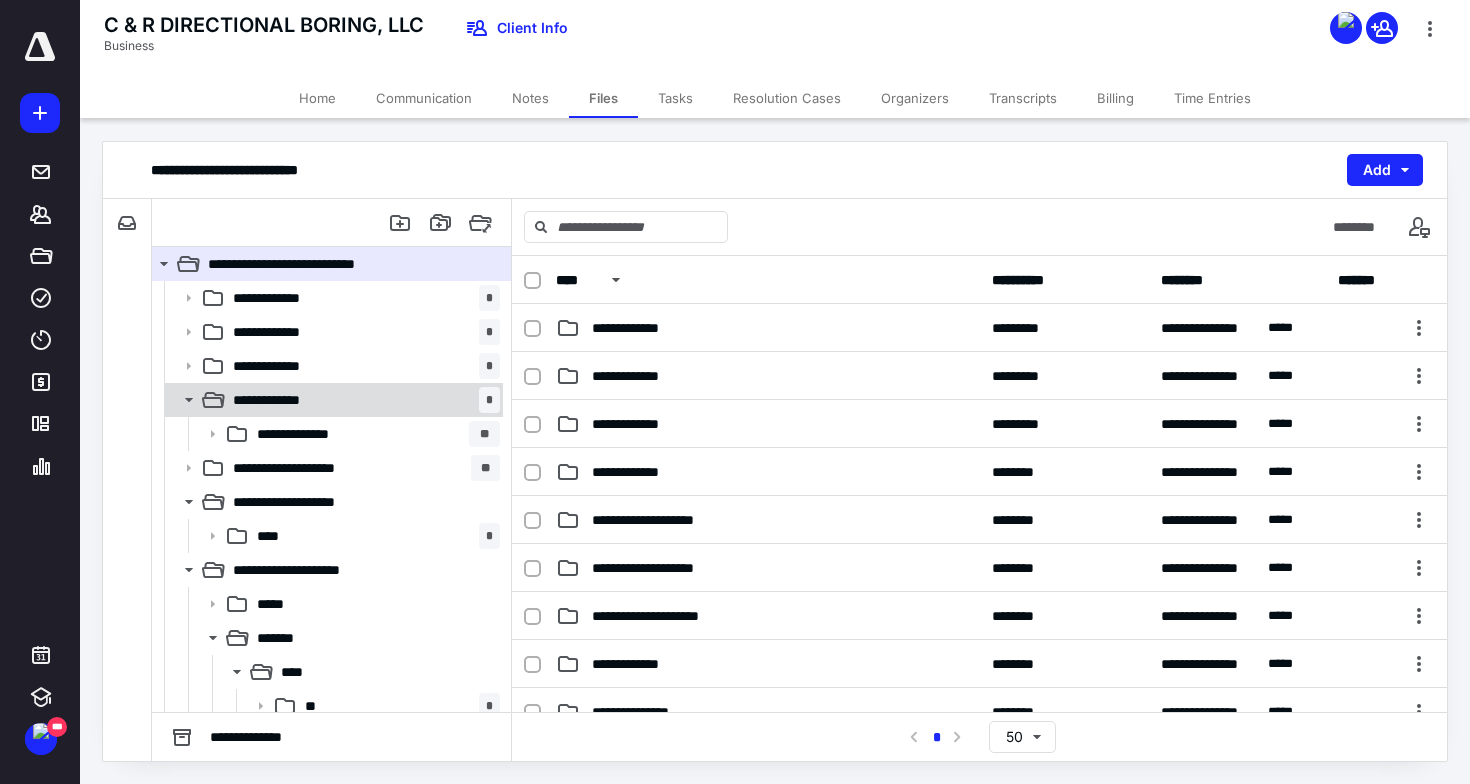 click on "**********" at bounding box center (362, 400) 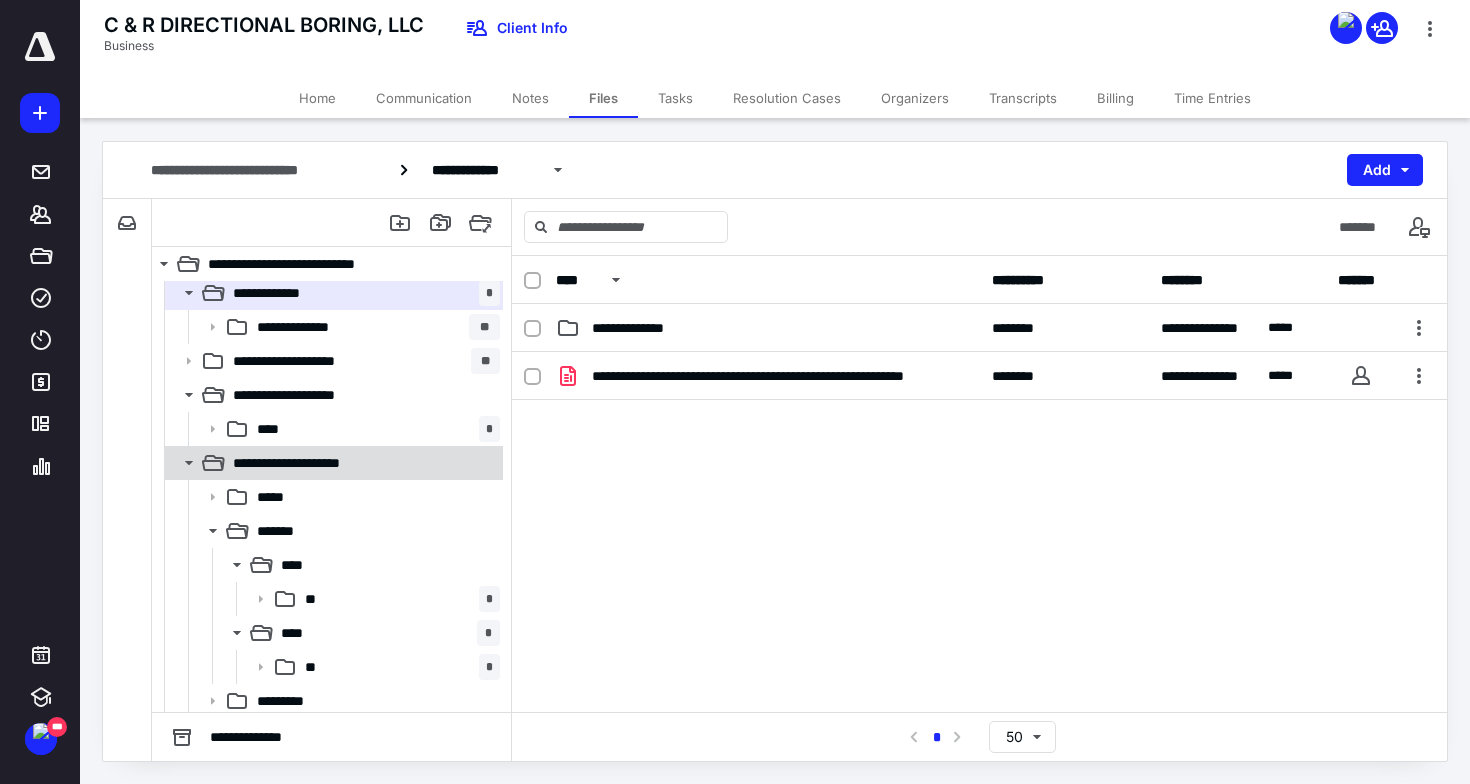 scroll, scrollTop: 0, scrollLeft: 0, axis: both 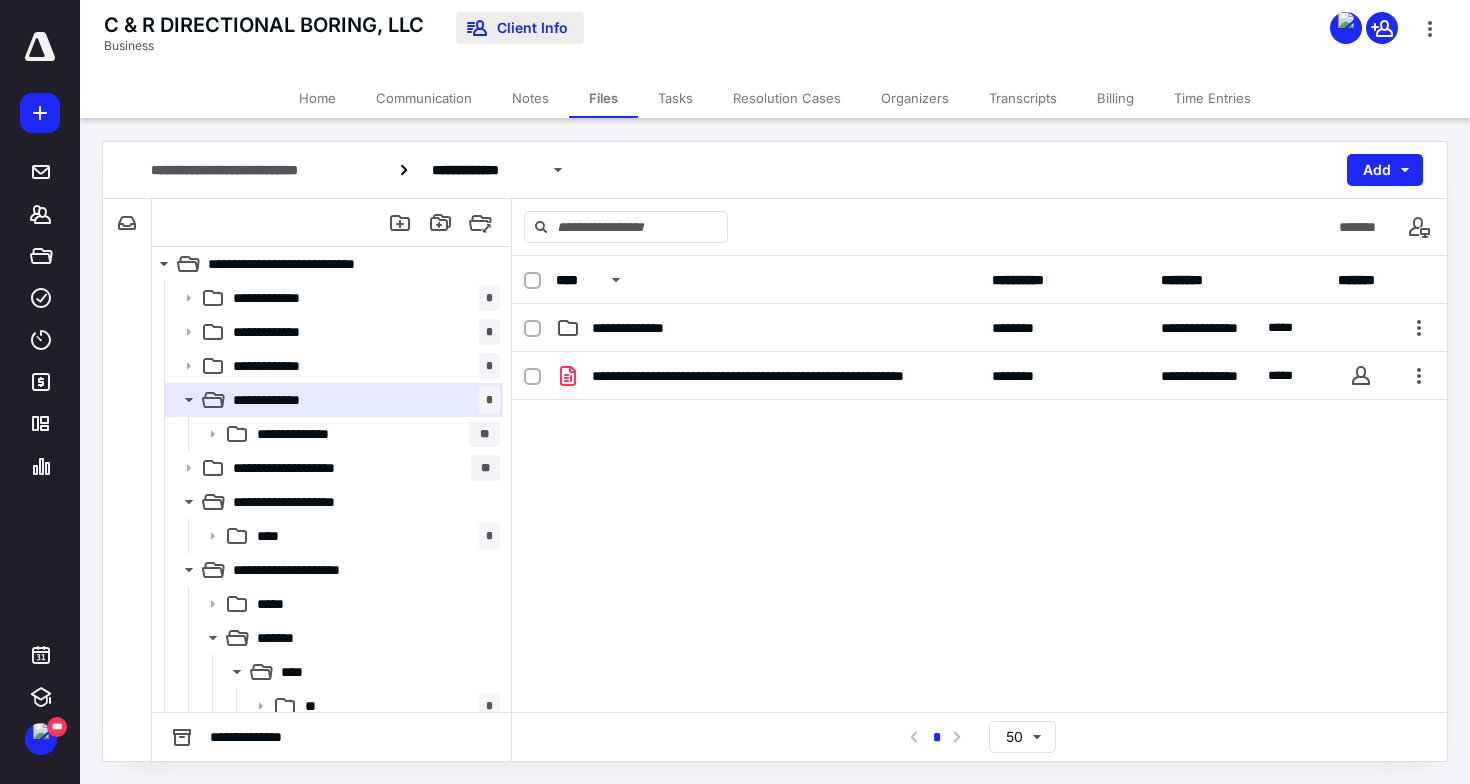 click on "Client Info" at bounding box center (520, 28) 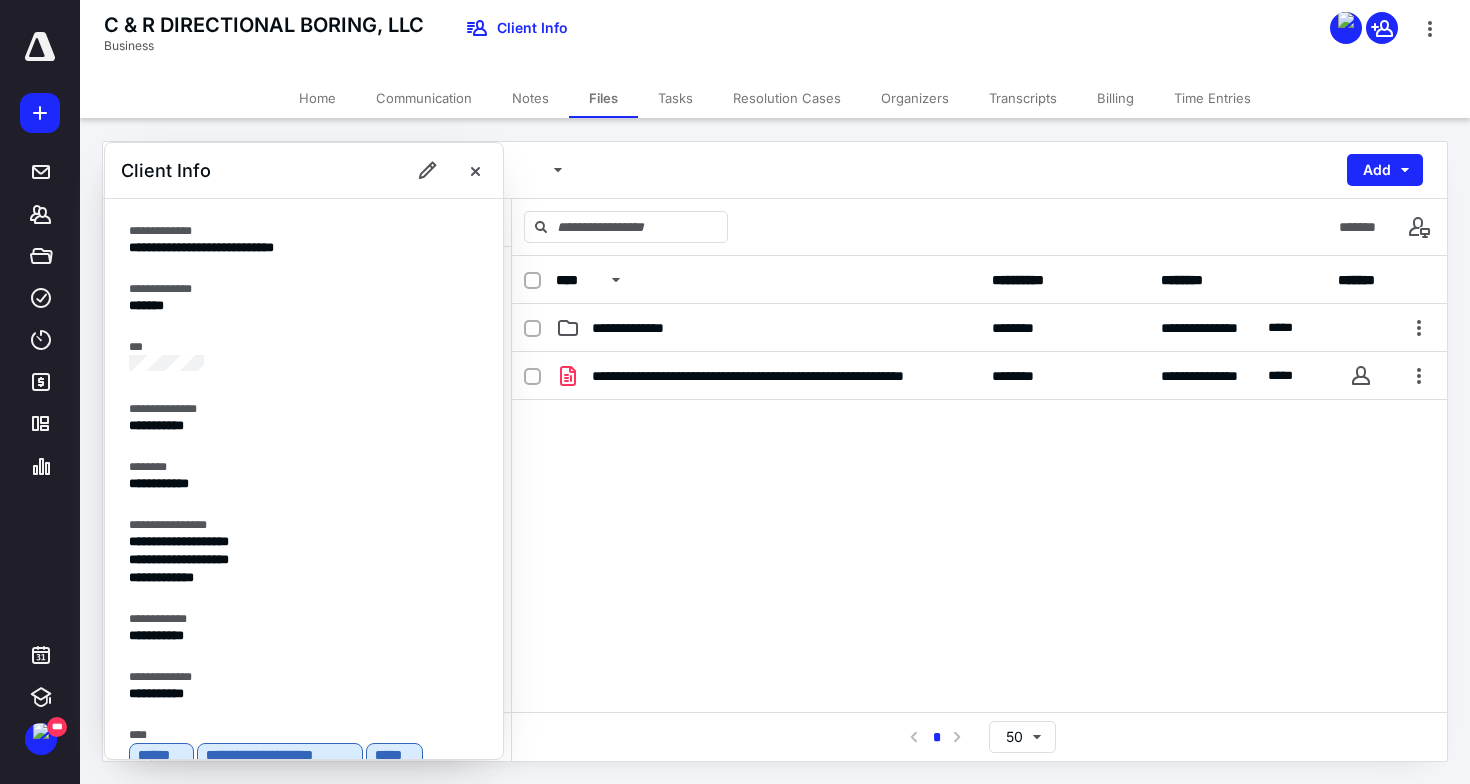 click on "**********" at bounding box center (296, 694) 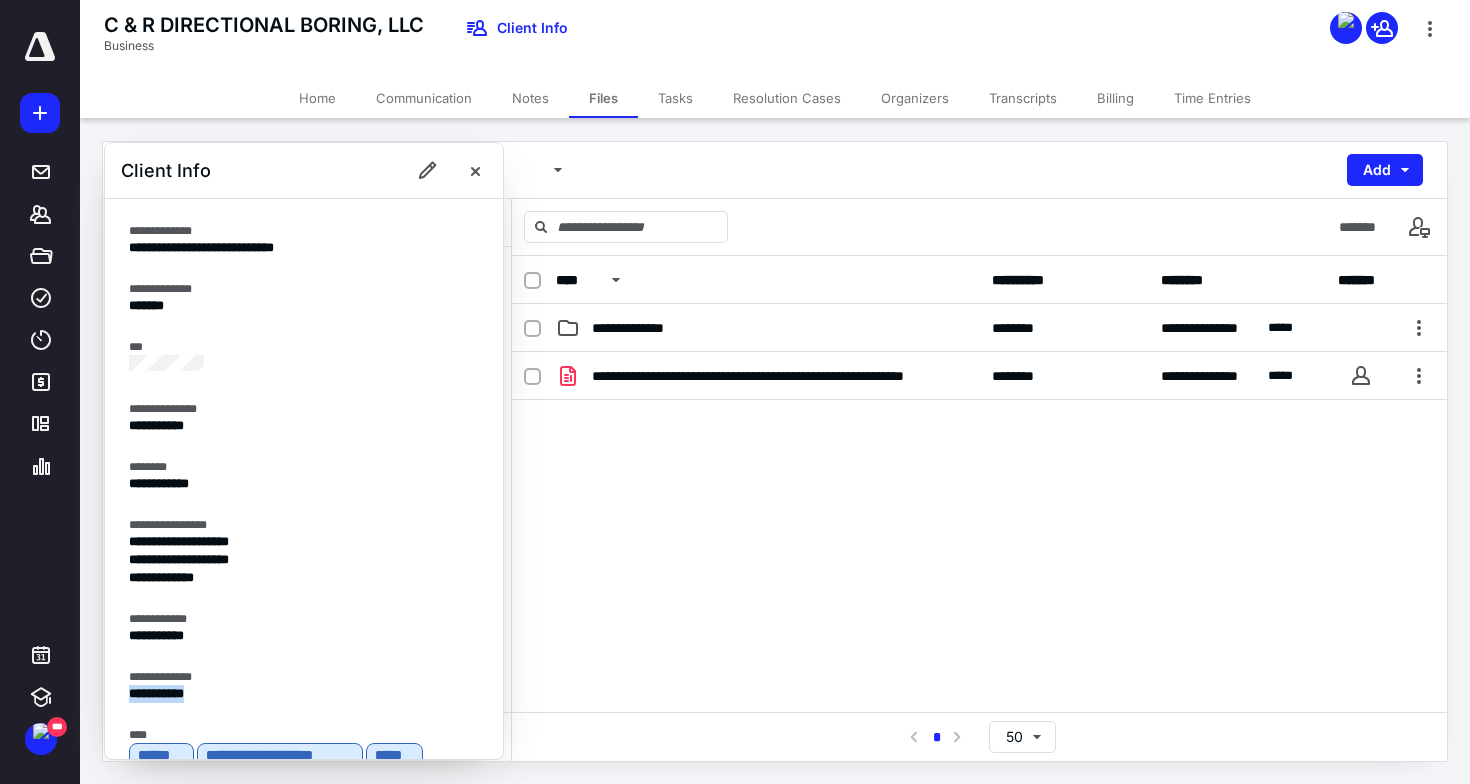 copy on "**********" 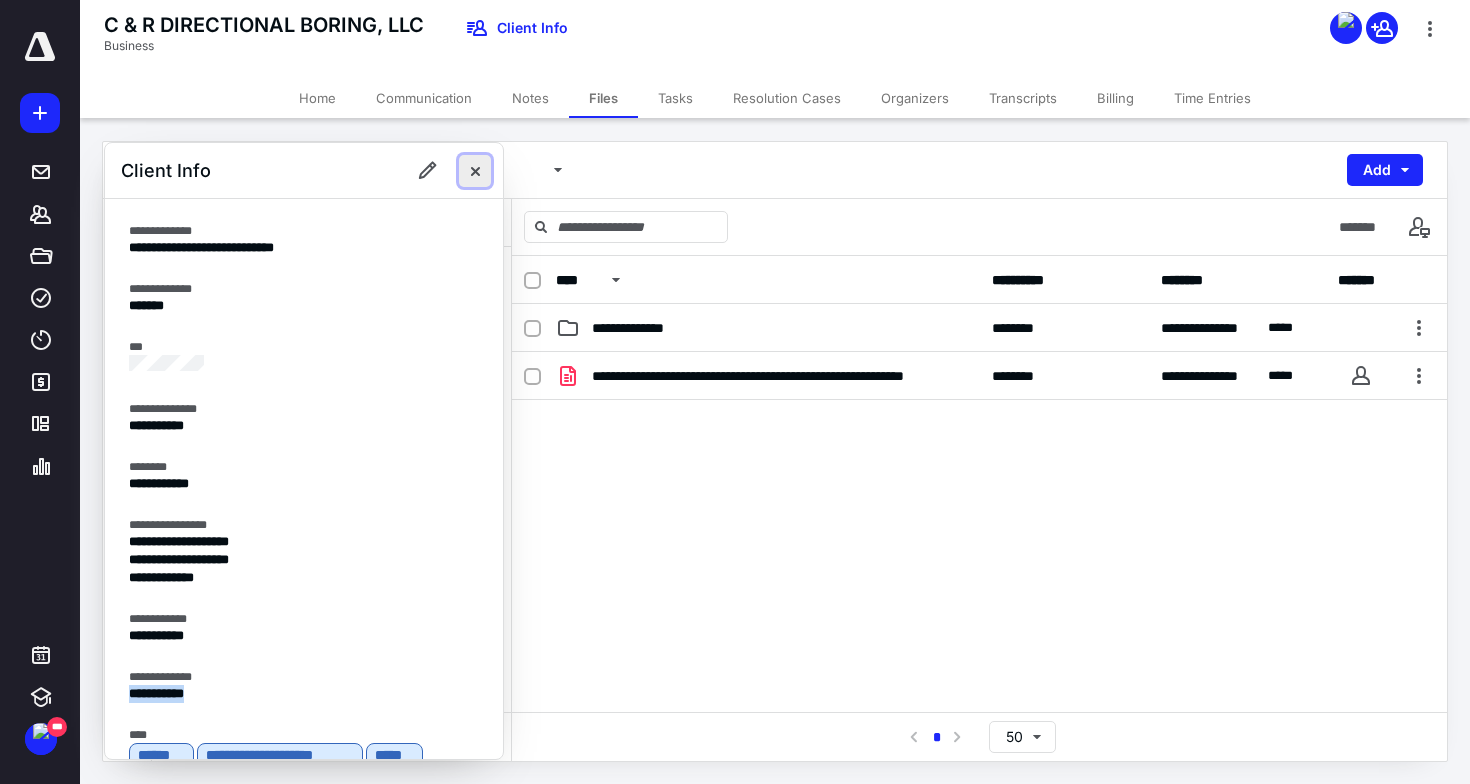 click at bounding box center [475, 171] 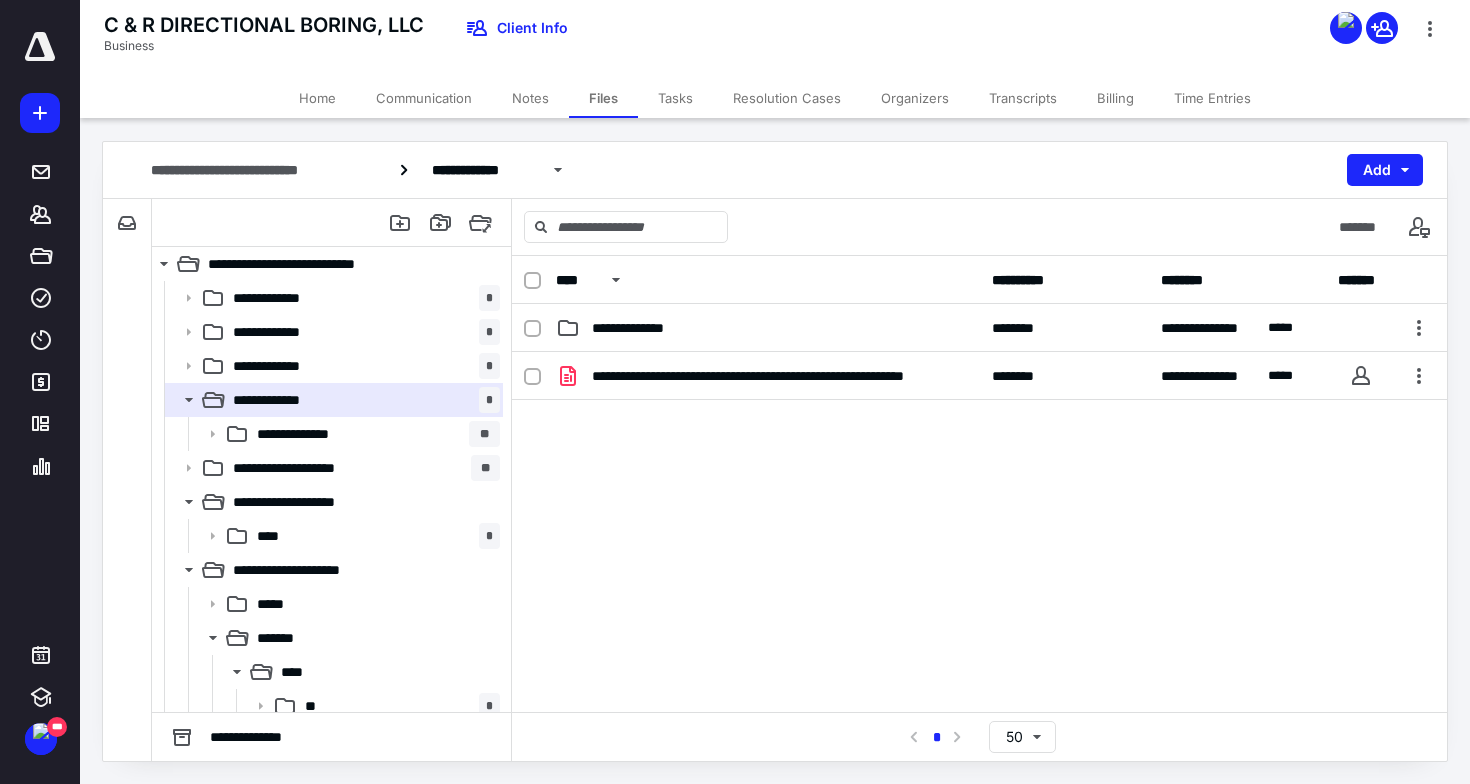 click on "**********" at bounding box center (979, 502) 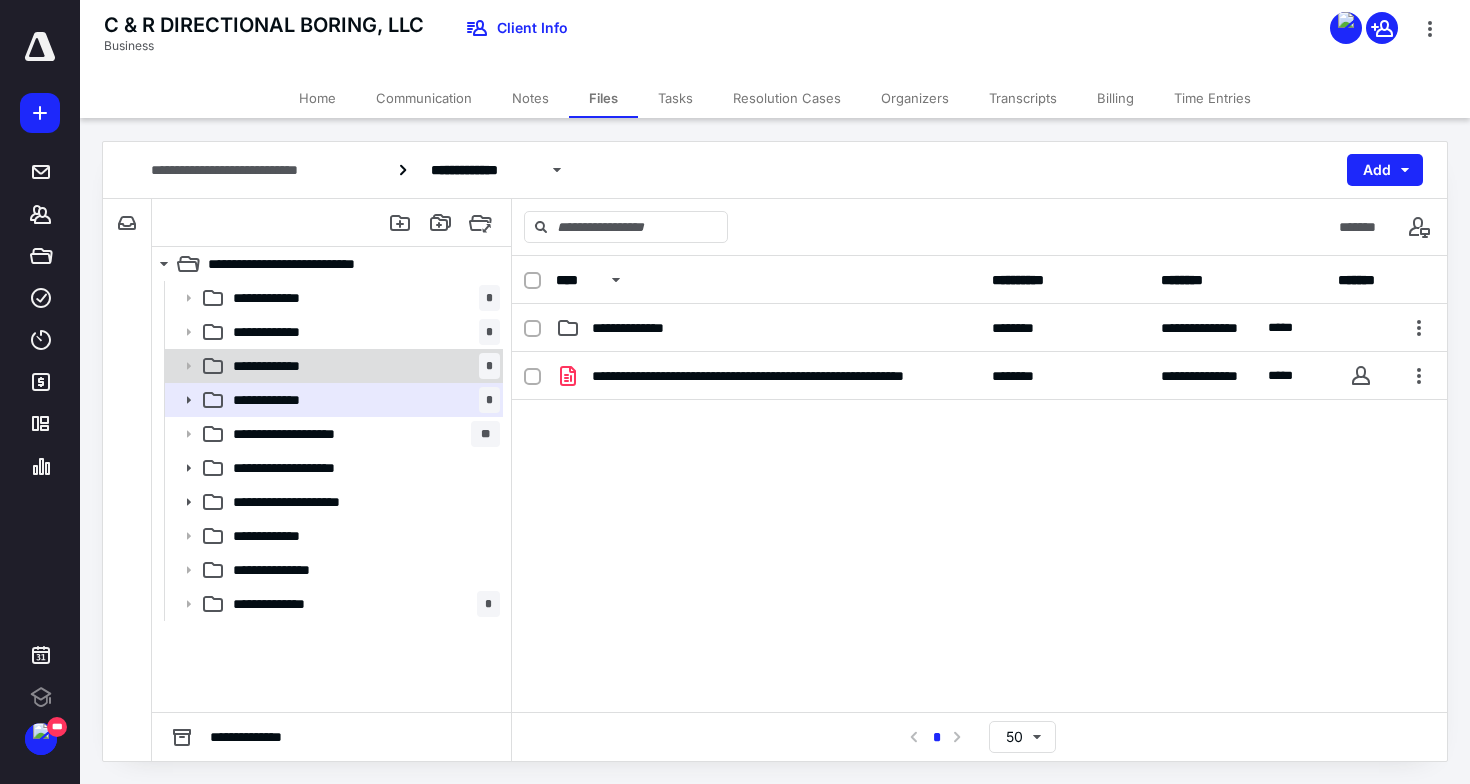 scroll, scrollTop: 0, scrollLeft: 0, axis: both 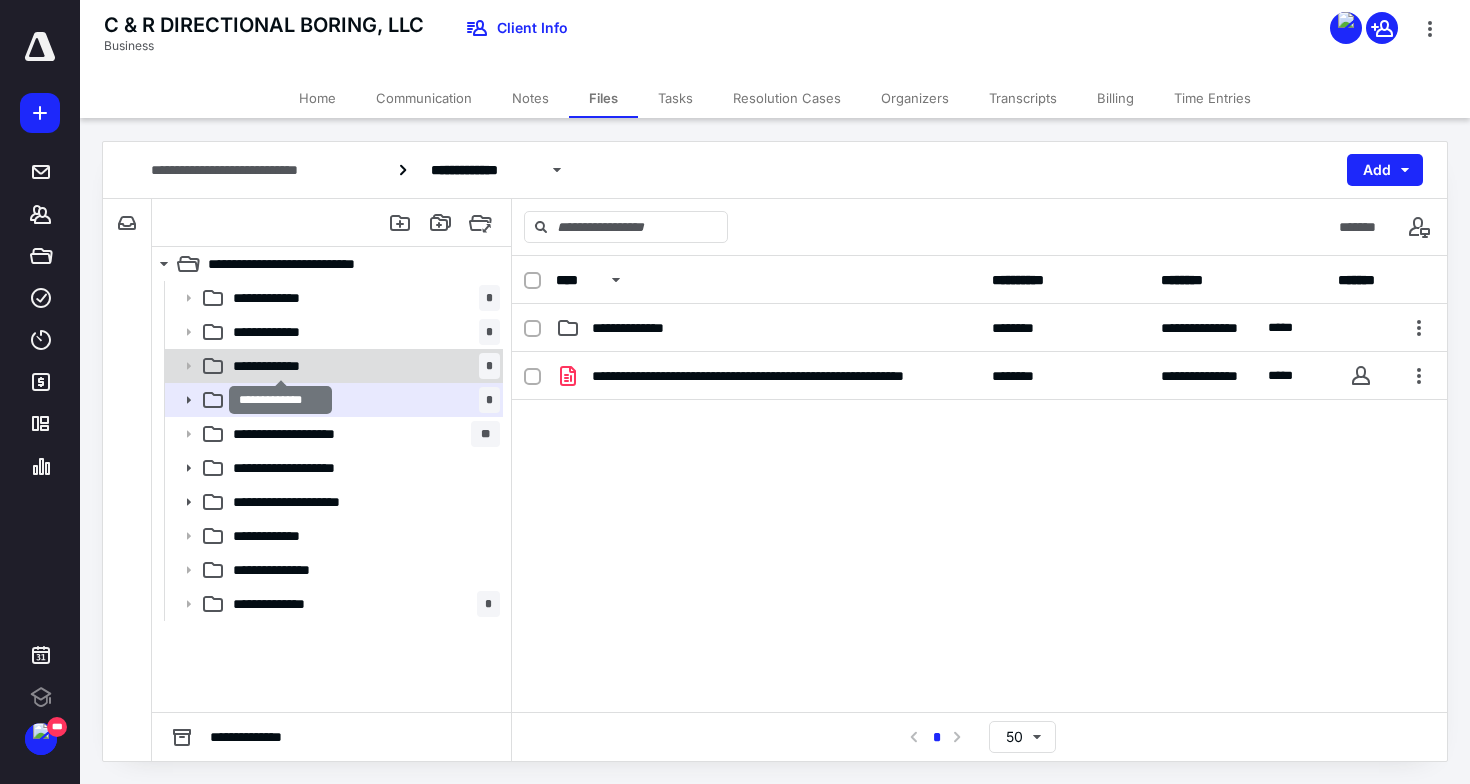 click on "**********" at bounding box center (281, 366) 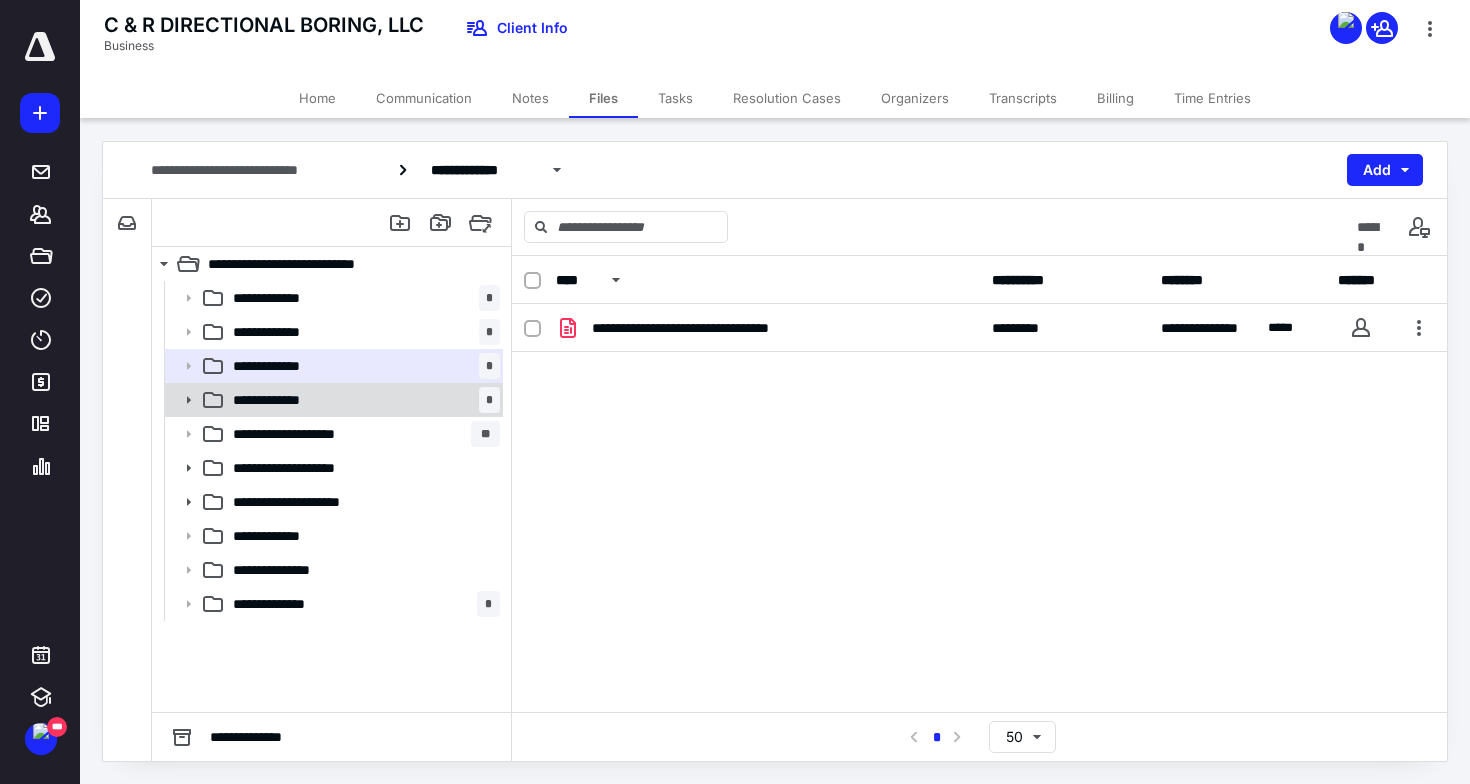 click on "**********" at bounding box center (362, 400) 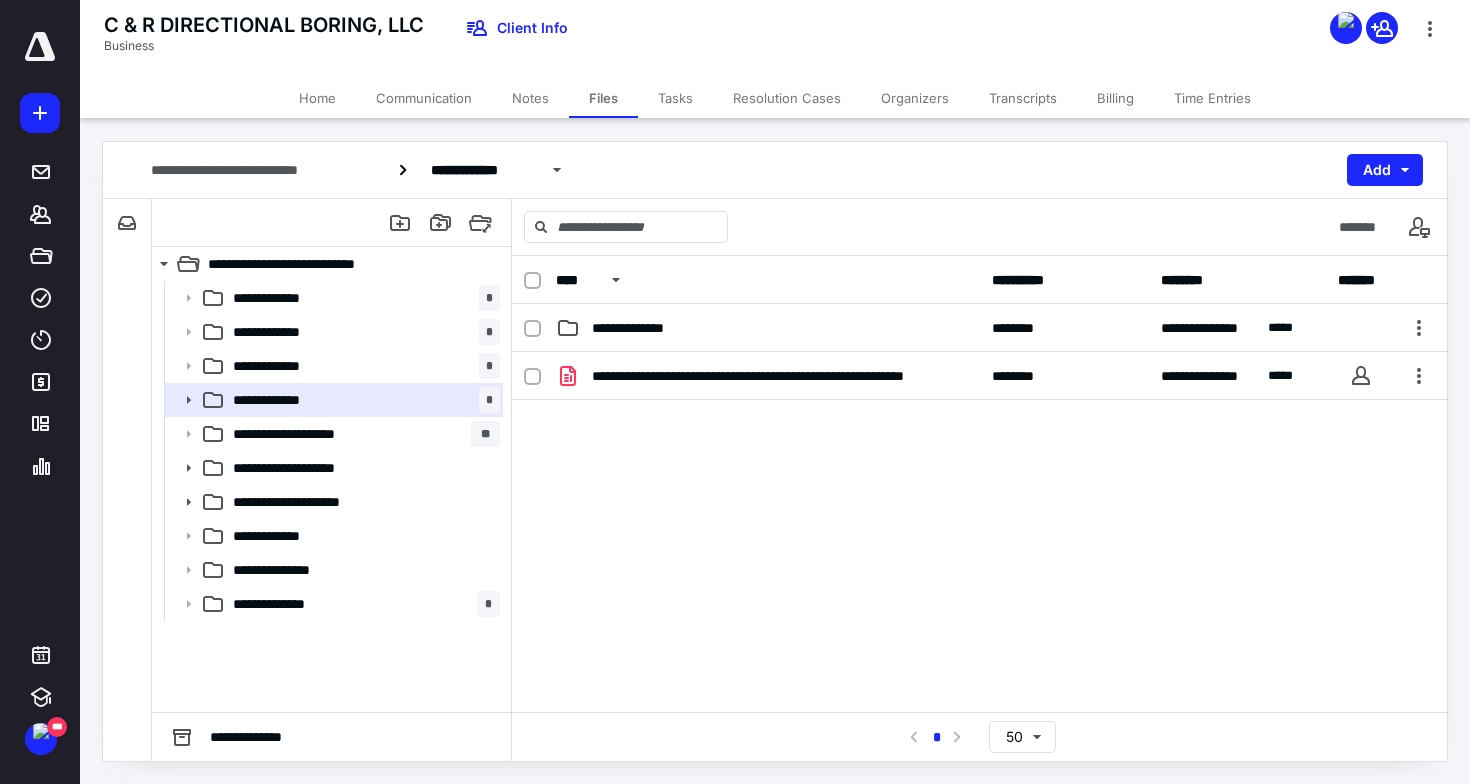 click on "**********" at bounding box center [979, 502] 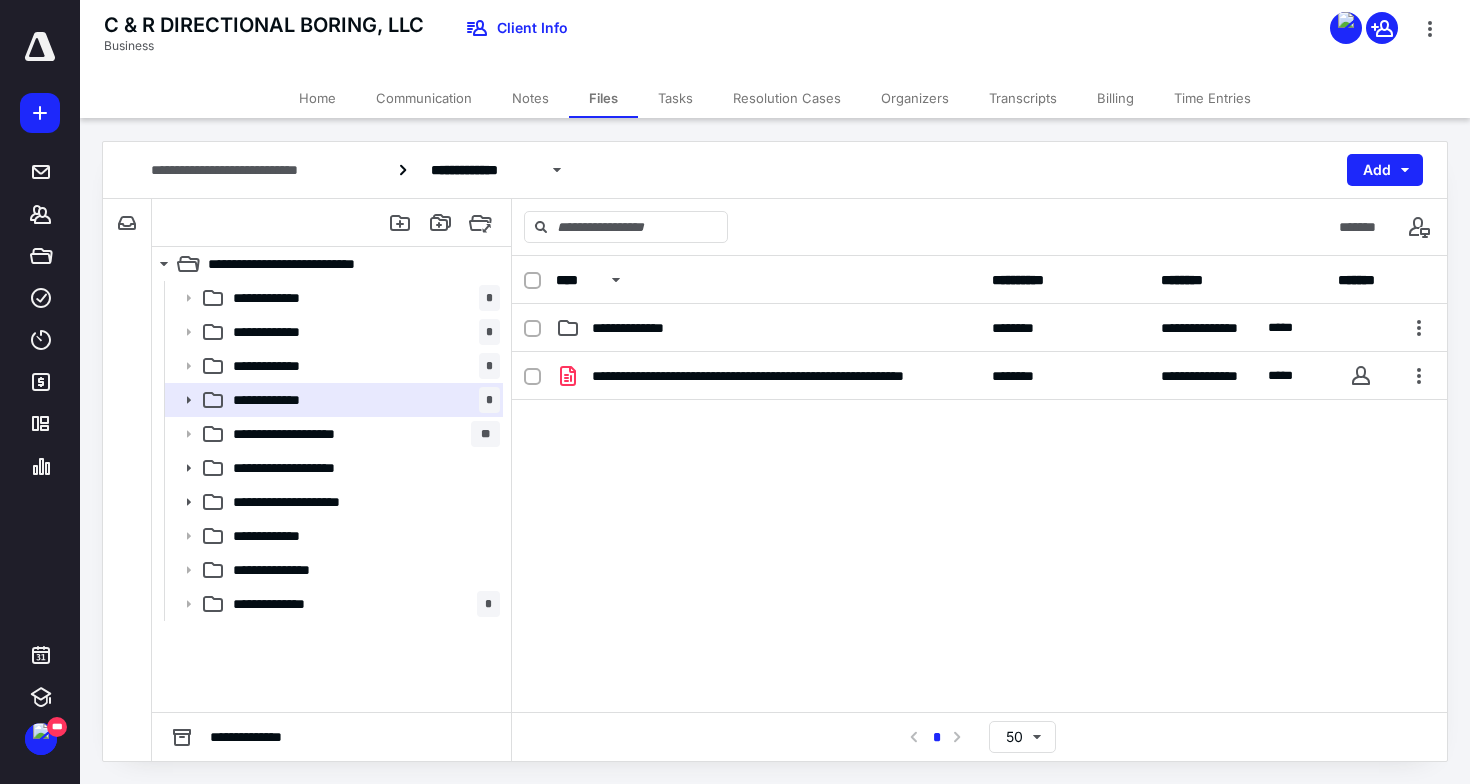 click on "**********" at bounding box center [281, 366] 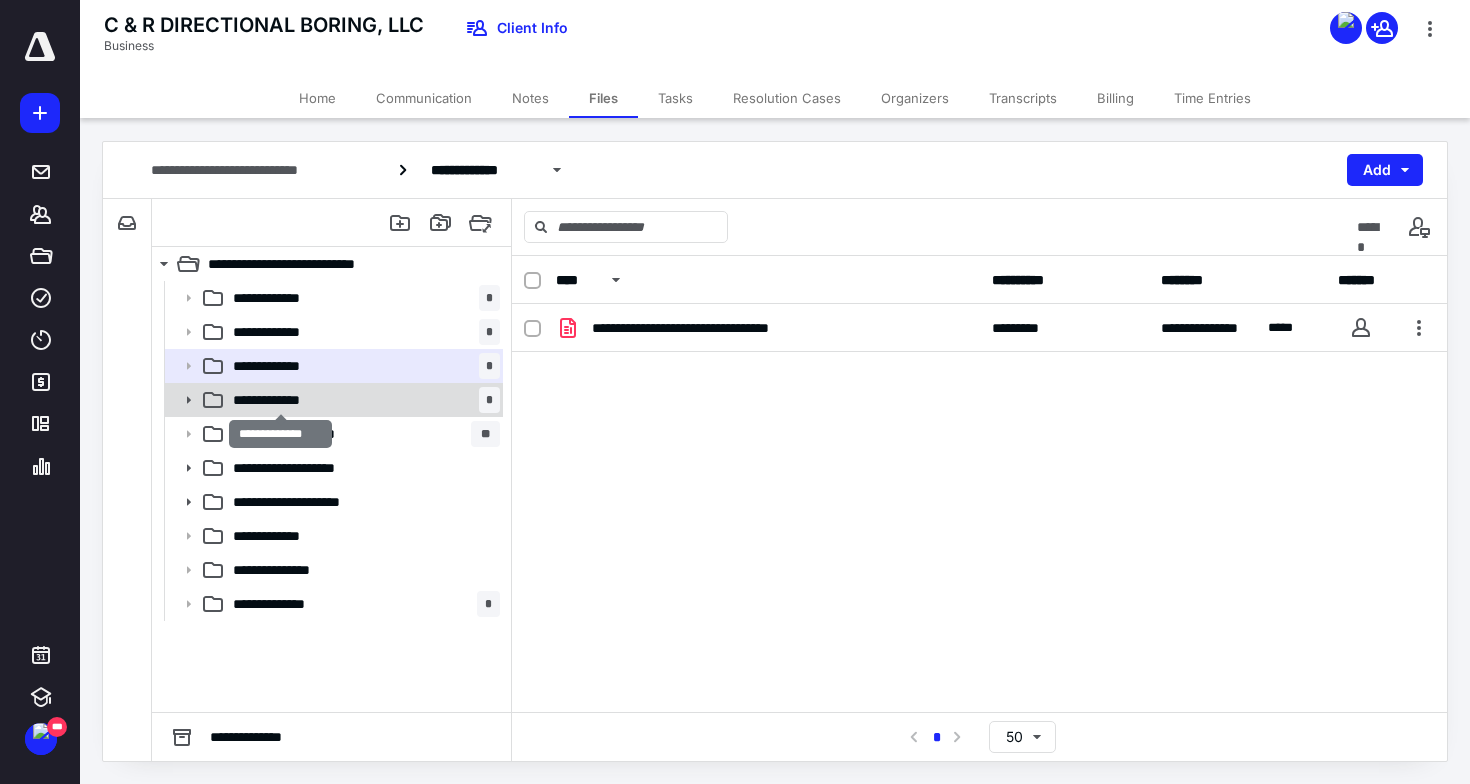 click on "**********" at bounding box center (281, 400) 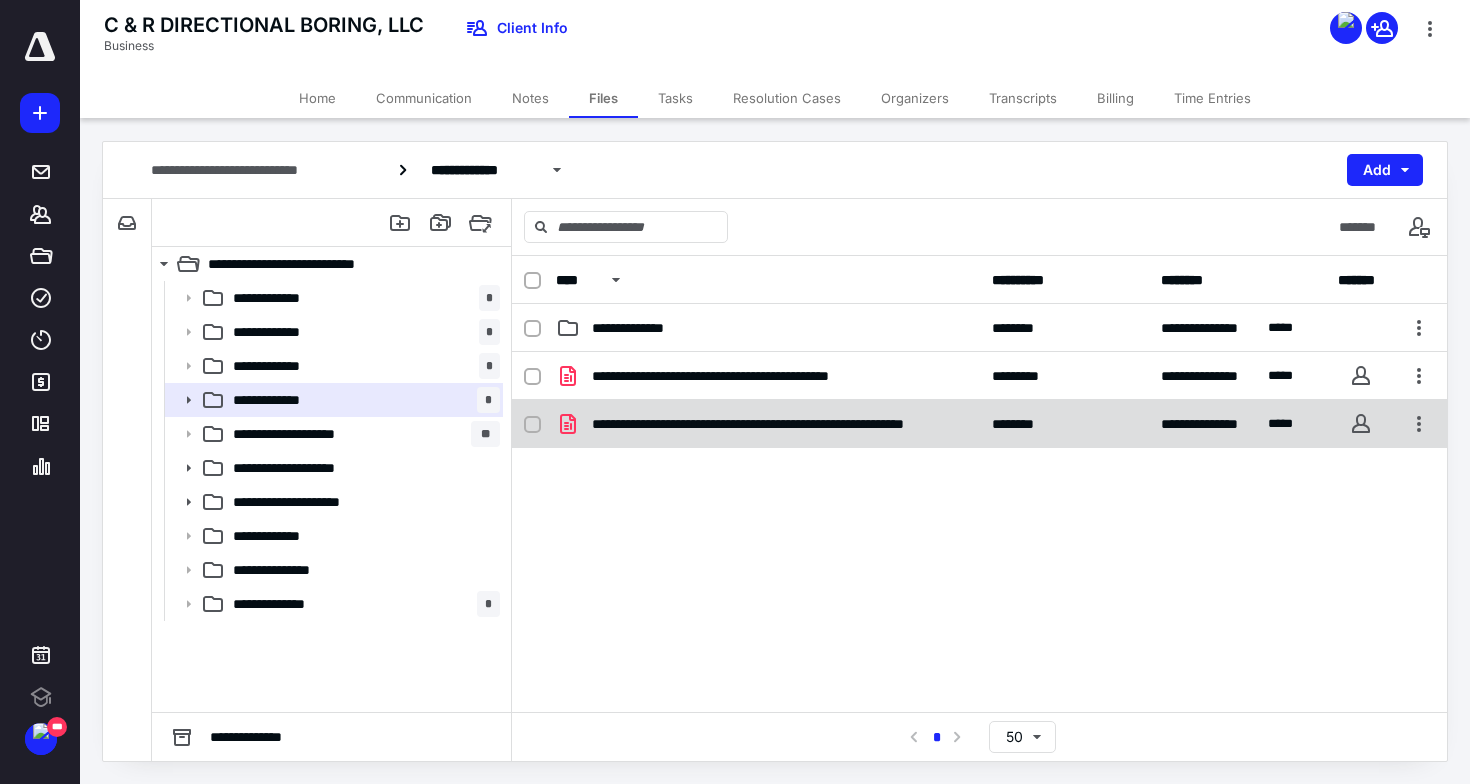scroll, scrollTop: 0, scrollLeft: 0, axis: both 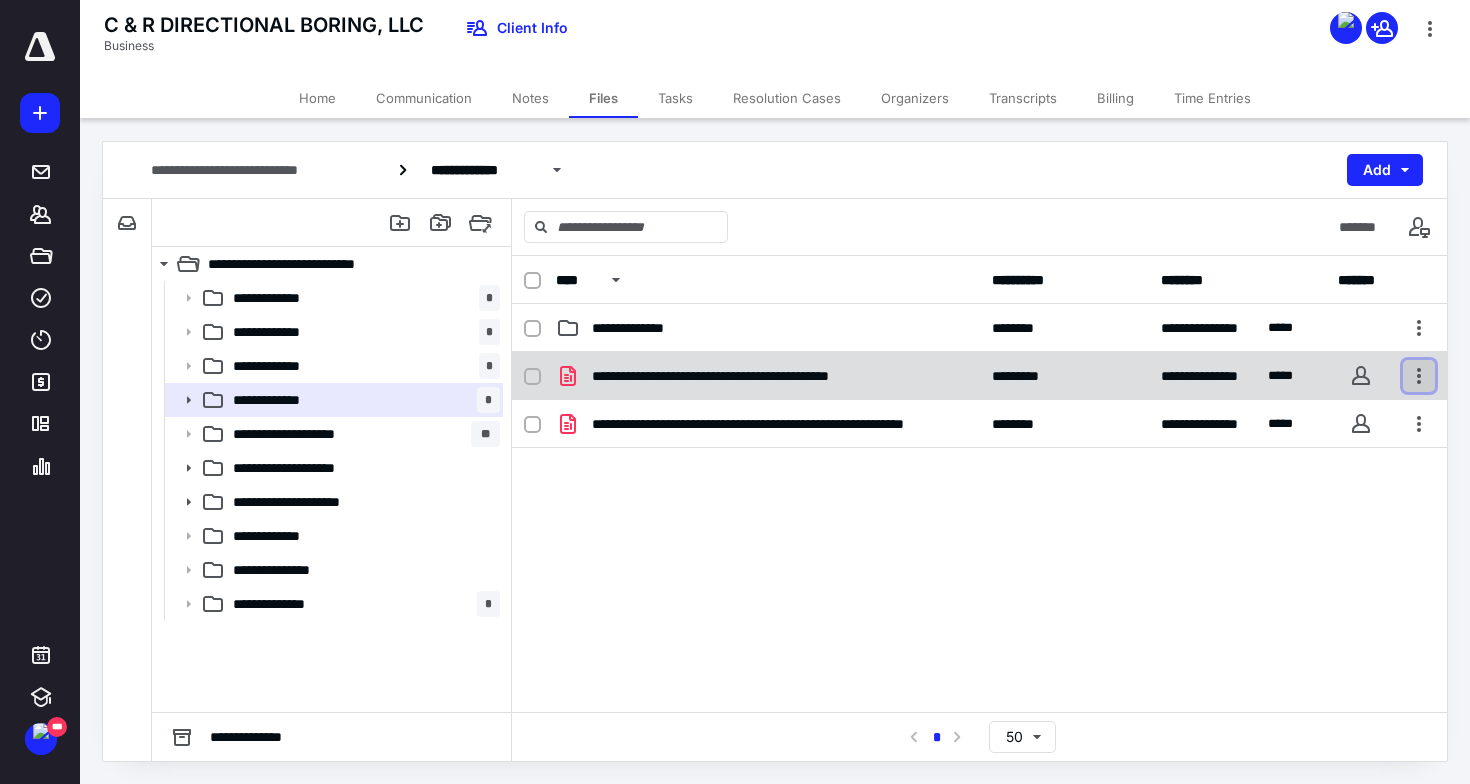 click at bounding box center (1419, 376) 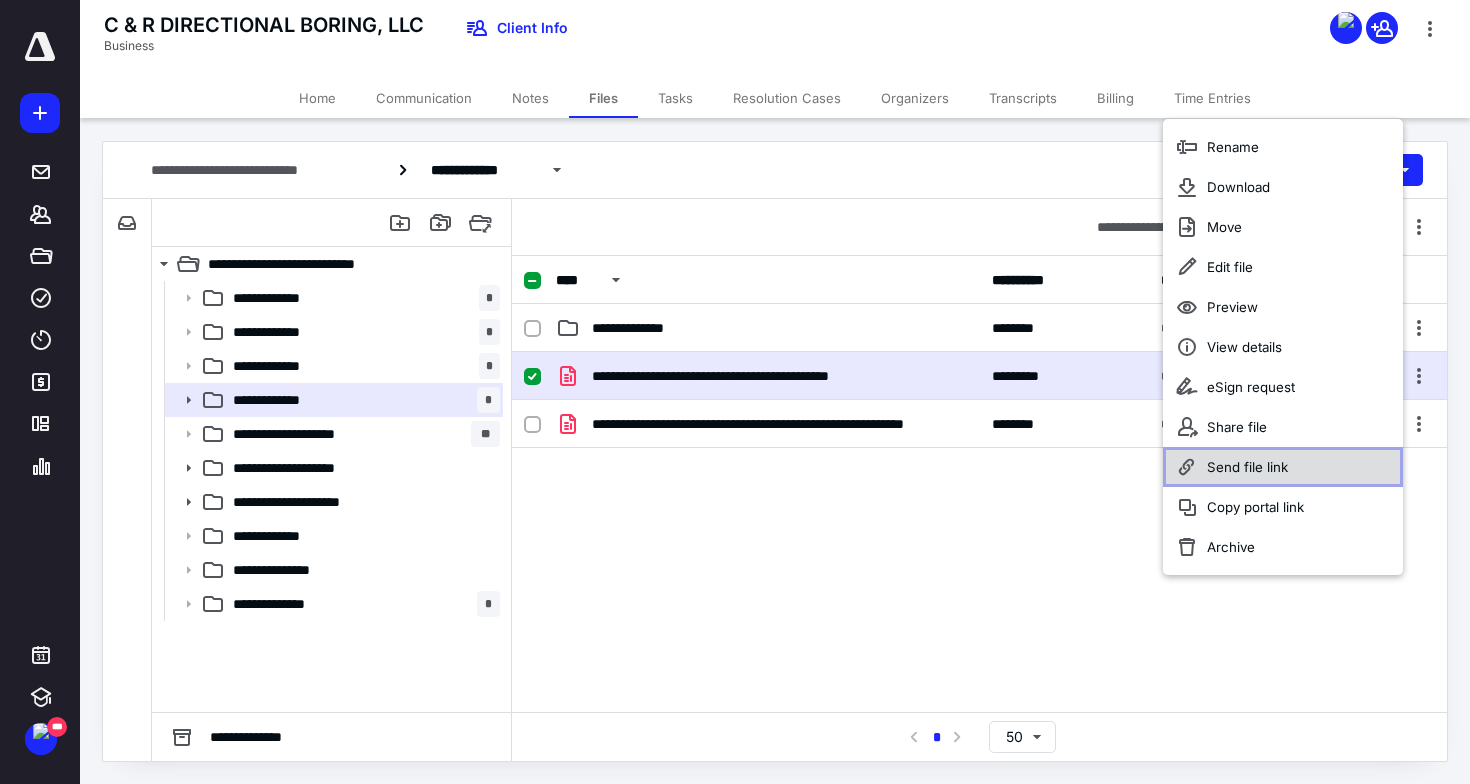click on "Send file link" at bounding box center (1247, 467) 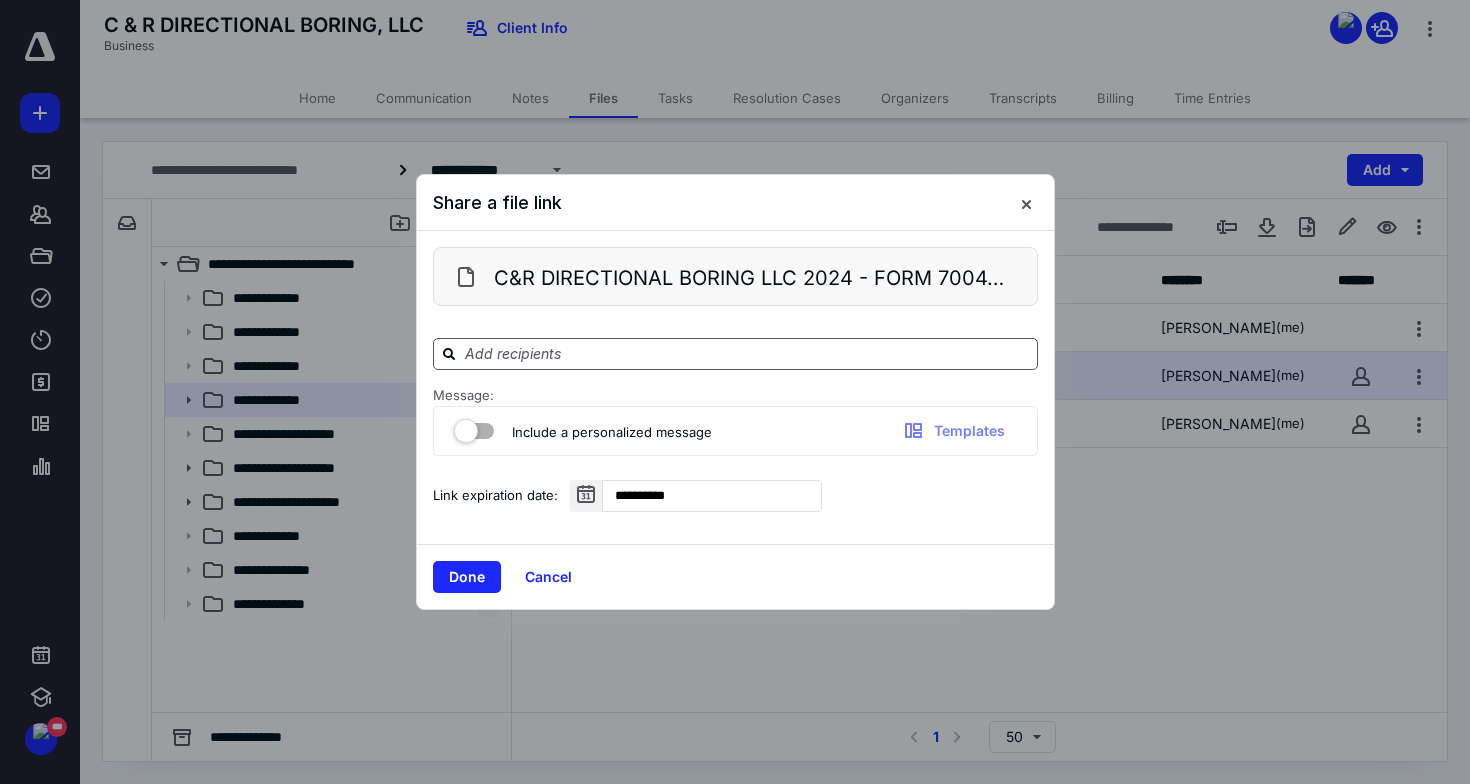 click at bounding box center (747, 353) 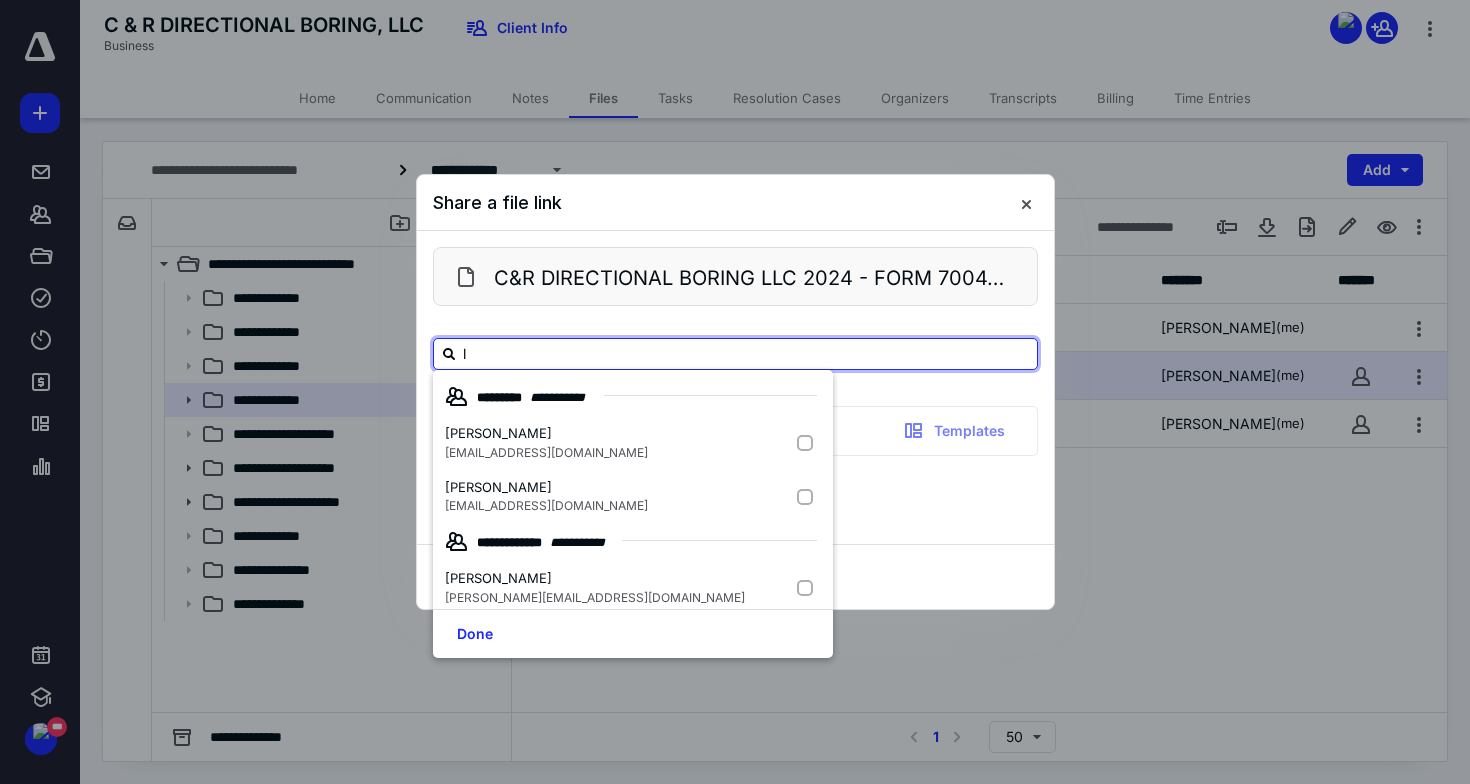 type on "le" 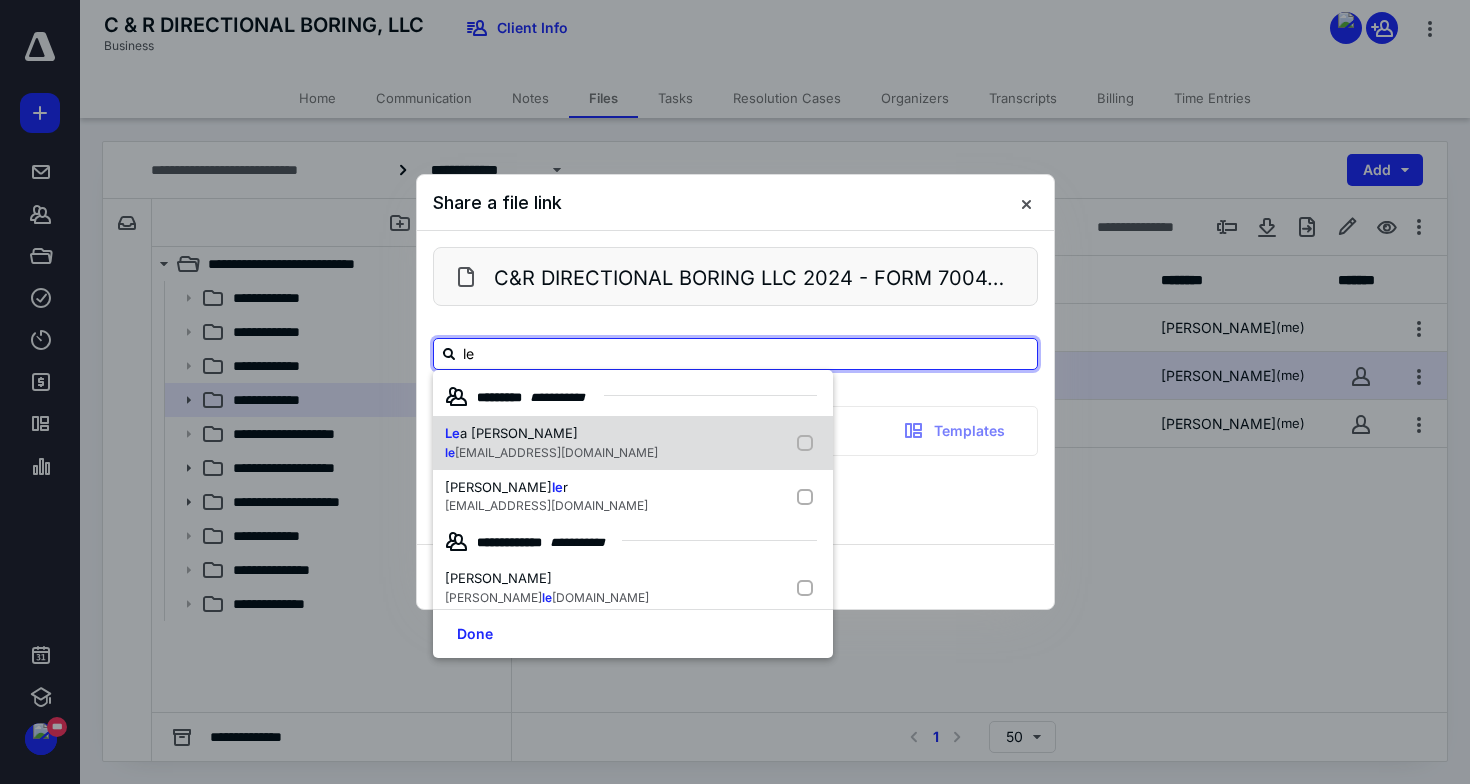 click on "le arishel@gmail.com" at bounding box center (551, 453) 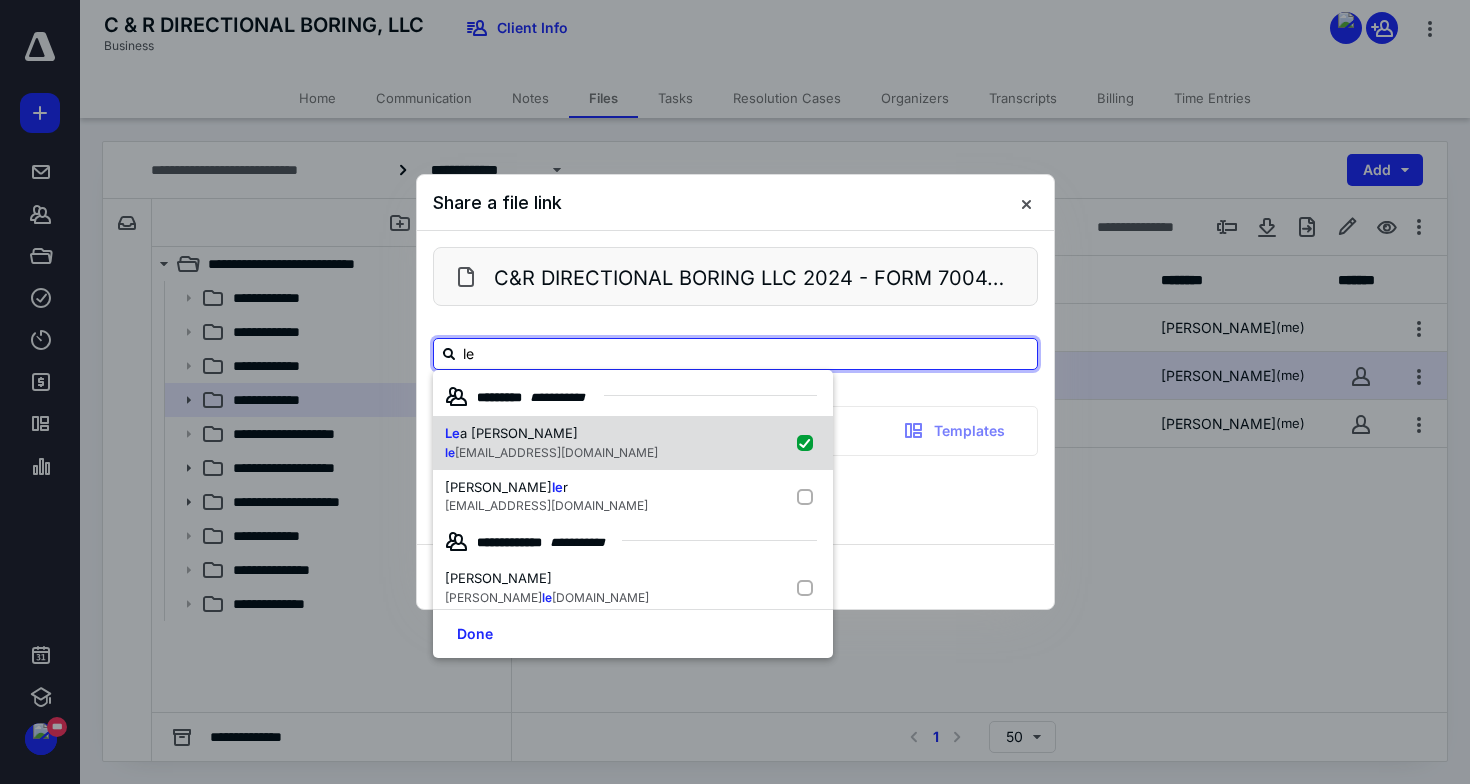checkbox on "true" 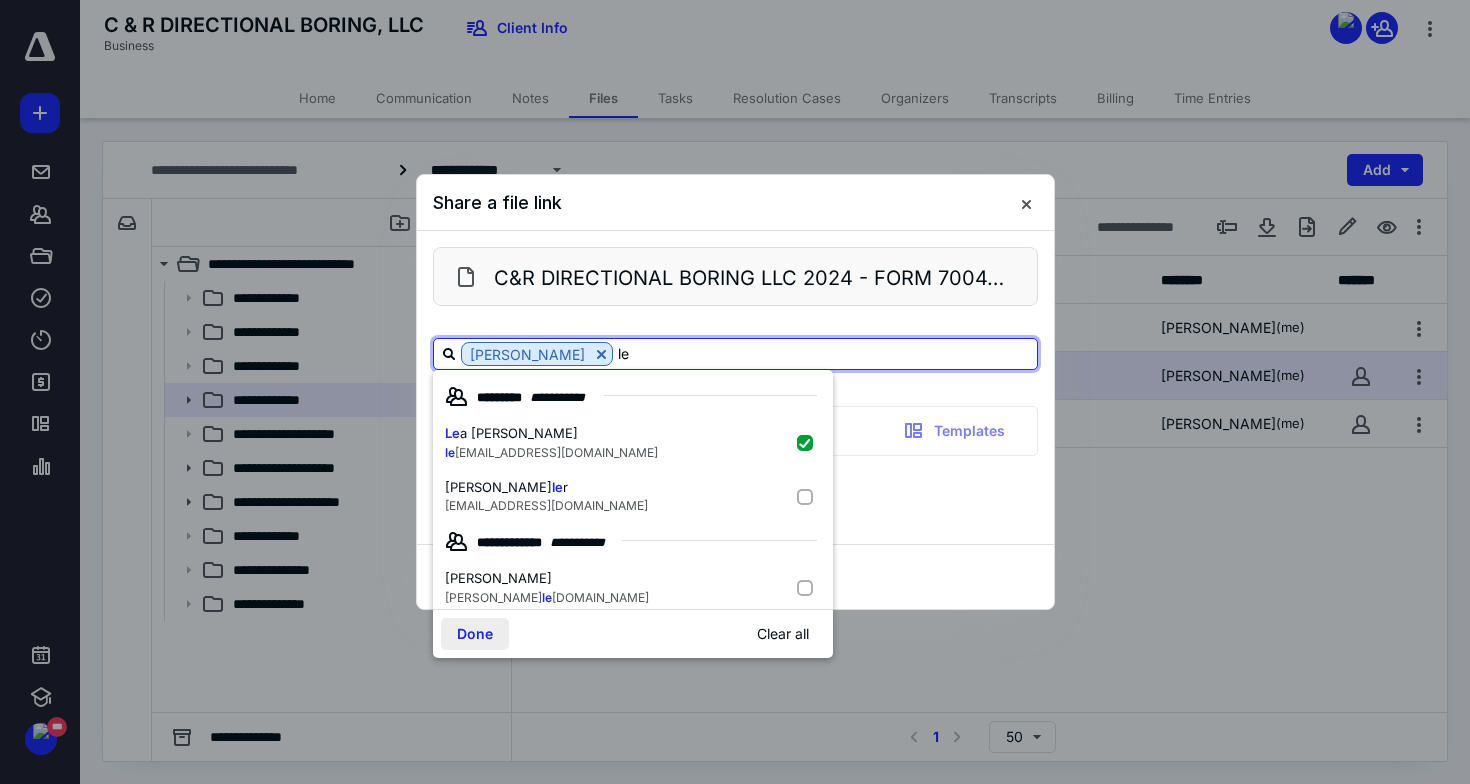 type on "le" 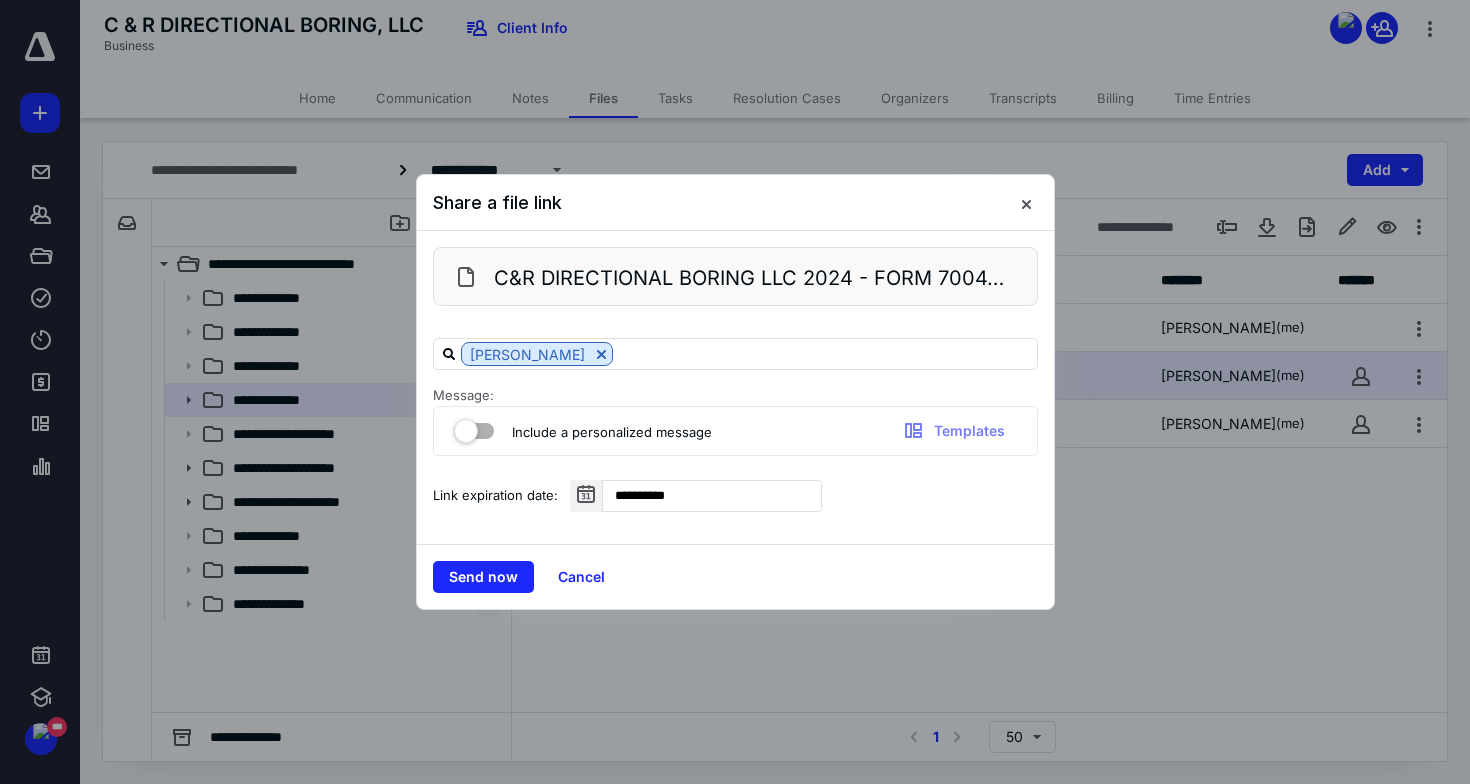 click at bounding box center (474, 427) 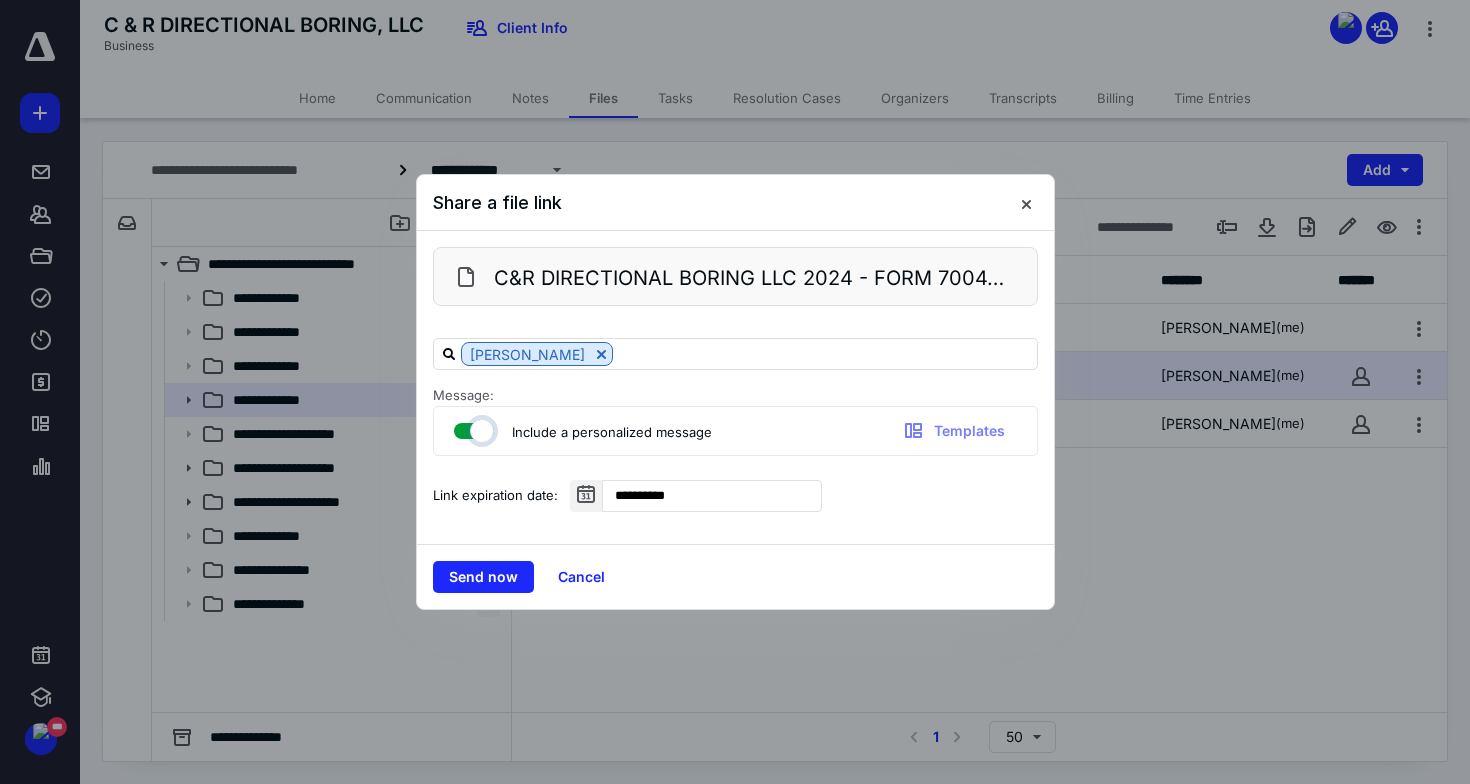 checkbox on "true" 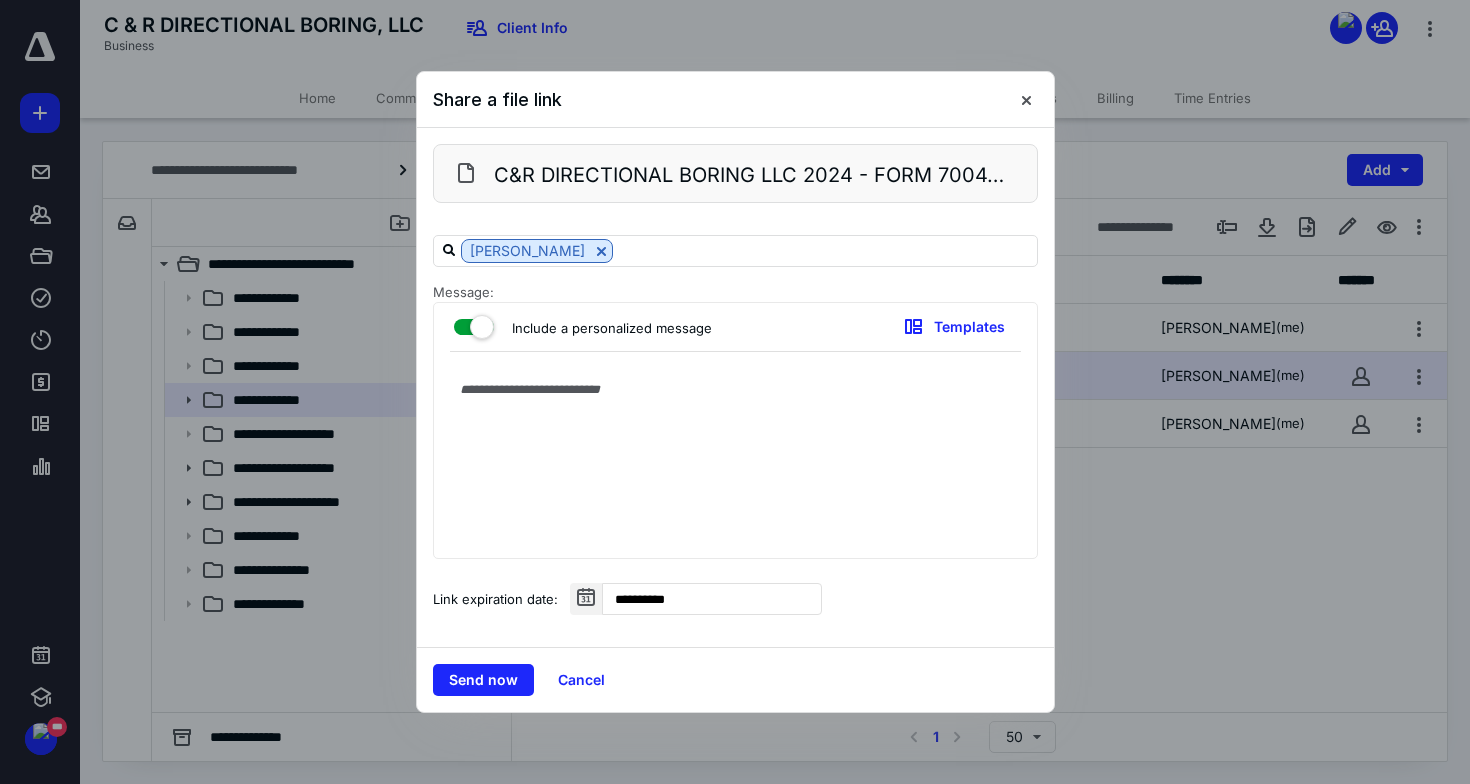 click at bounding box center (735, 460) 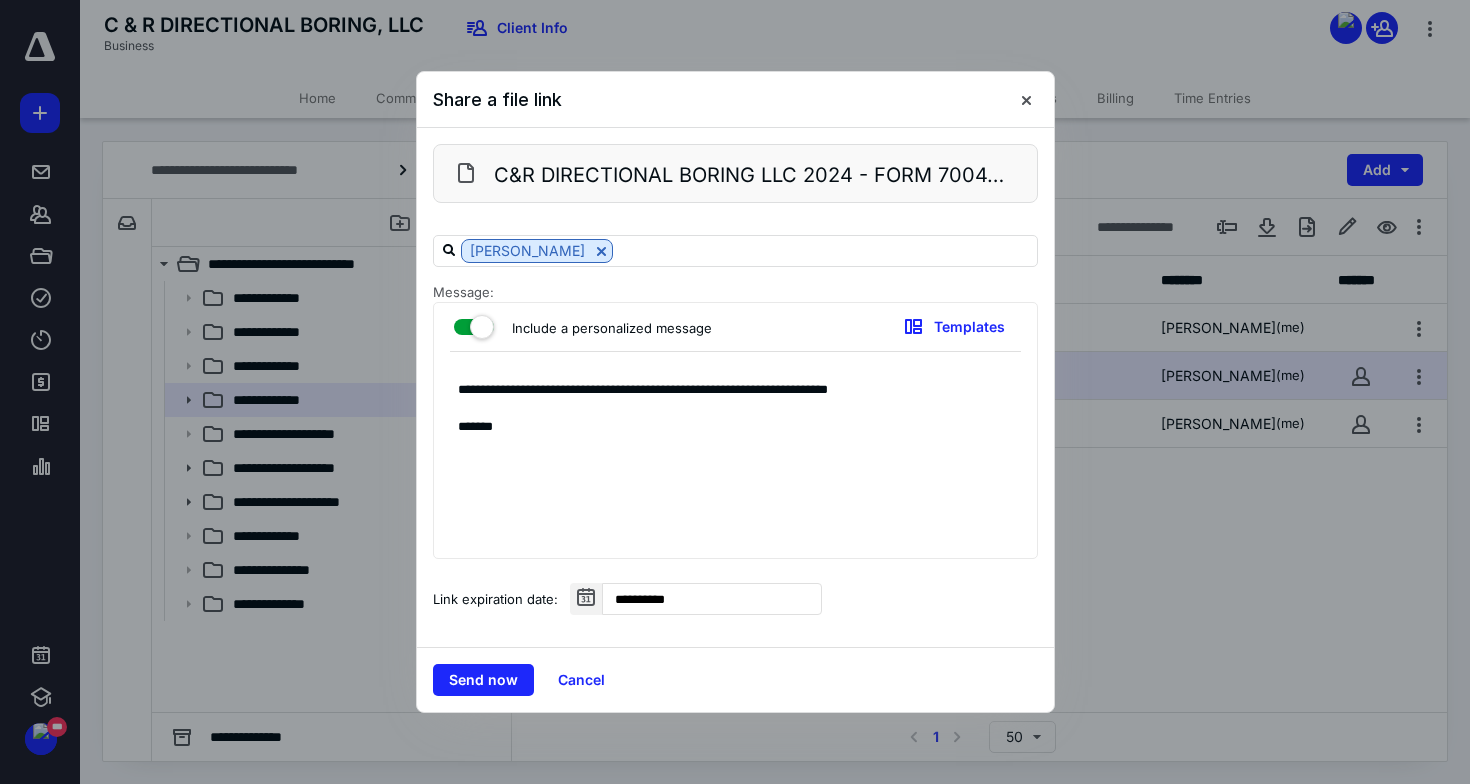 type on "**********" 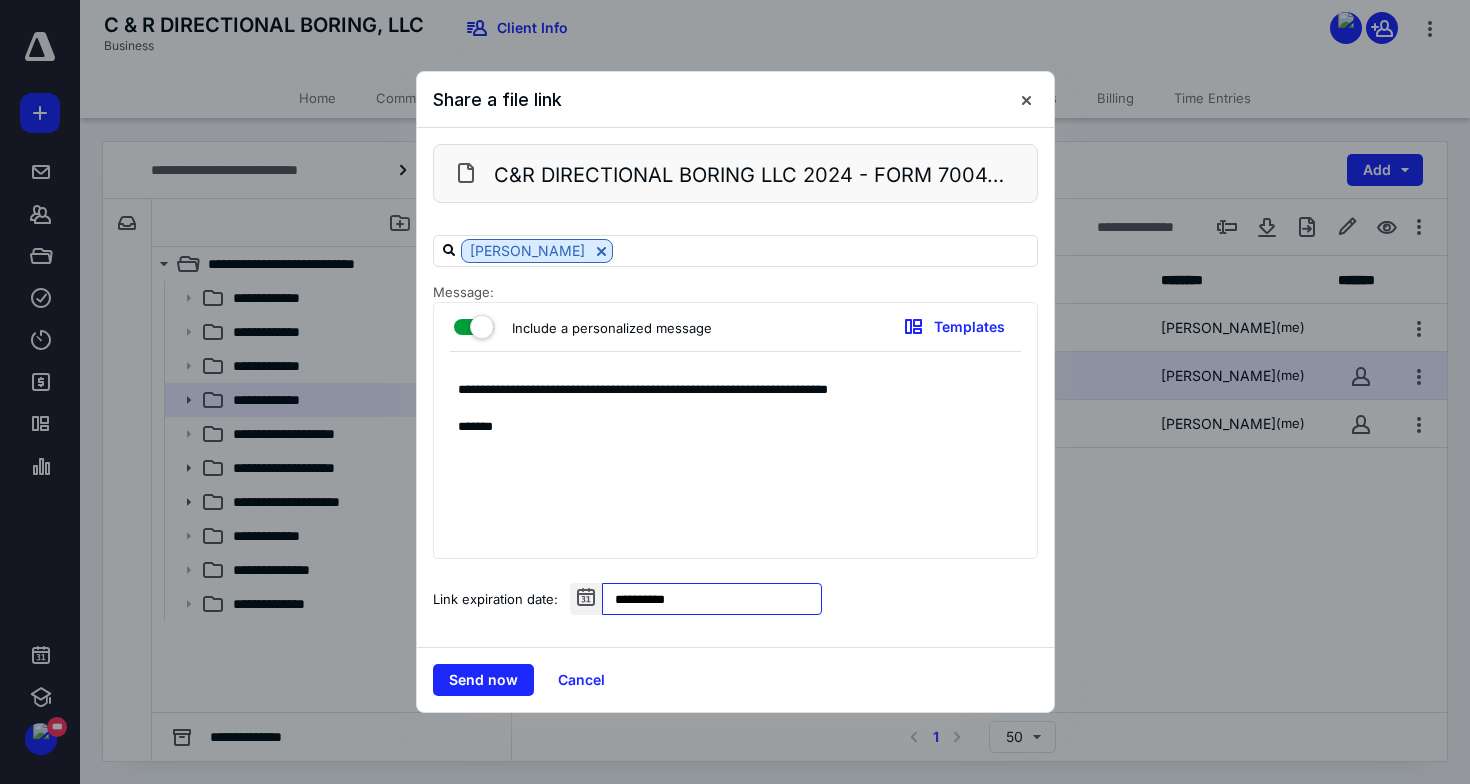 click on "**********" at bounding box center [712, 599] 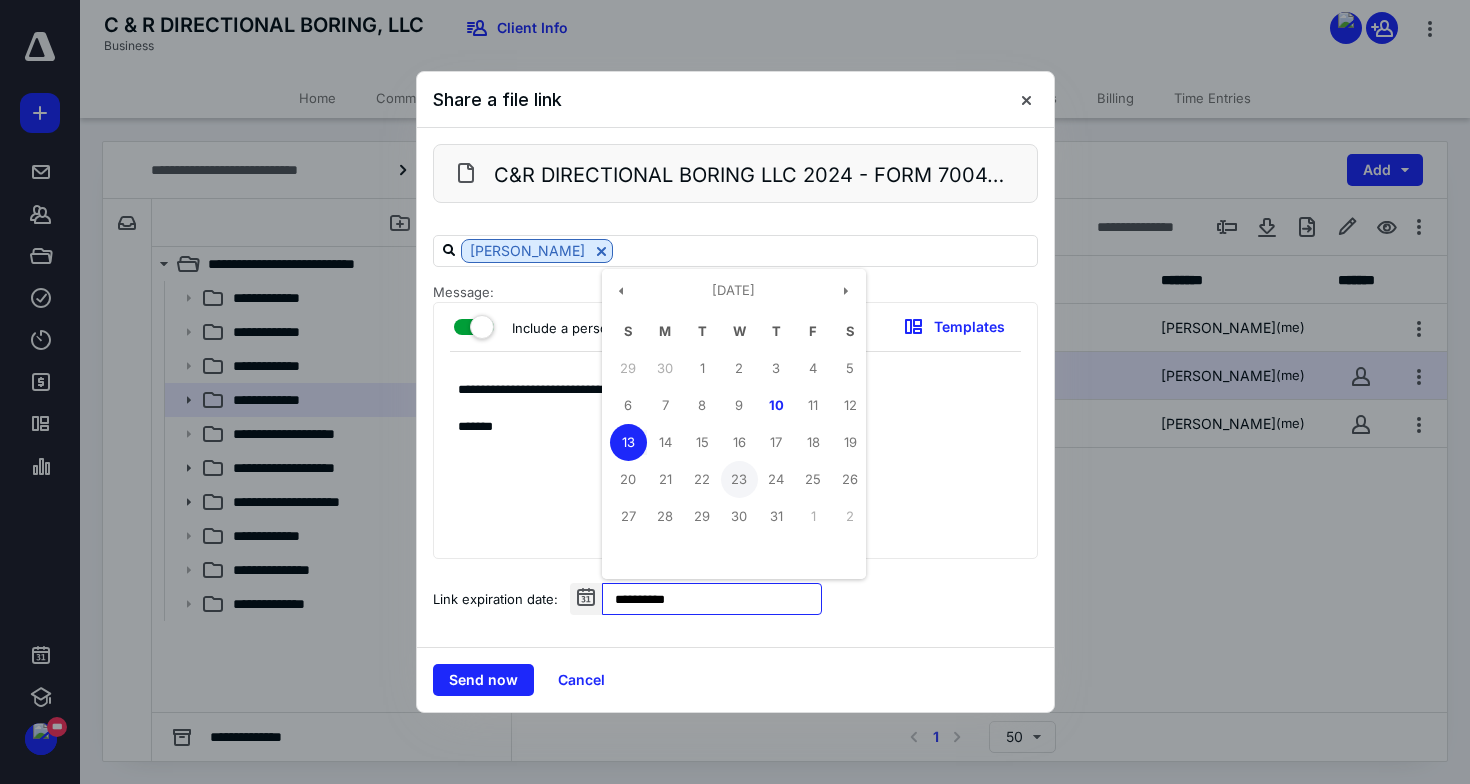 click on "23" at bounding box center [739, 479] 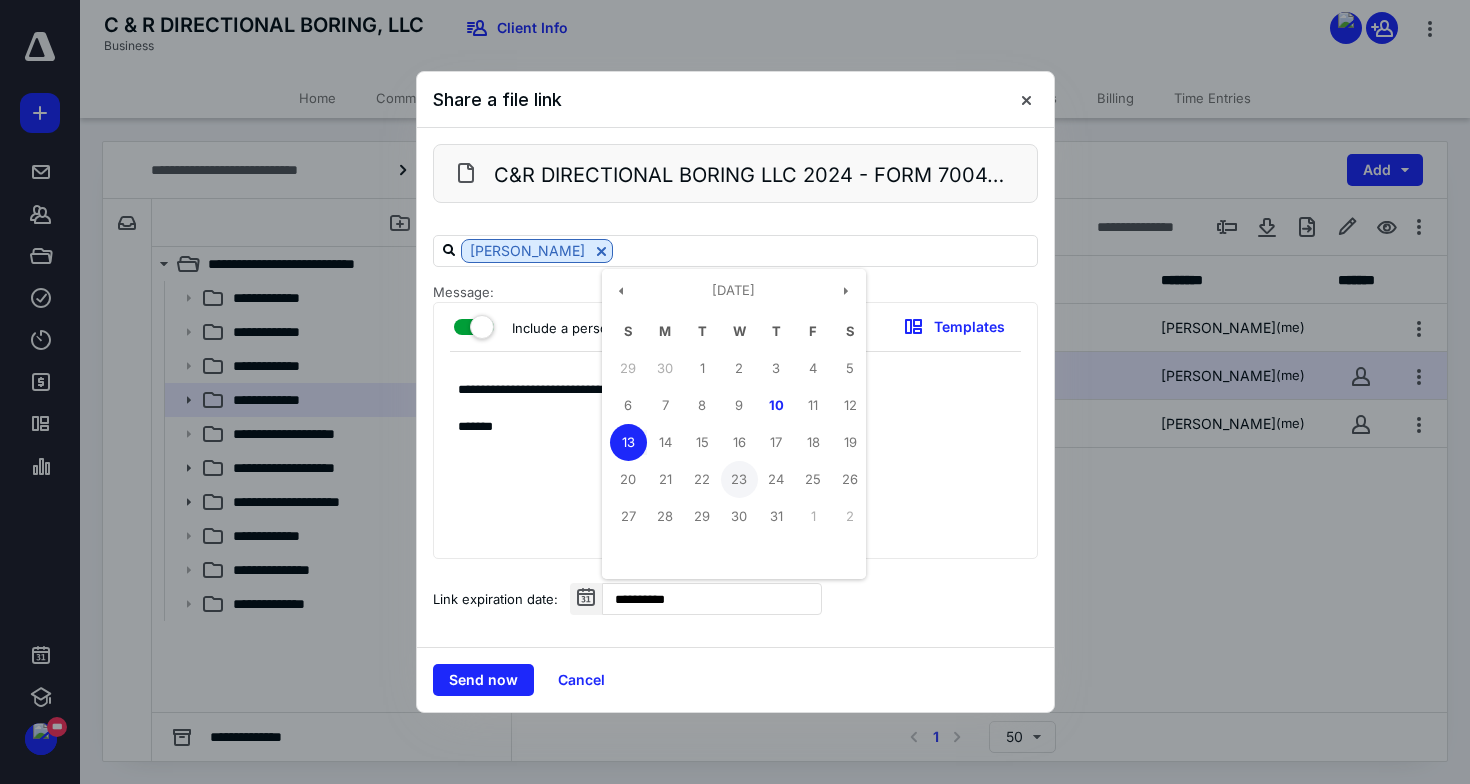 type on "**********" 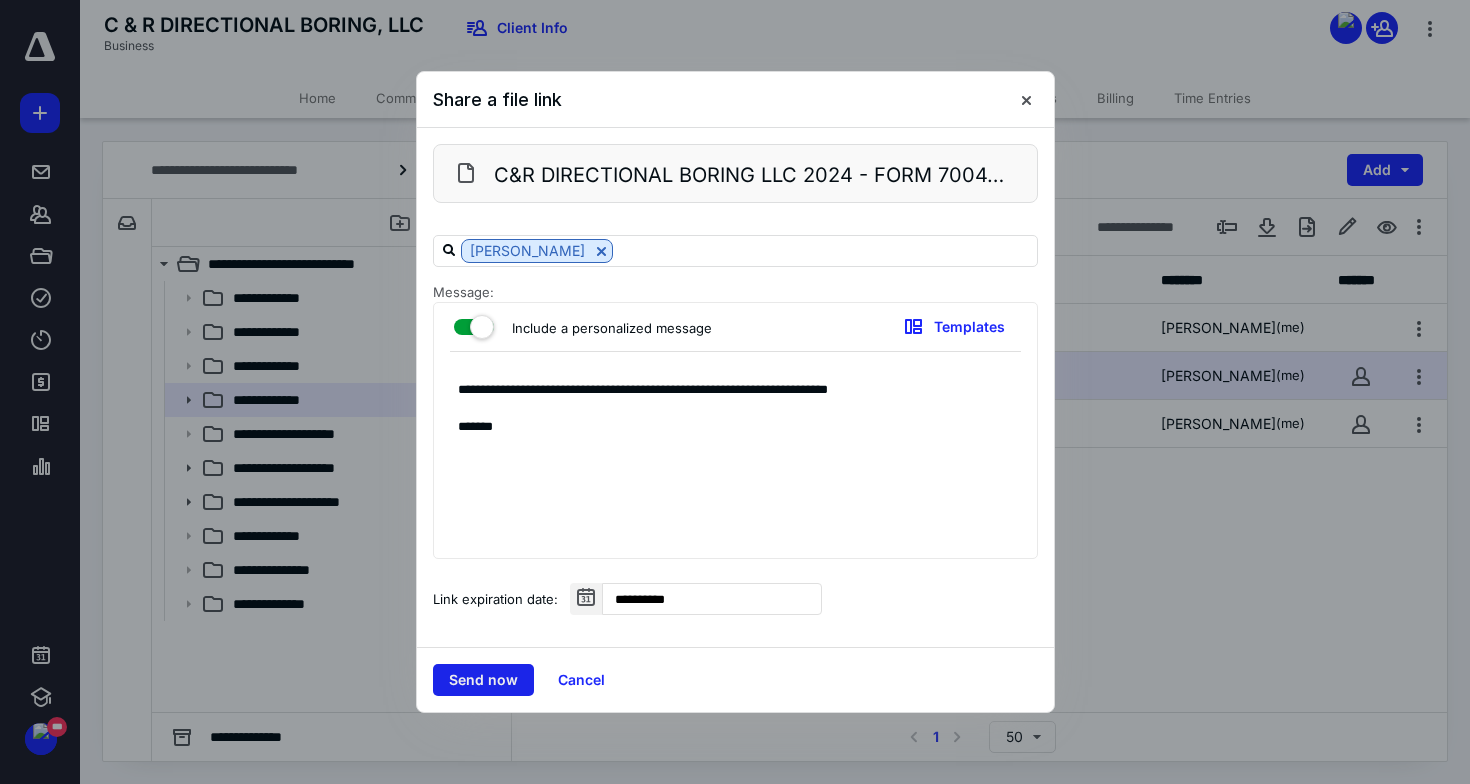 click on "Send now" at bounding box center [483, 680] 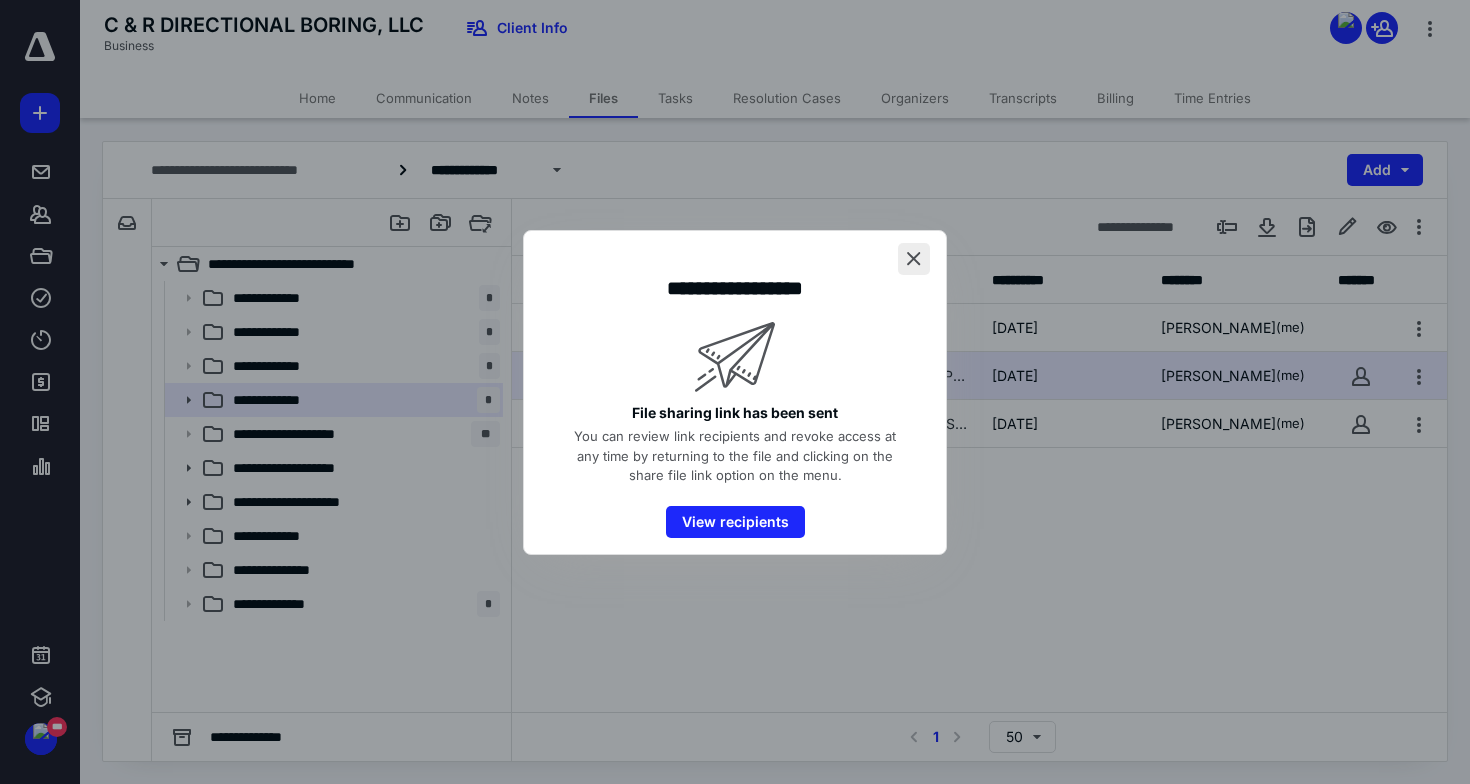 click at bounding box center (914, 259) 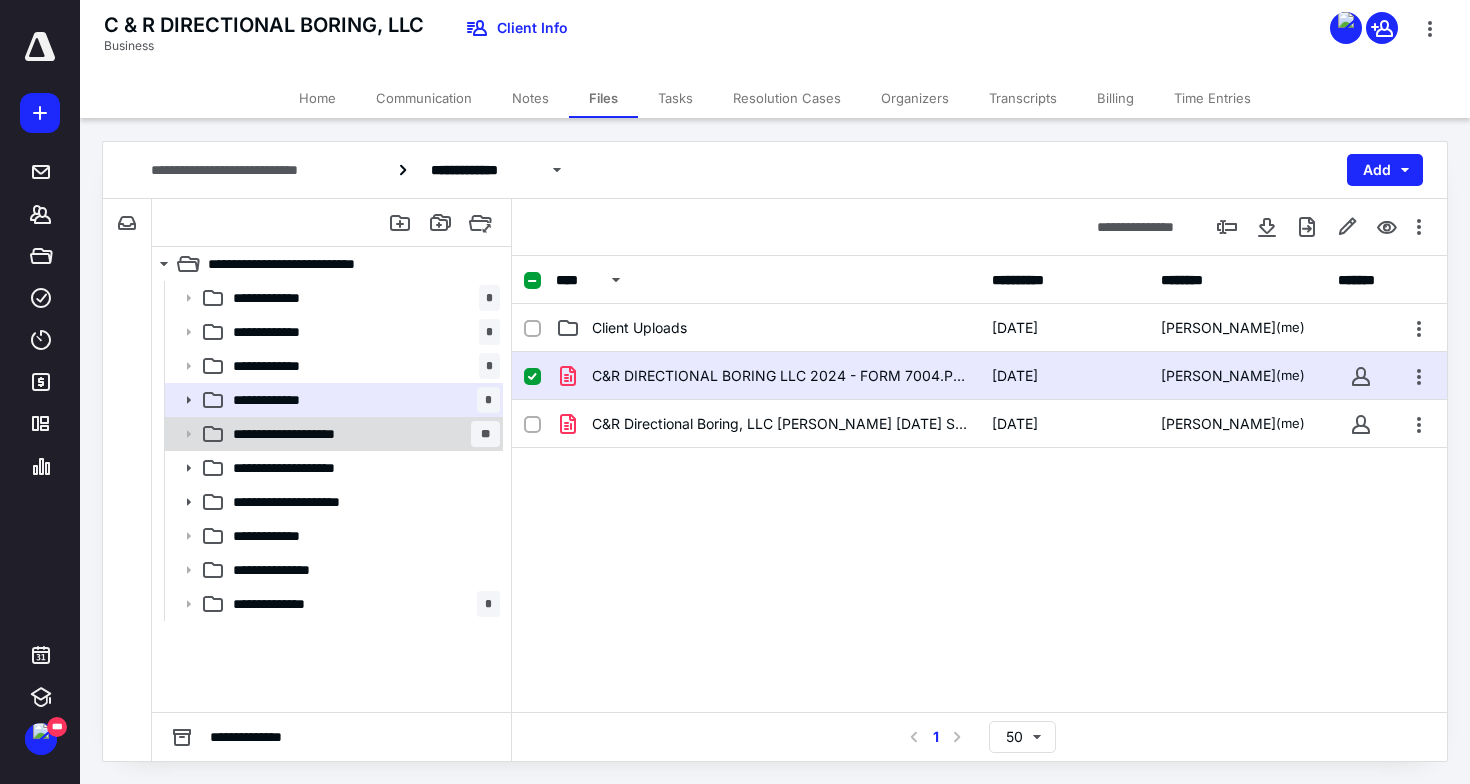 click on "**********" at bounding box center (362, 434) 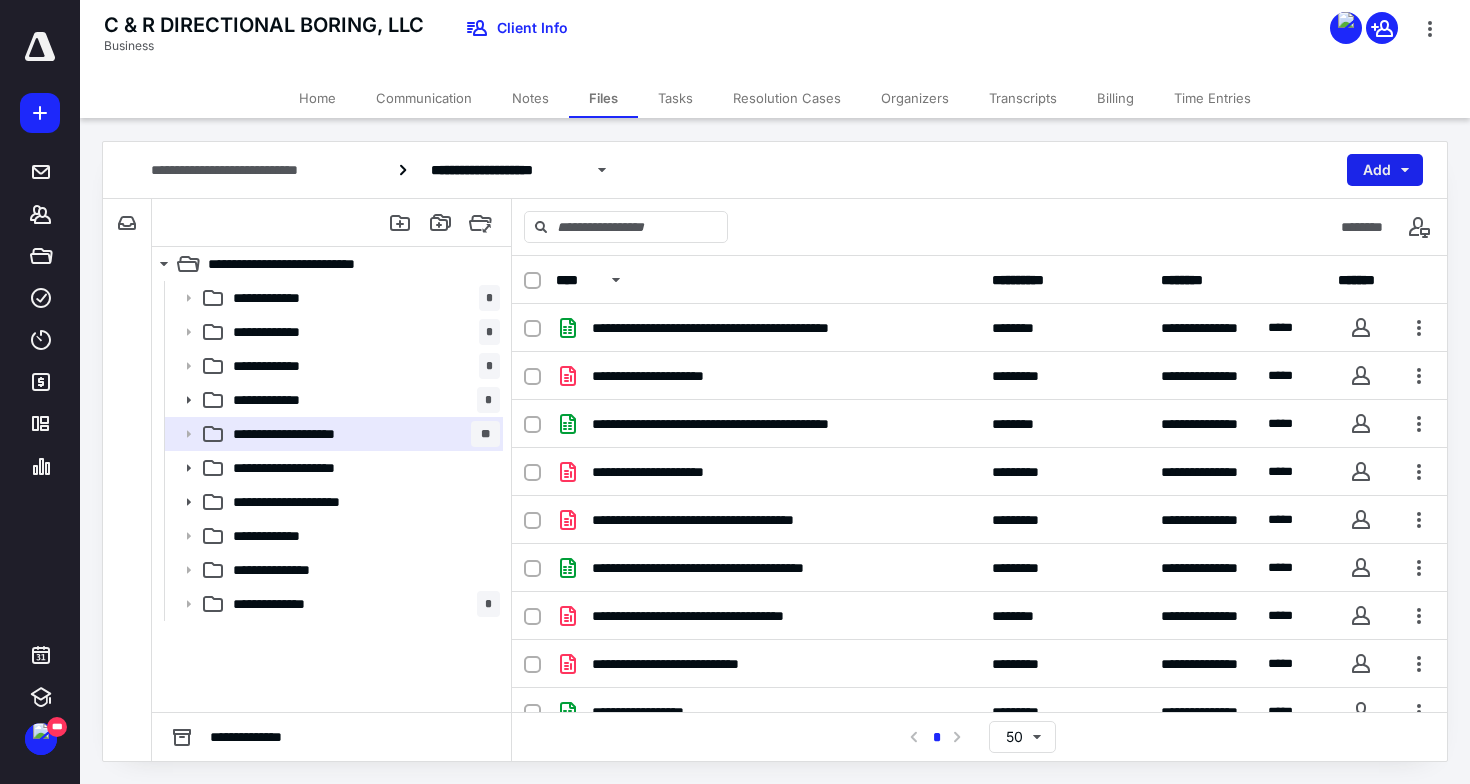 click on "Add" at bounding box center [1385, 170] 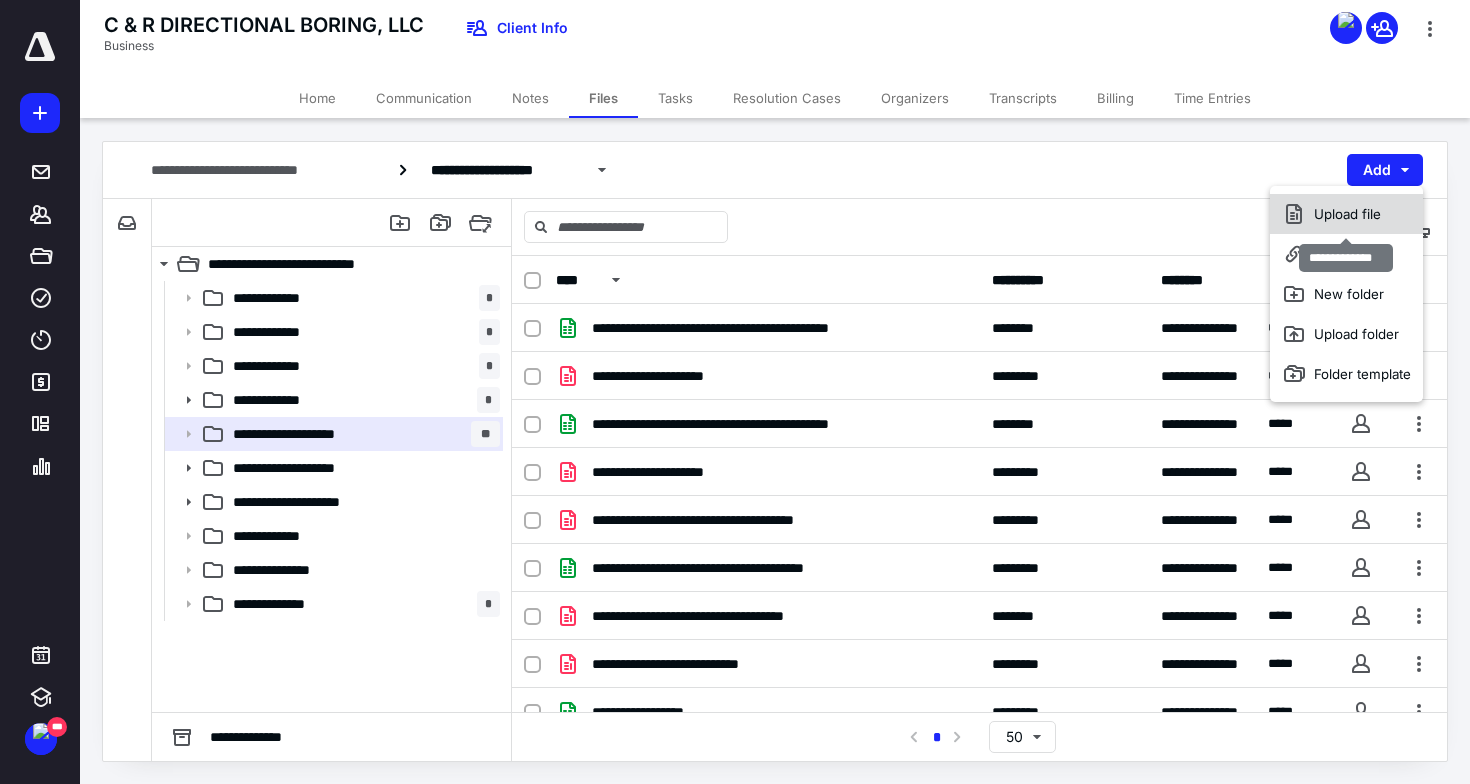 click on "Upload file" at bounding box center (1346, 214) 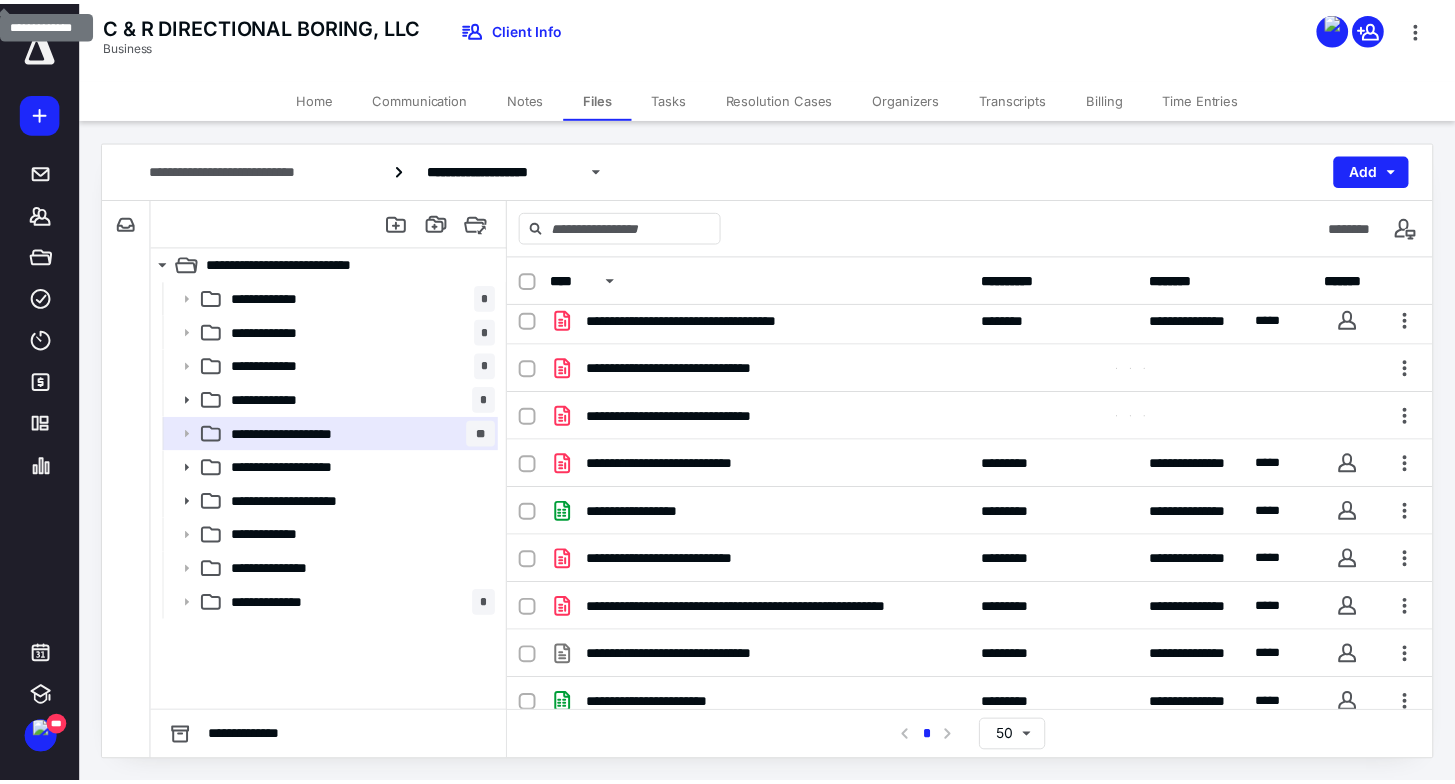 scroll, scrollTop: 294, scrollLeft: 0, axis: vertical 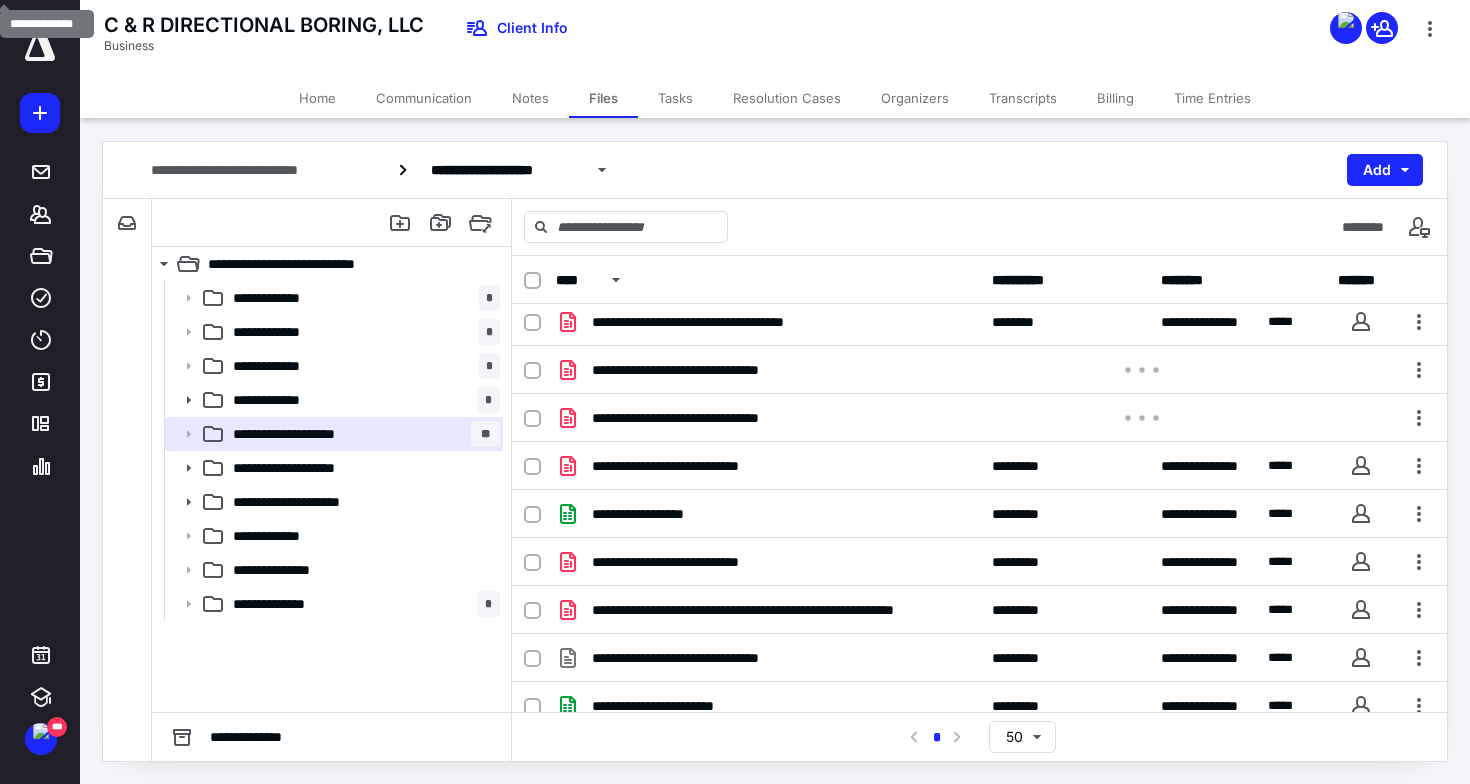click on "**********" at bounding box center [775, 170] 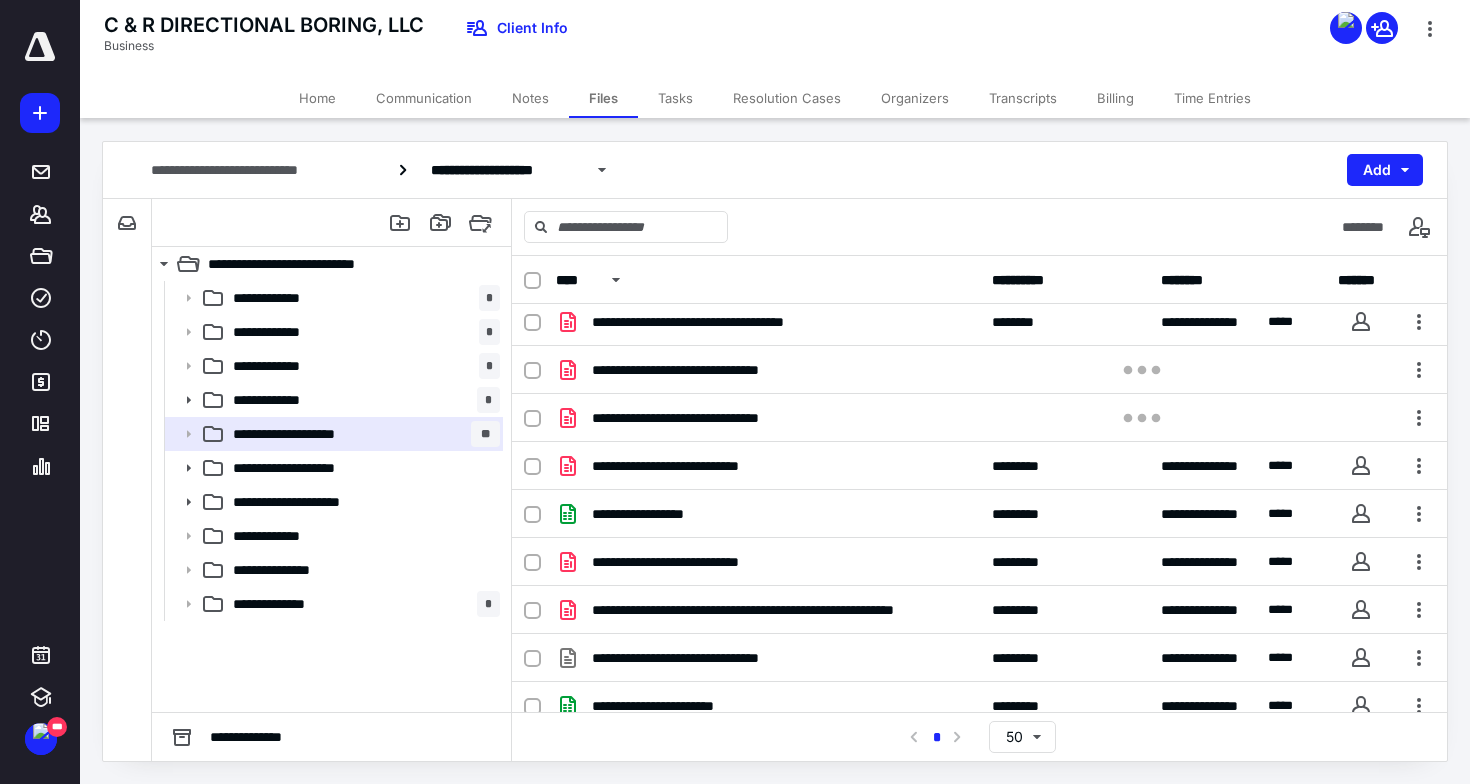 click on "**********" at bounding box center (775, 170) 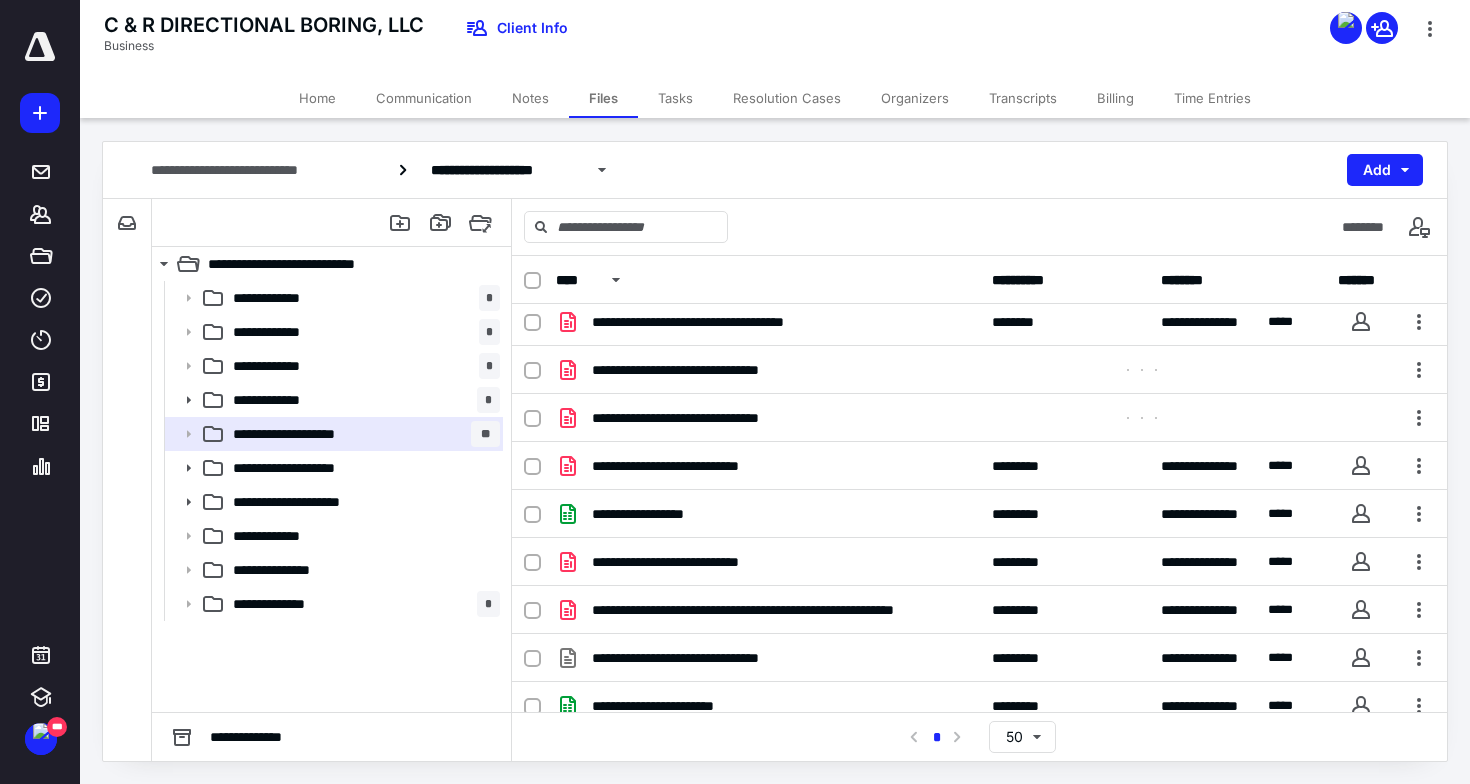click on "**********" at bounding box center [775, 170] 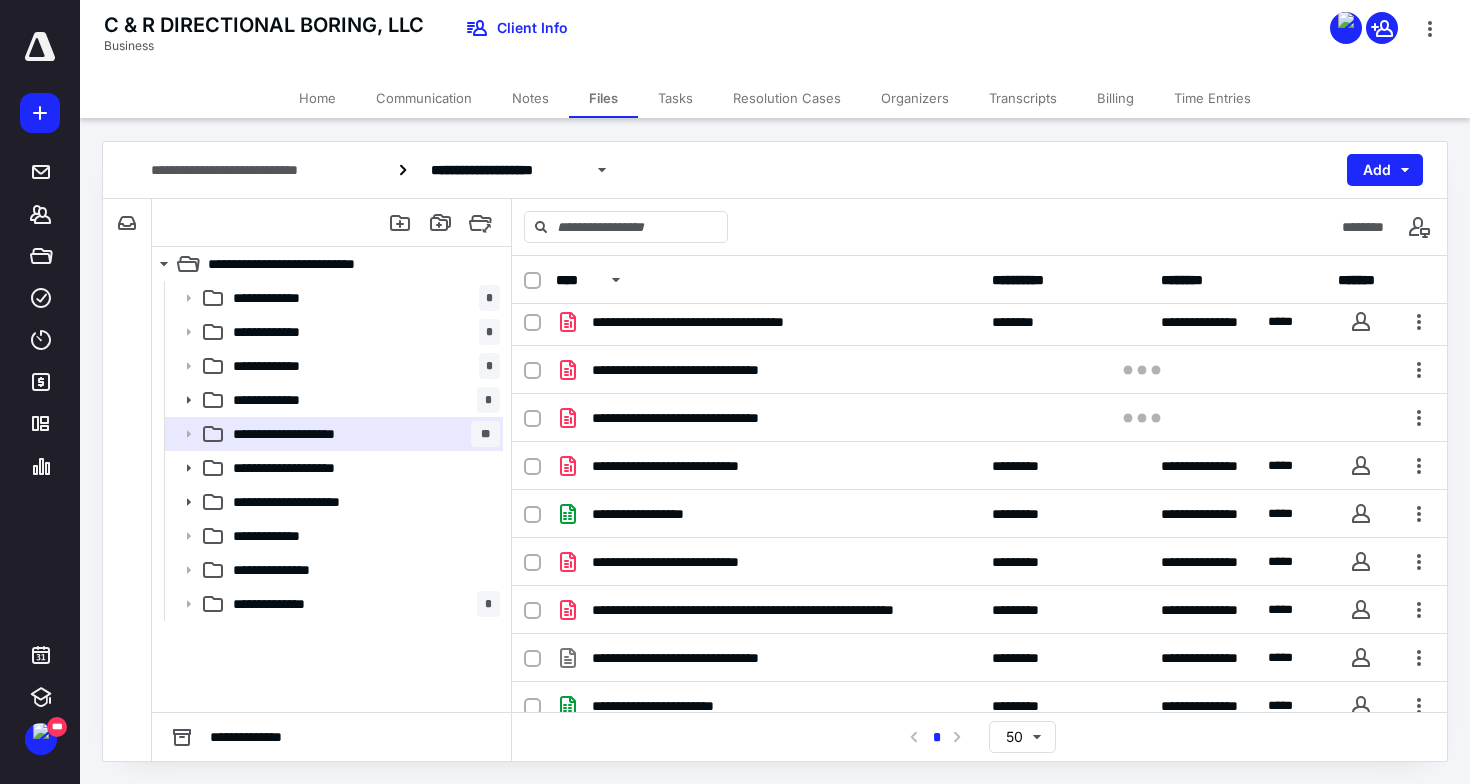 click on "Home" at bounding box center [317, 98] 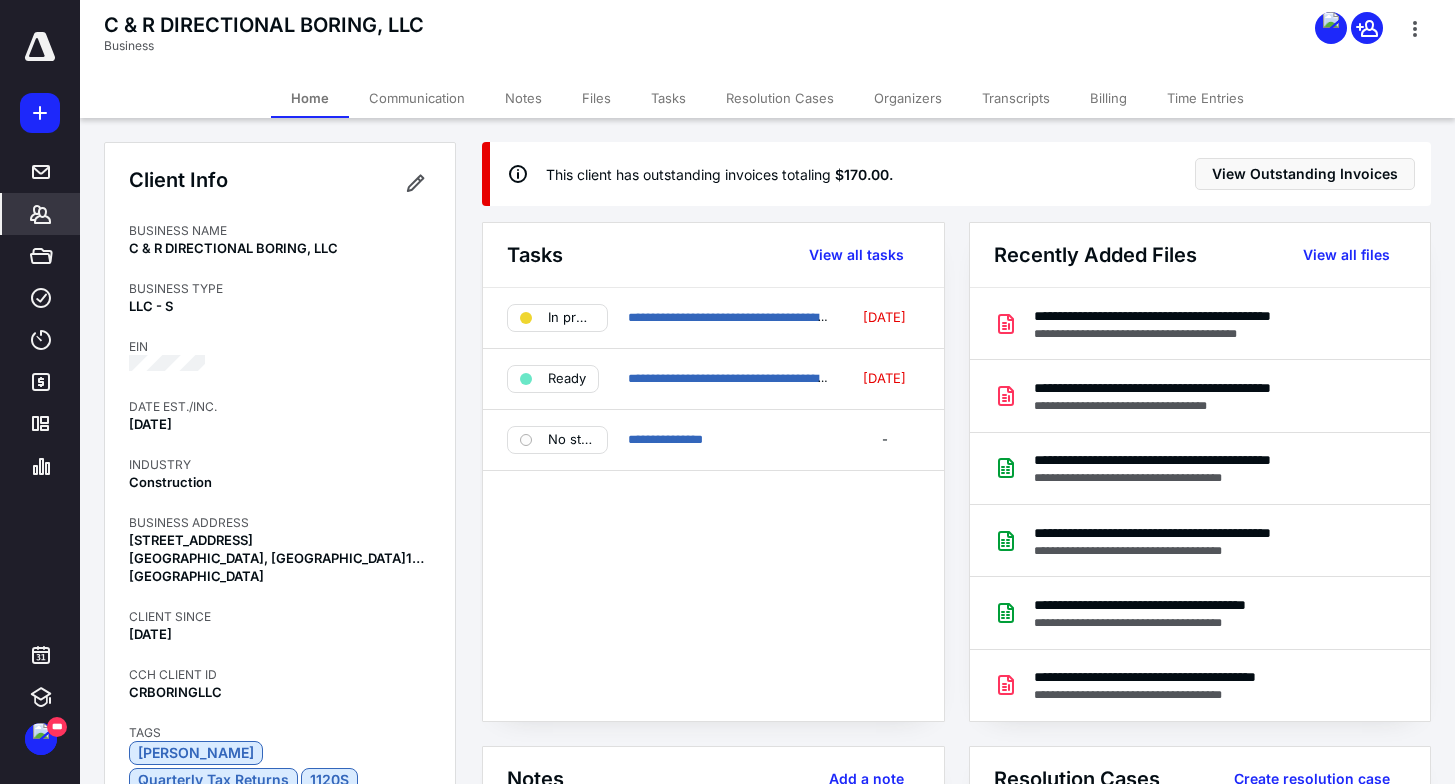 click on "**********" at bounding box center [713, 504] 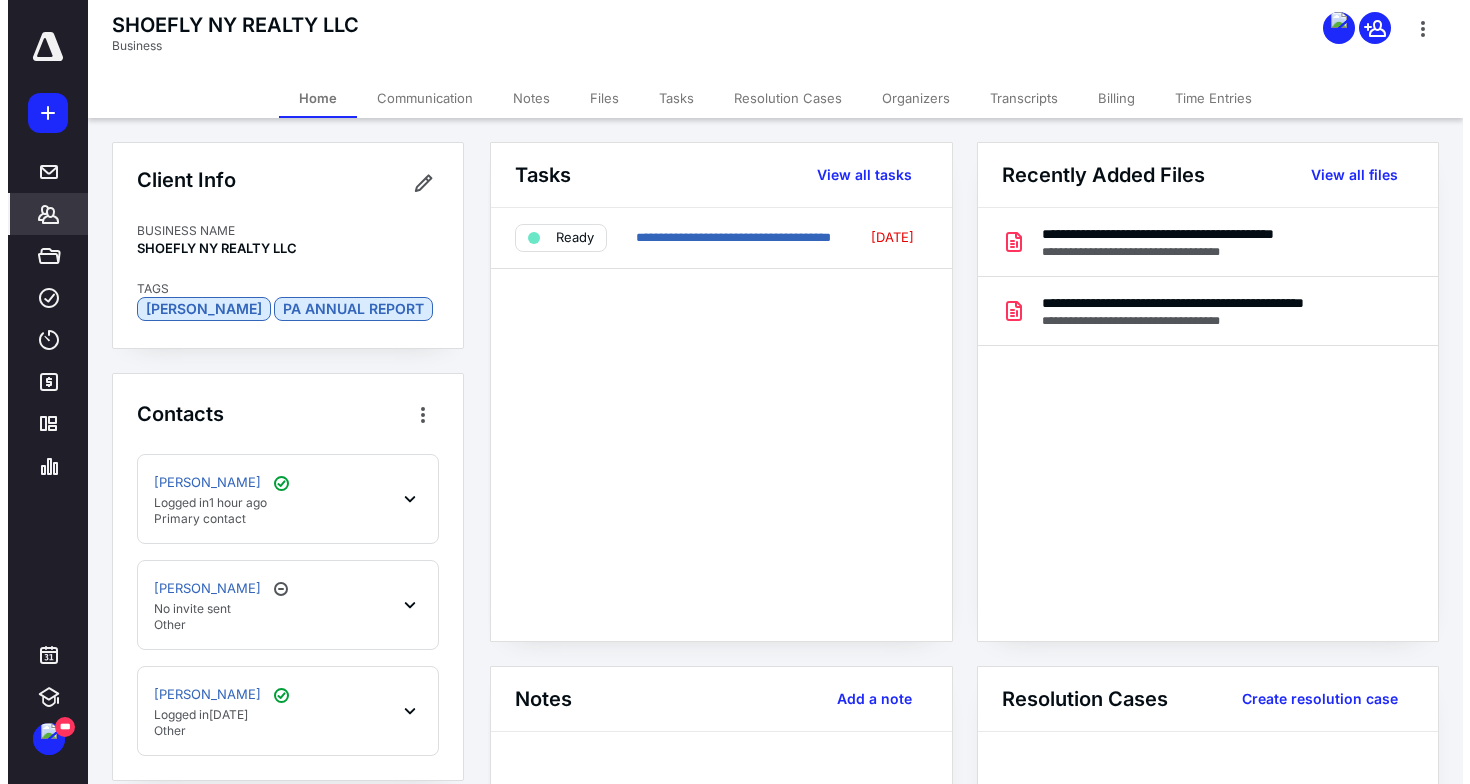 scroll, scrollTop: 0, scrollLeft: 0, axis: both 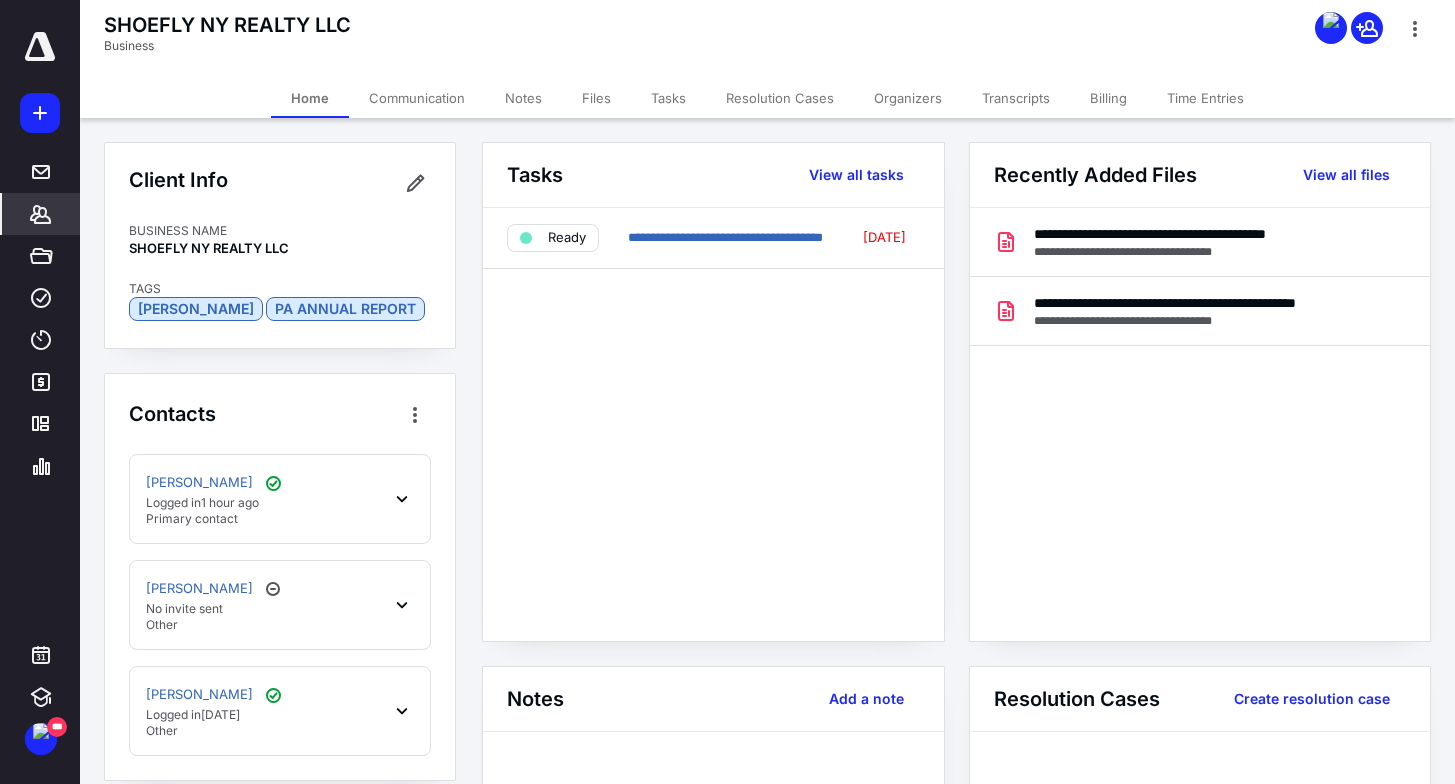 click on "**********" at bounding box center [713, 424] 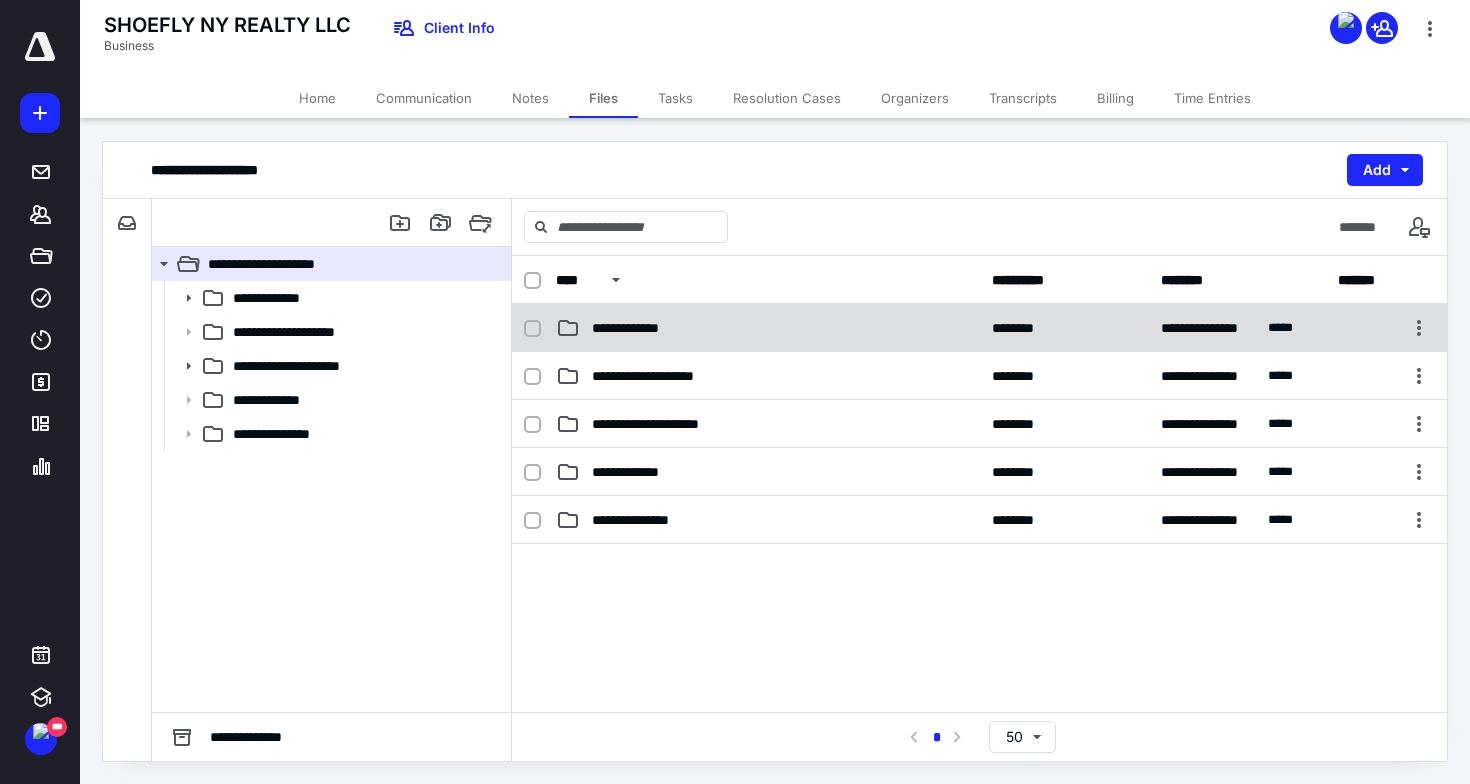 click on "**********" at bounding box center (768, 328) 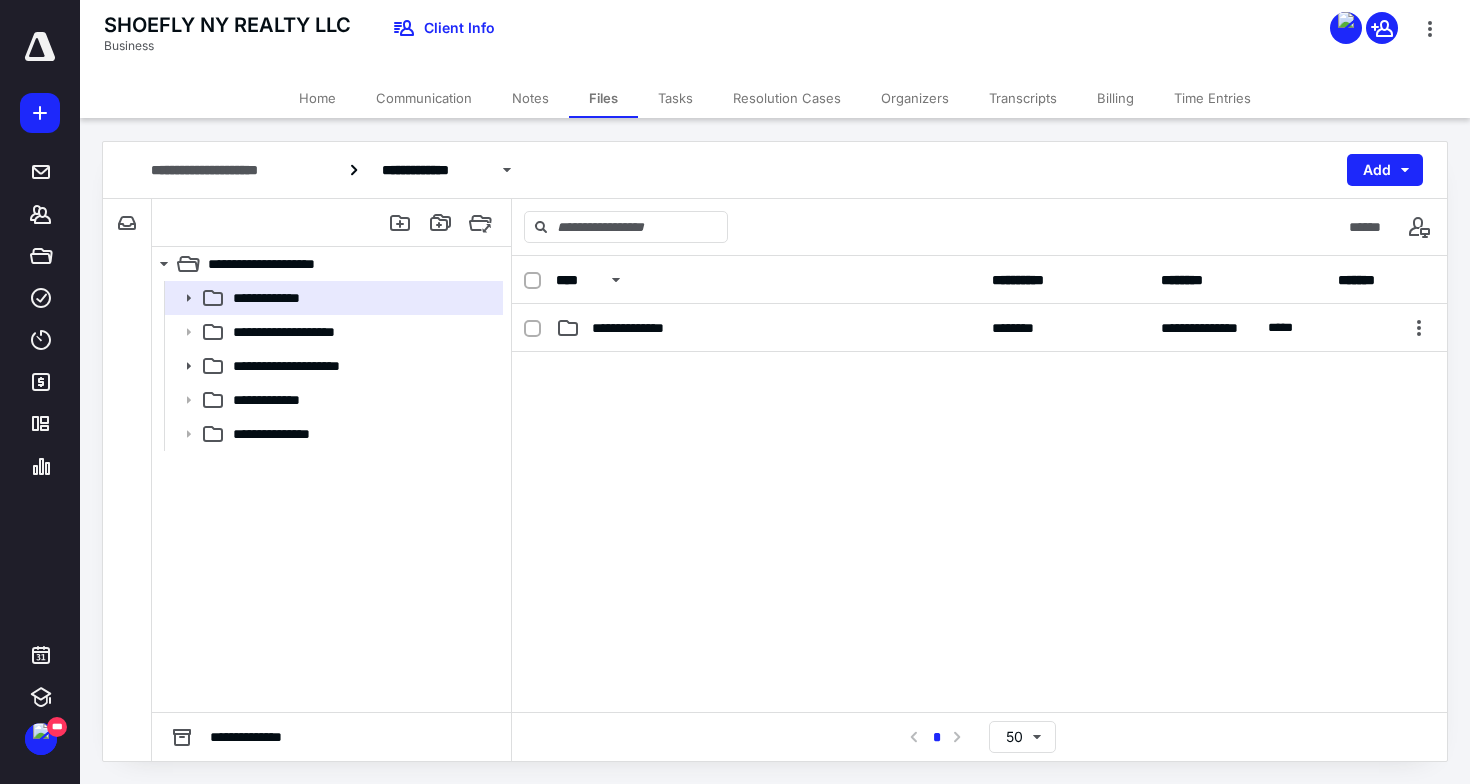 click on "**********" at bounding box center [768, 328] 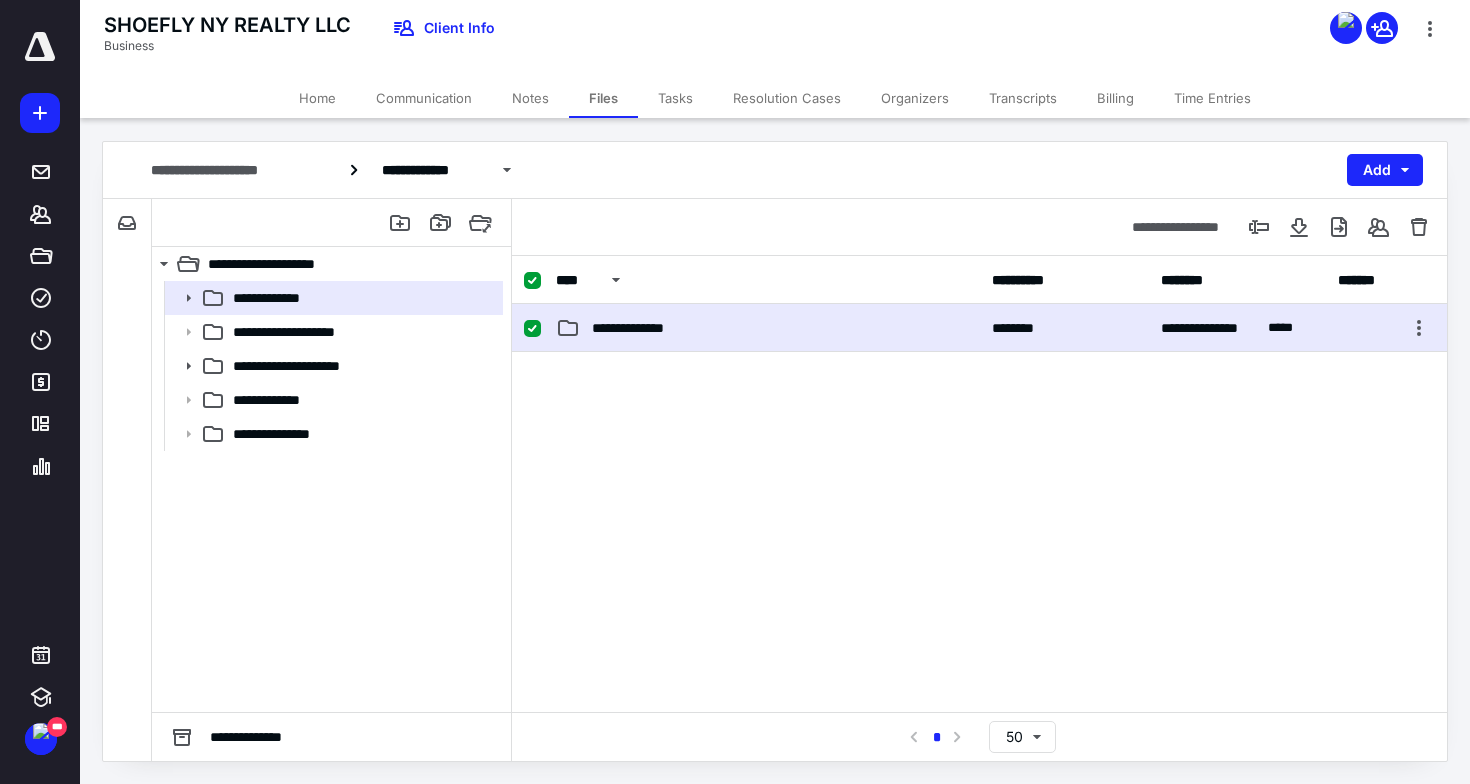 click on "**********" at bounding box center [768, 328] 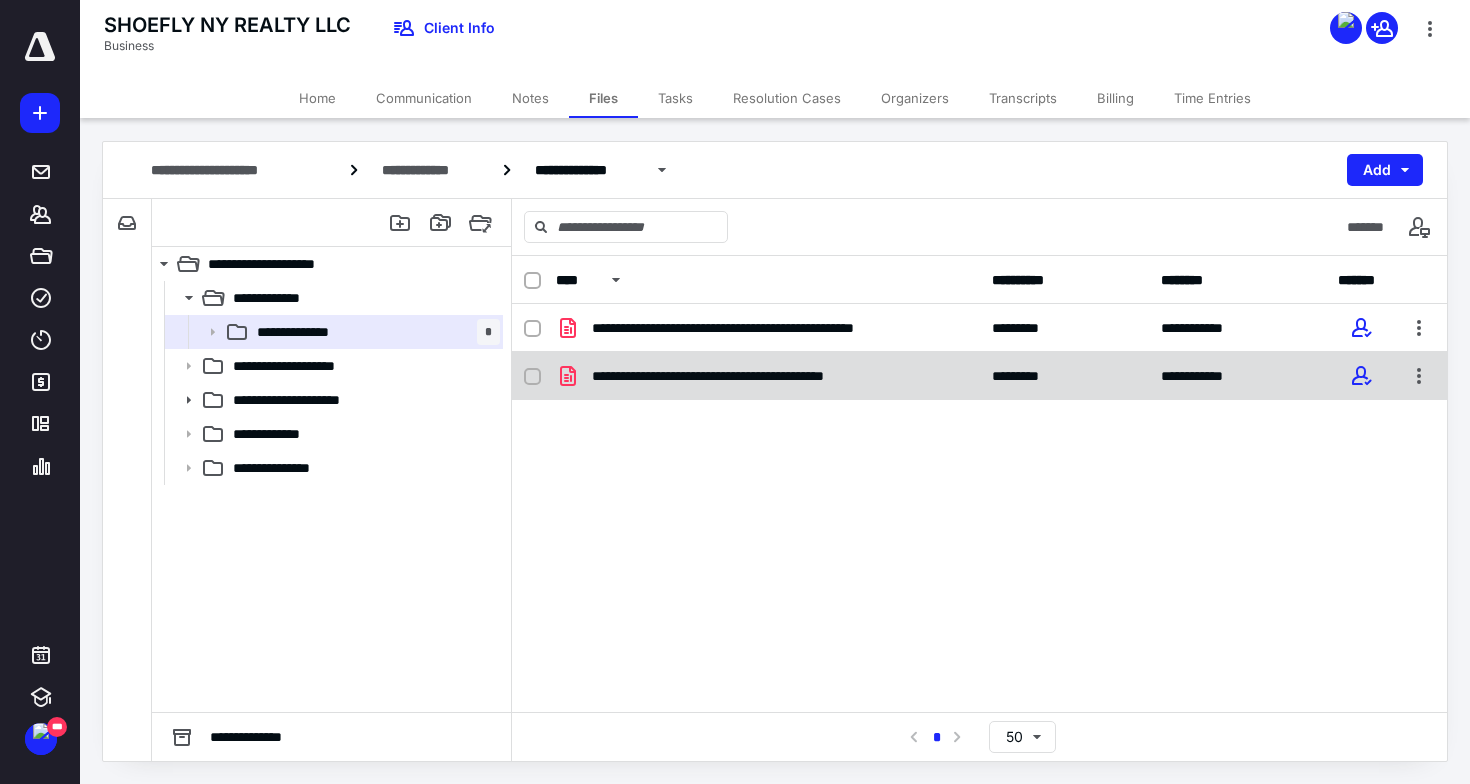 click on "**********" at bounding box center [752, 376] 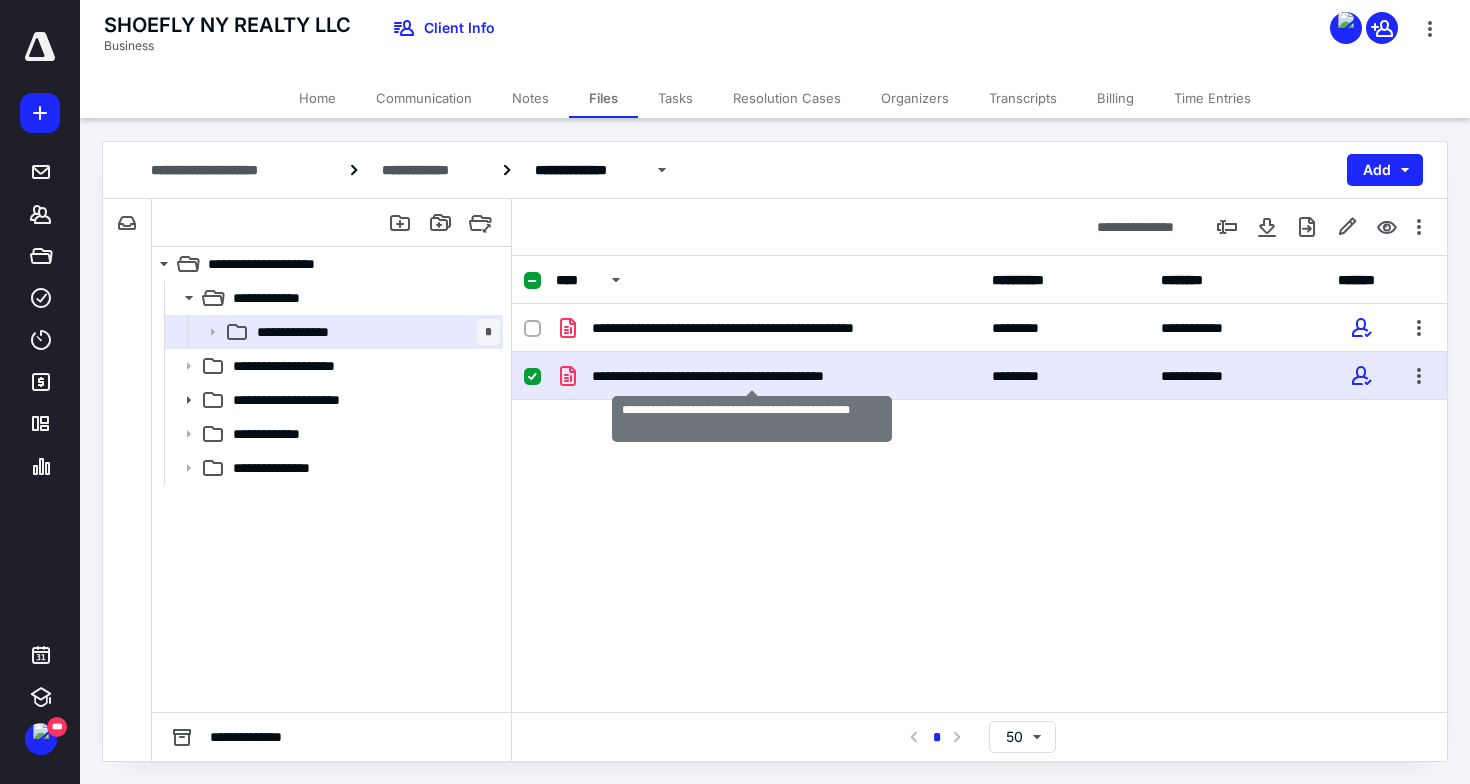 click on "**********" at bounding box center (752, 376) 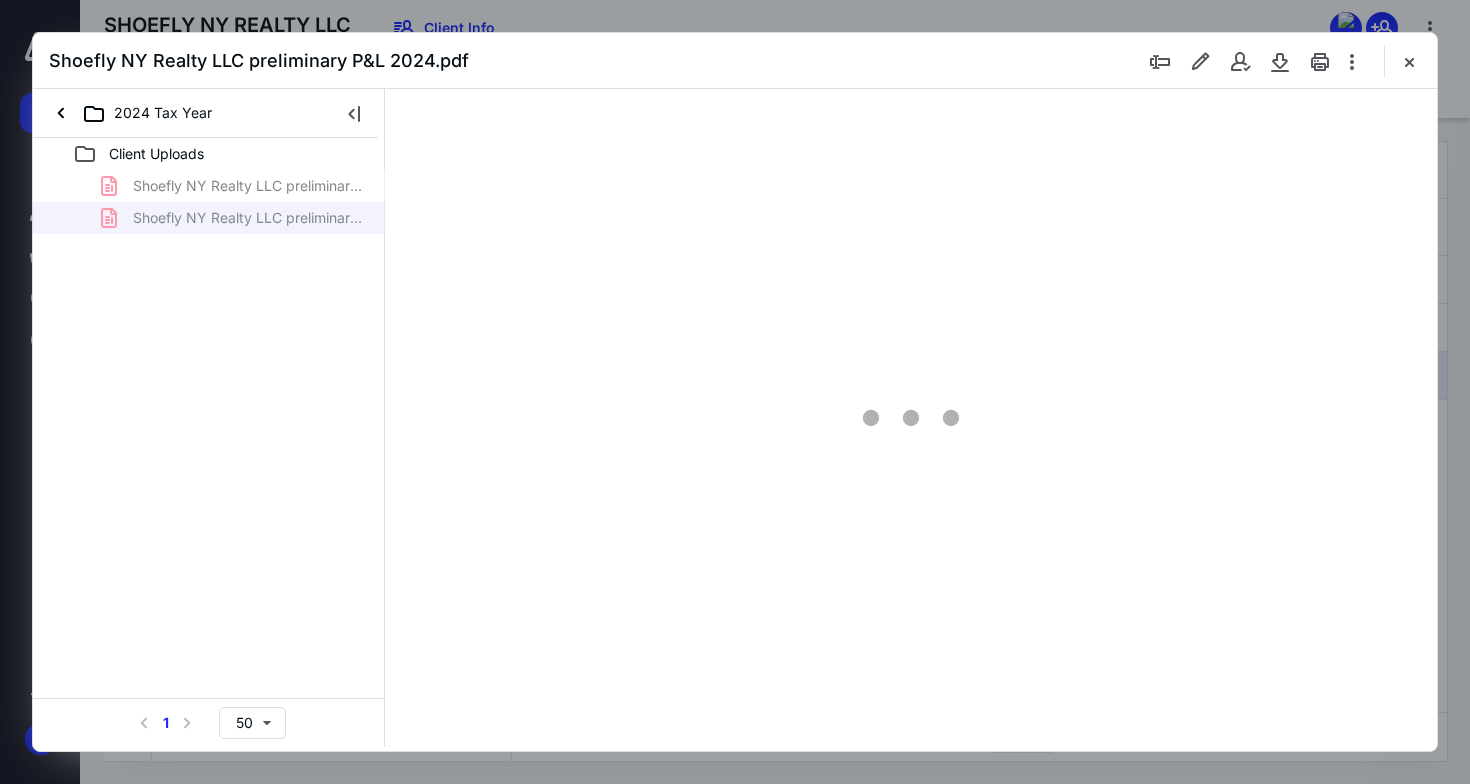 scroll, scrollTop: 0, scrollLeft: 0, axis: both 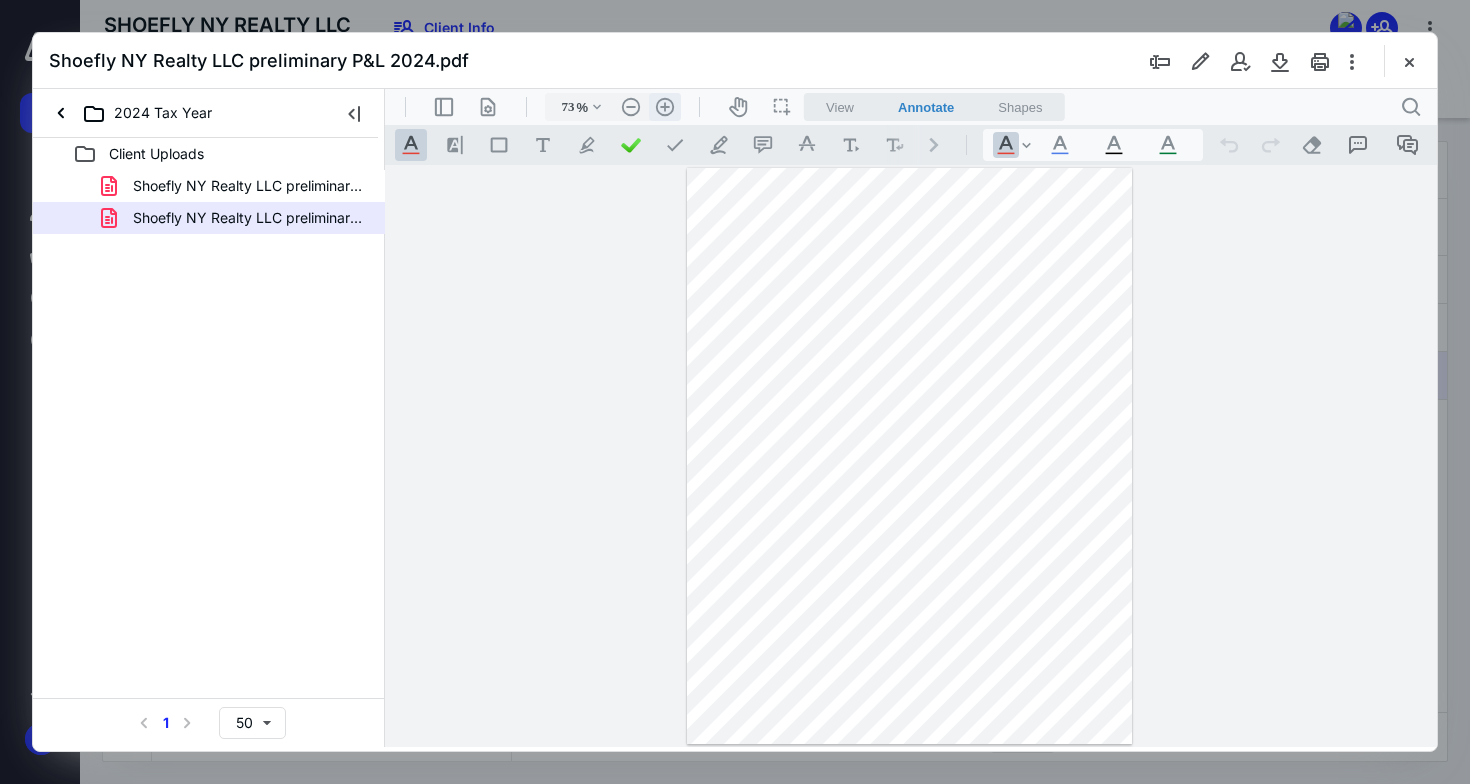 click on ".cls-1{fill:#abb0c4;} icon - header - zoom - in - line" at bounding box center (665, 107) 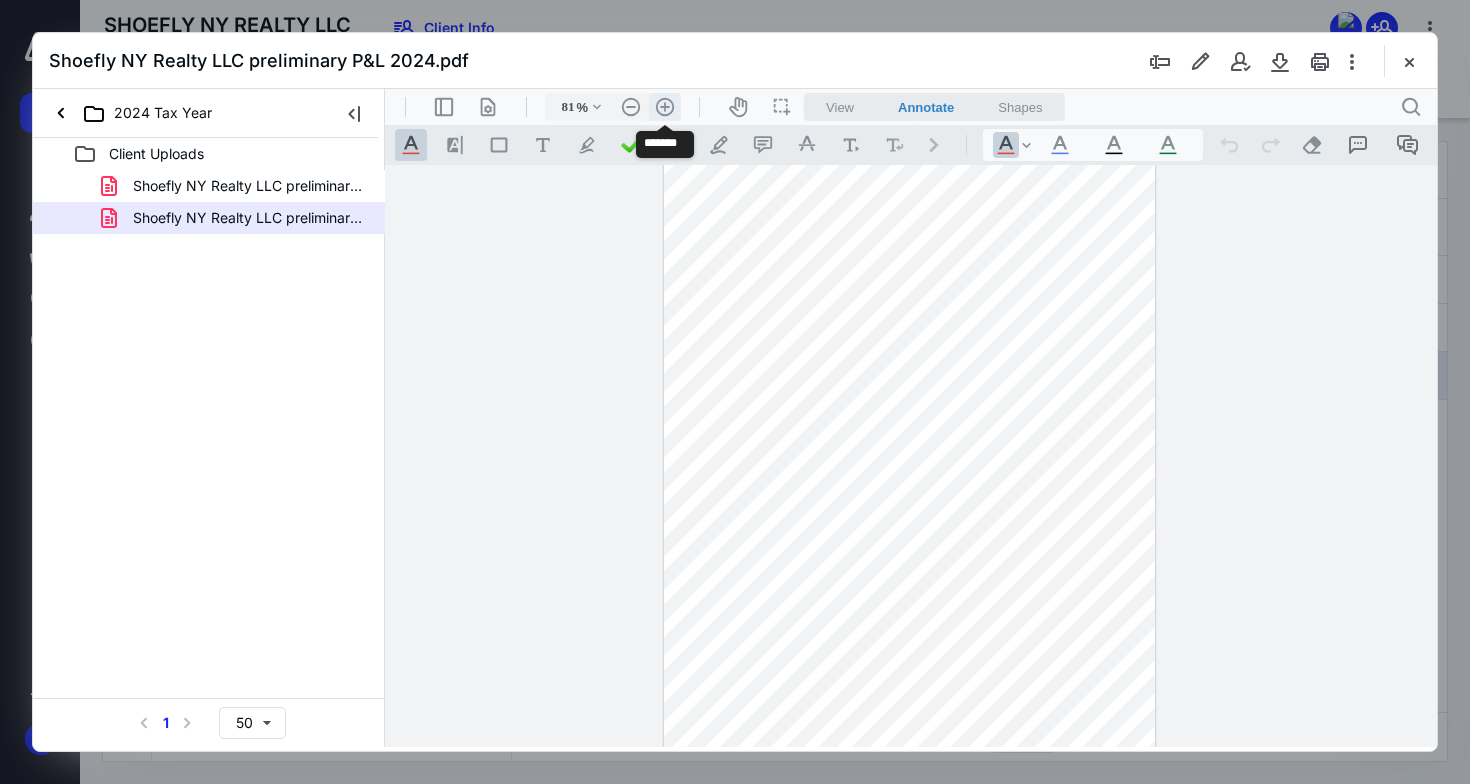 click on ".cls-1{fill:#abb0c4;} icon - header - zoom - in - line" at bounding box center [665, 107] 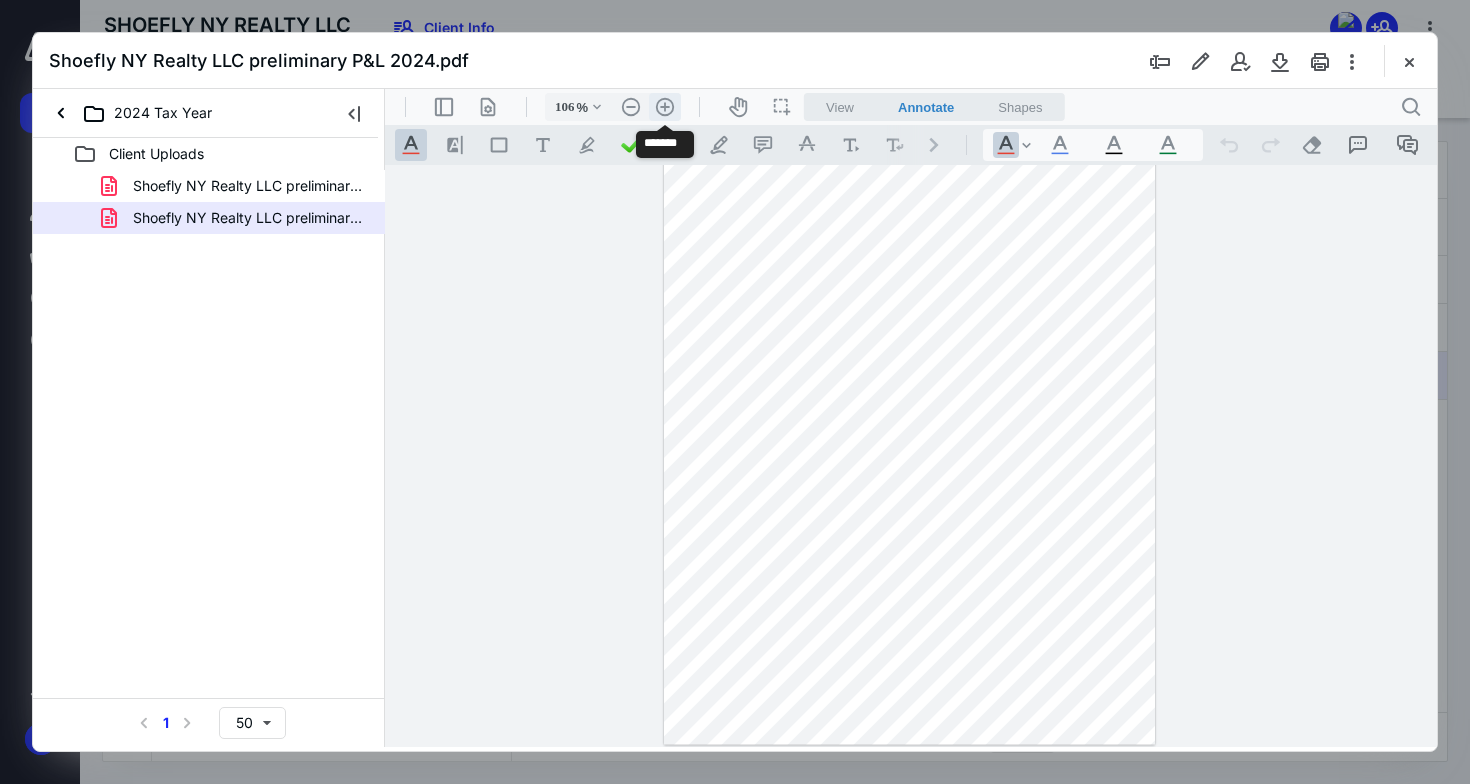 click on ".cls-1{fill:#abb0c4;} icon - header - zoom - in - line" at bounding box center [665, 107] 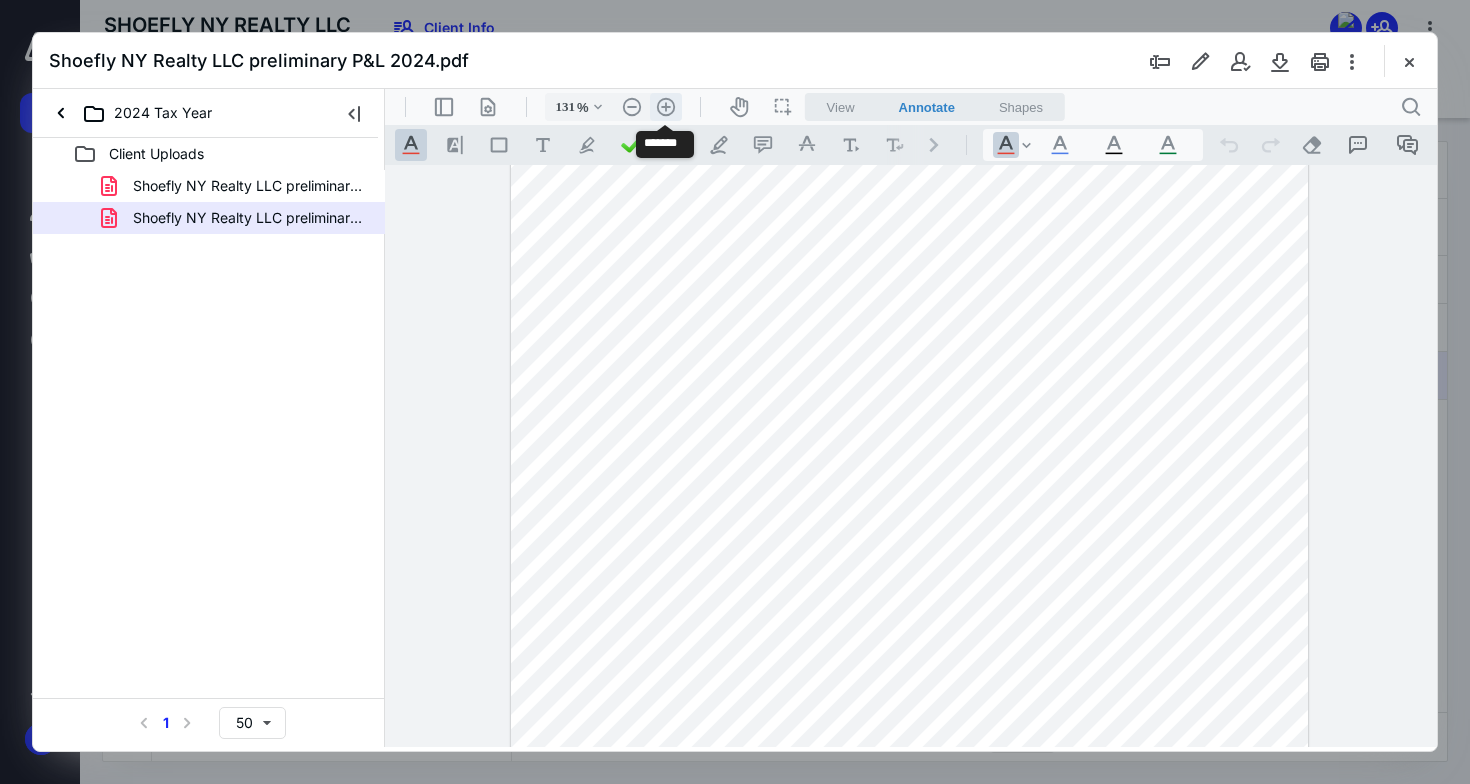 click on ".cls-1{fill:#abb0c4;} icon - header - zoom - in - line" at bounding box center [666, 107] 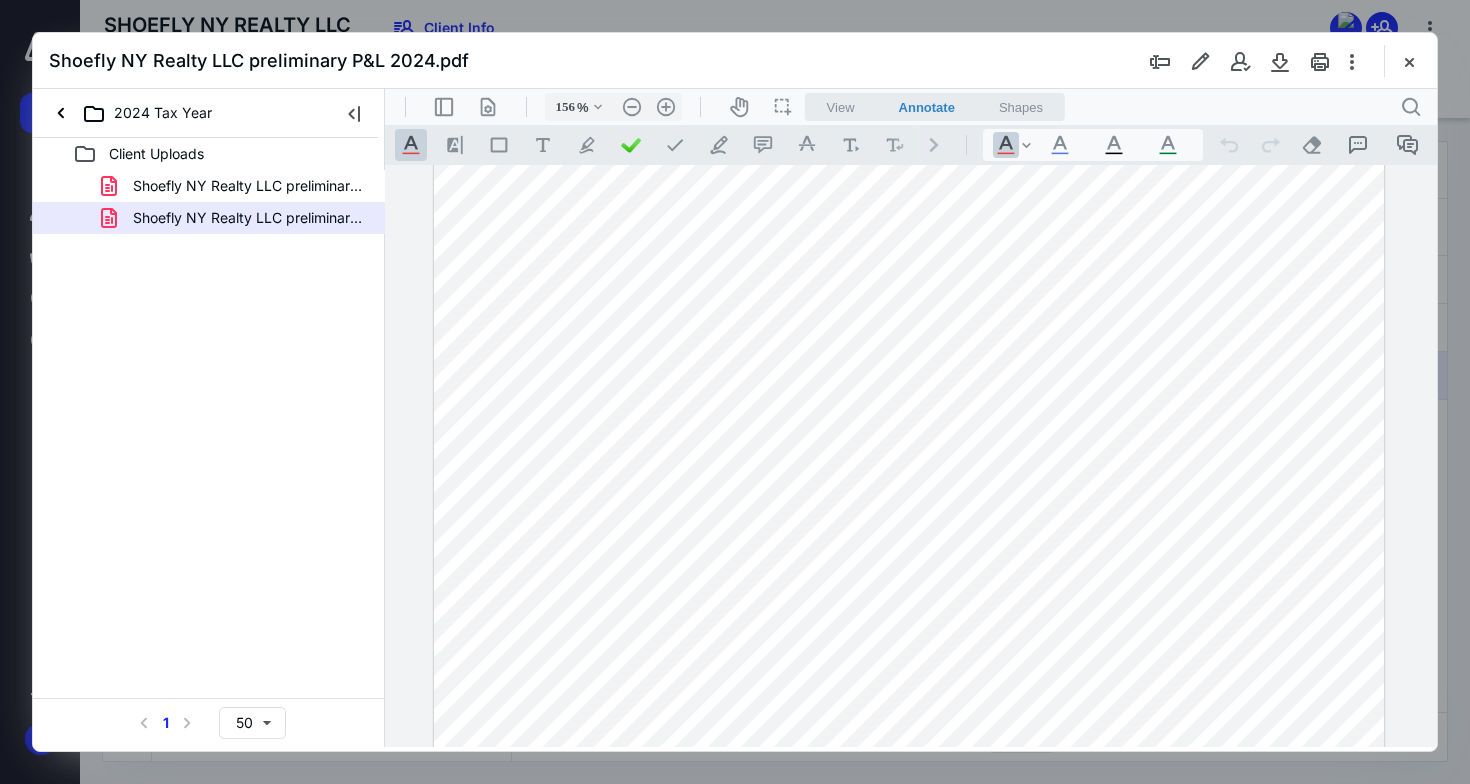 scroll, scrollTop: 137, scrollLeft: 0, axis: vertical 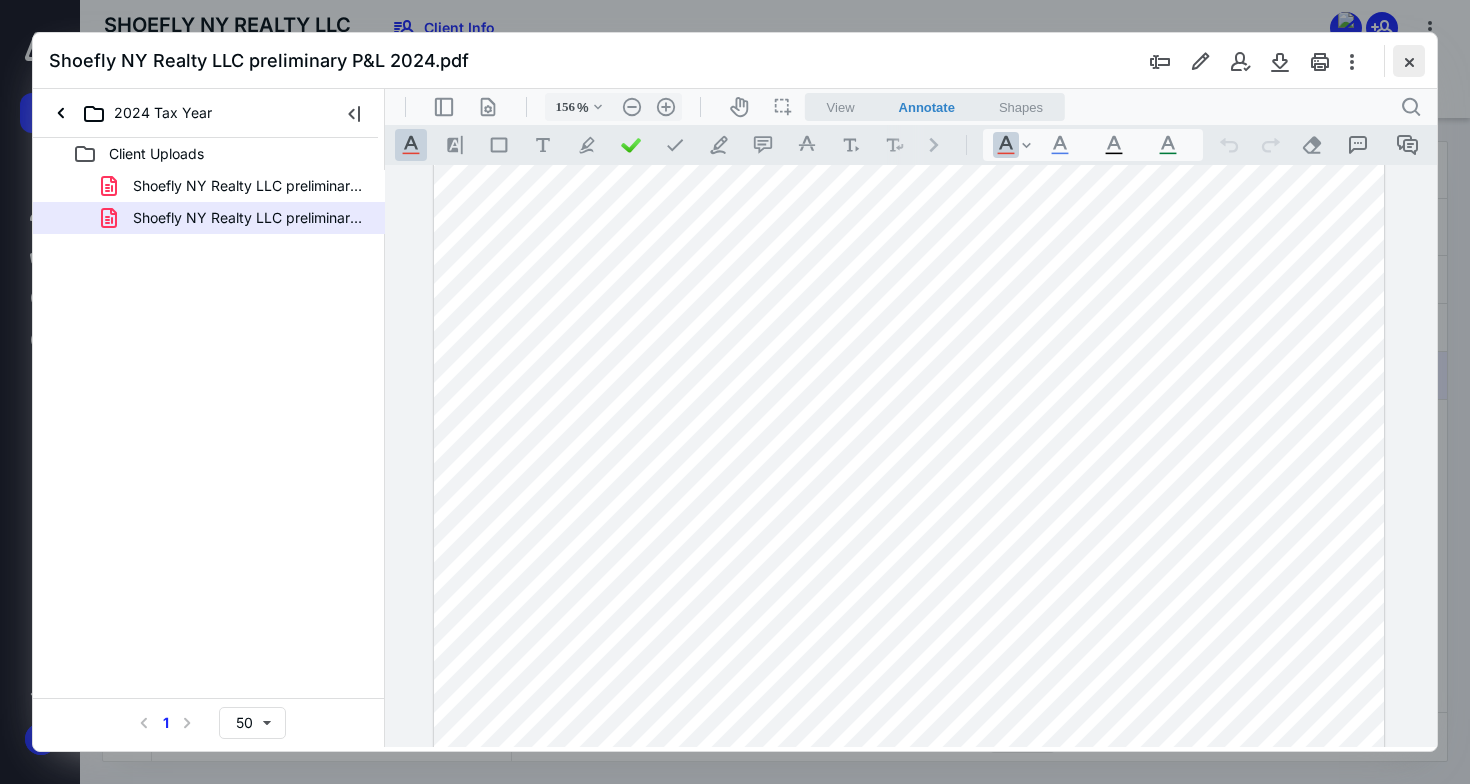 click at bounding box center (1409, 61) 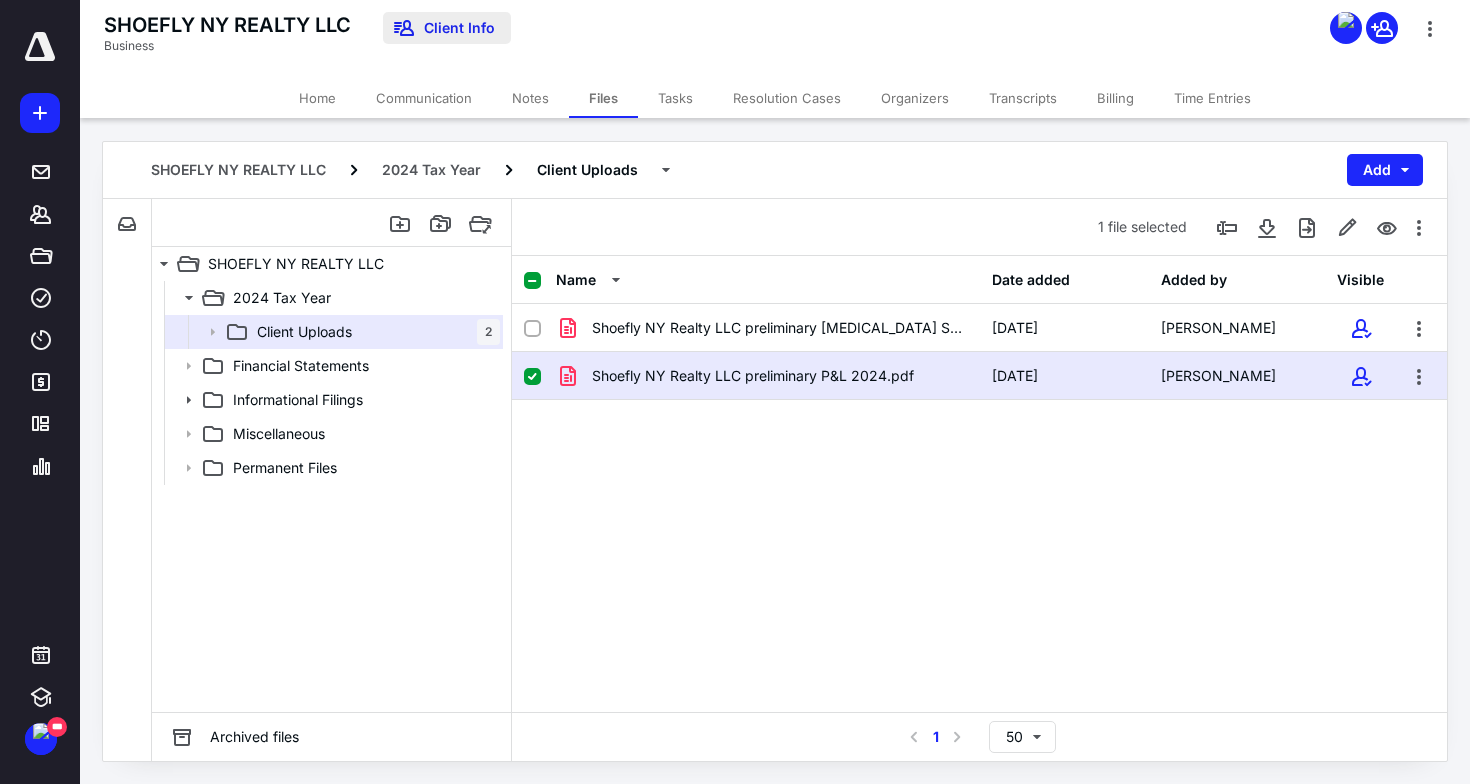 click on "Client Info" at bounding box center [447, 28] 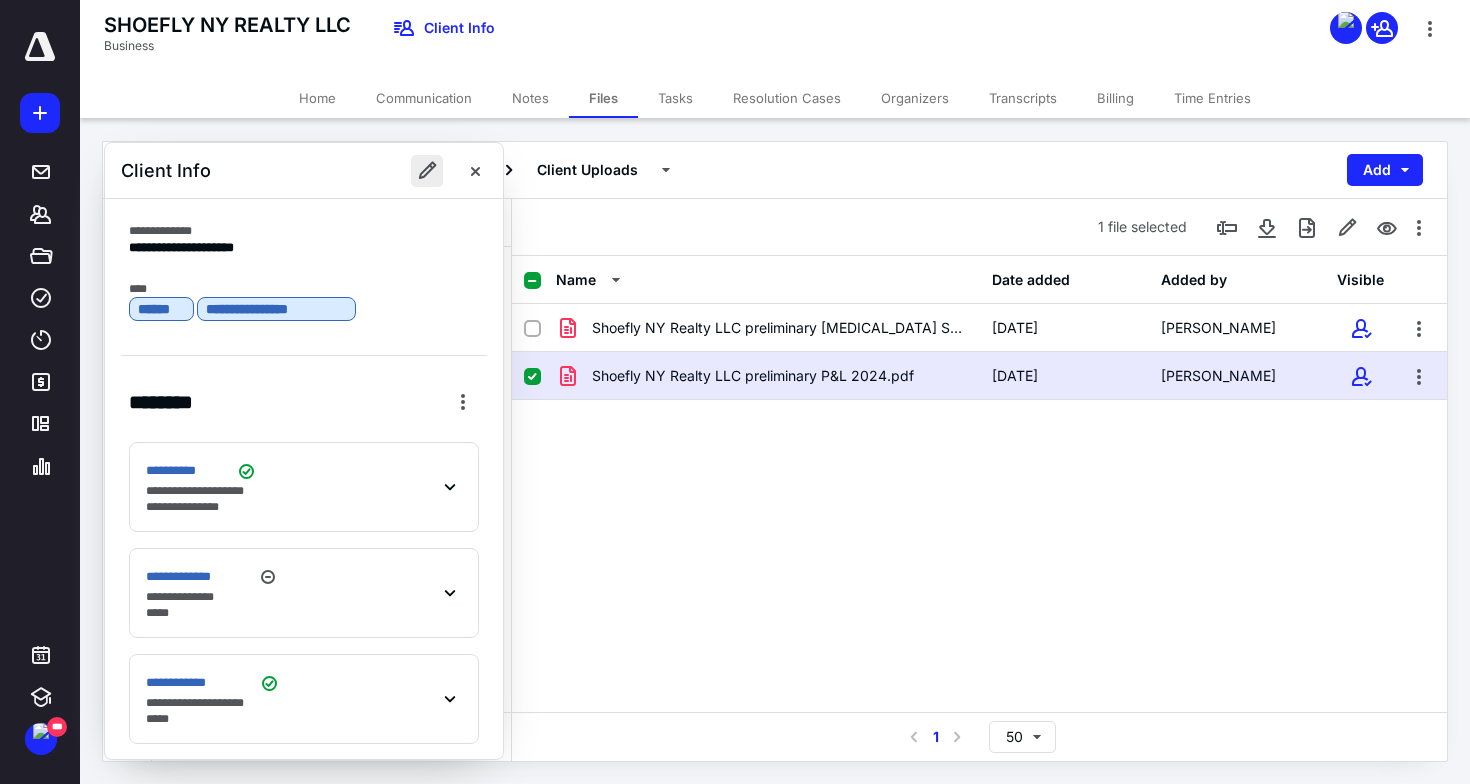 click at bounding box center [427, 171] 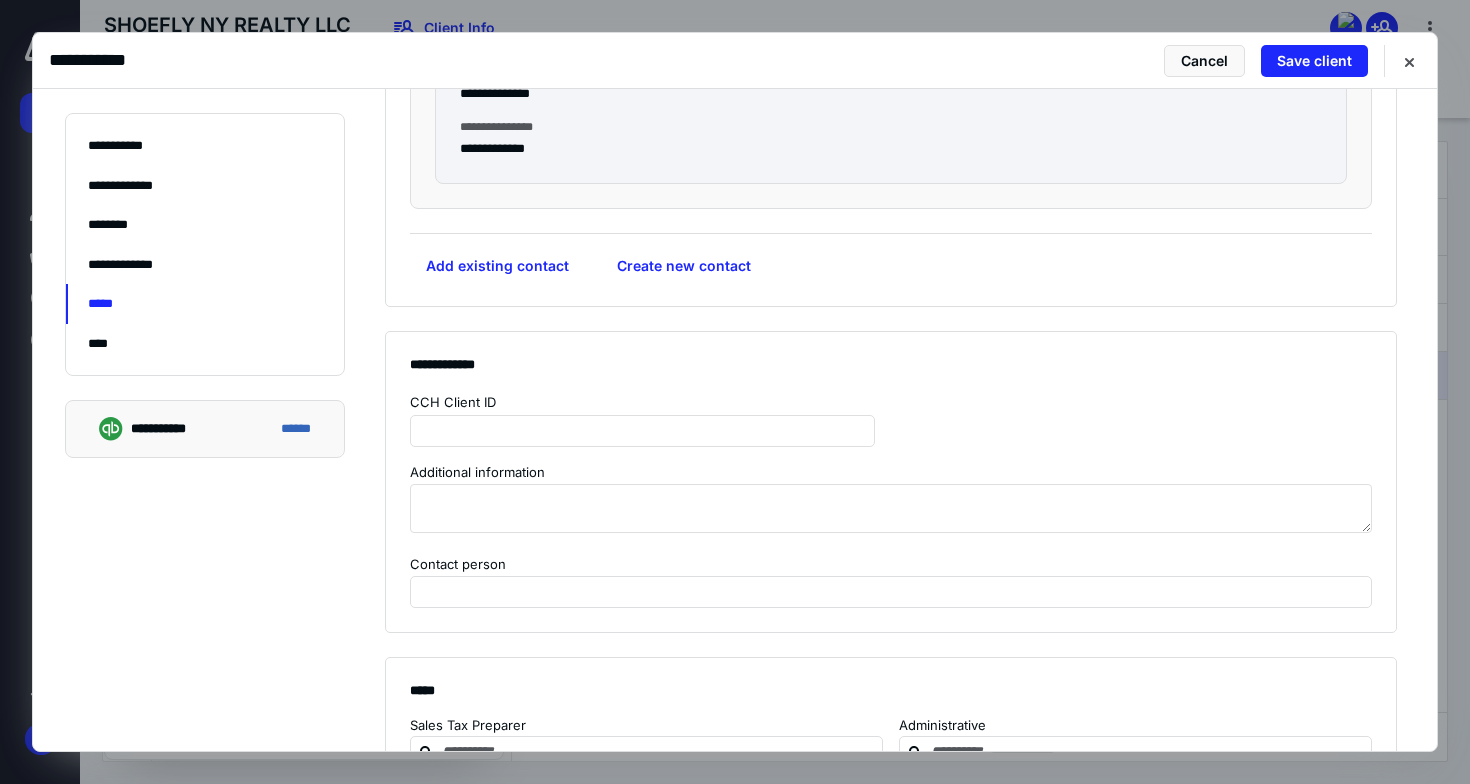 scroll, scrollTop: 2440, scrollLeft: 0, axis: vertical 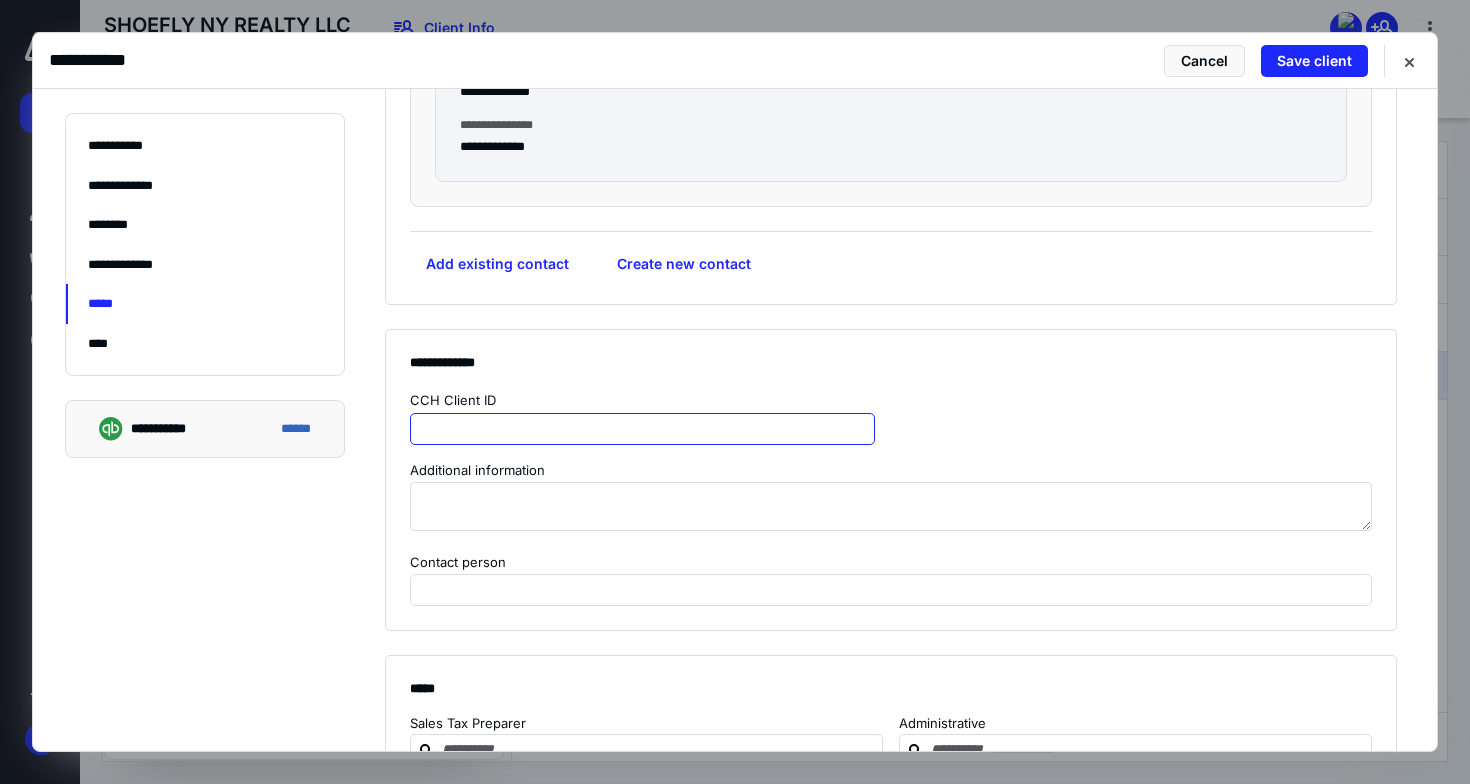 click at bounding box center (642, 429) 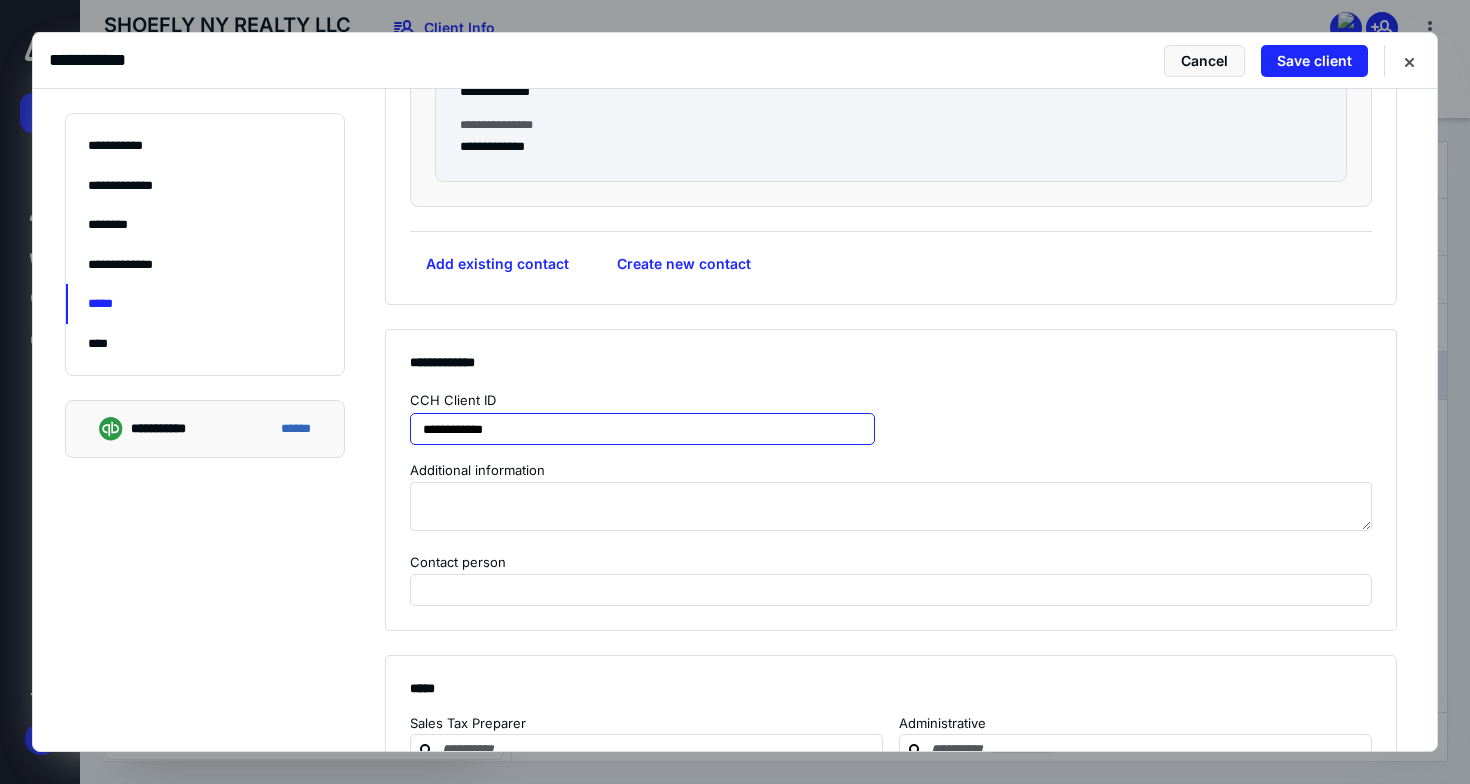 type on "**********" 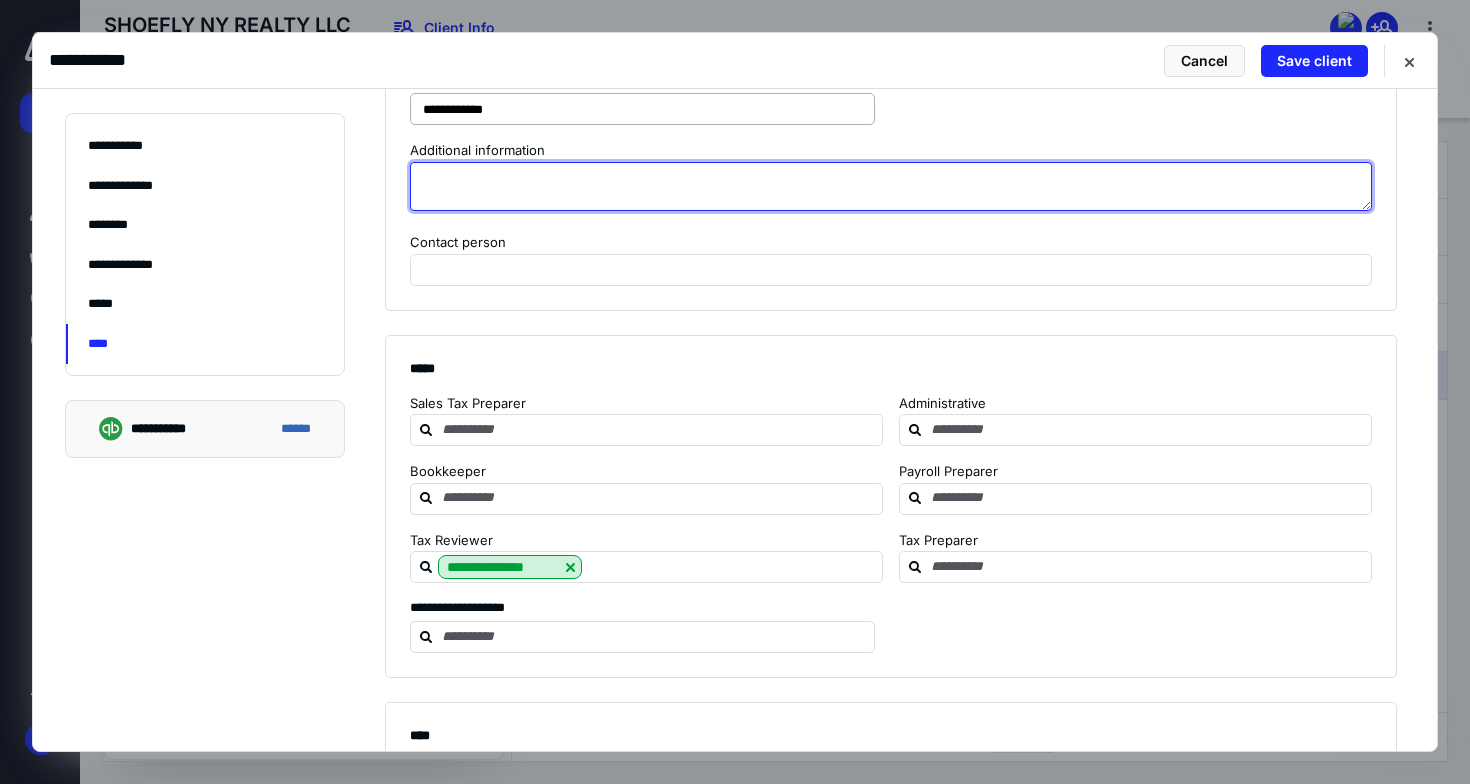 scroll, scrollTop: 2773, scrollLeft: 0, axis: vertical 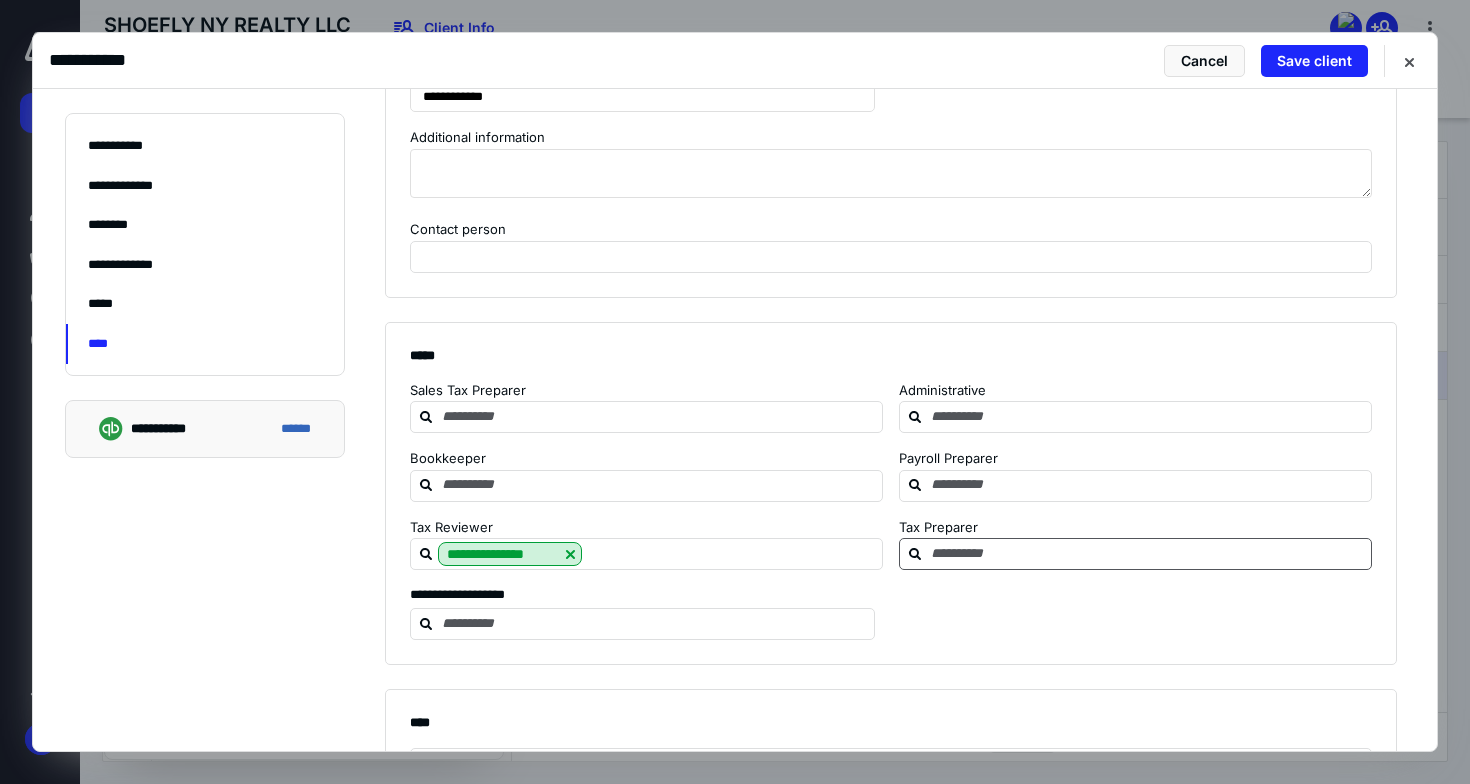 click at bounding box center [1147, 553] 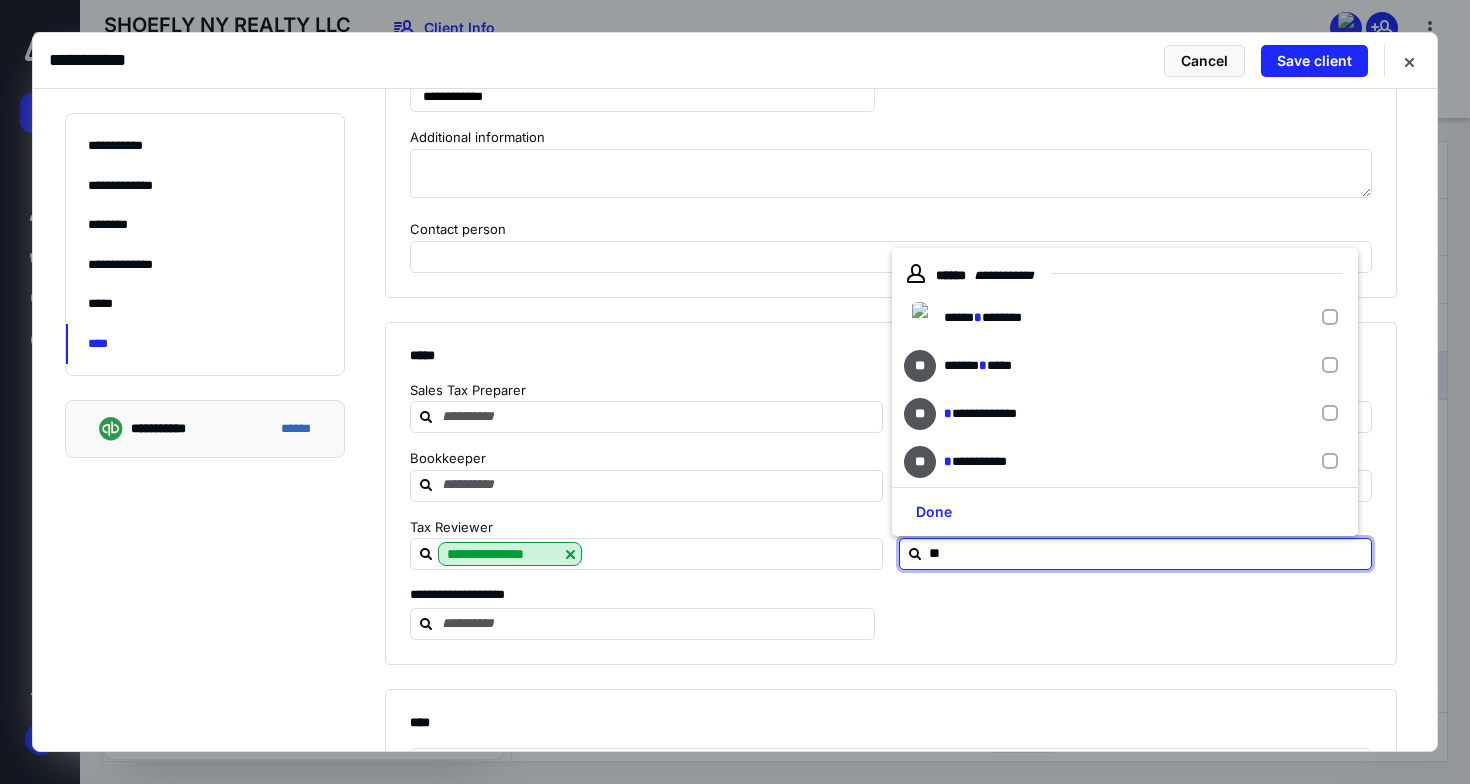 type on "***" 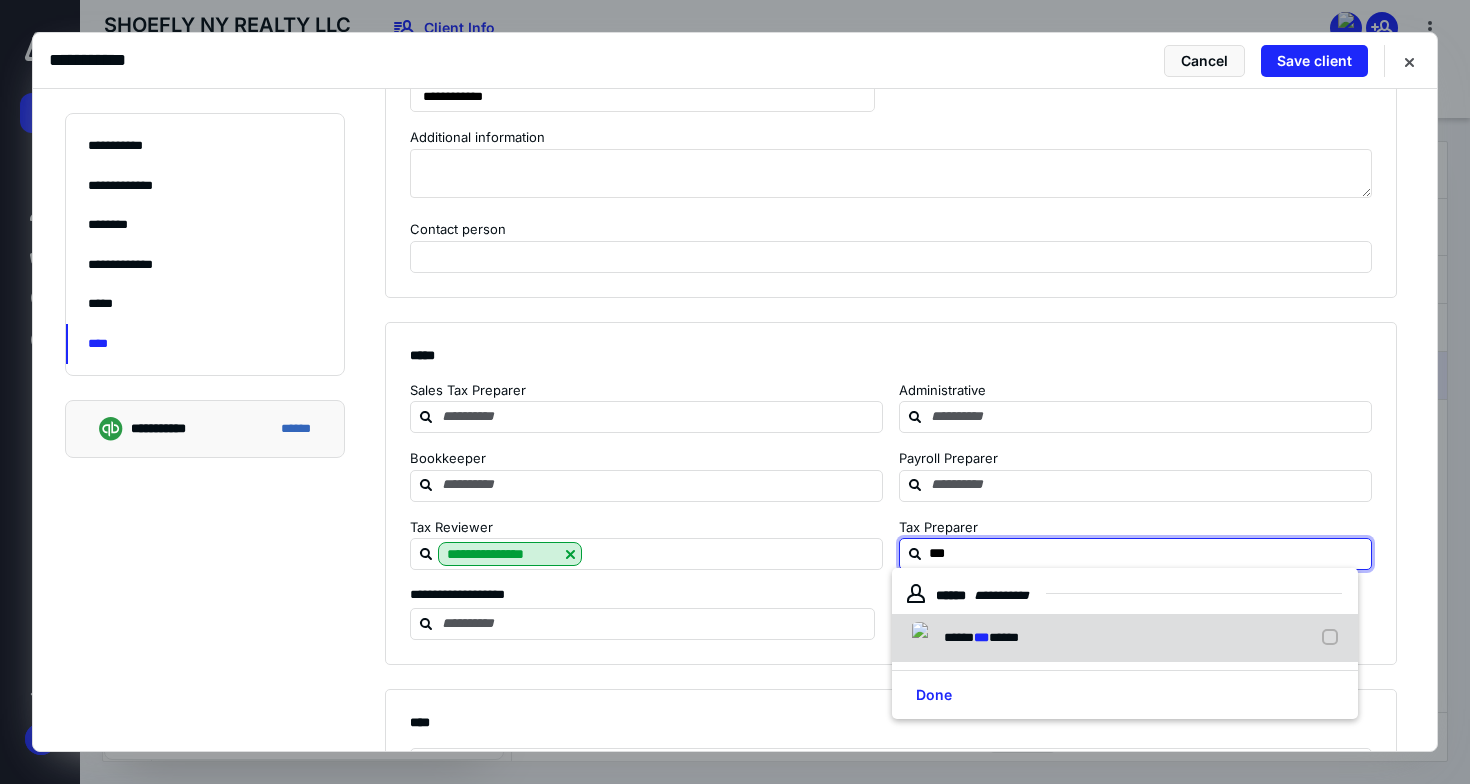 click on "***** *** ******" at bounding box center [965, 638] 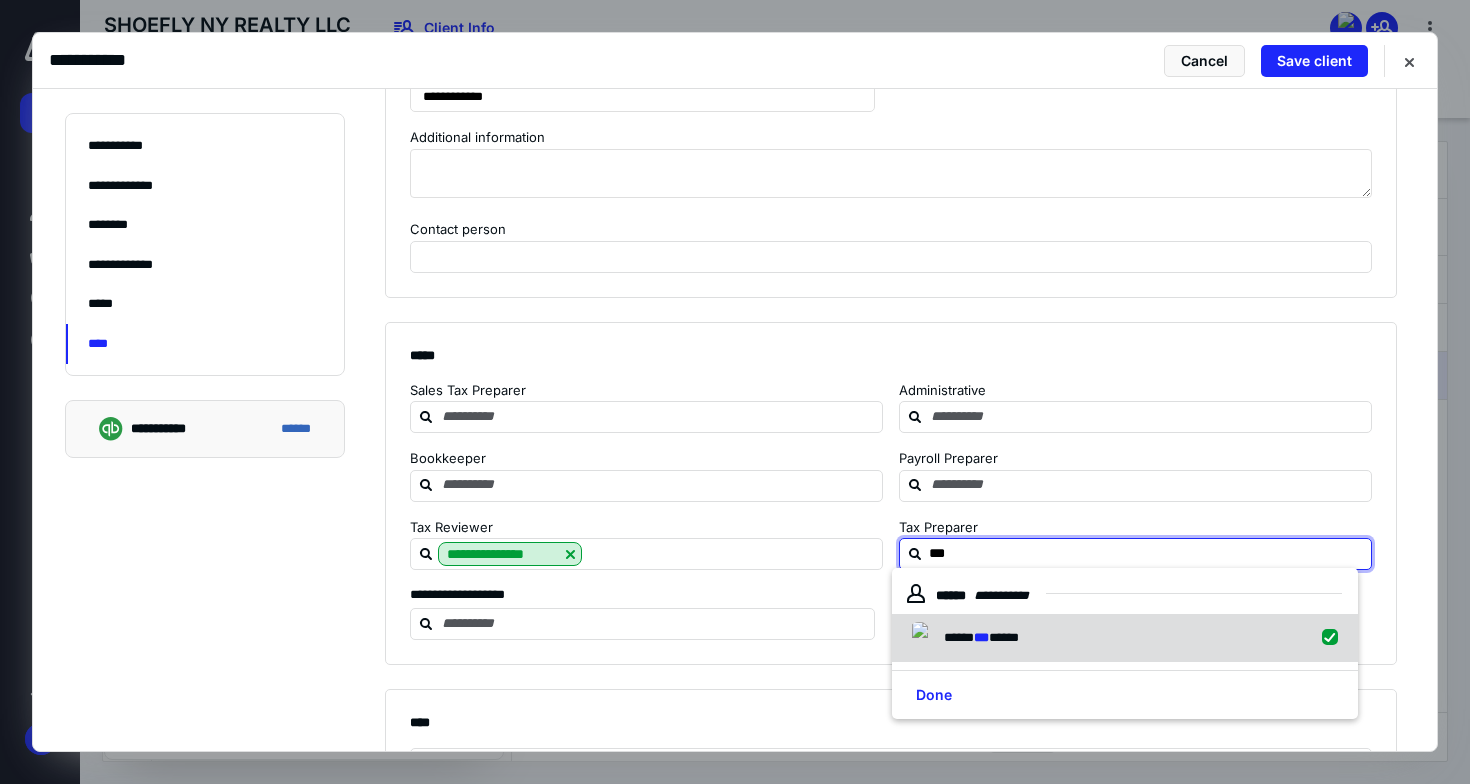 checkbox on "true" 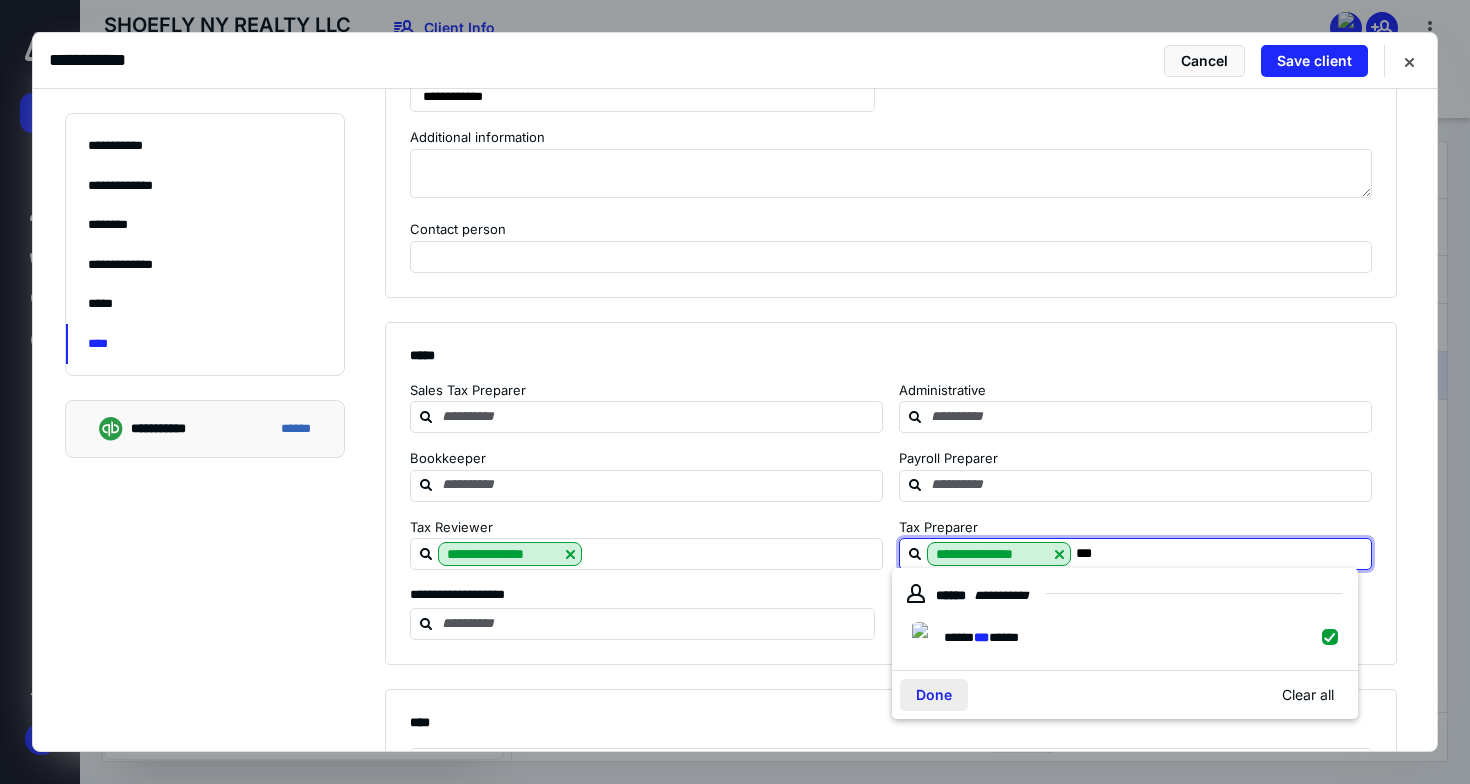 type on "***" 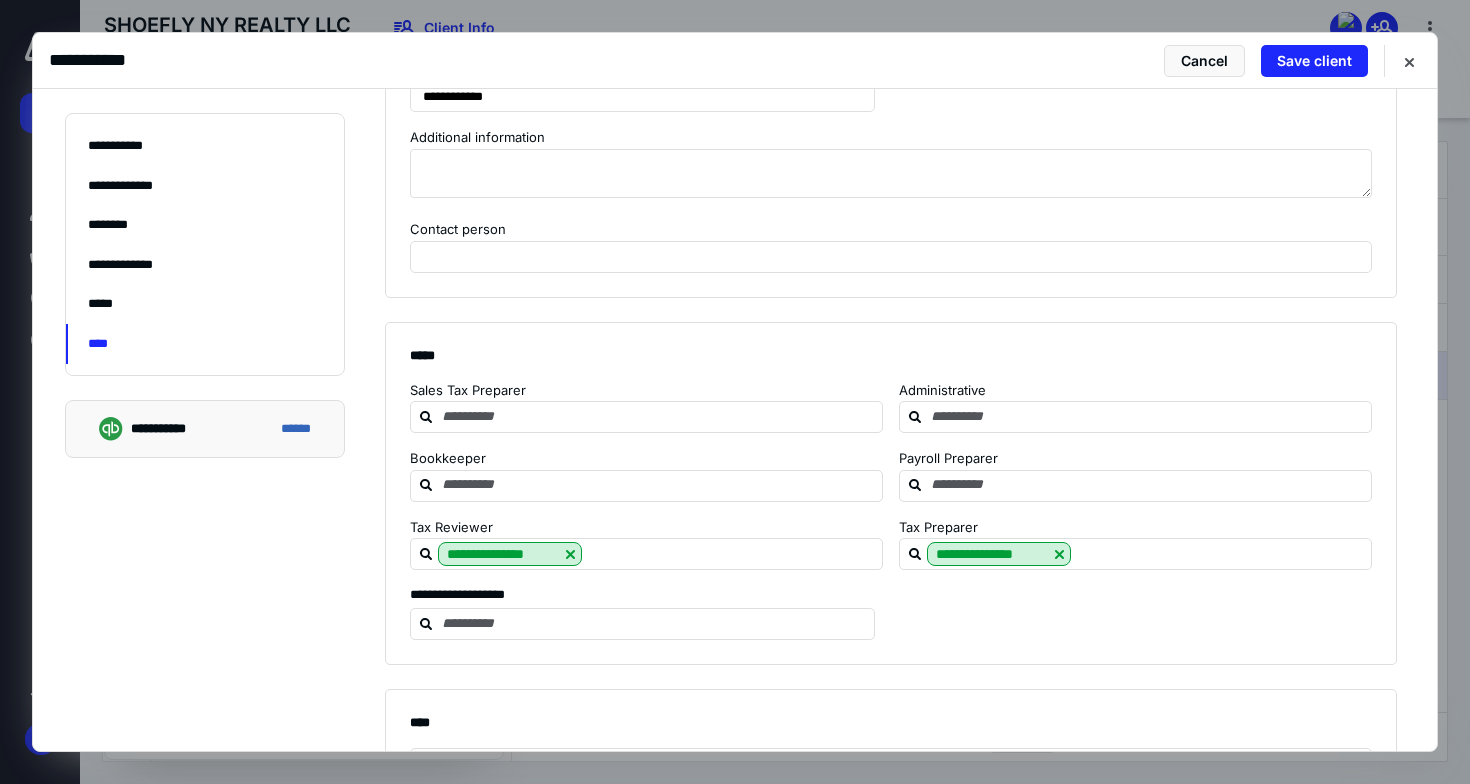 scroll, scrollTop: 2841, scrollLeft: 0, axis: vertical 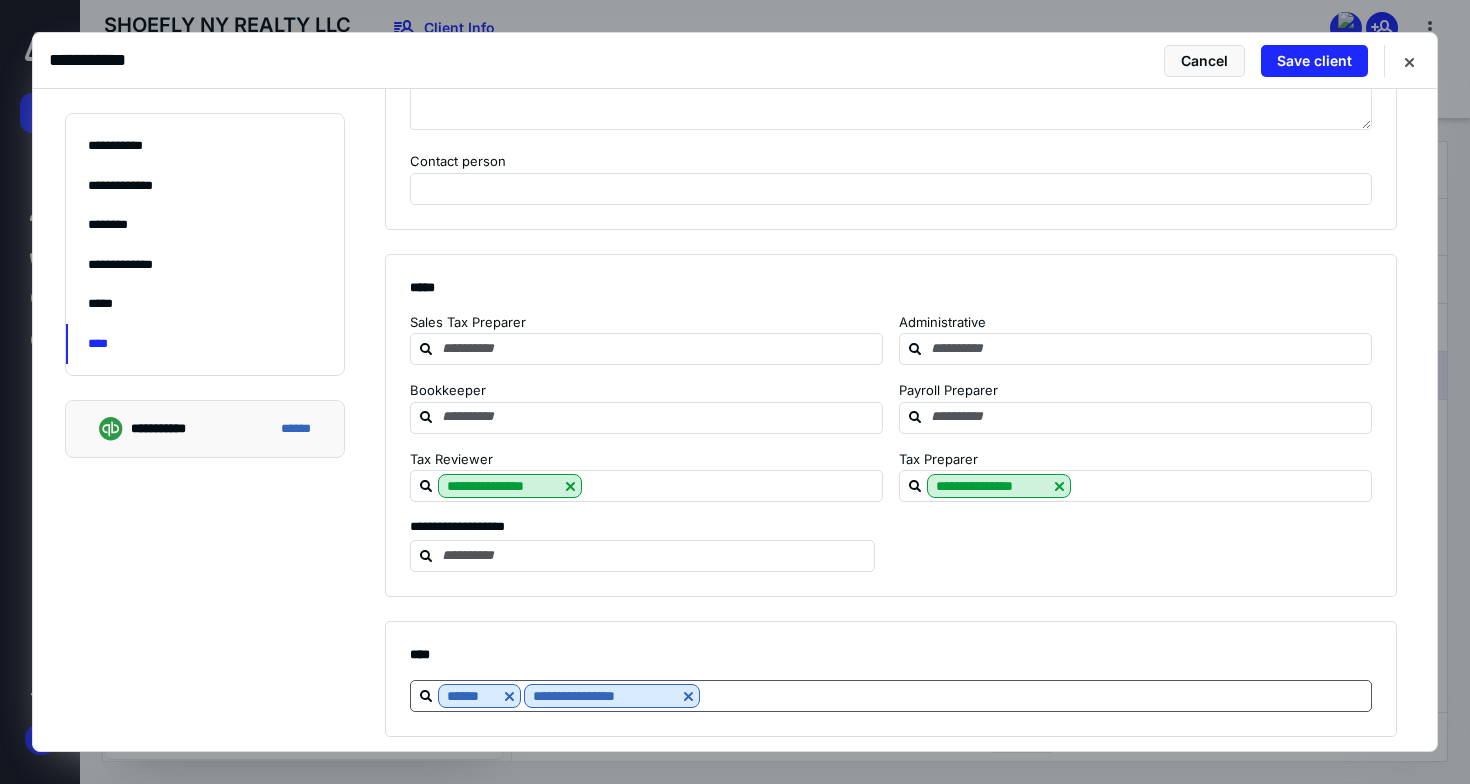 click at bounding box center [1035, 695] 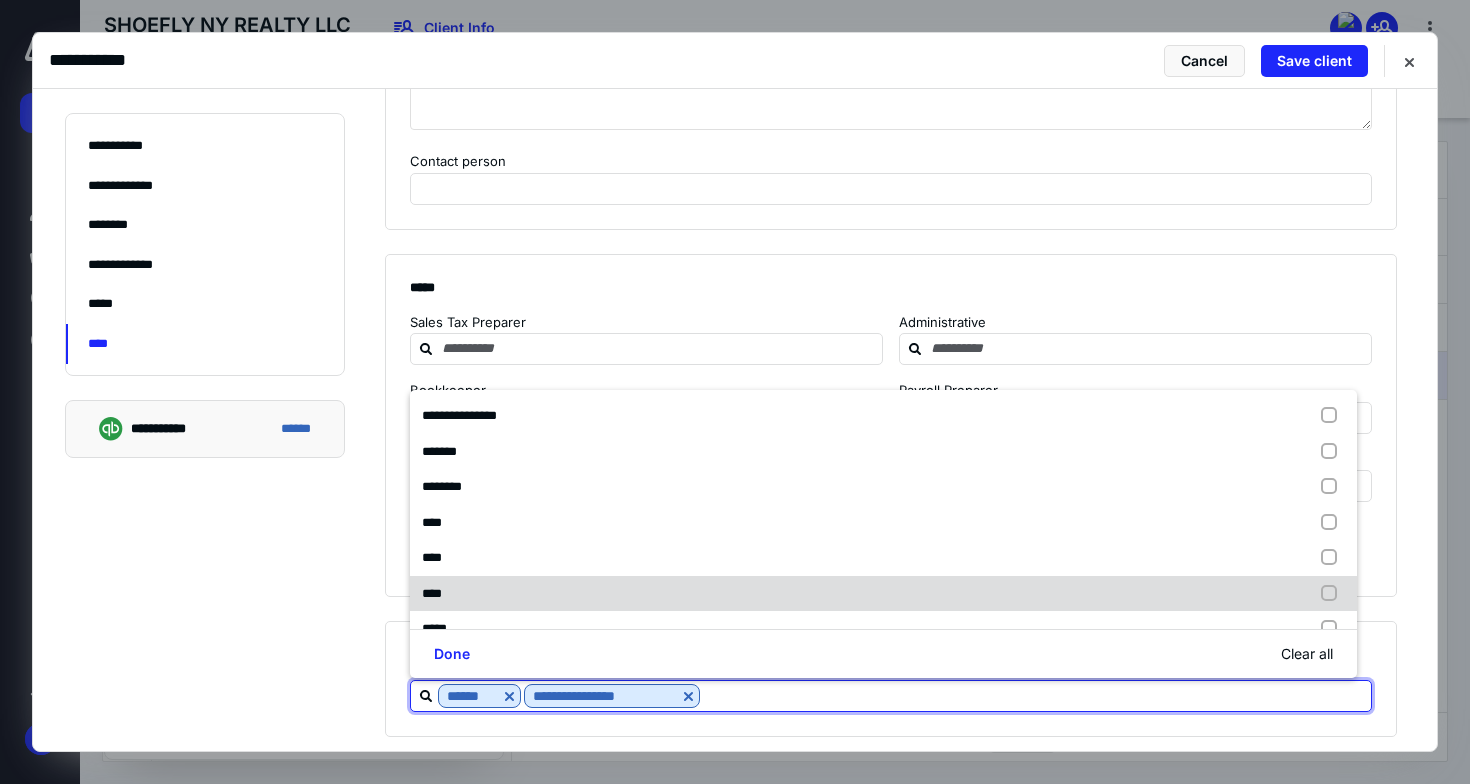 click on "****" at bounding box center (883, 594) 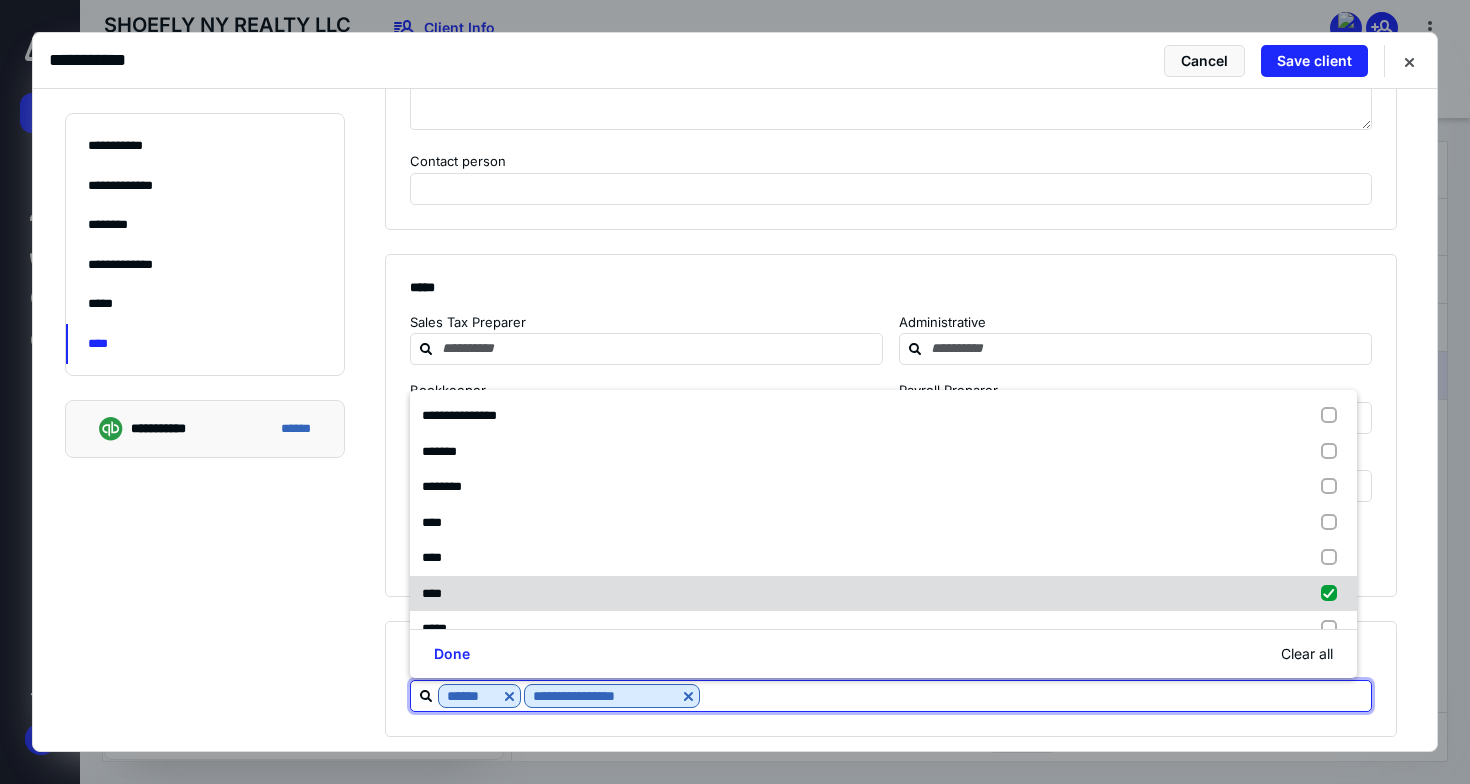checkbox on "true" 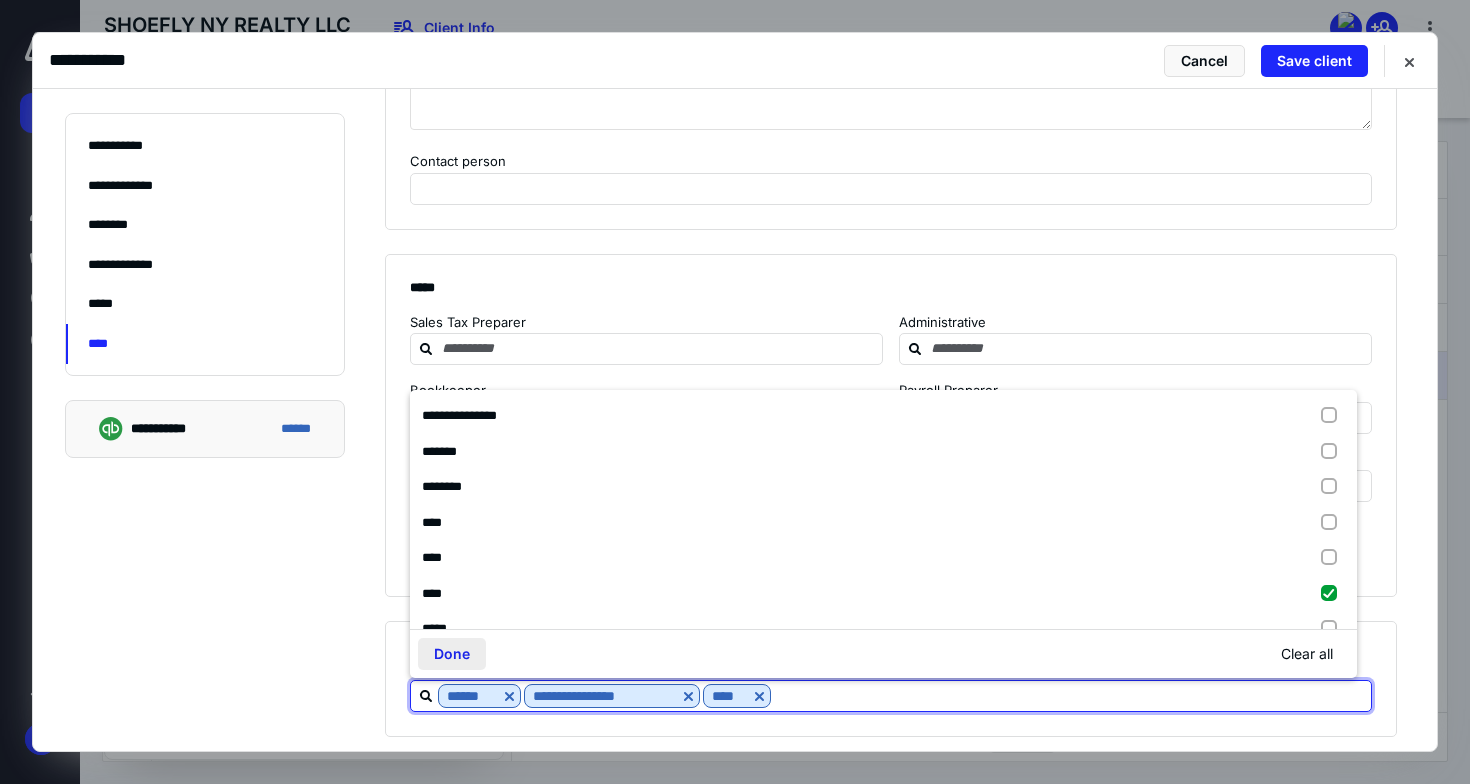 click on "Done" at bounding box center (452, 654) 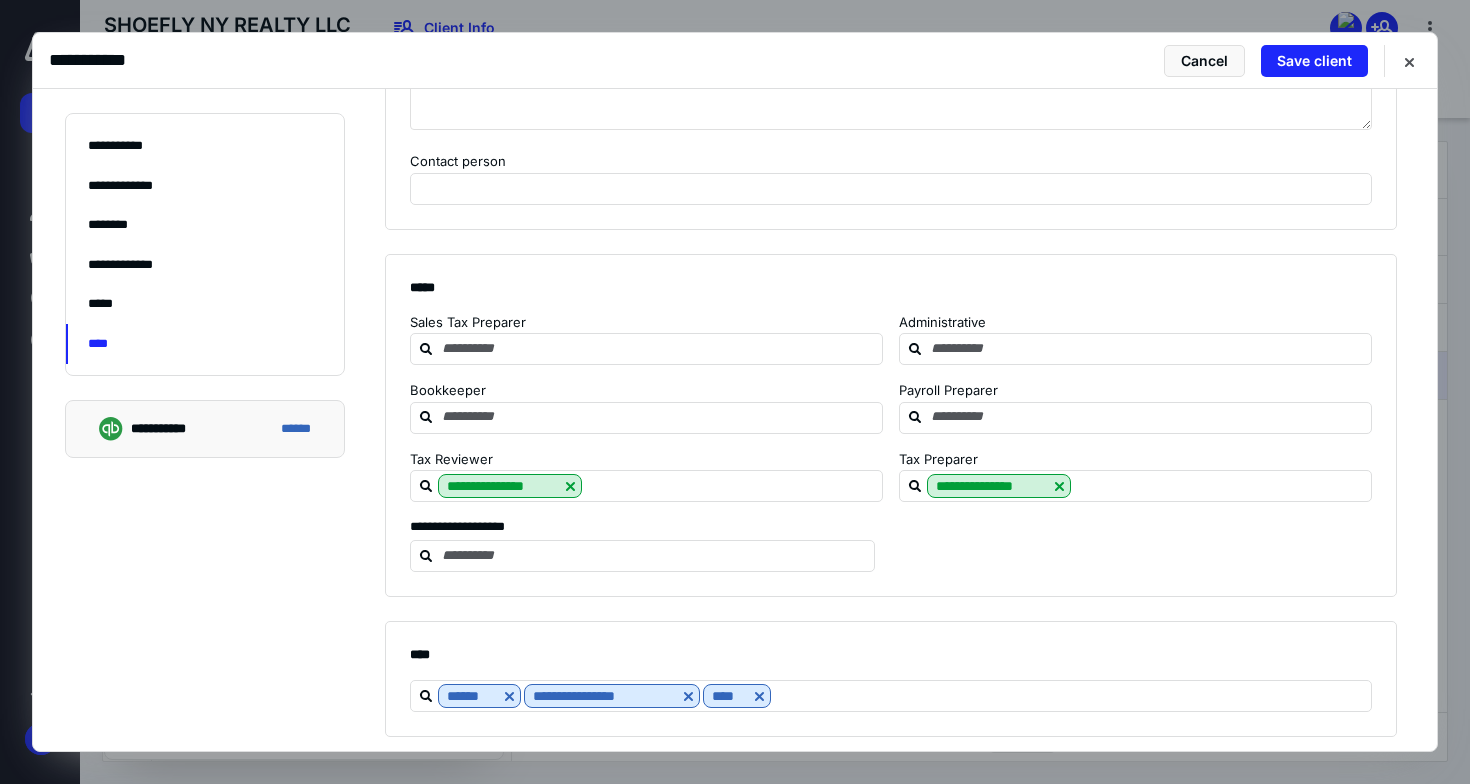click on "**********" at bounding box center [735, -1000] 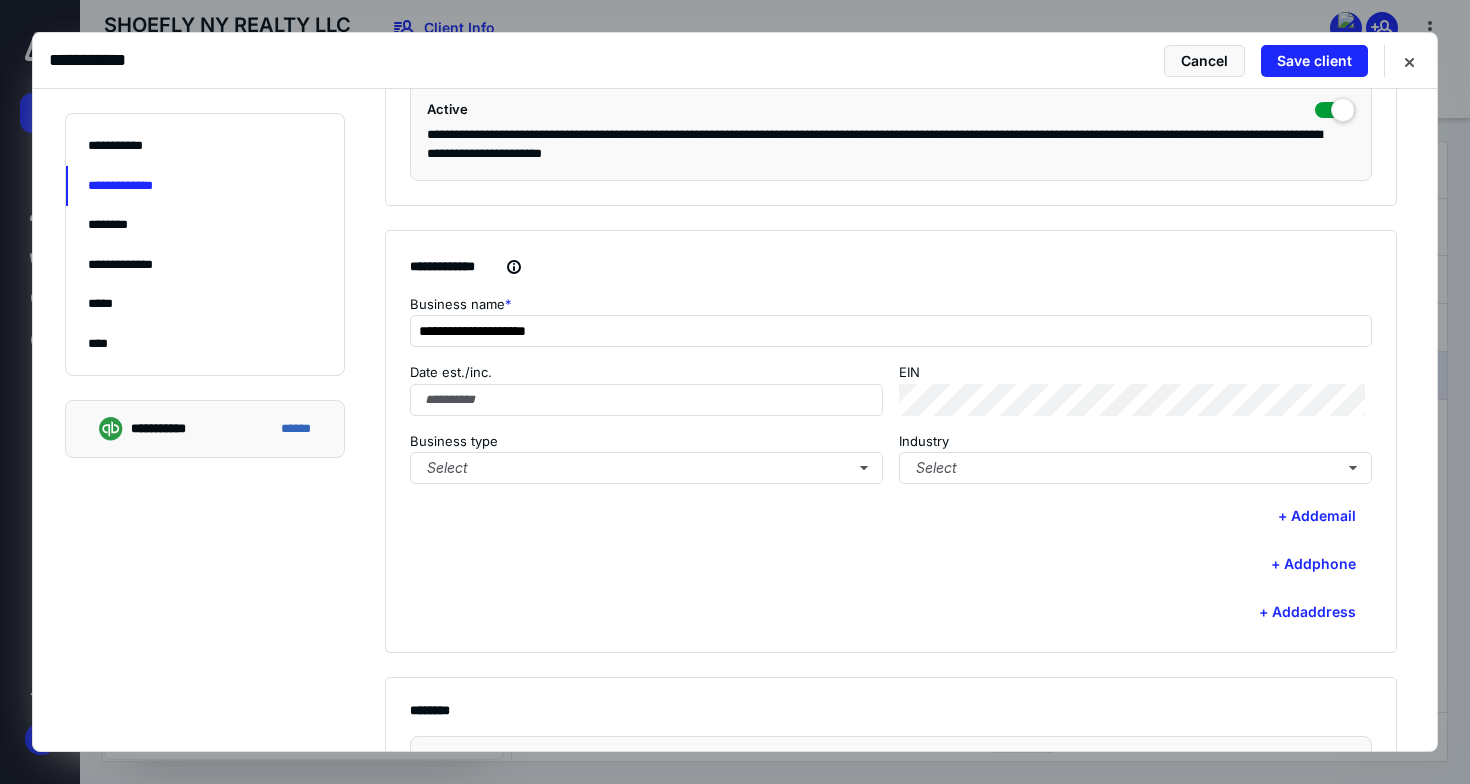scroll, scrollTop: 494, scrollLeft: 0, axis: vertical 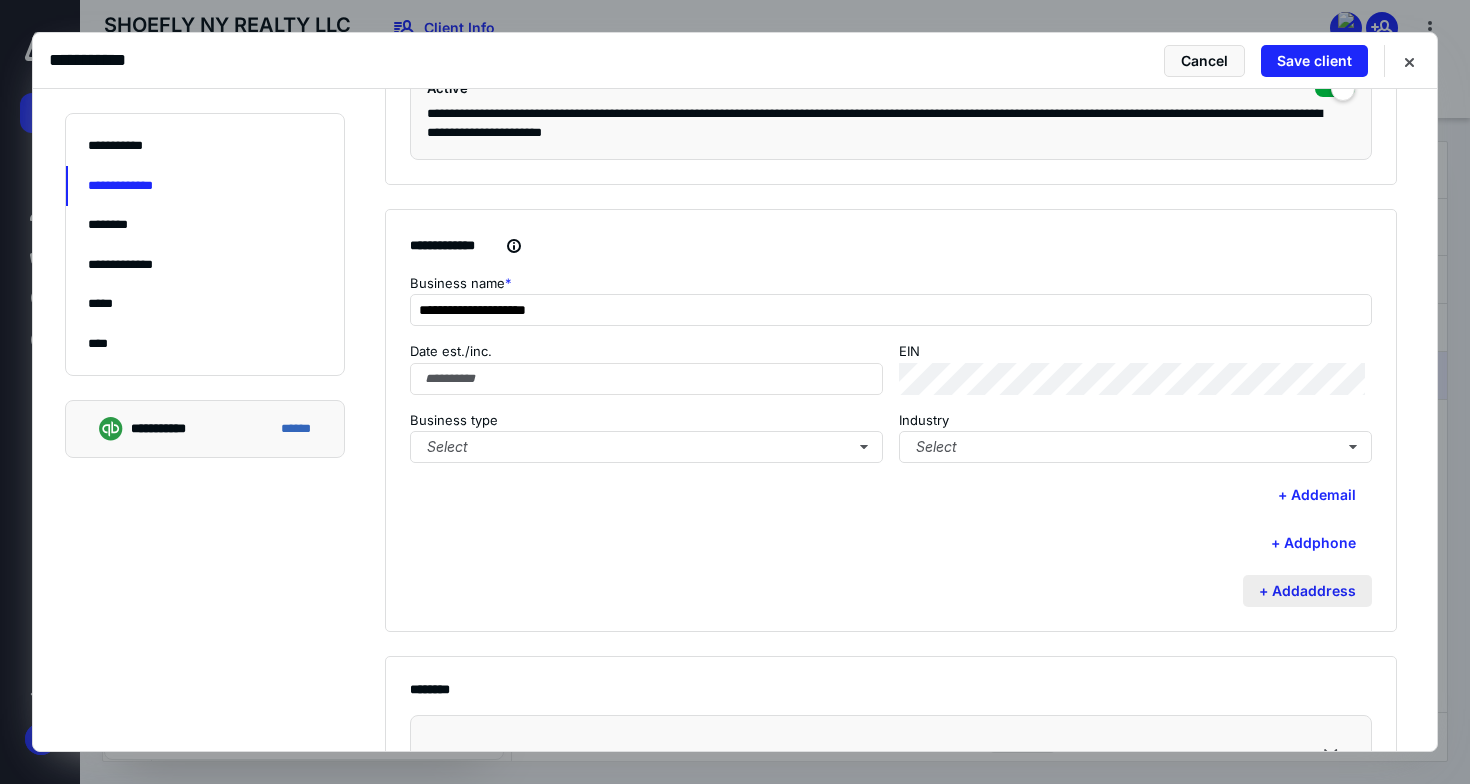 click on "+ Add  address" at bounding box center (1307, 591) 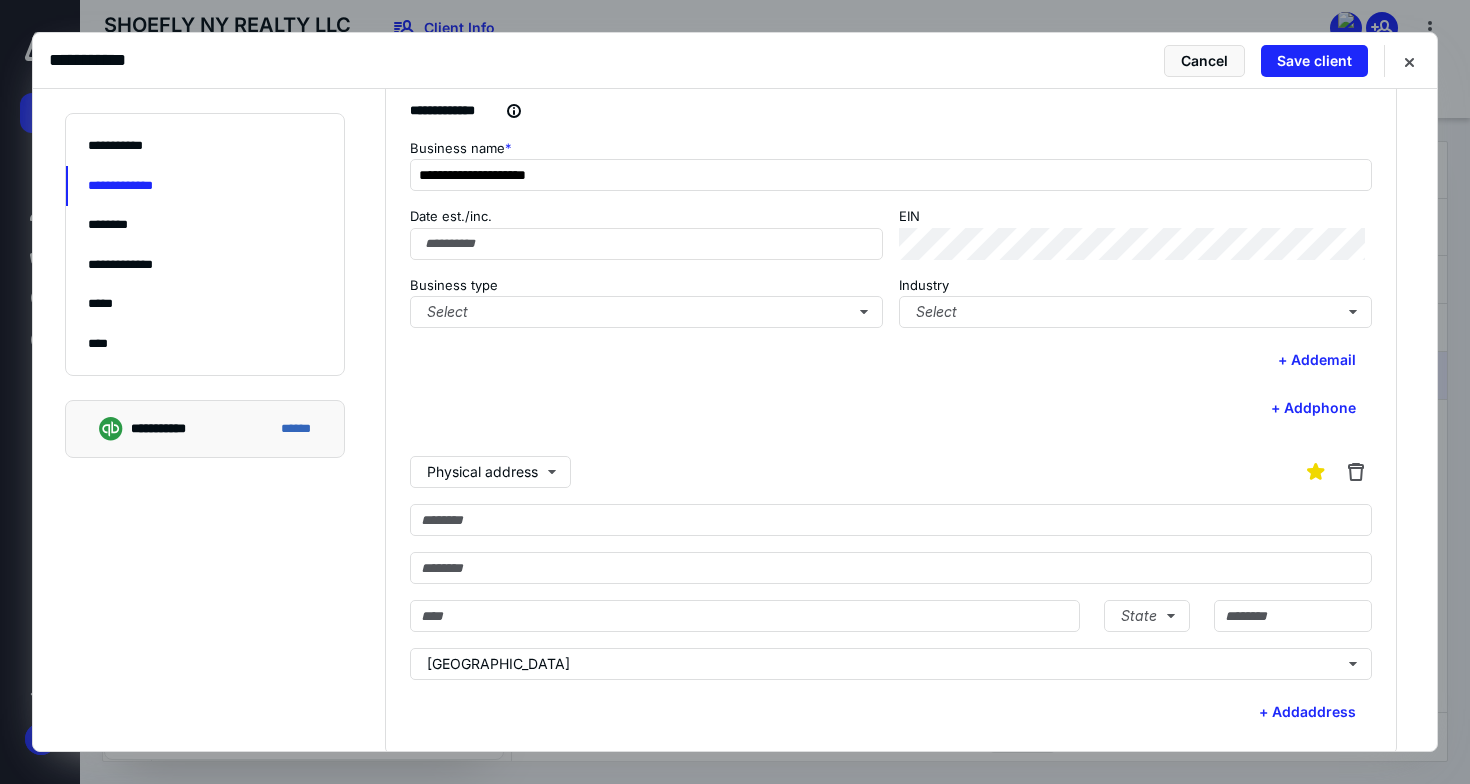 scroll, scrollTop: 631, scrollLeft: 0, axis: vertical 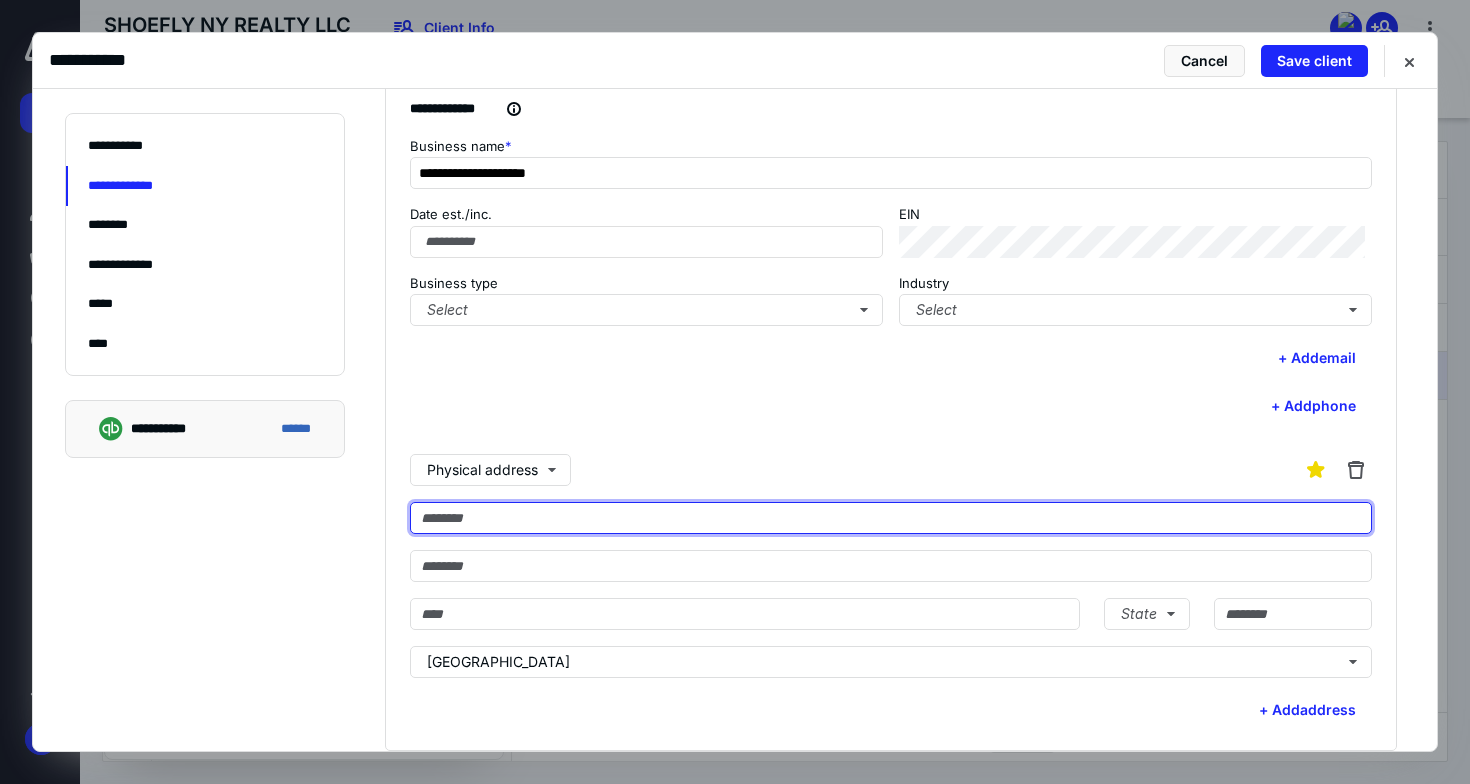 click at bounding box center (891, 518) 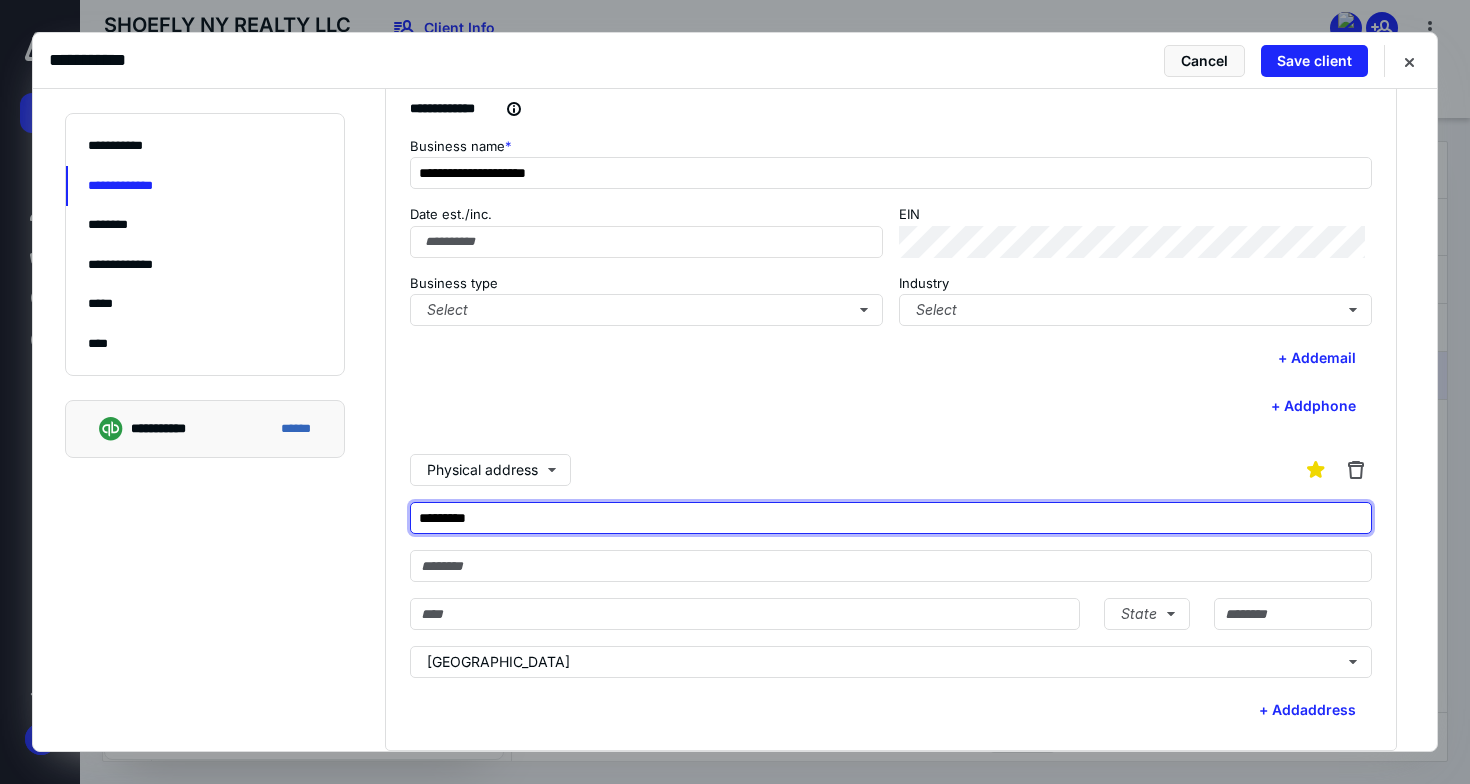 type on "*********" 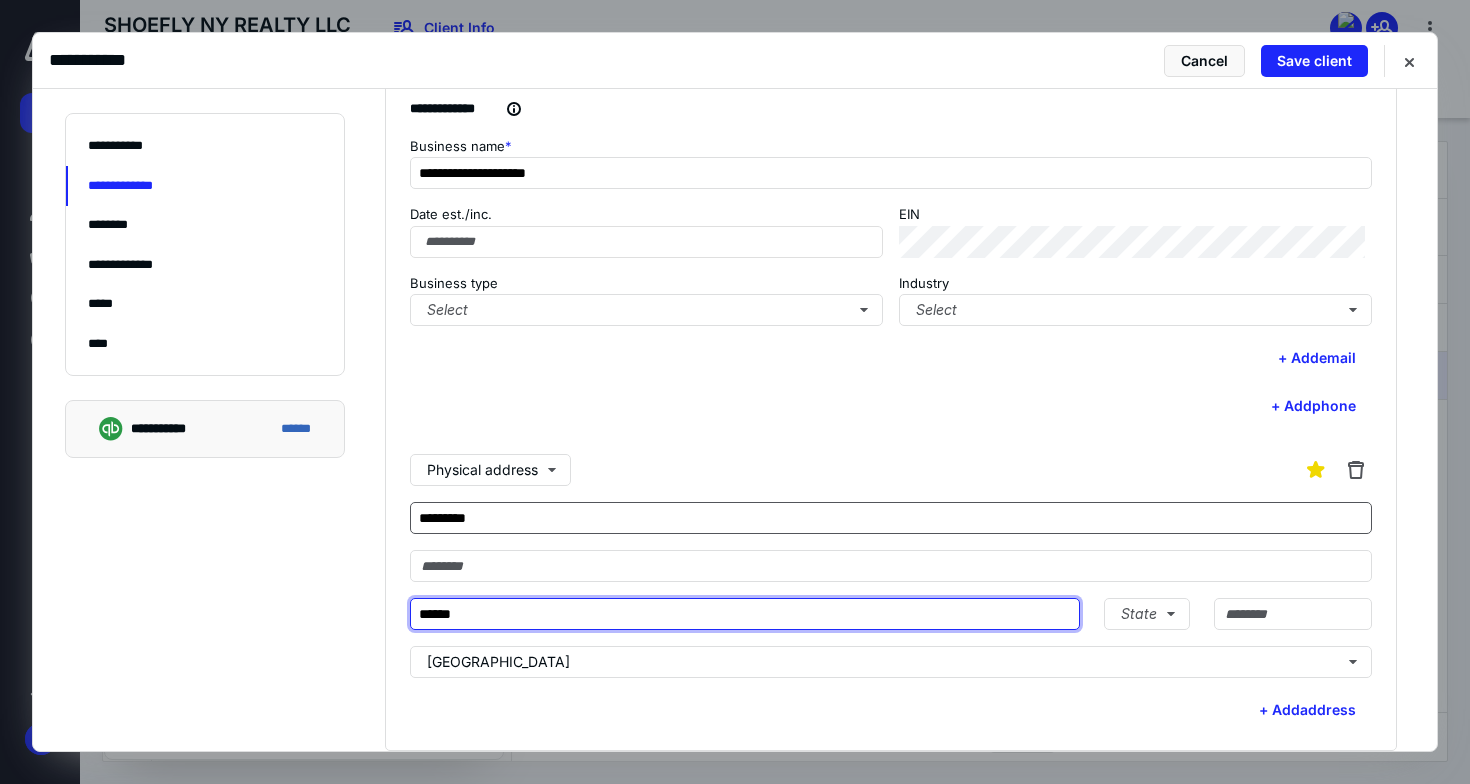 type on "******" 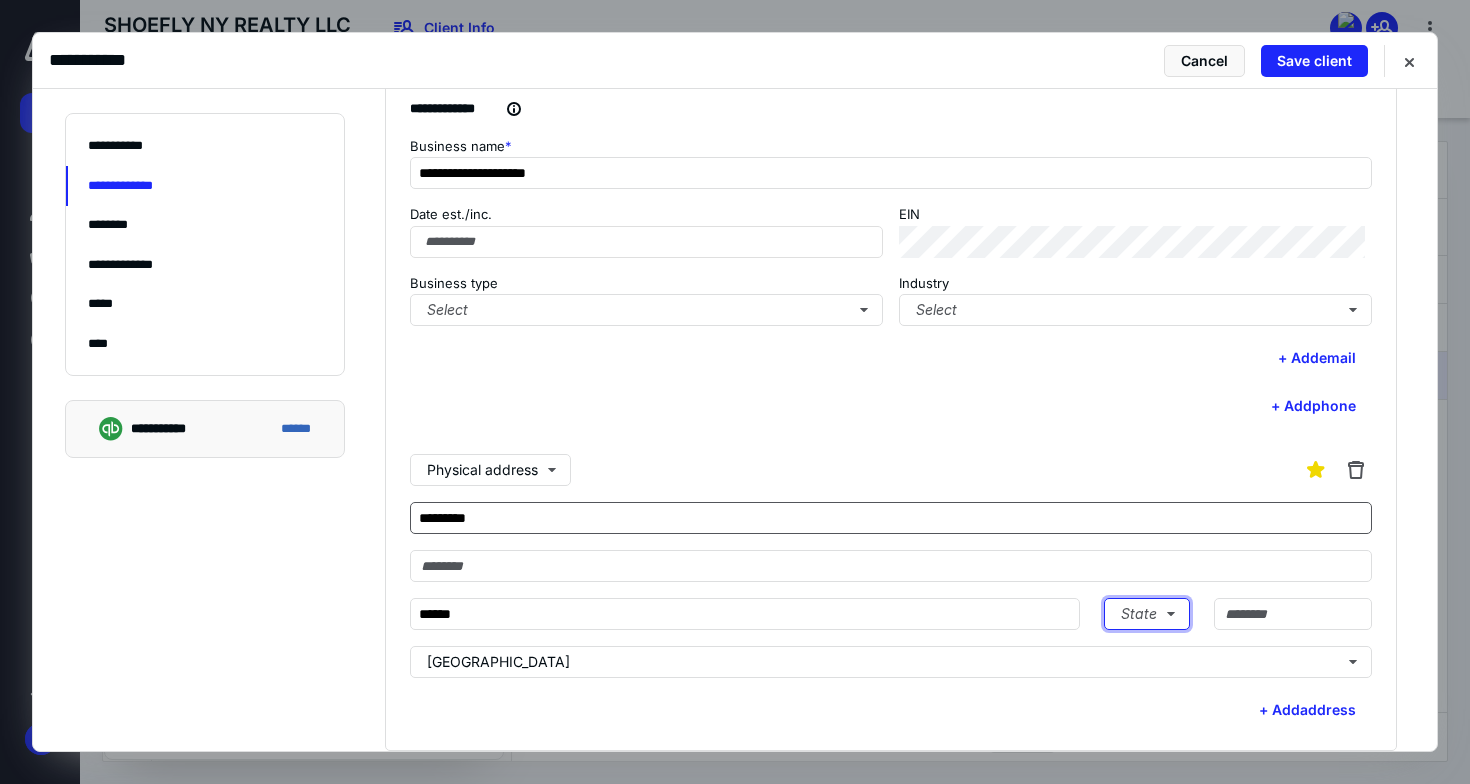 type 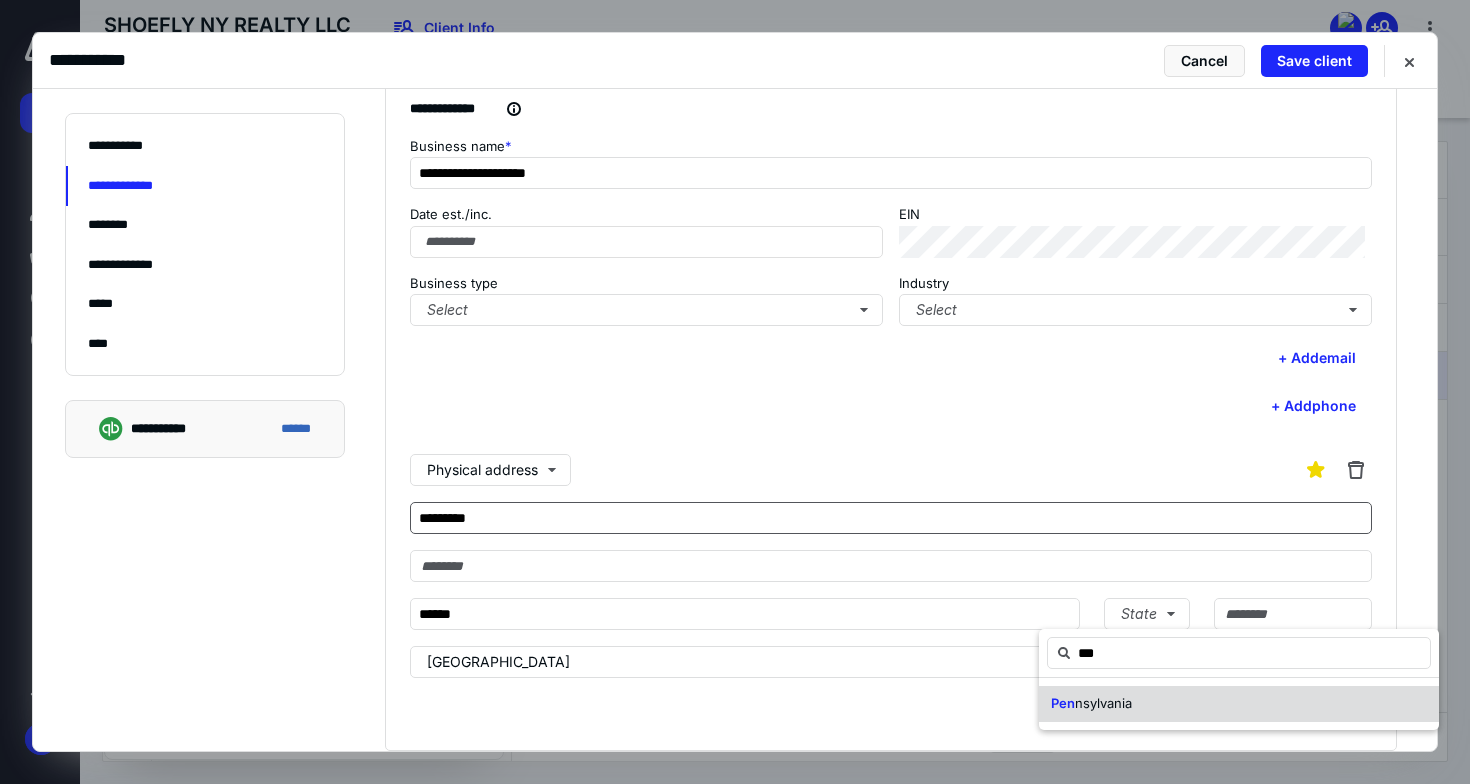 type on "***" 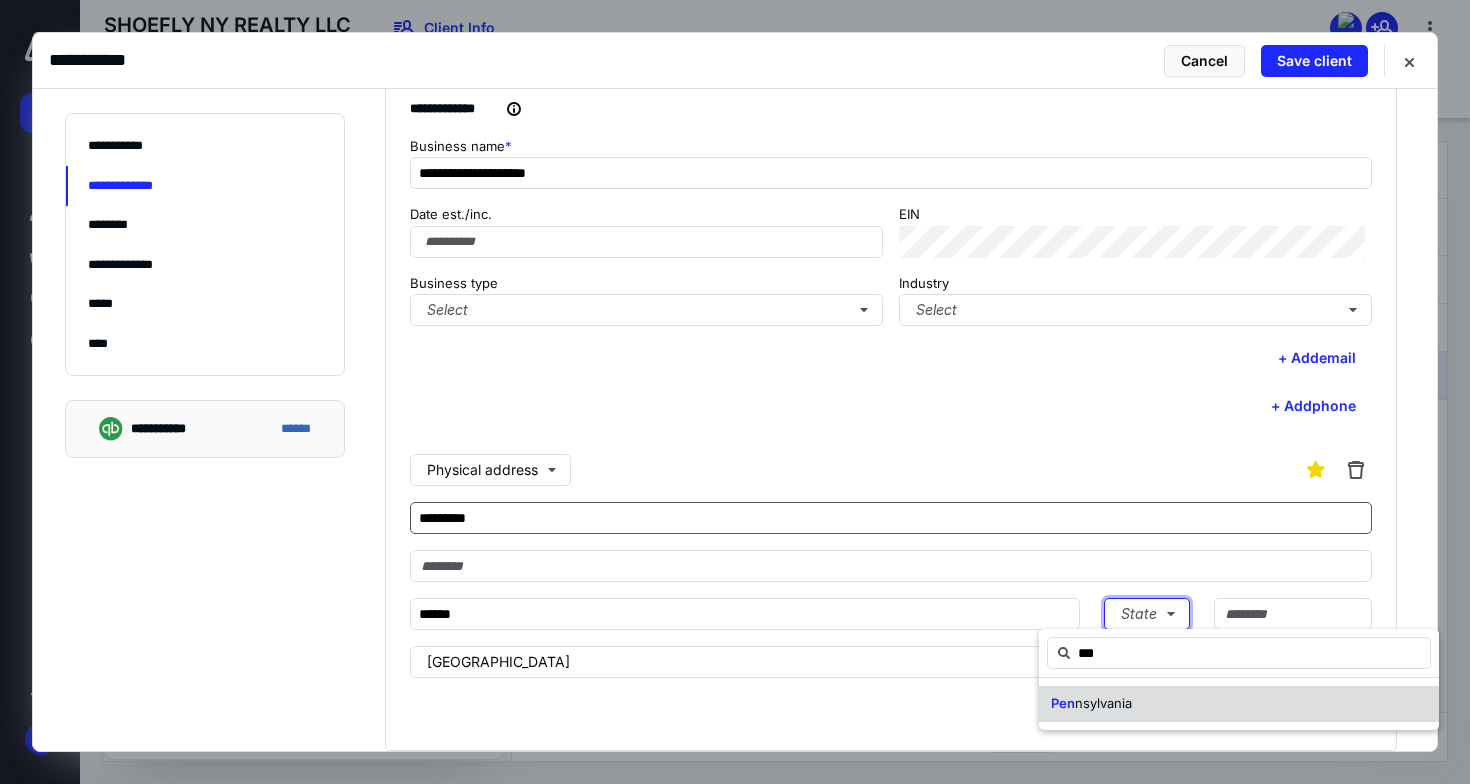 type 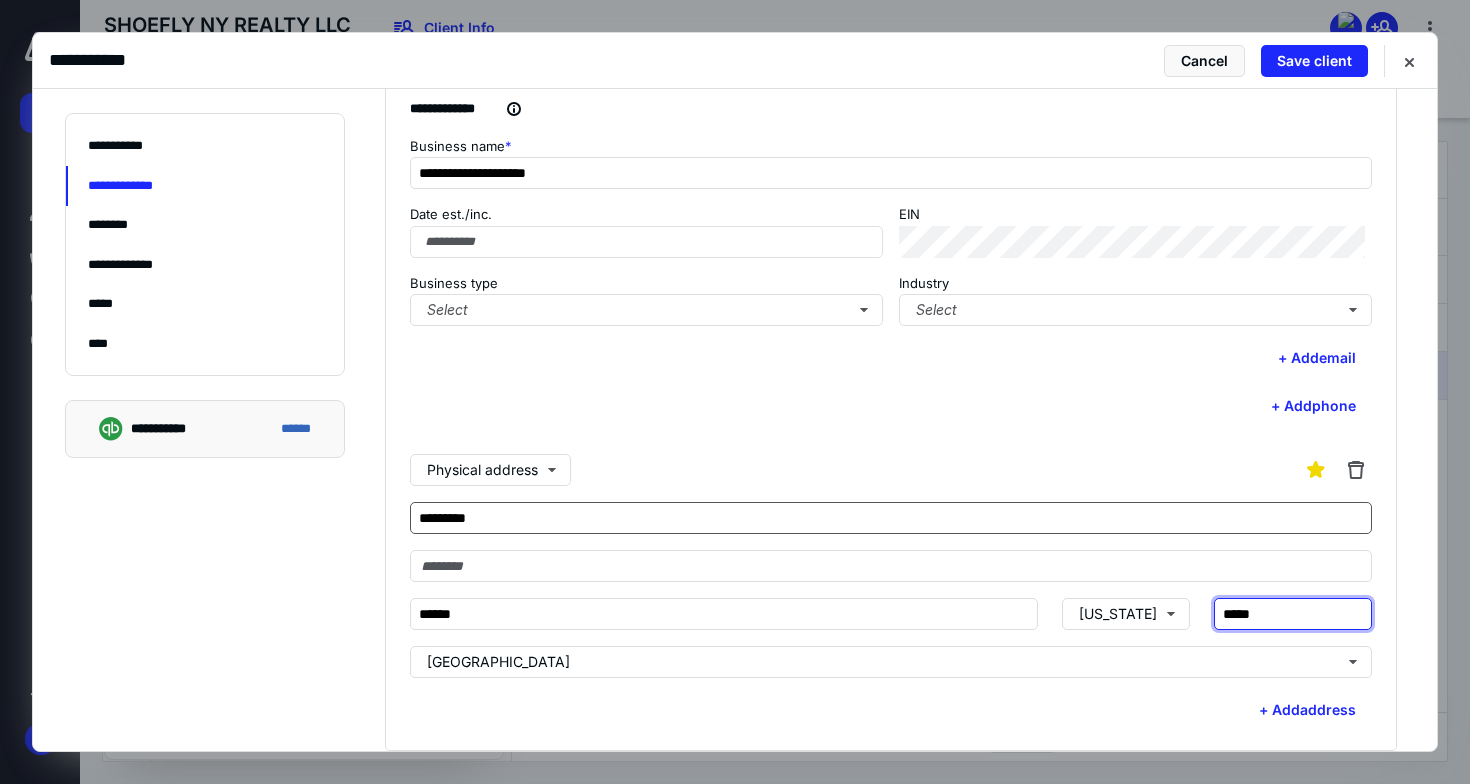 type on "*****" 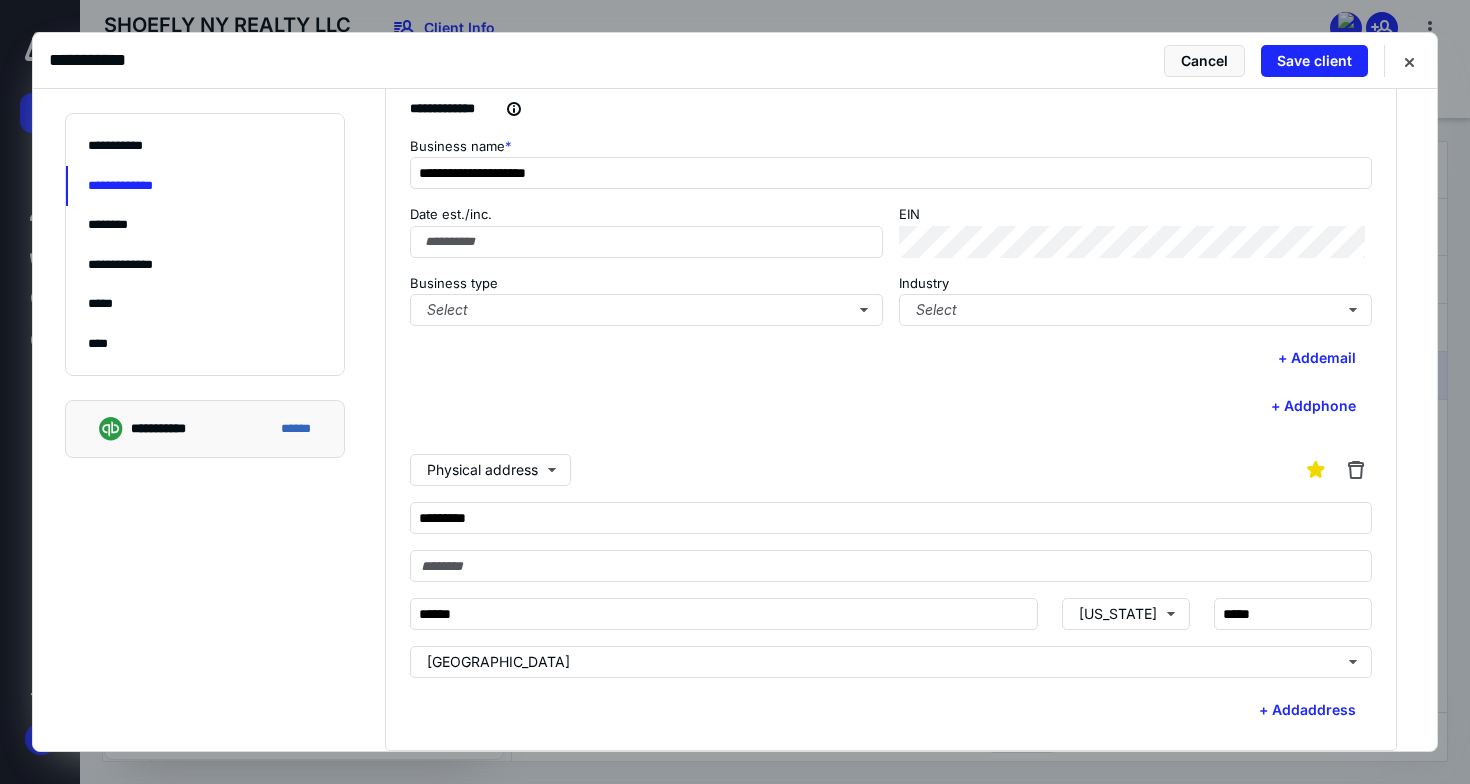 click on "Physical address ********* ****** Pennsylvania ***** United States" at bounding box center [891, 558] 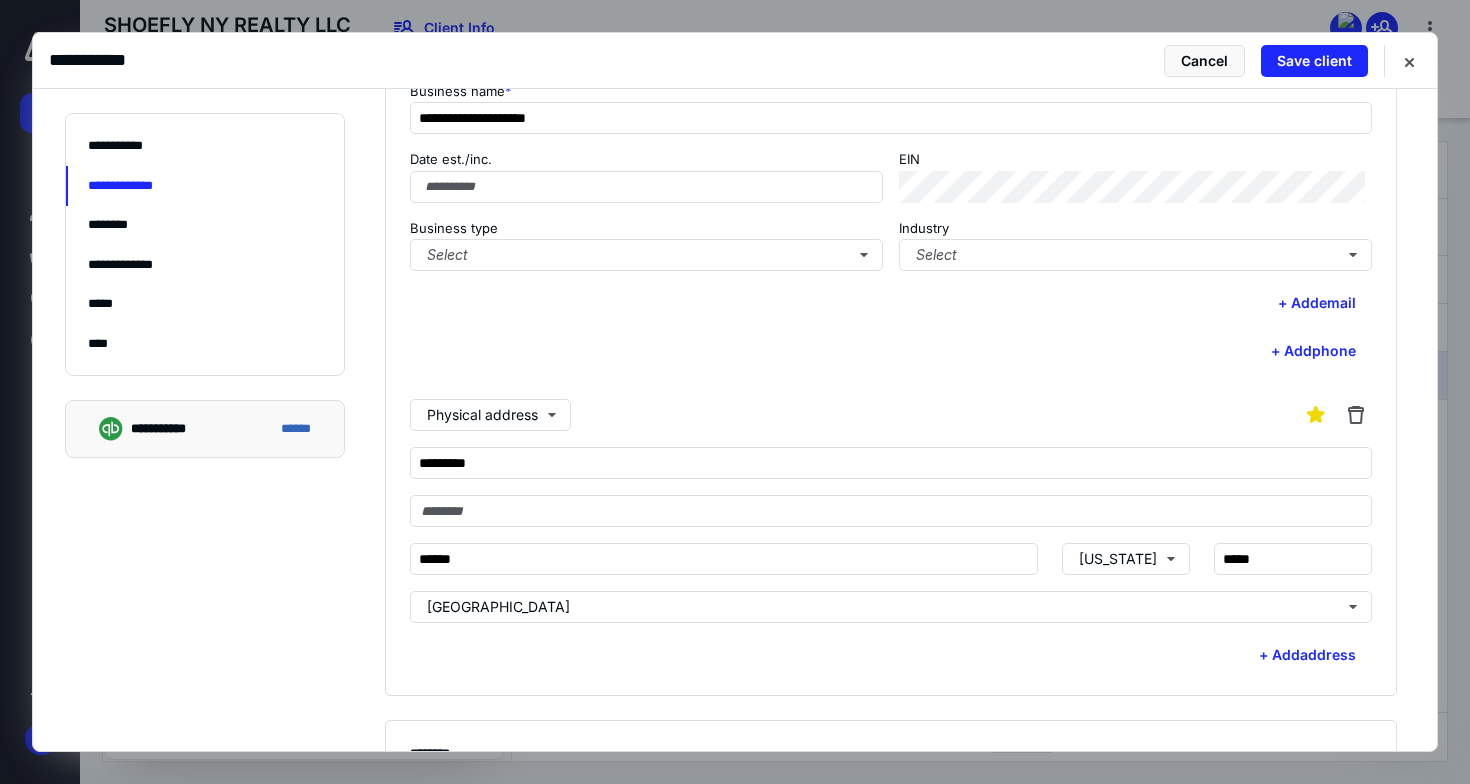 scroll, scrollTop: 684, scrollLeft: 0, axis: vertical 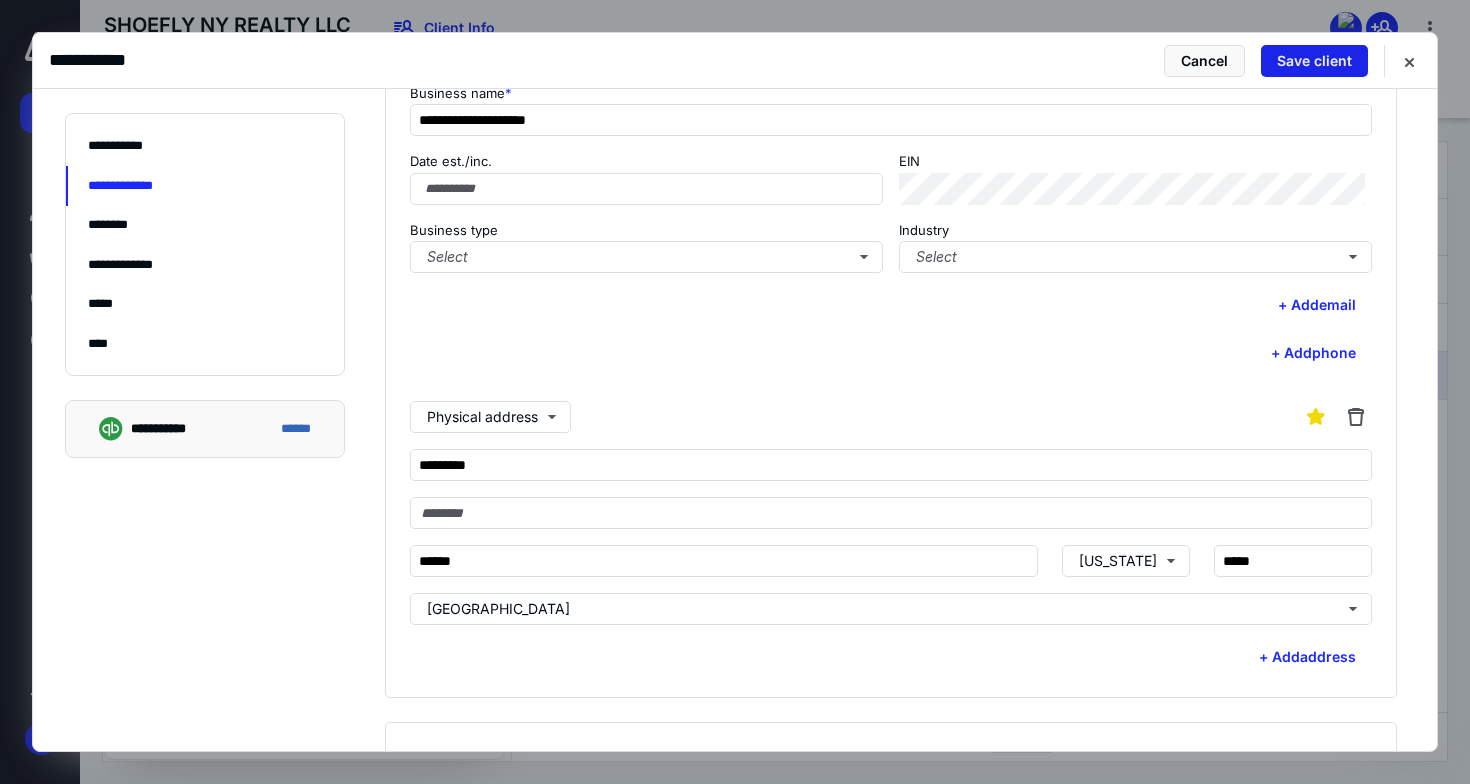 click on "Save client" at bounding box center [1314, 61] 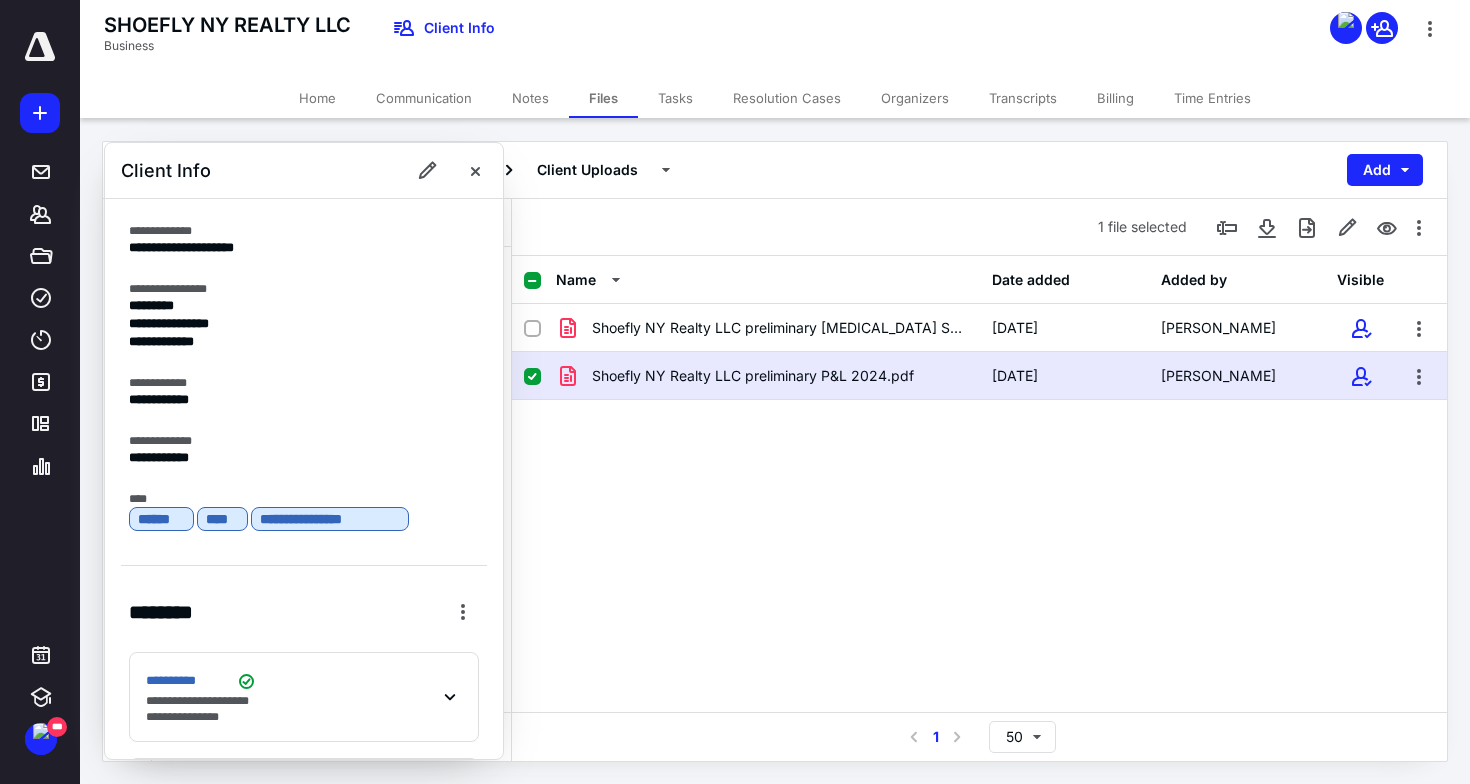 click on "**********" at bounding box center [296, 458] 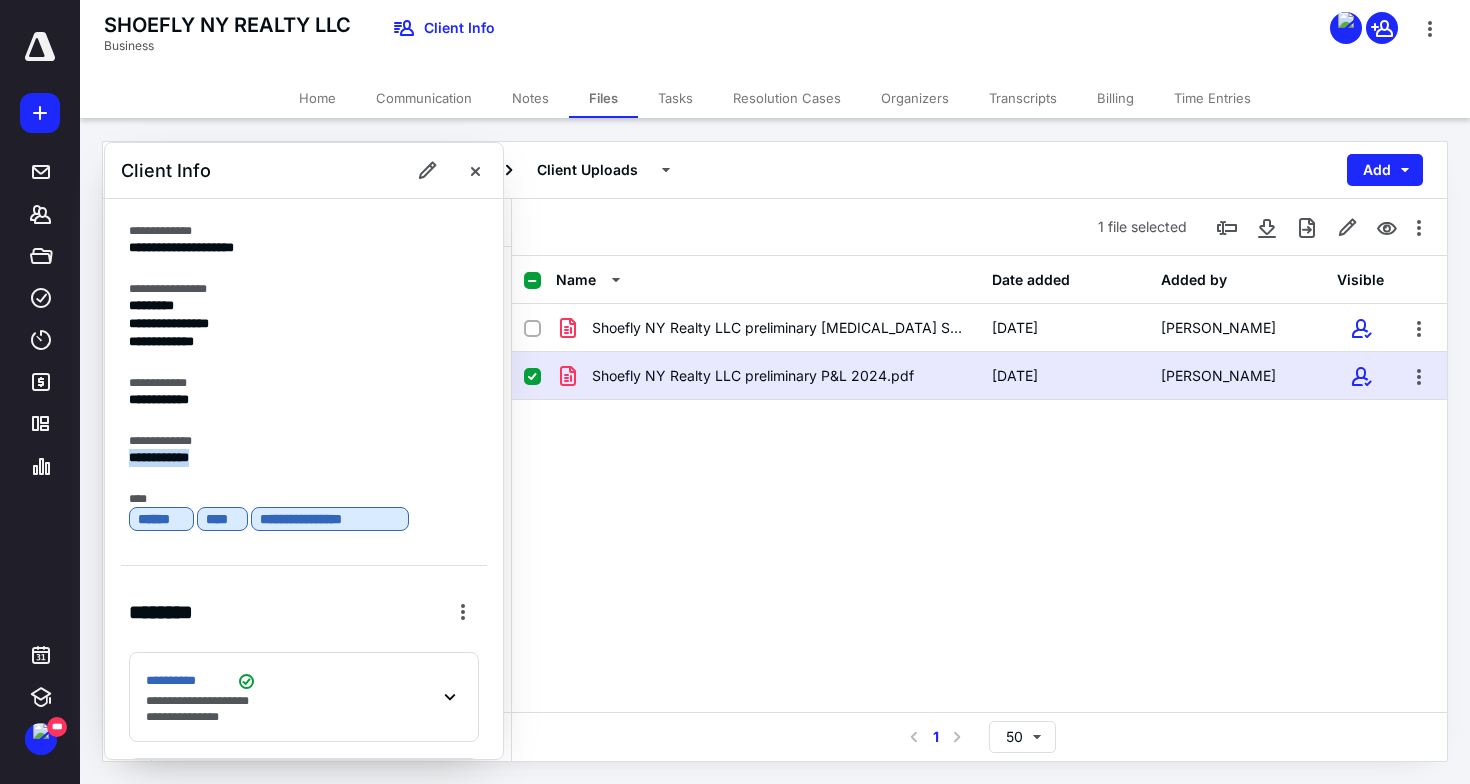 copy on "**********" 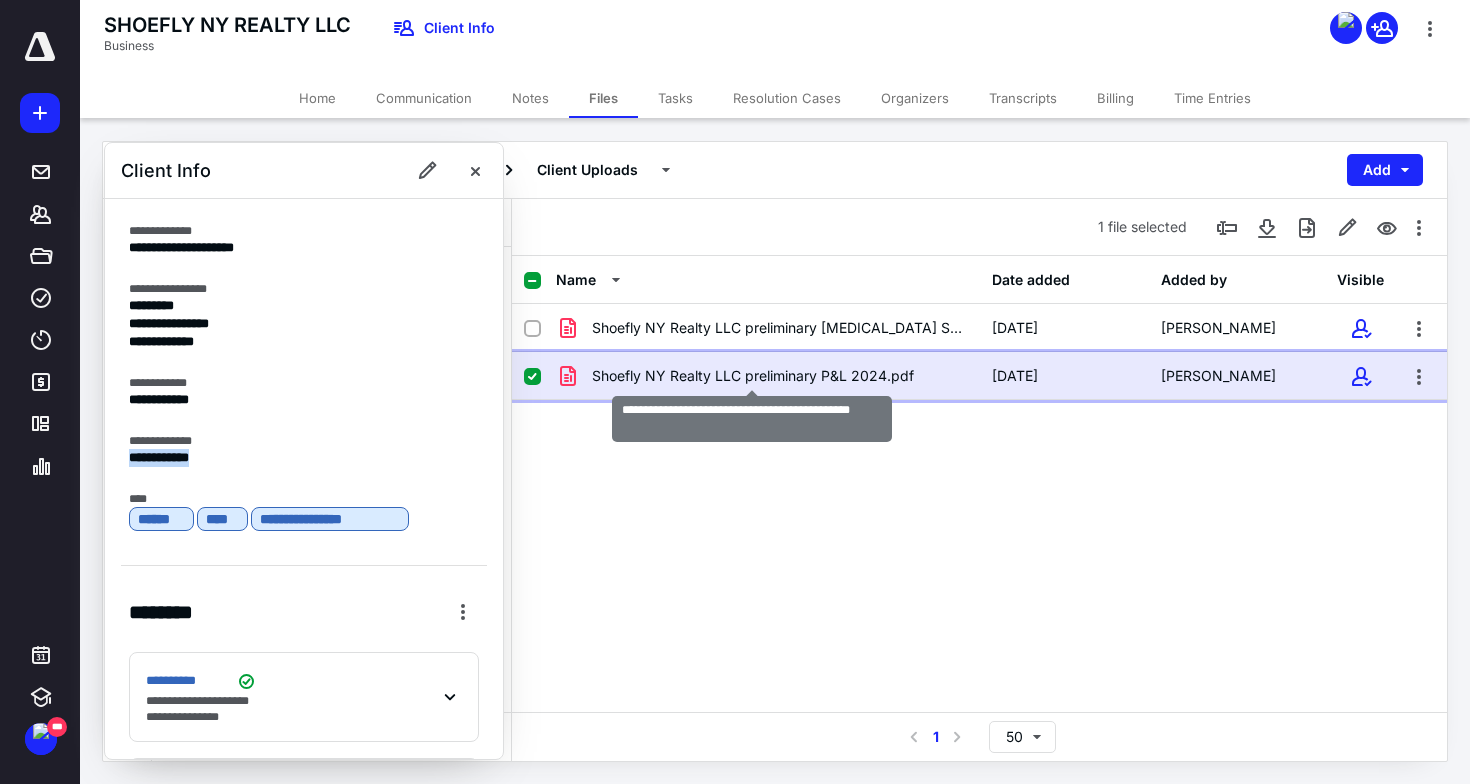 click on "Shoefly NY Realty LLC preliminary P&L 2024.pdf" at bounding box center (753, 376) 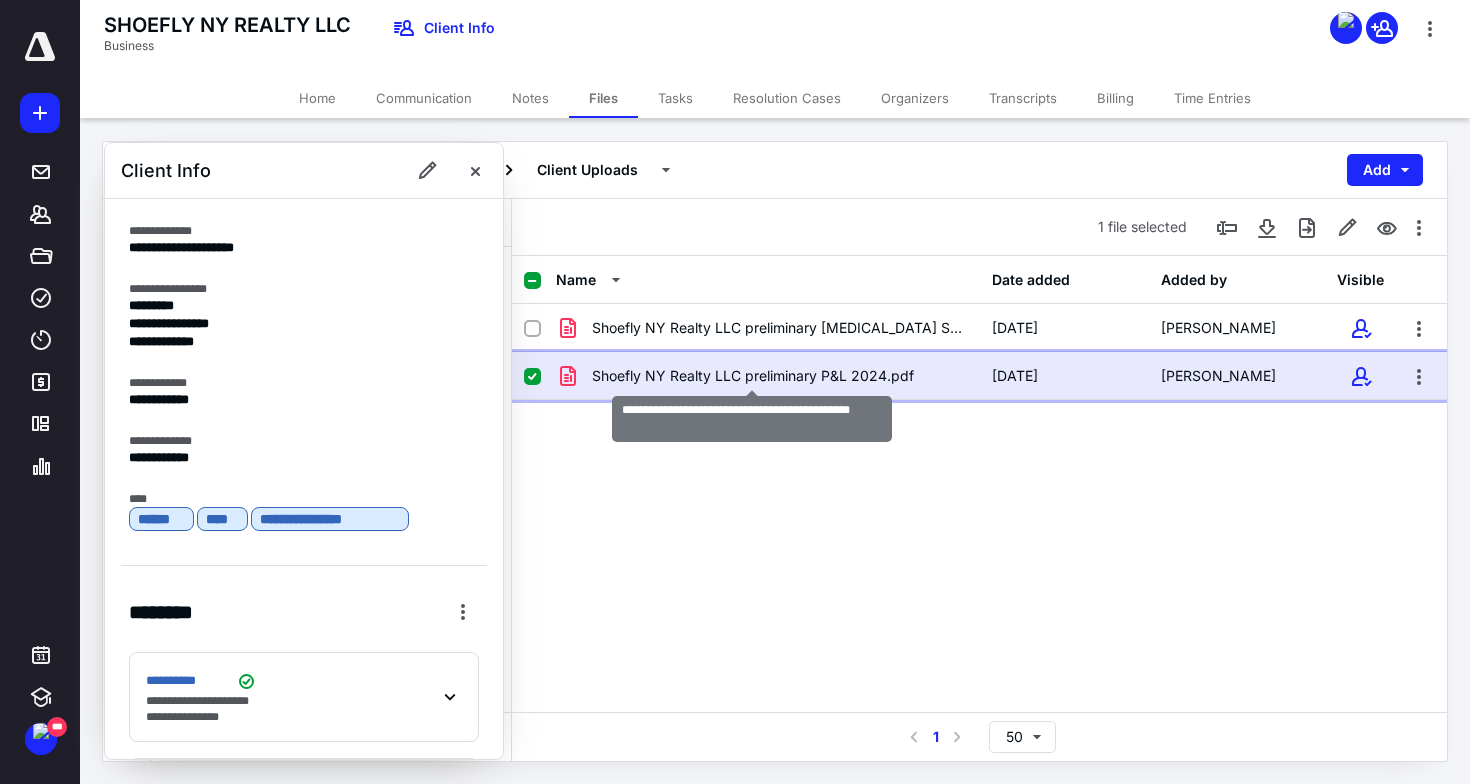 click on "Shoefly NY Realty LLC preliminary P&L 2024.pdf" at bounding box center (753, 376) 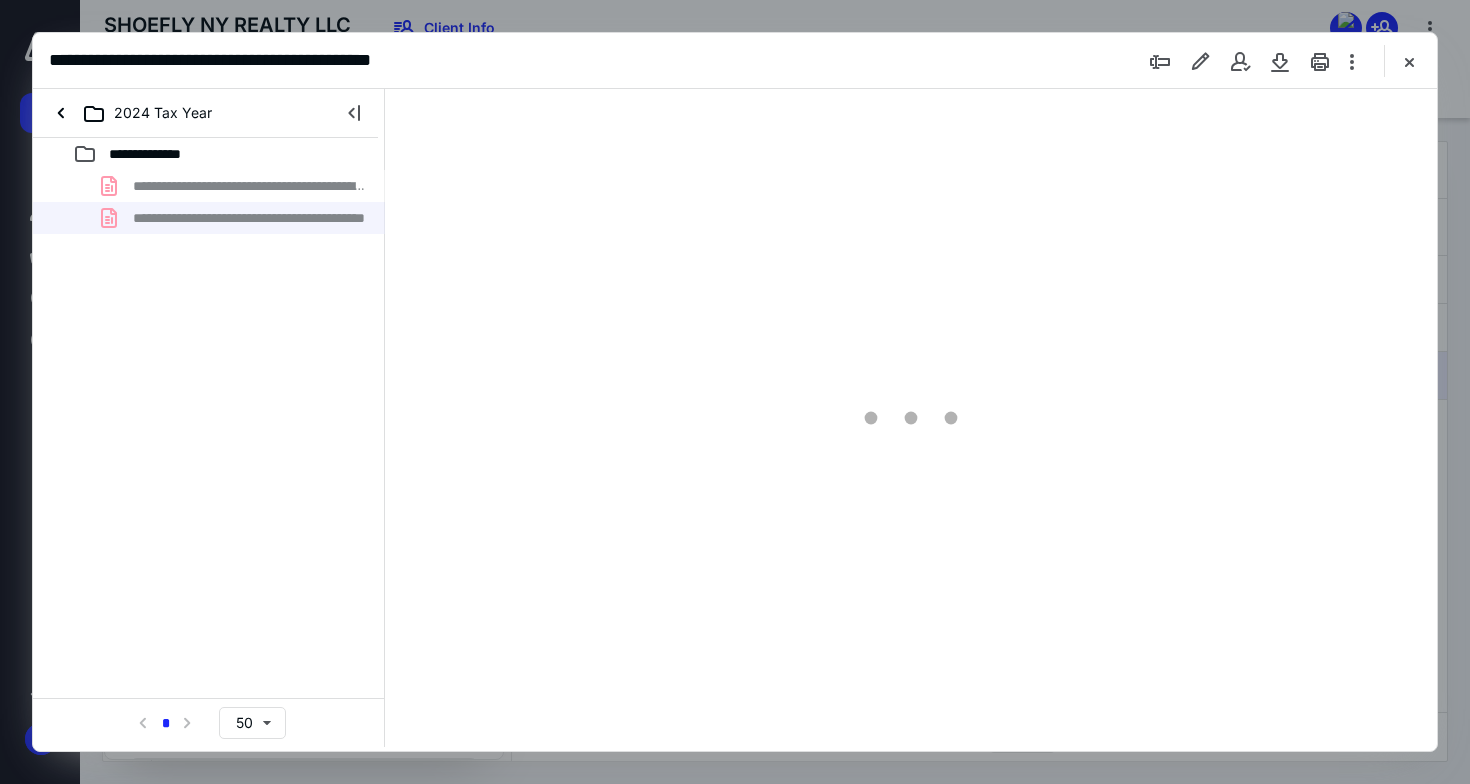 scroll, scrollTop: 0, scrollLeft: 0, axis: both 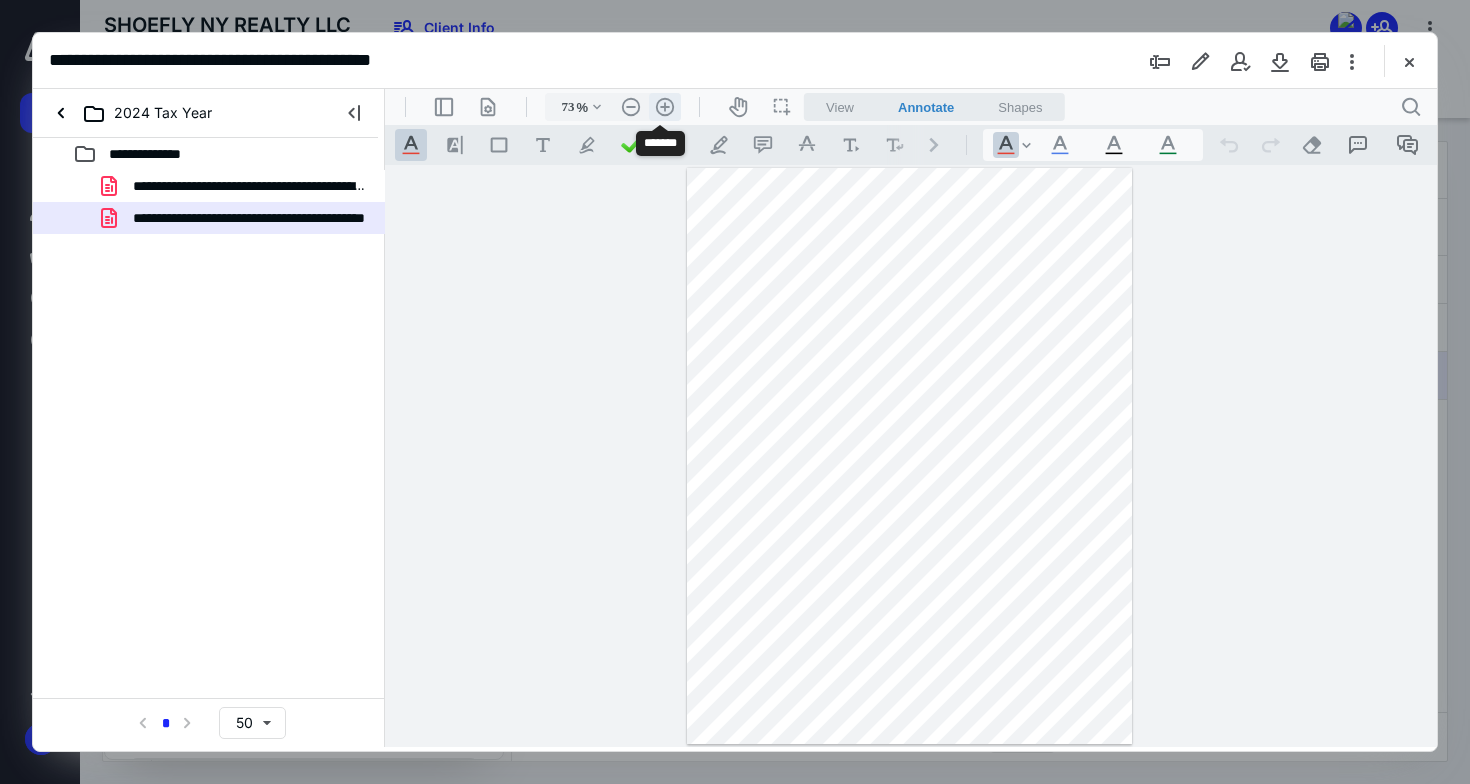 click on ".cls-1{fill:#abb0c4;} icon - header - zoom - in - line" at bounding box center [665, 107] 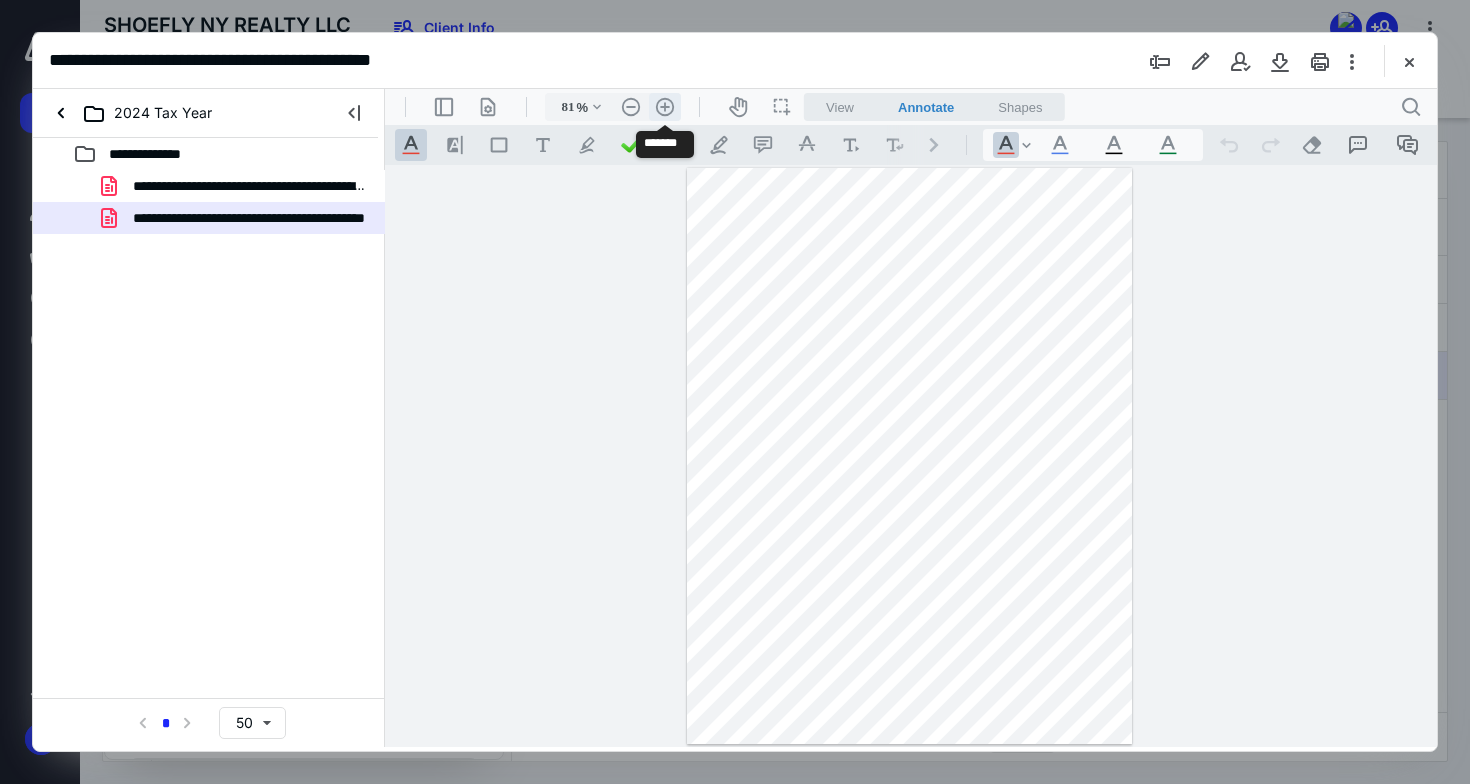 click on ".cls-1{fill:#abb0c4;} icon - header - zoom - in - line" at bounding box center [665, 107] 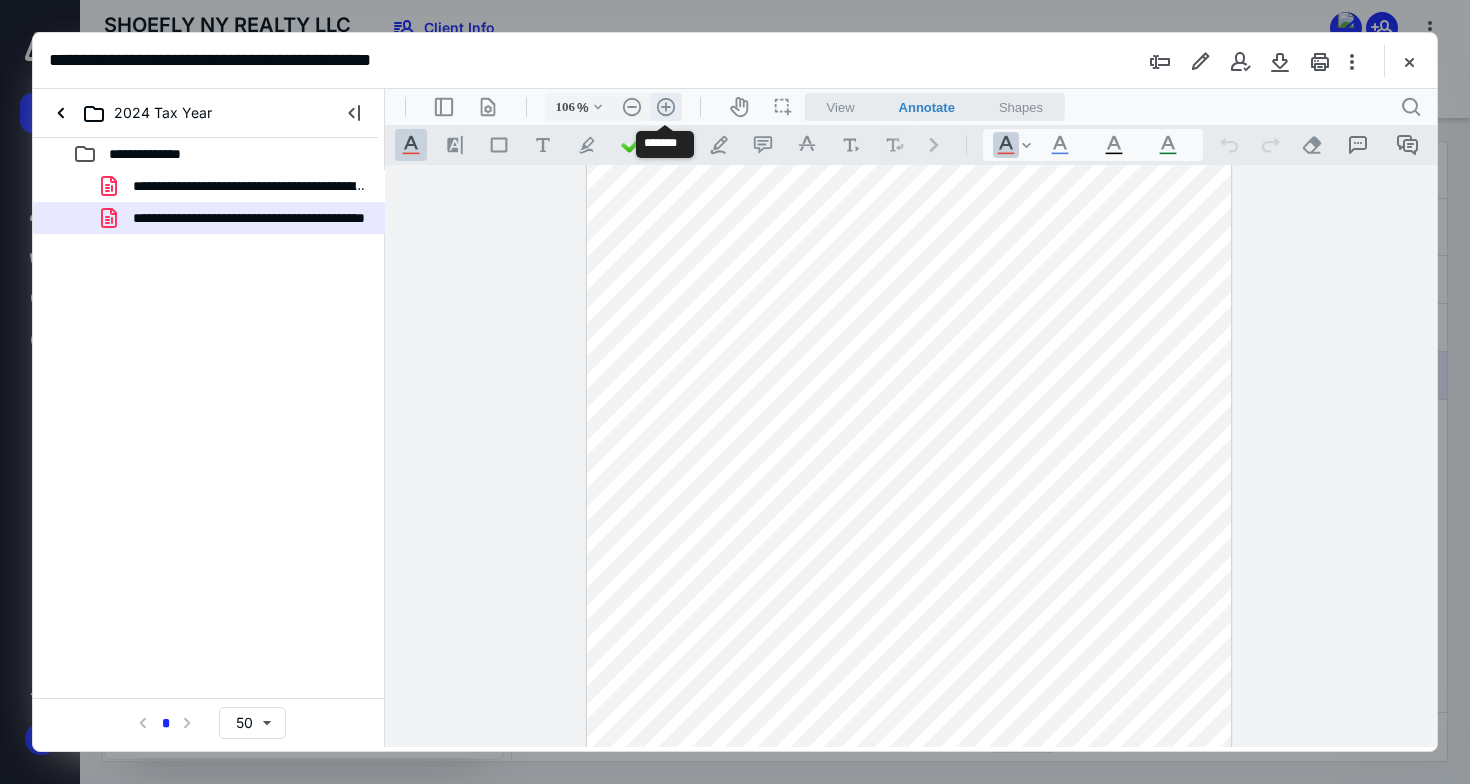 click on ".cls-1{fill:#abb0c4;} icon - header - zoom - in - line" at bounding box center (666, 107) 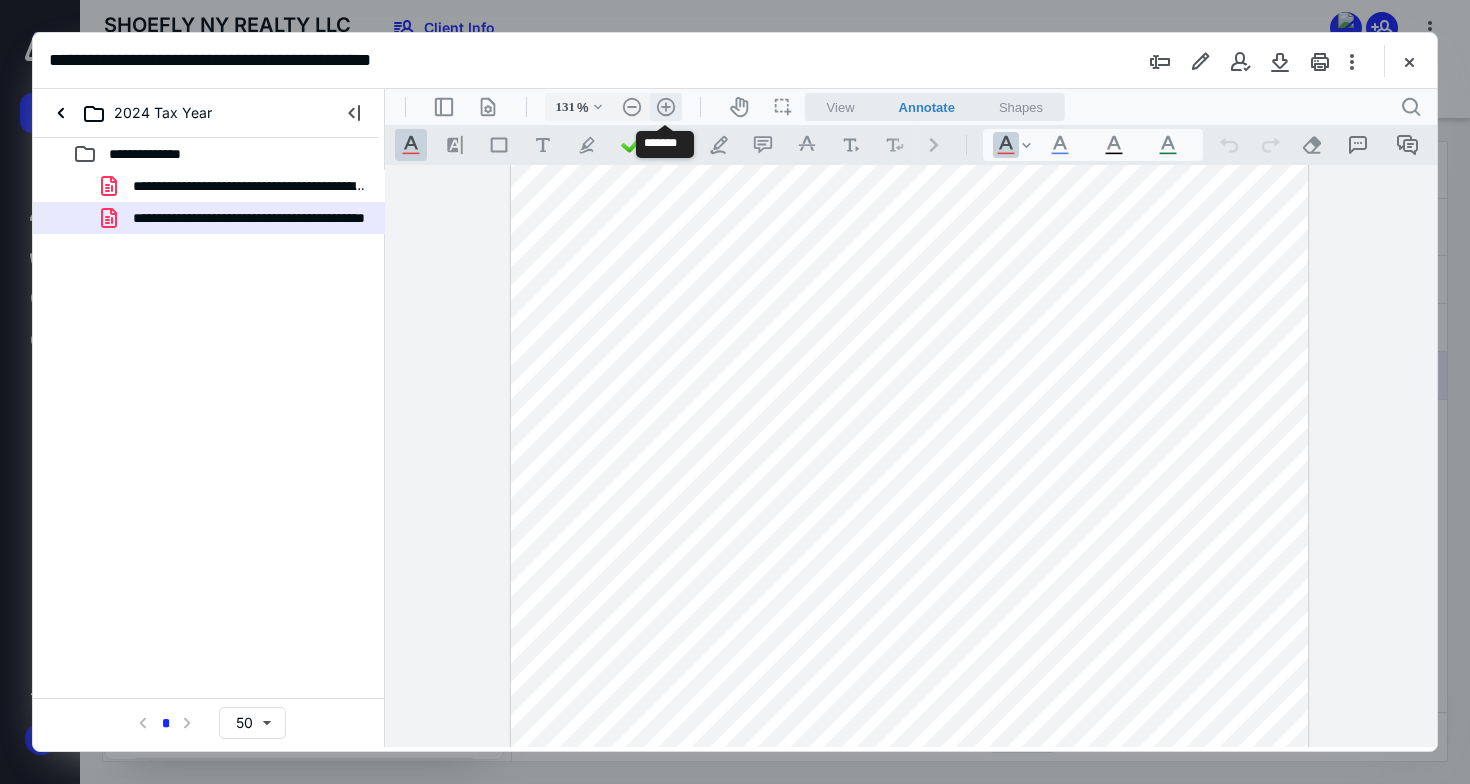click on ".cls-1{fill:#abb0c4;} icon - header - zoom - in - line" at bounding box center [666, 107] 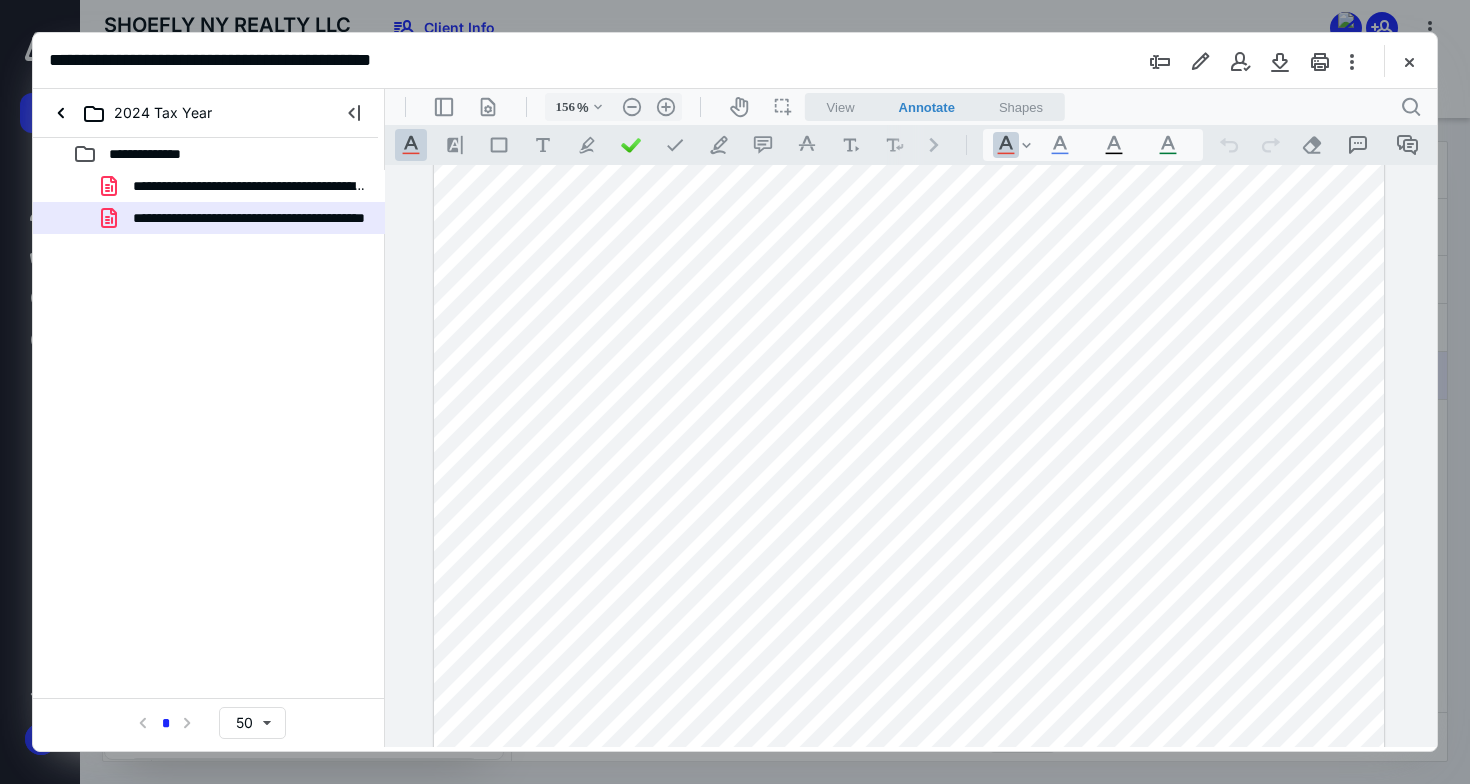 scroll, scrollTop: 71, scrollLeft: 0, axis: vertical 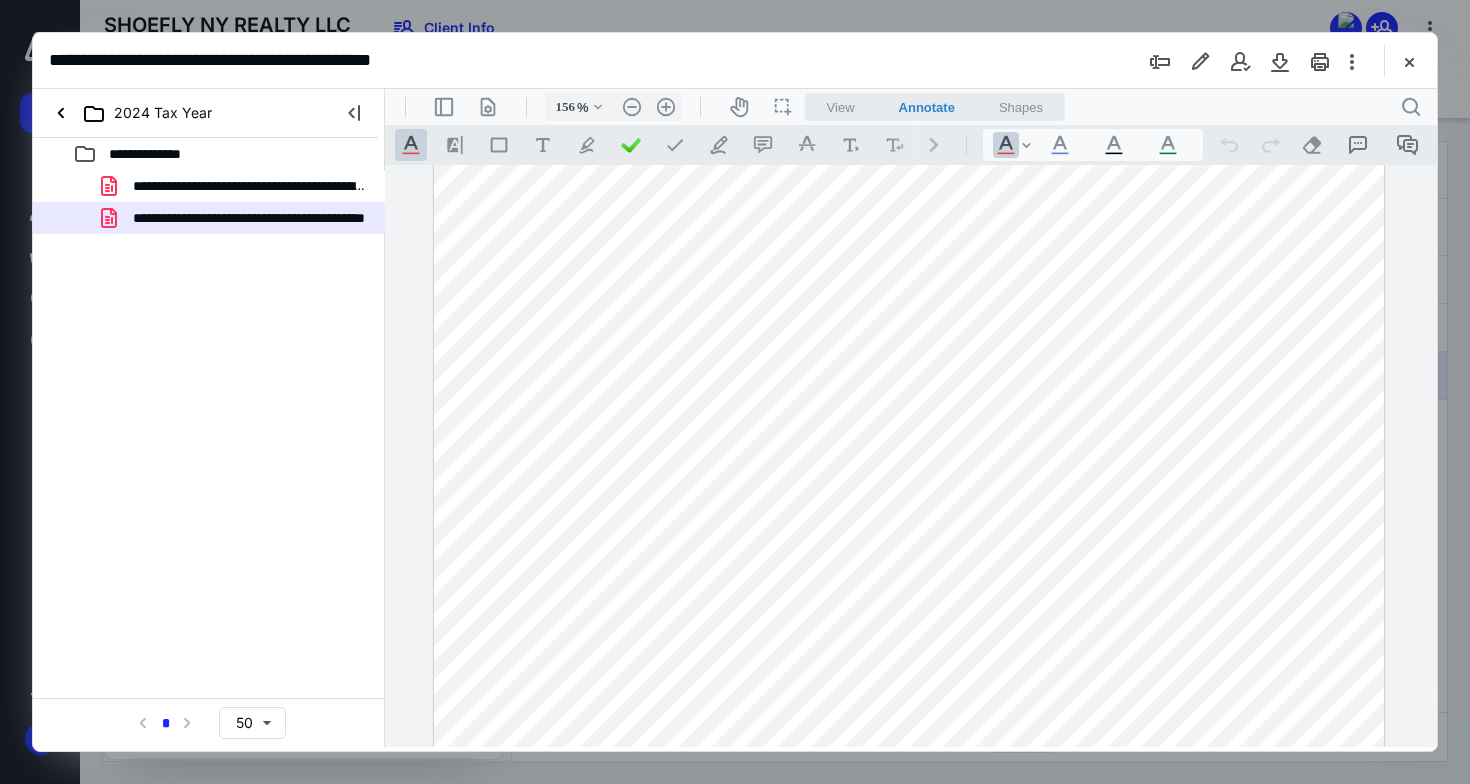 type 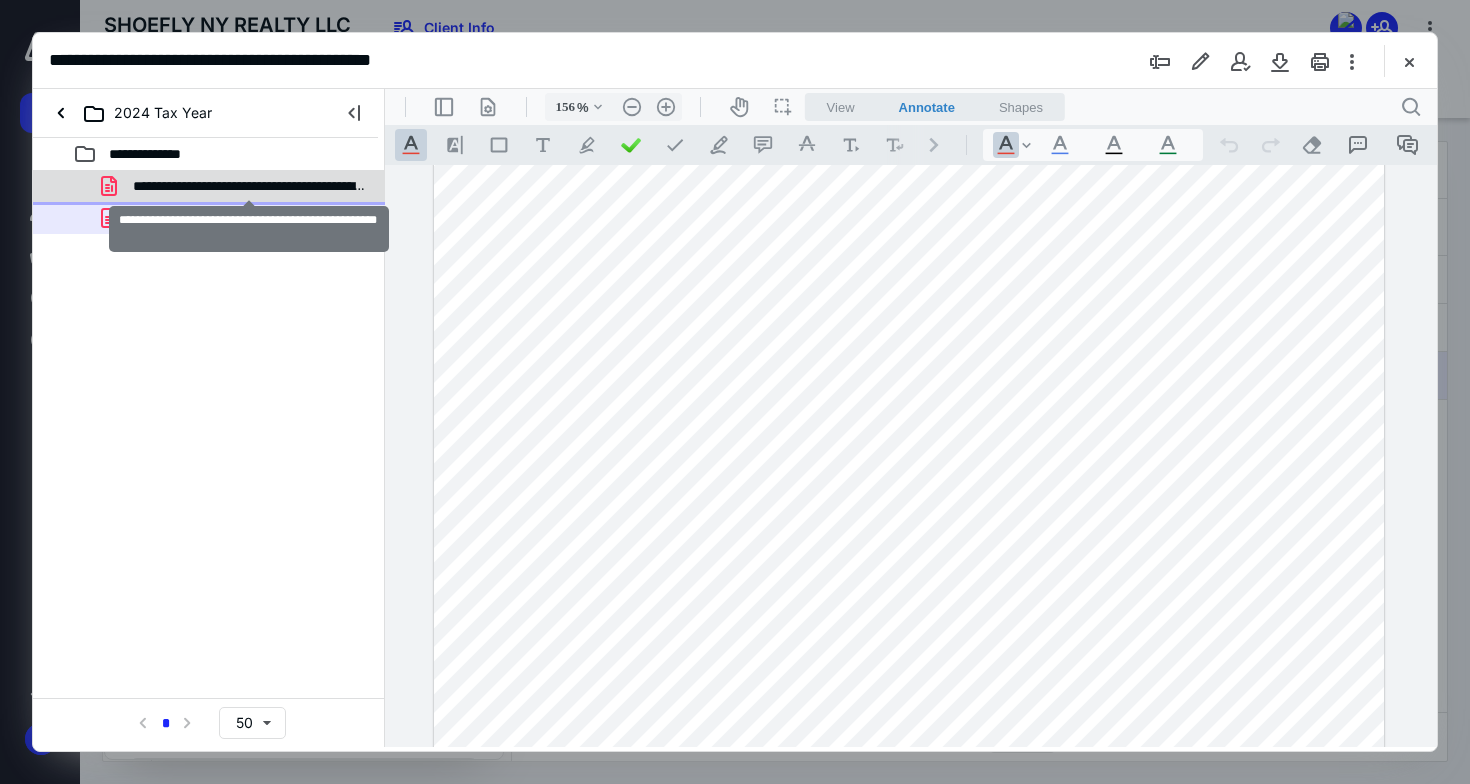 click on "**********" at bounding box center (249, 186) 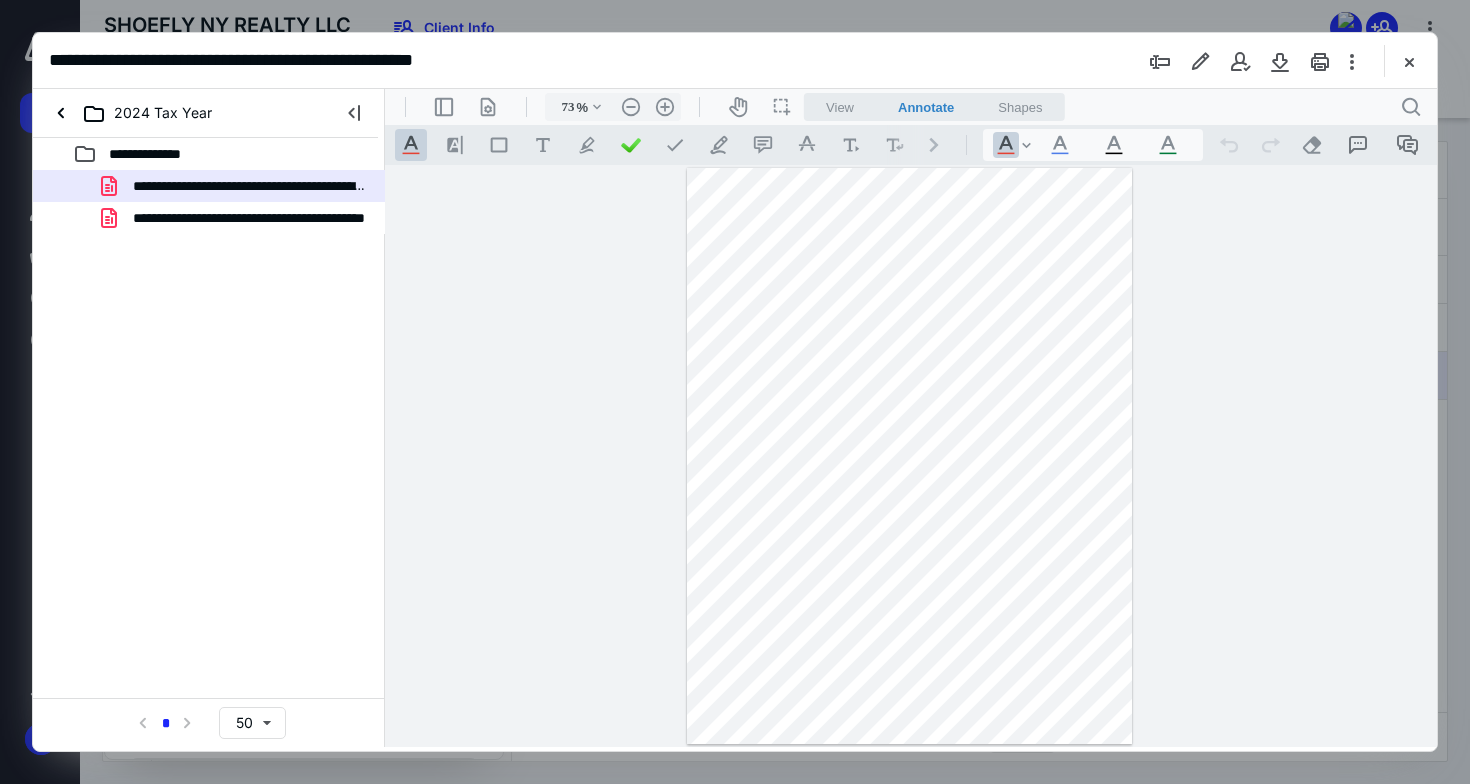 scroll, scrollTop: 0, scrollLeft: 0, axis: both 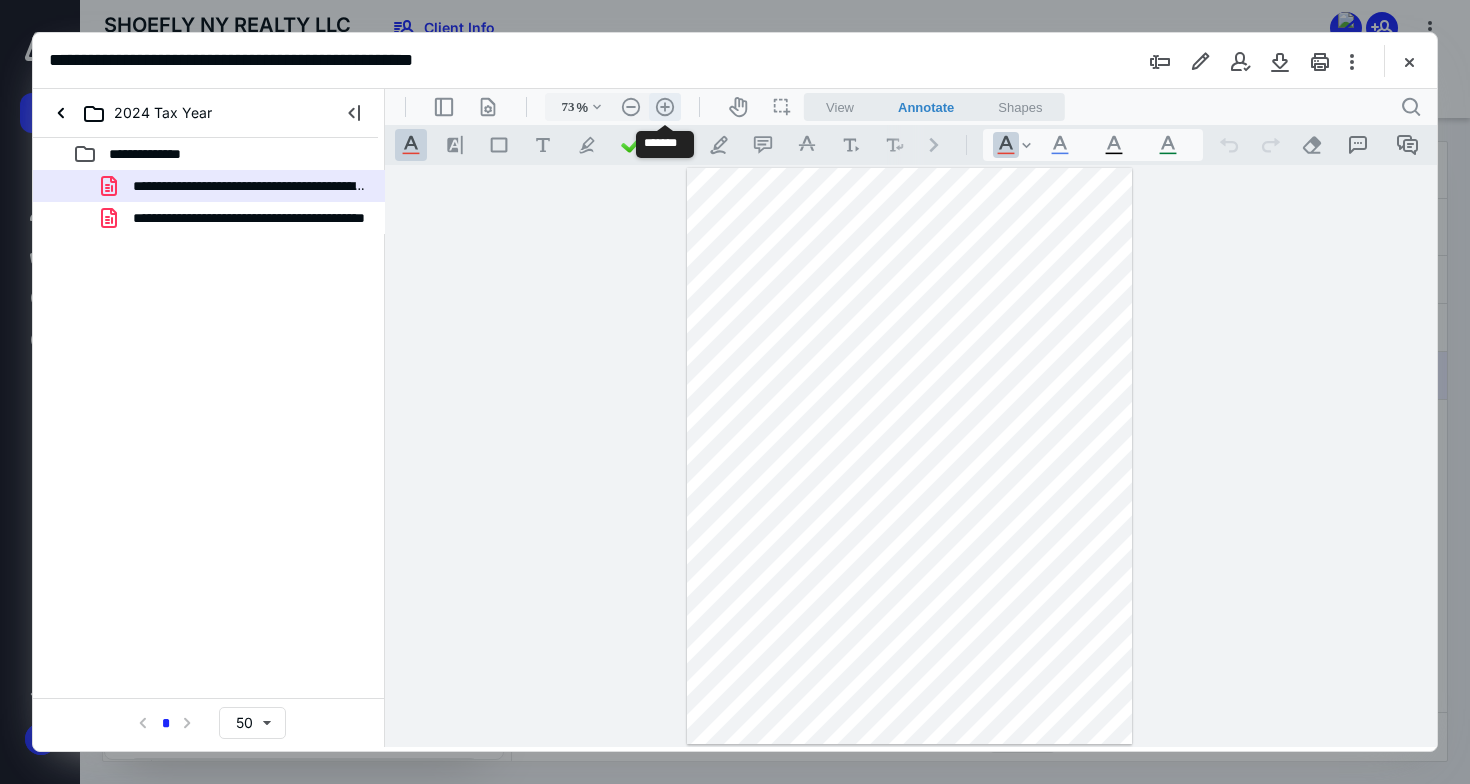 click on ".cls-1{fill:#abb0c4;} icon - header - zoom - in - line" at bounding box center (665, 107) 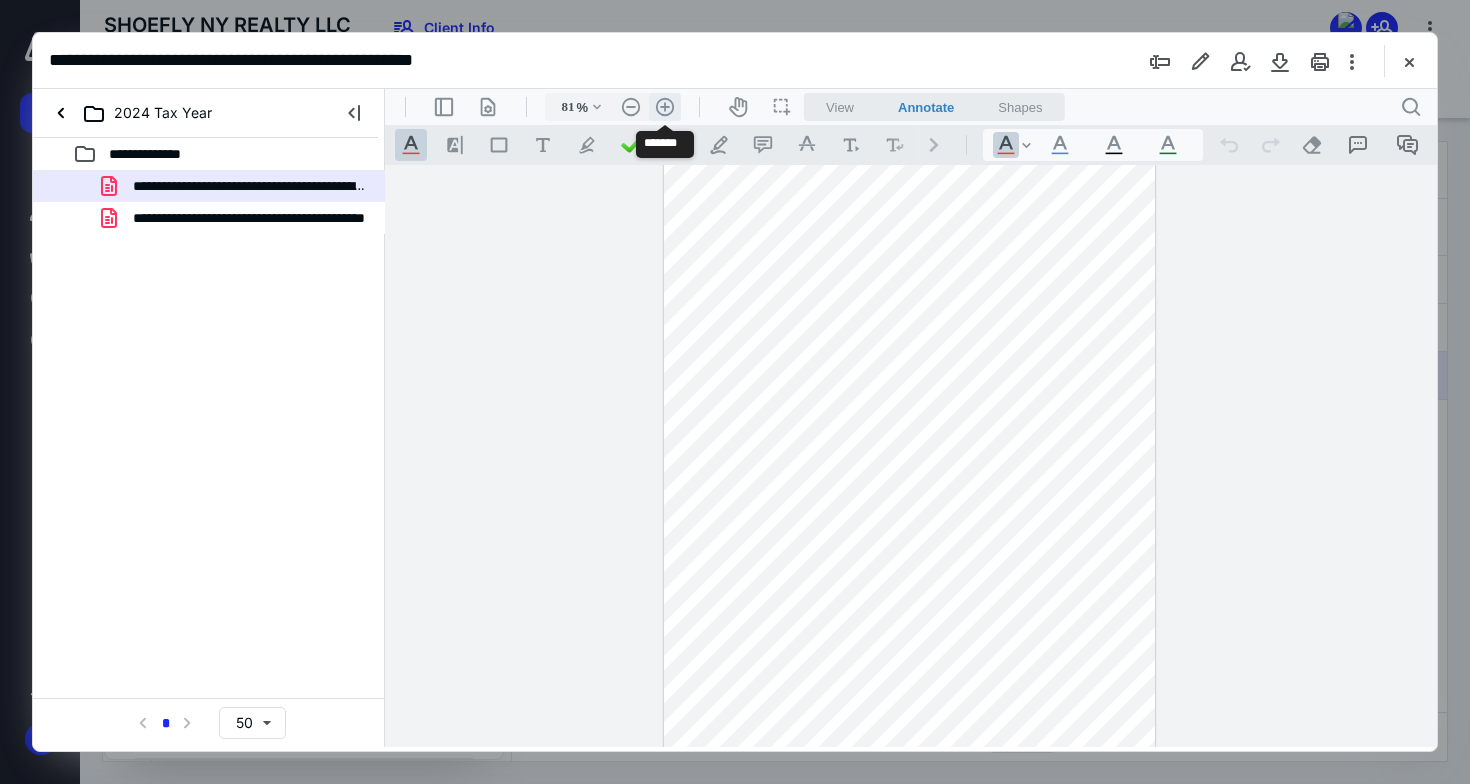 click on ".cls-1{fill:#abb0c4;} icon - header - zoom - in - line" at bounding box center [665, 107] 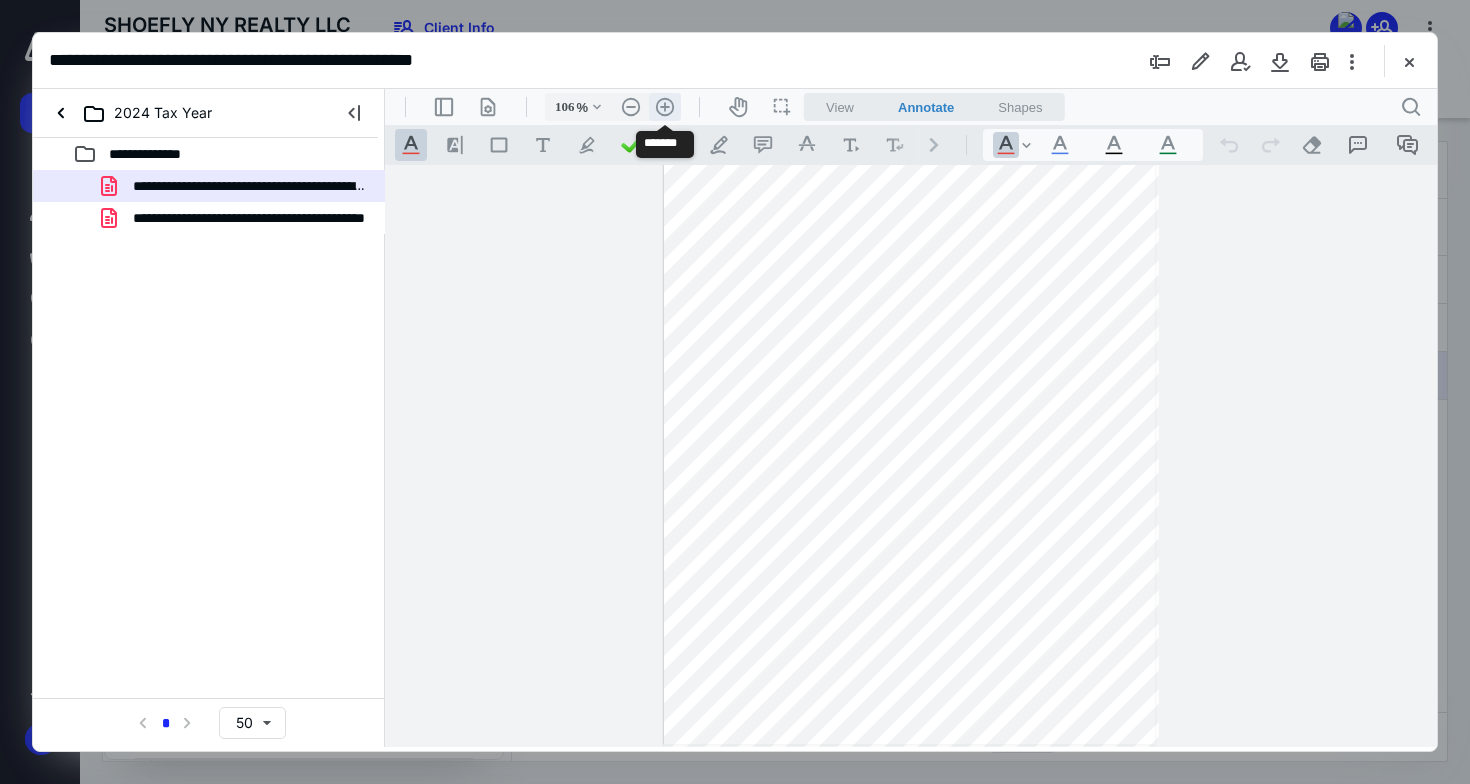 click on ".cls-1{fill:#abb0c4;} icon - header - zoom - in - line" at bounding box center (665, 107) 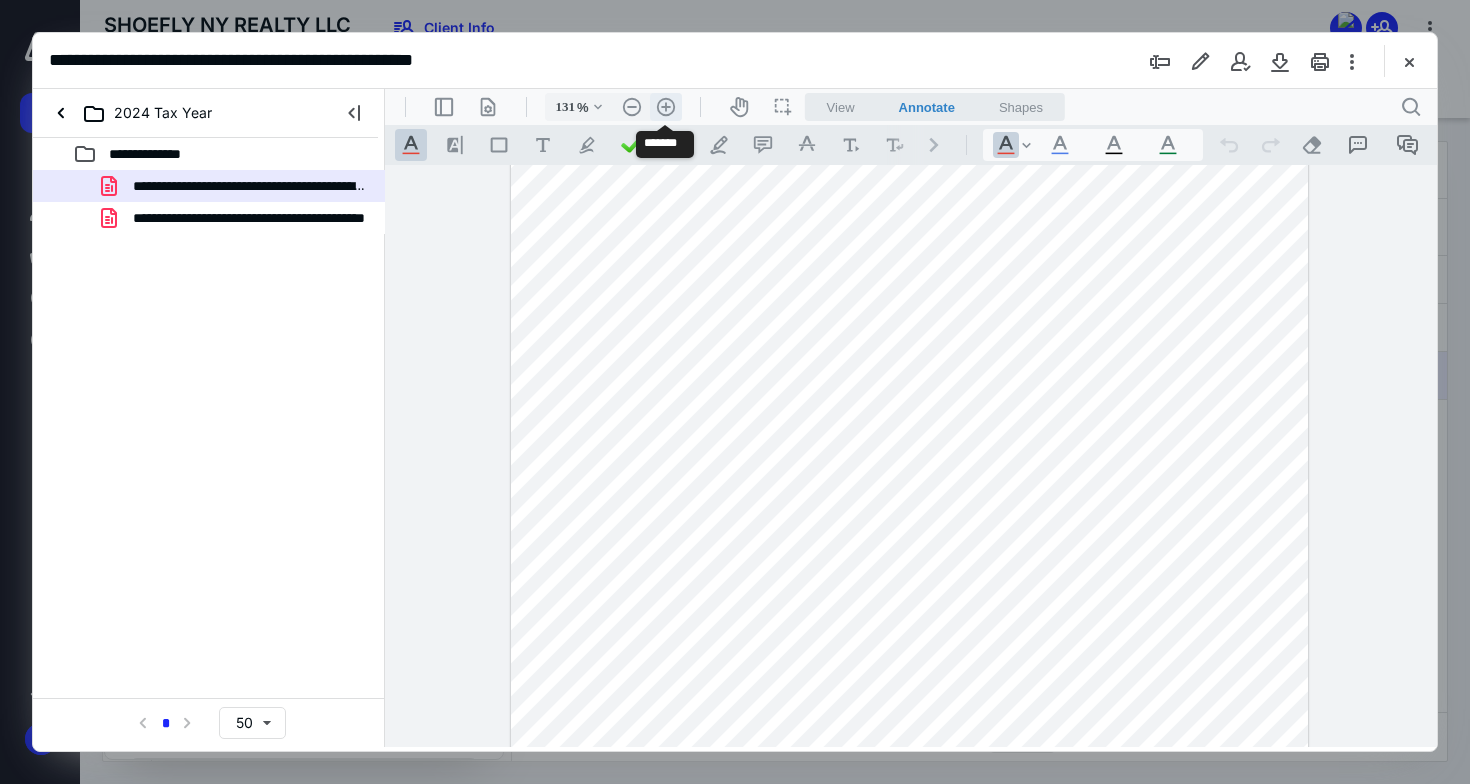click on ".cls-1{fill:#abb0c4;} icon - header - zoom - in - line" at bounding box center (666, 107) 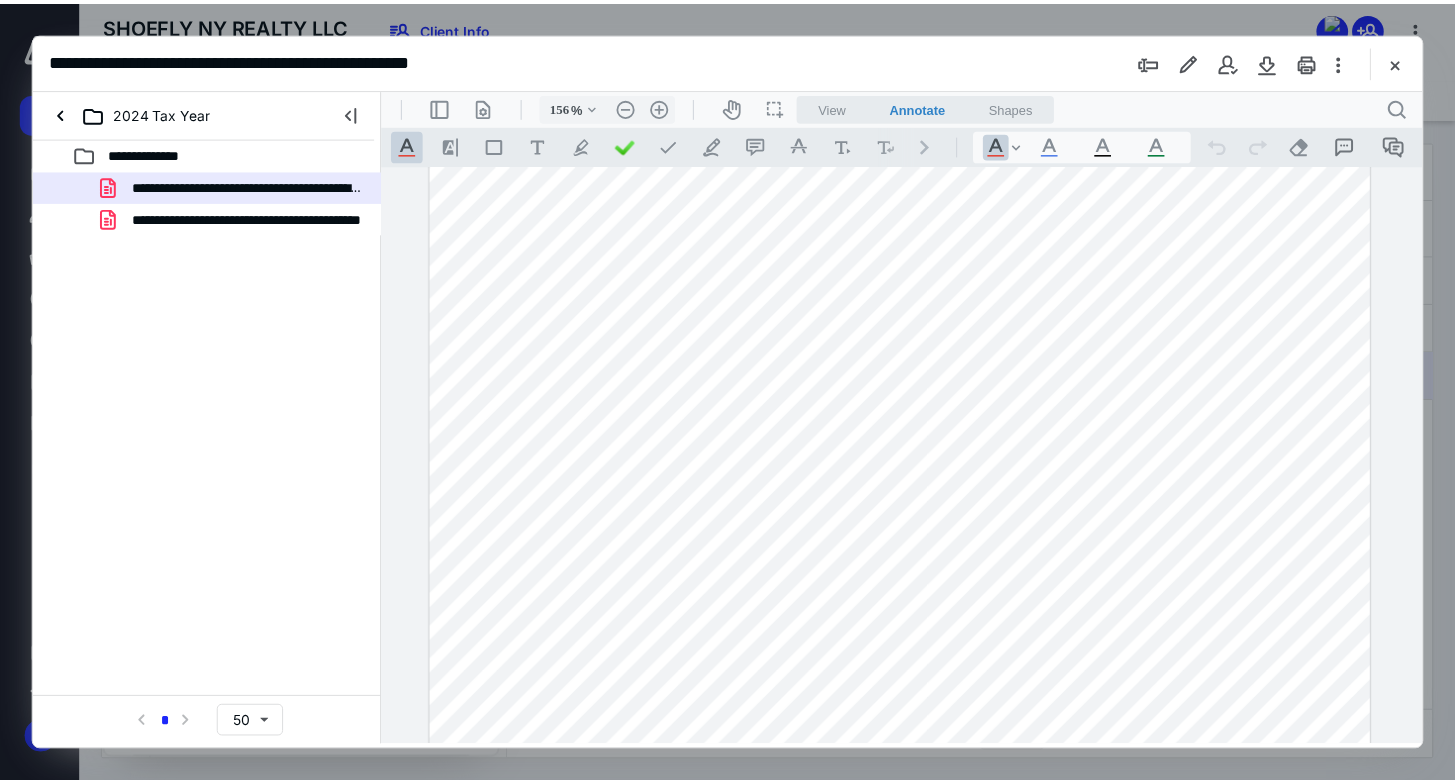 scroll, scrollTop: 269, scrollLeft: 0, axis: vertical 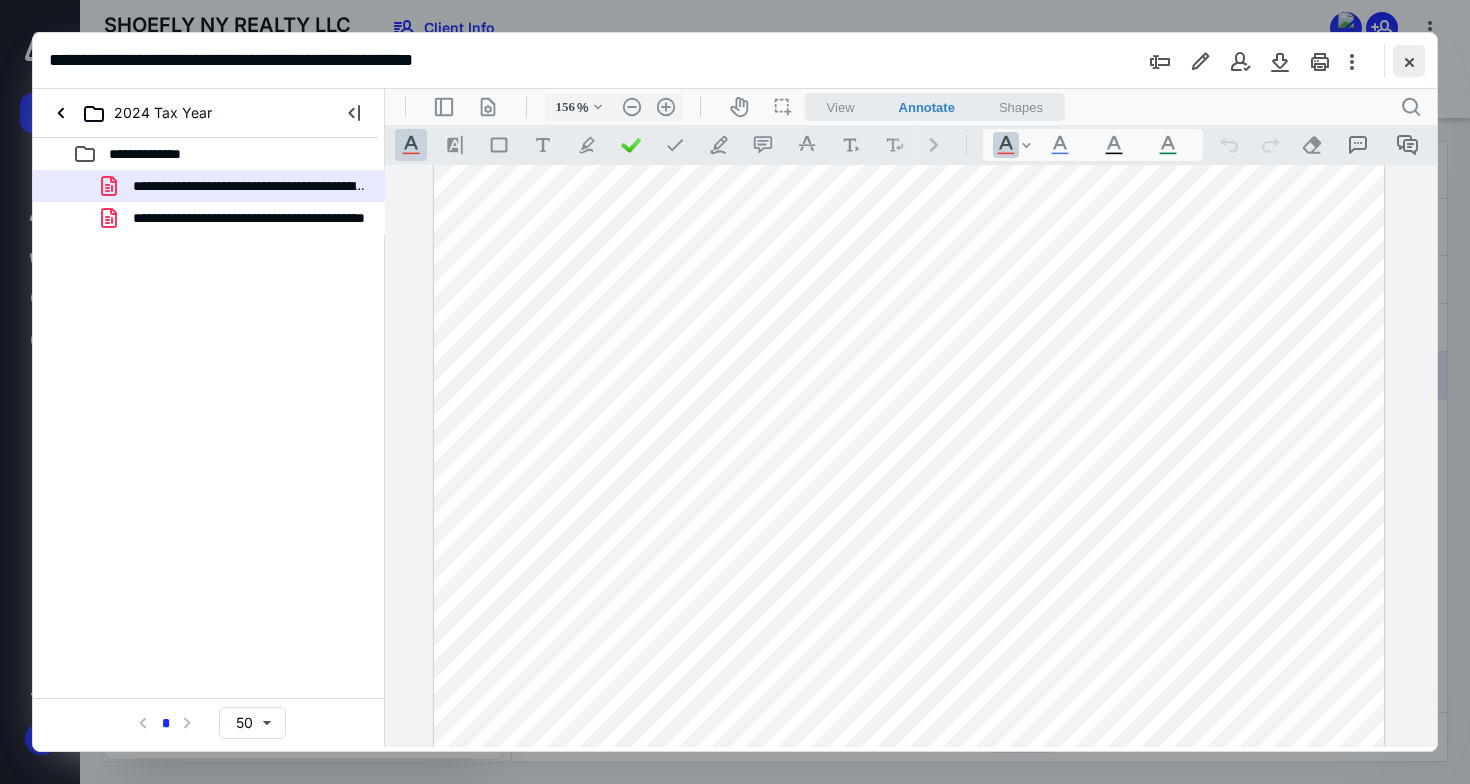 click at bounding box center [1409, 61] 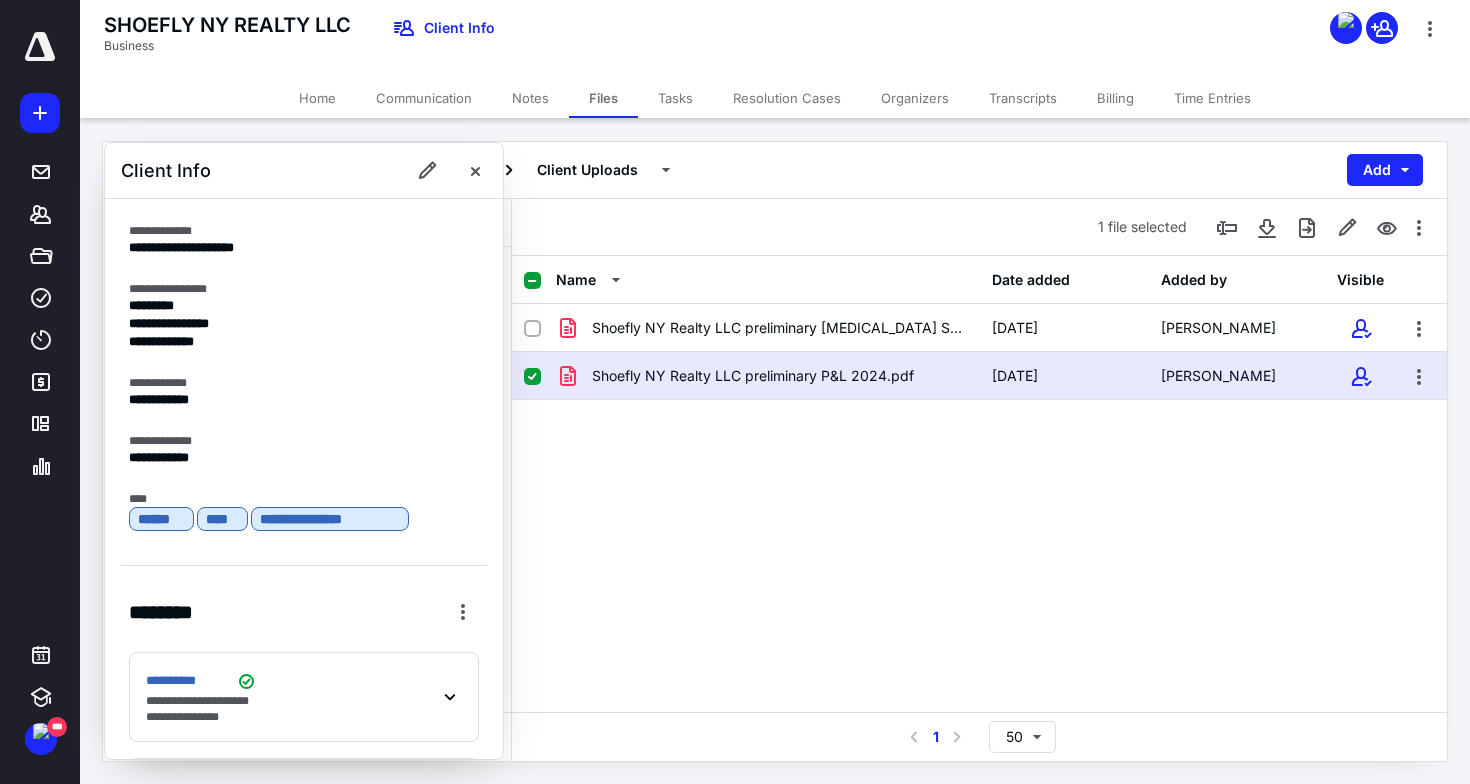 click on "Home" at bounding box center [317, 98] 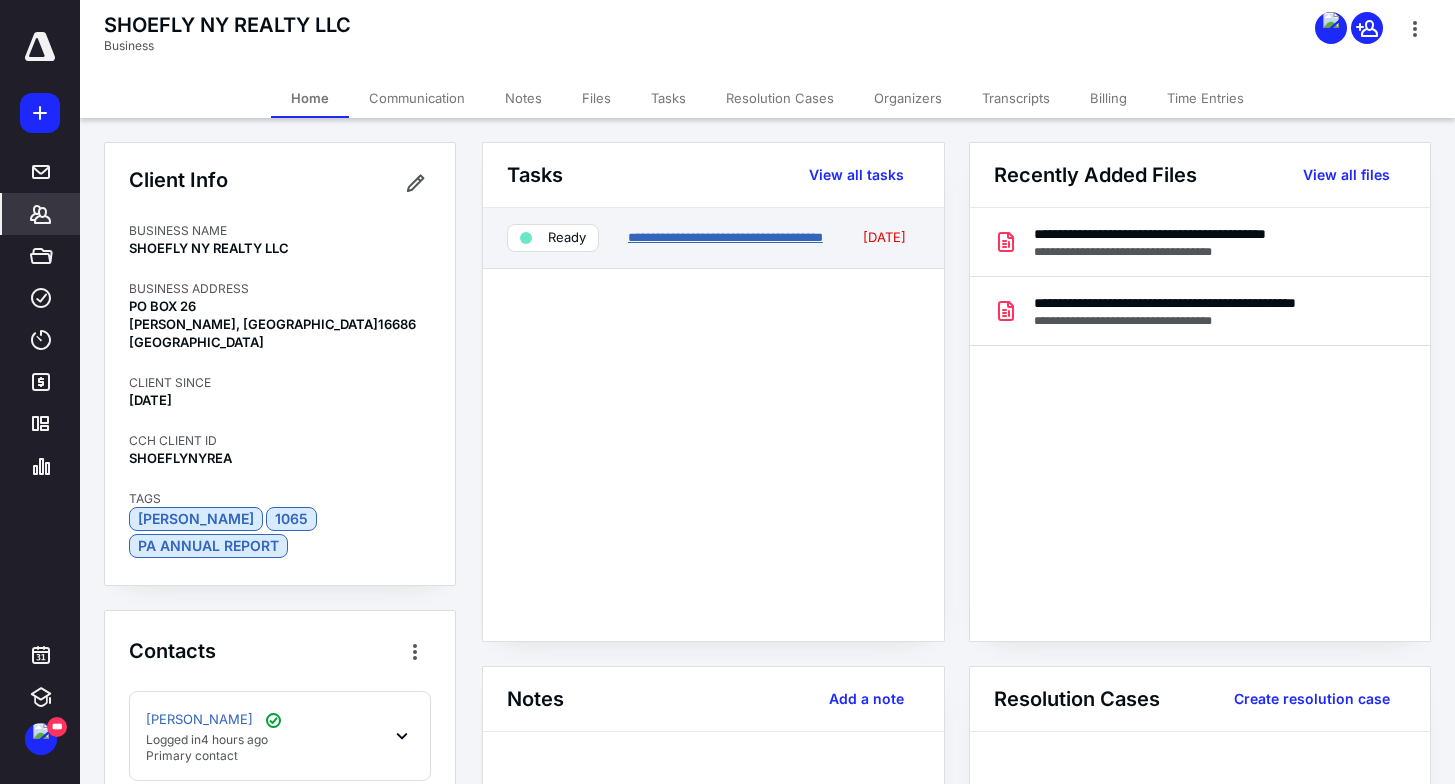 click on "**********" at bounding box center [725, 237] 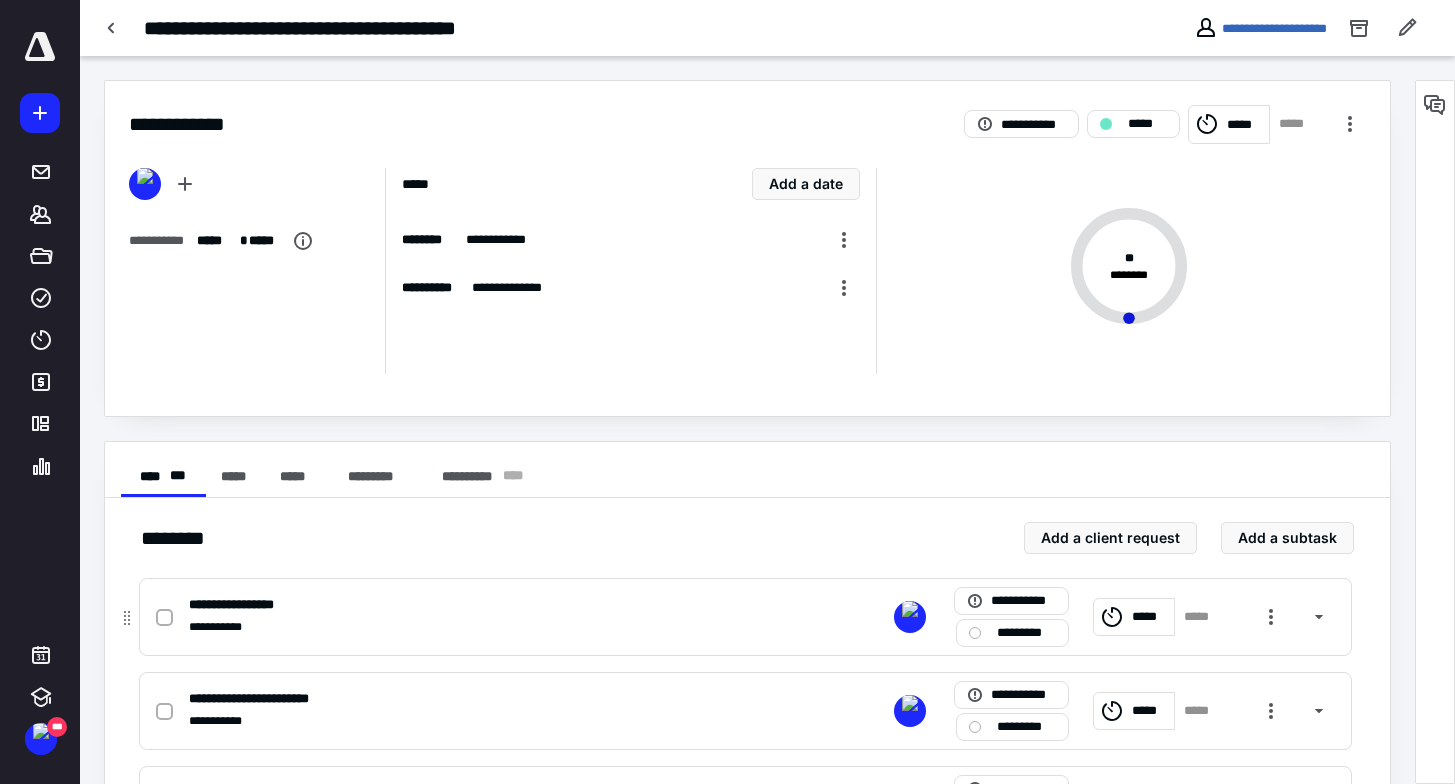 click 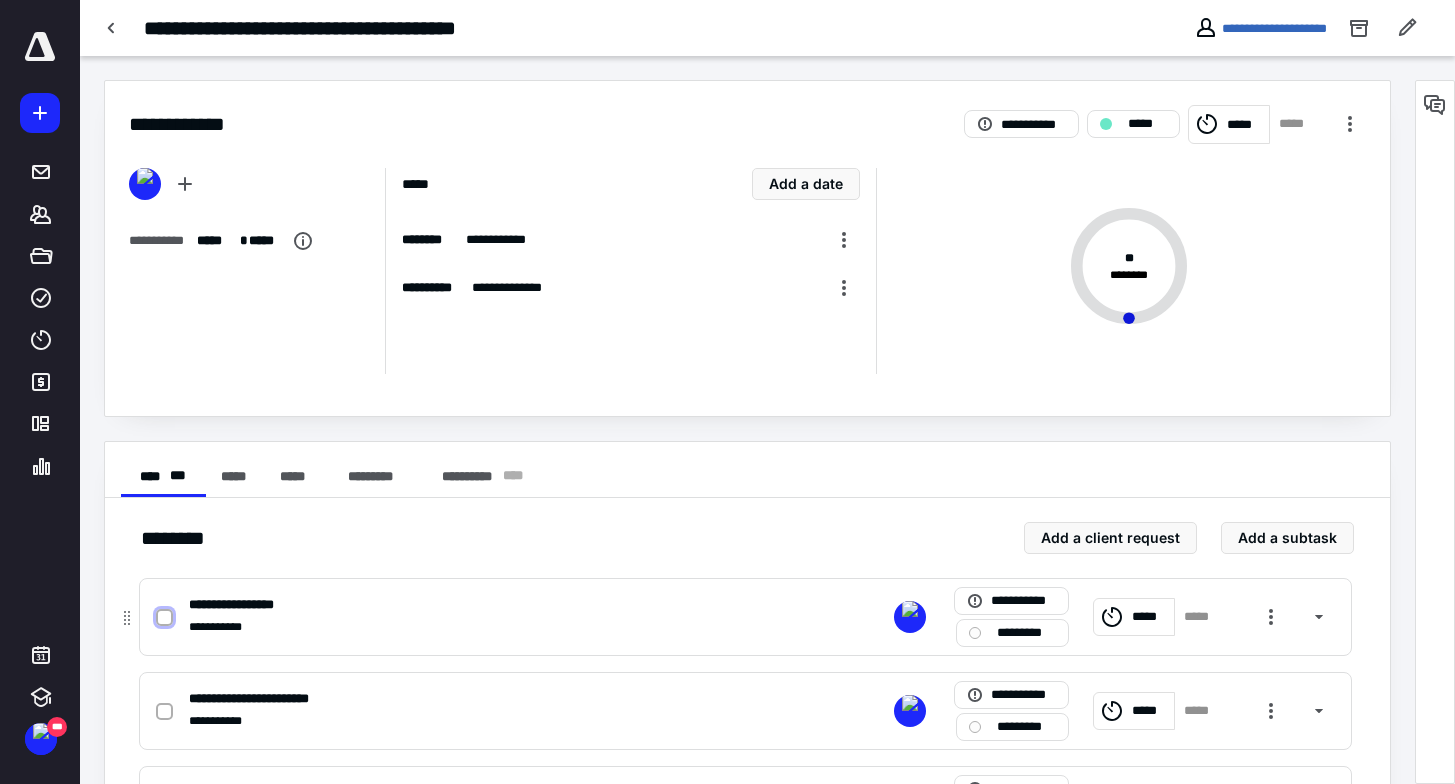 click at bounding box center (164, 618) 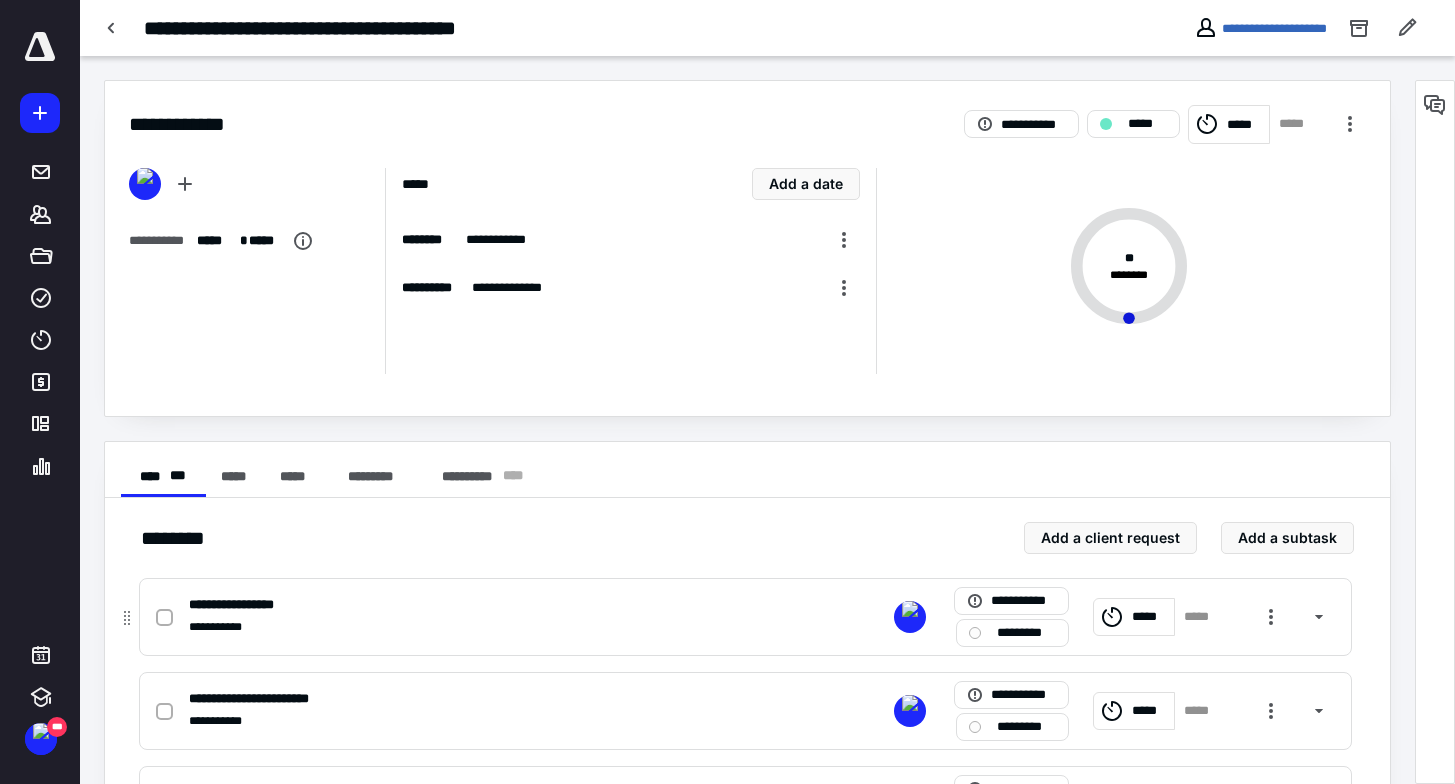 checkbox on "true" 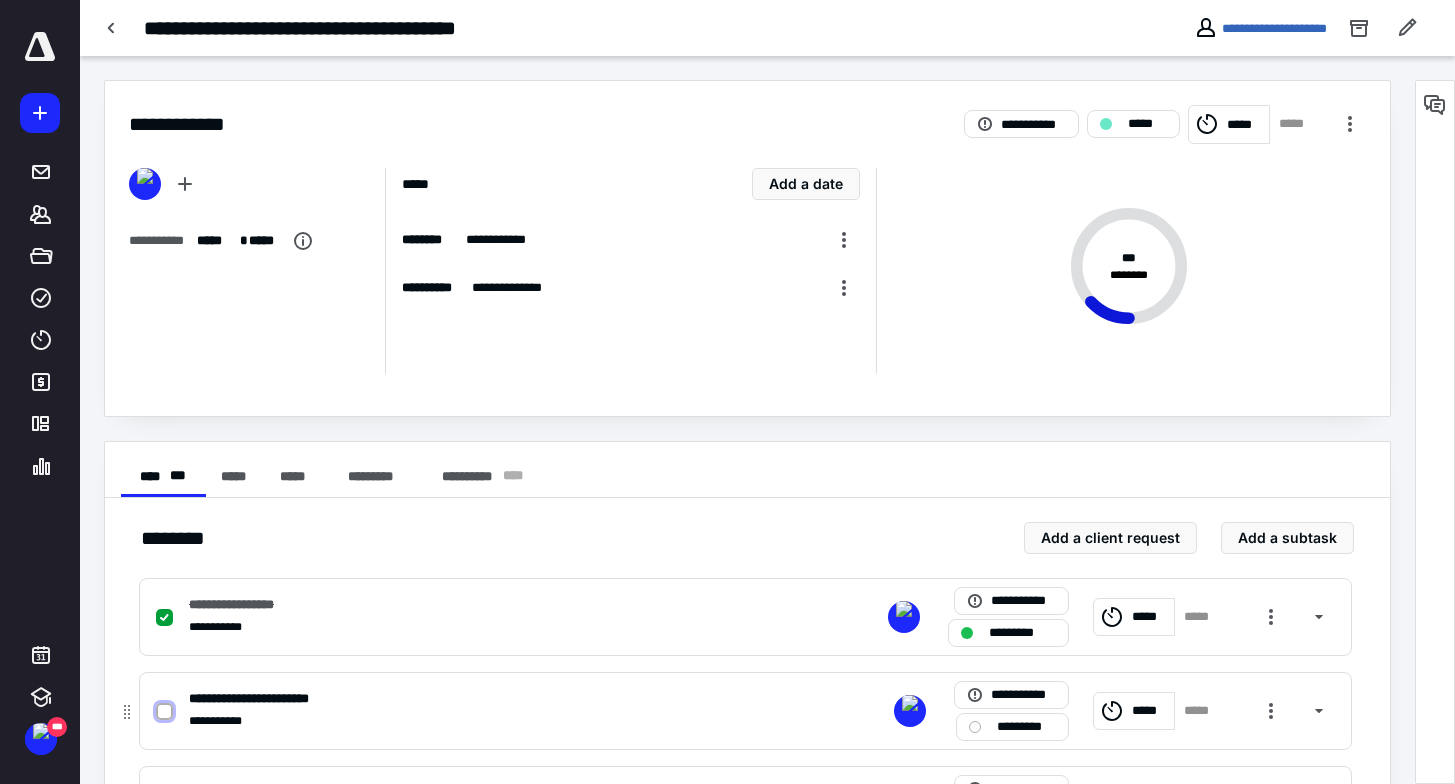 click at bounding box center [164, 712] 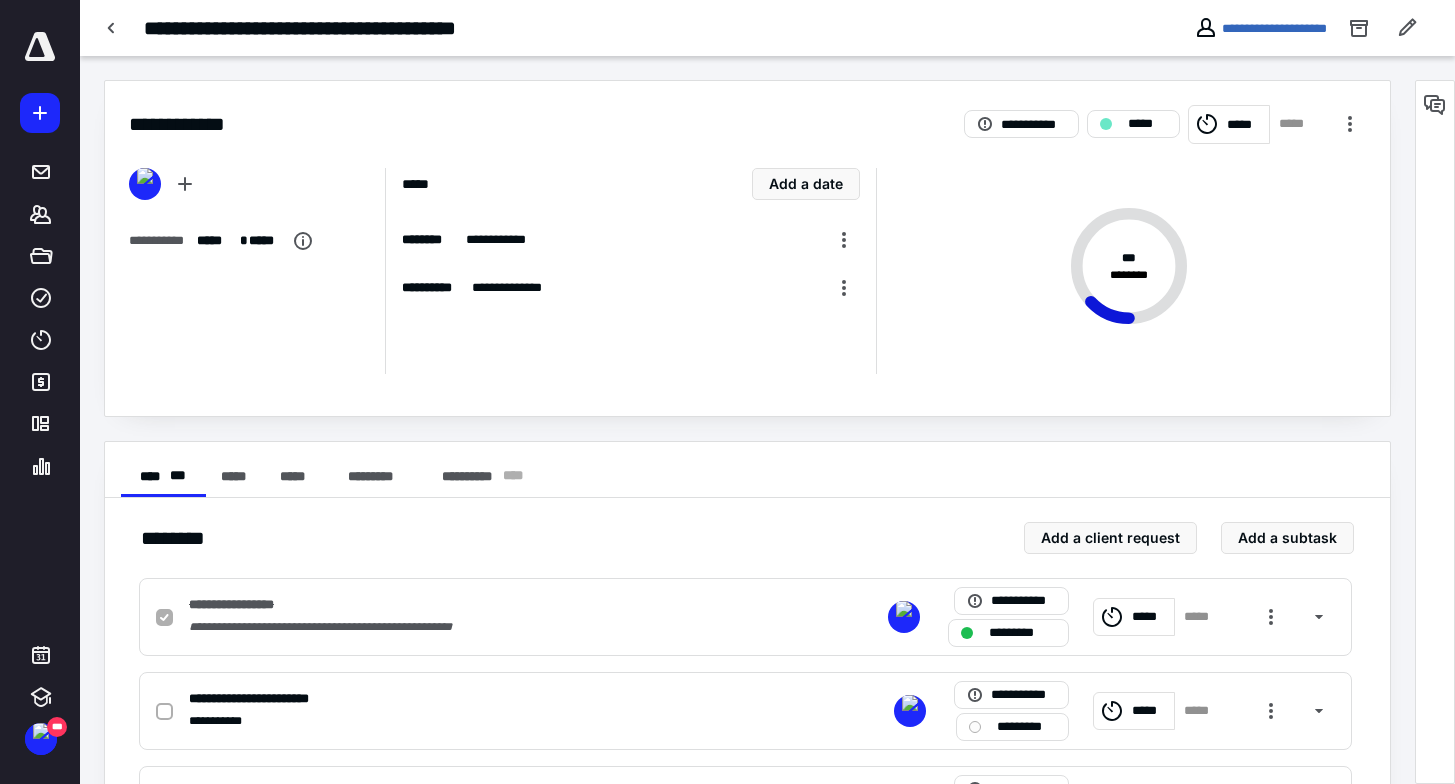 checkbox on "true" 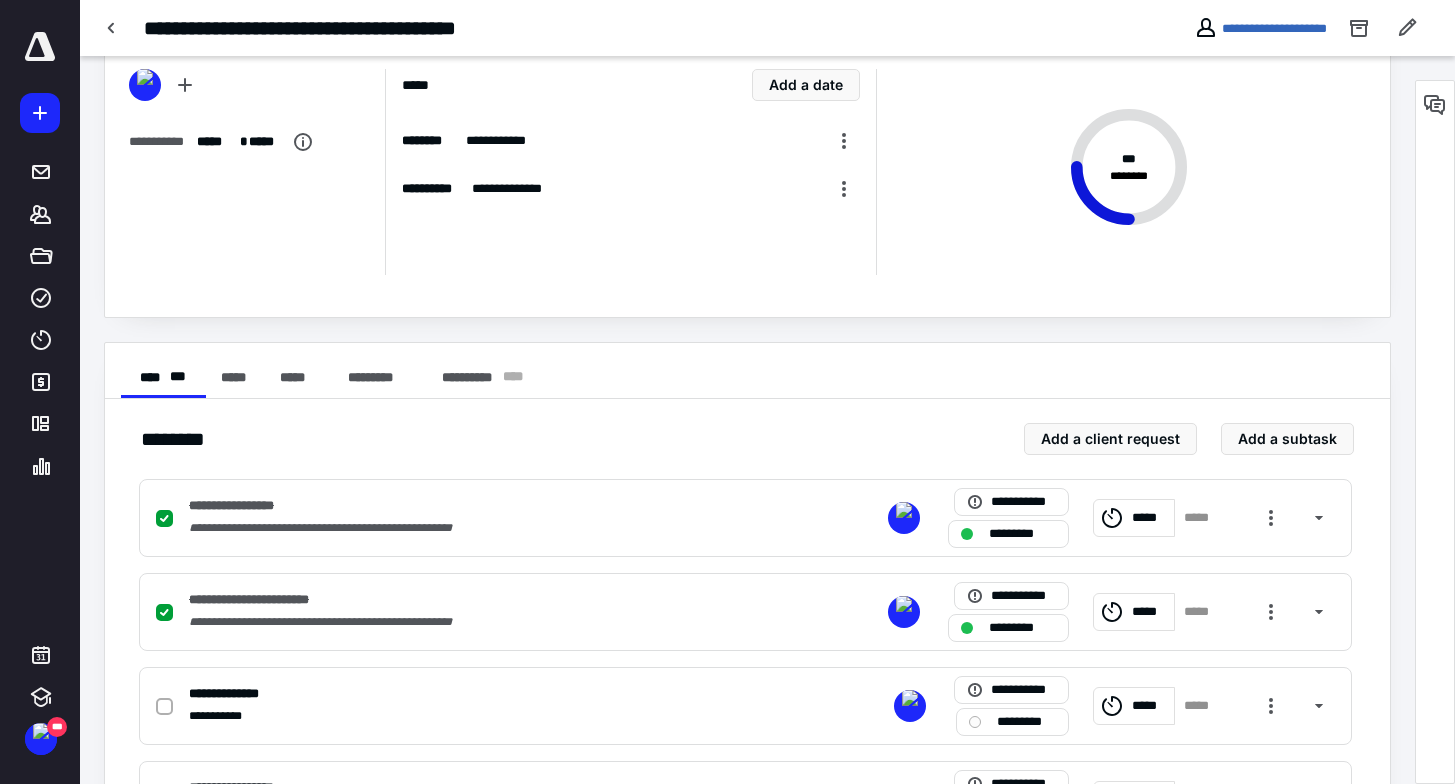 scroll, scrollTop: 105, scrollLeft: 0, axis: vertical 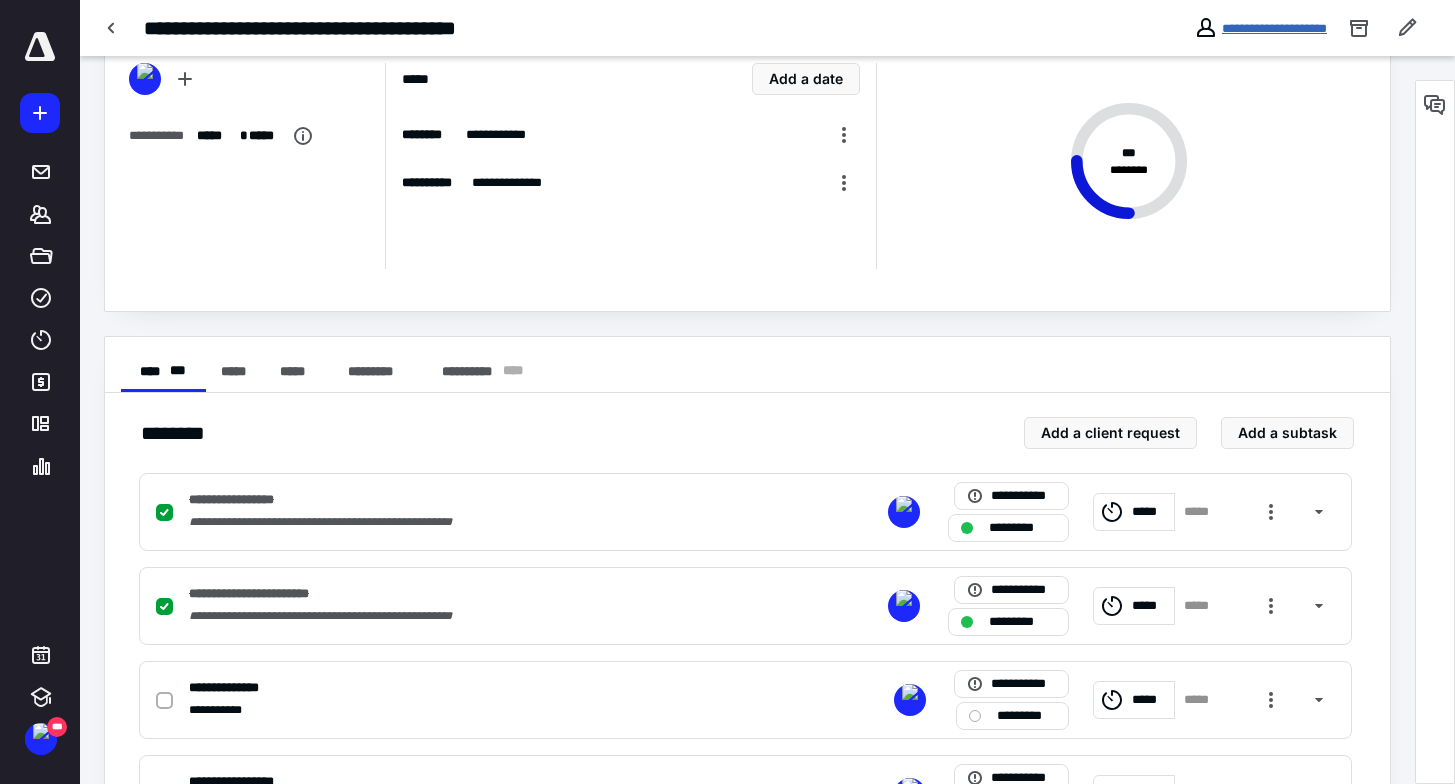 click on "**********" at bounding box center [1274, 28] 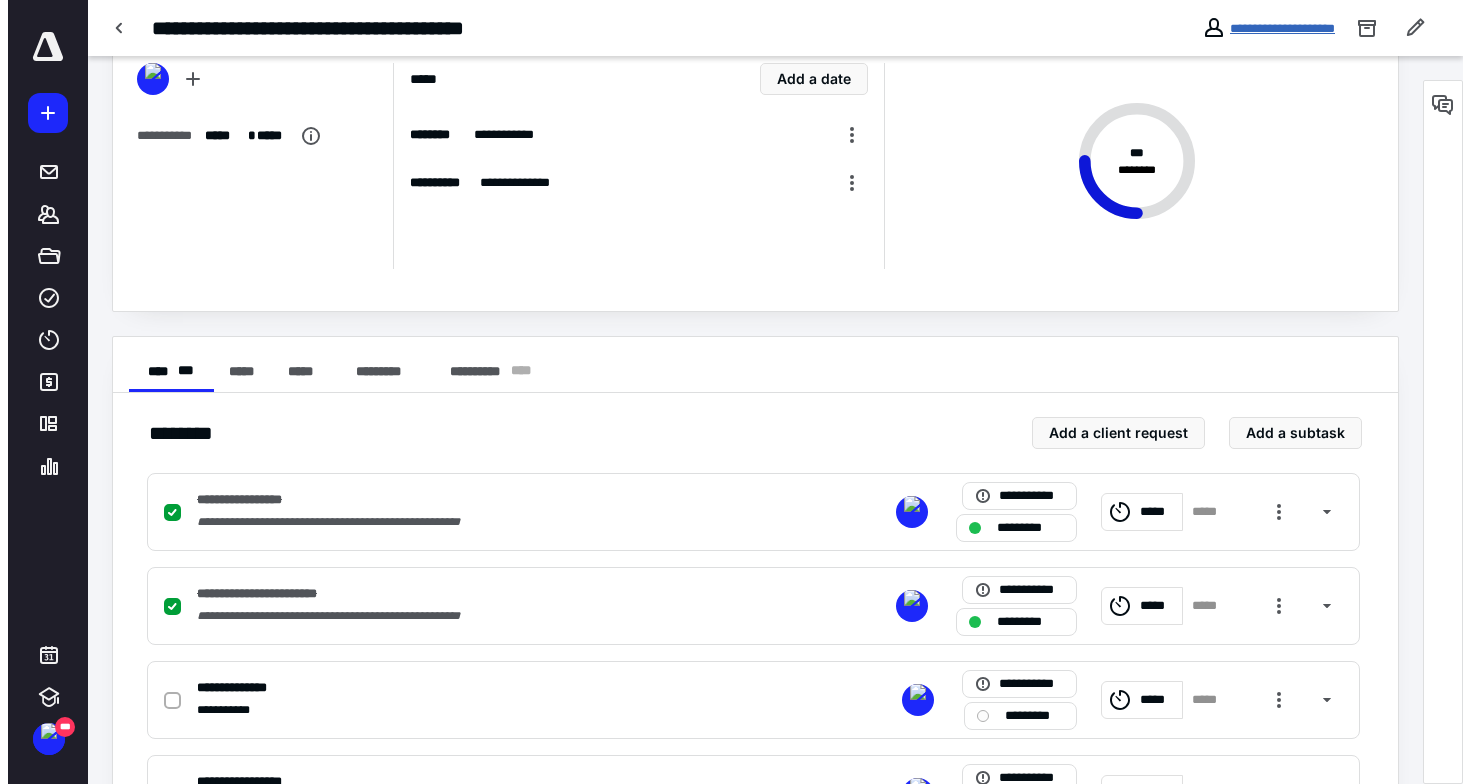 scroll, scrollTop: 0, scrollLeft: 0, axis: both 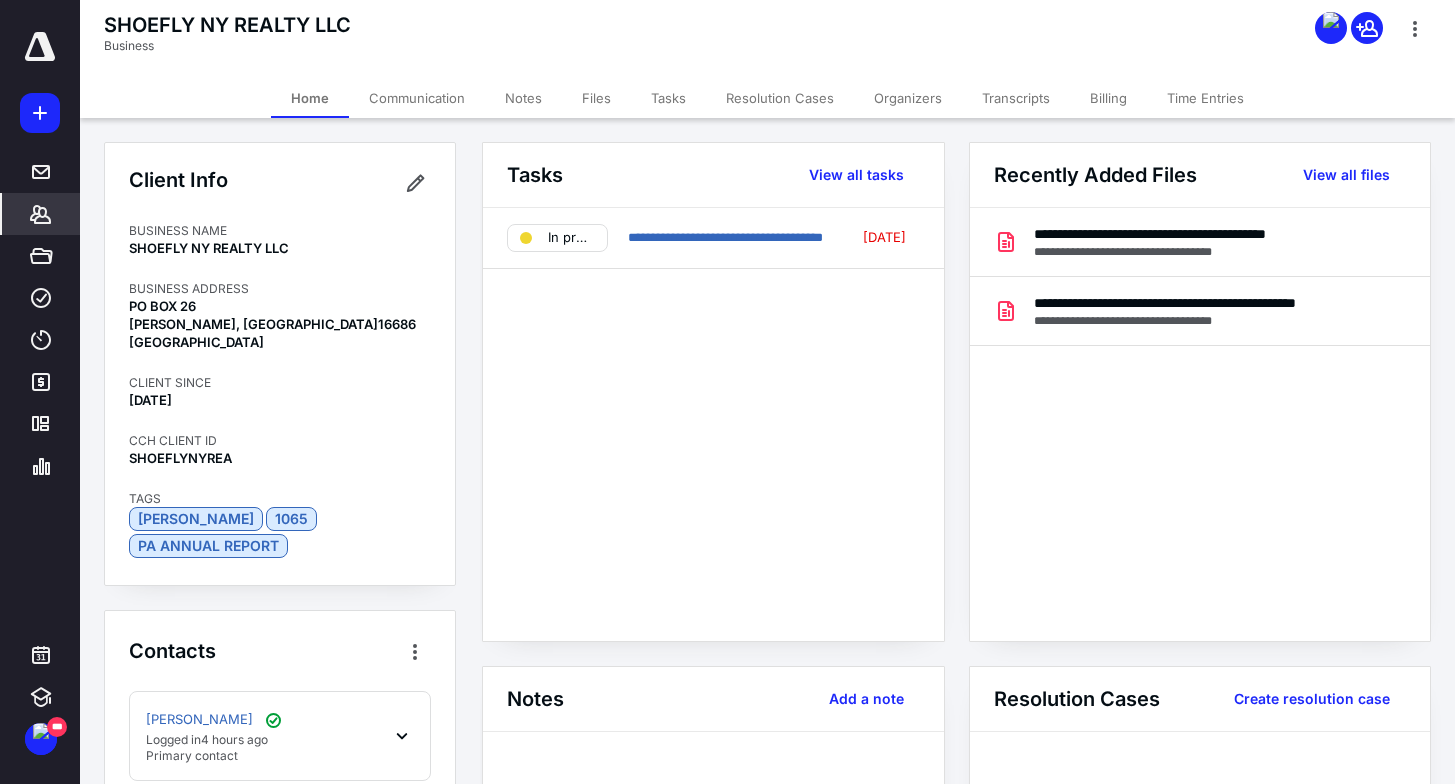 click on "Files" at bounding box center [596, 98] 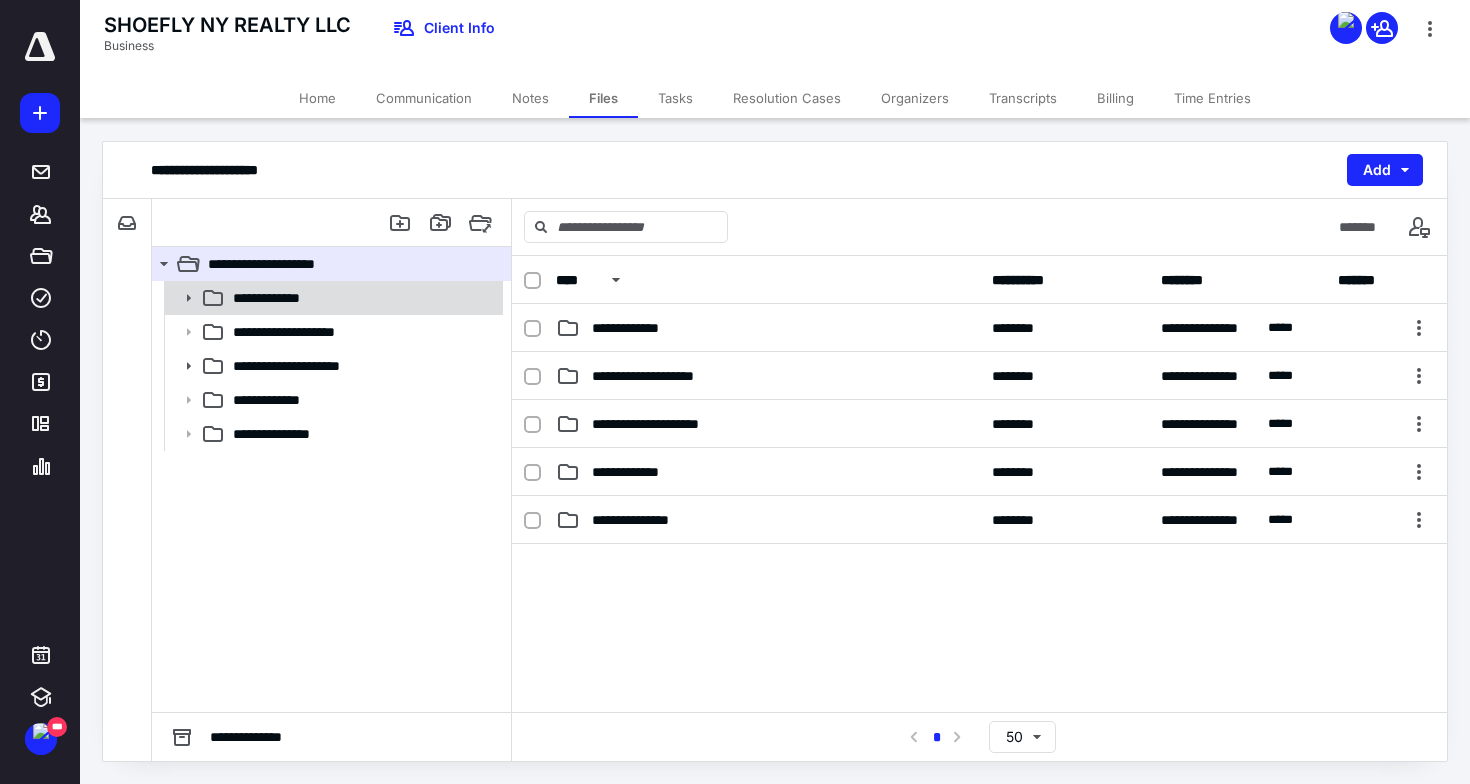 click on "**********" at bounding box center [362, 298] 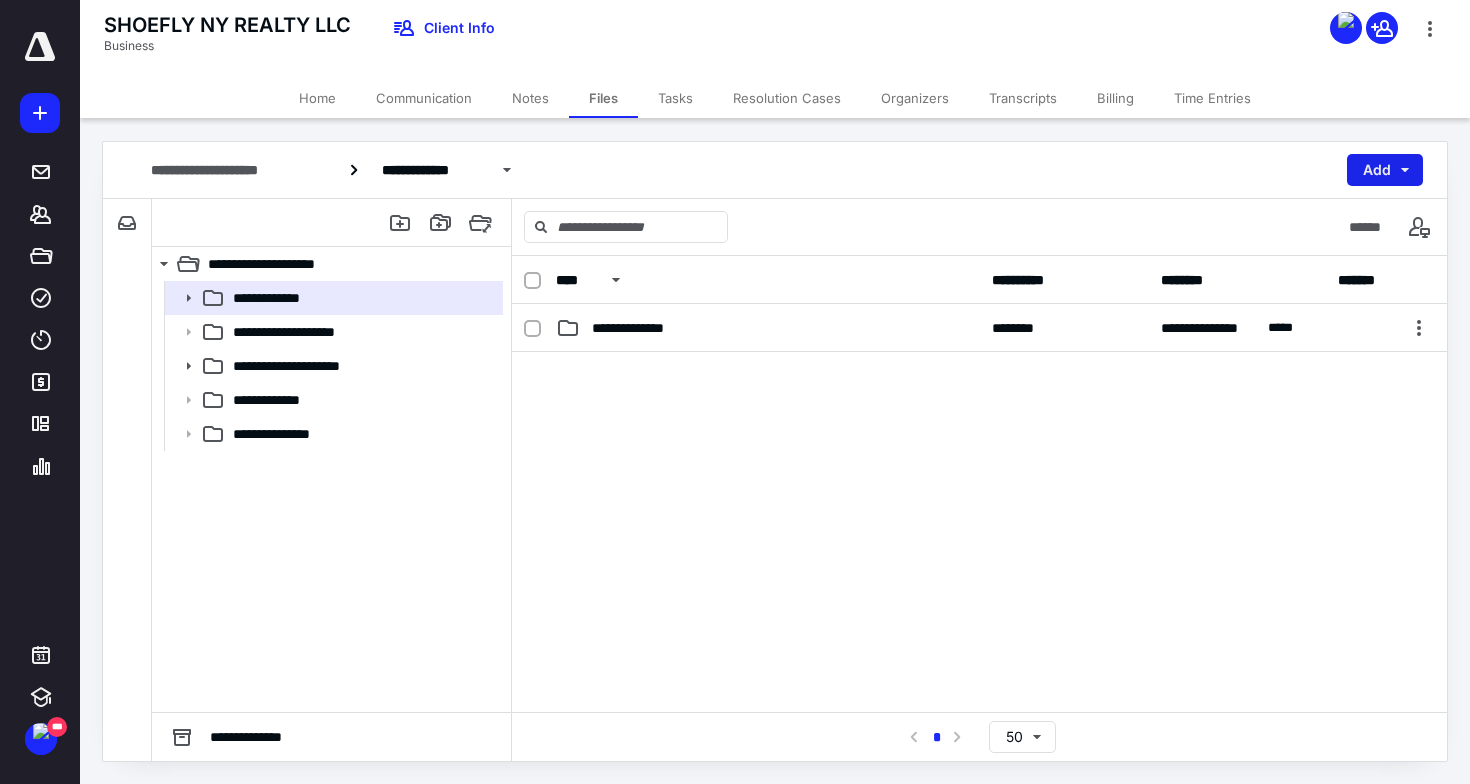 click on "Add" at bounding box center [1385, 170] 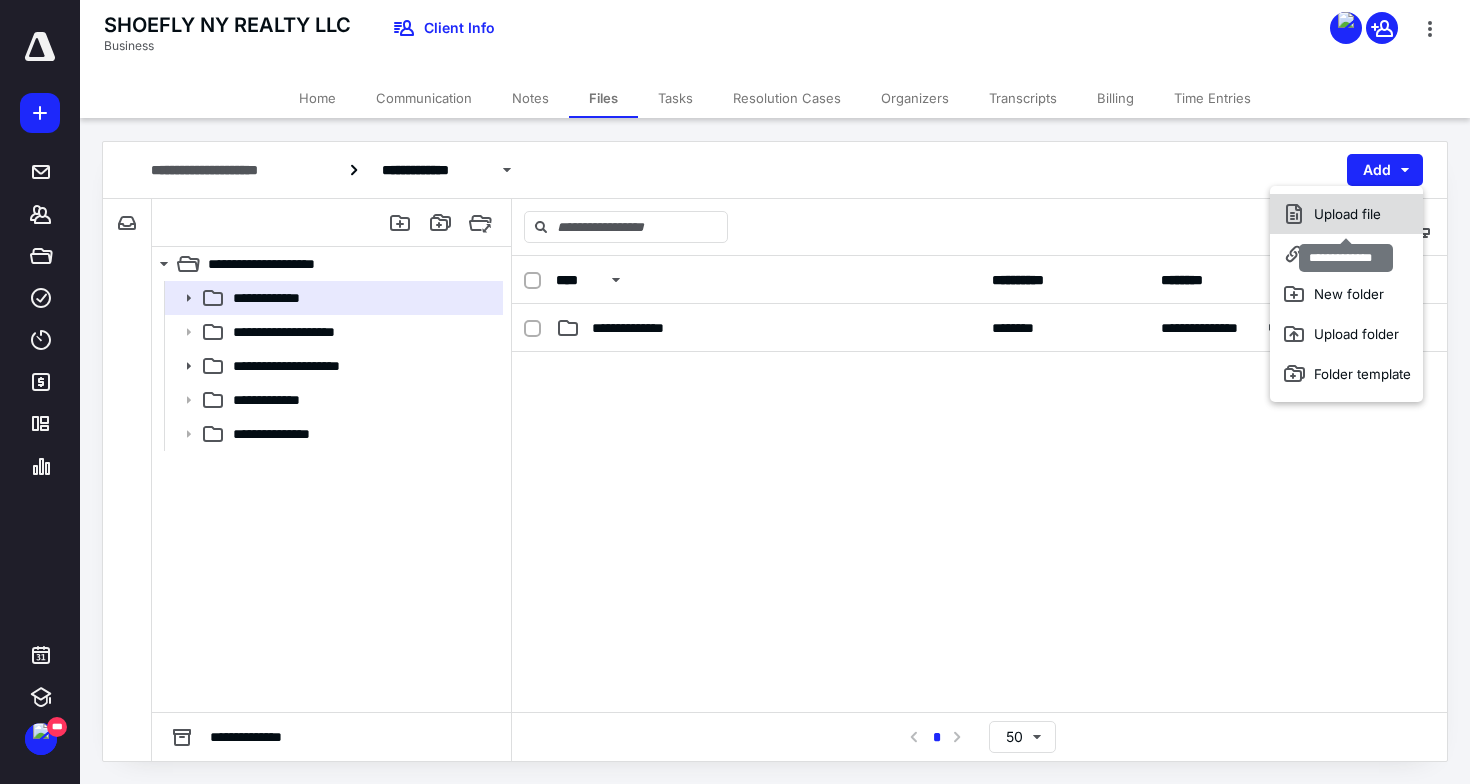 click on "Upload file" at bounding box center [1346, 214] 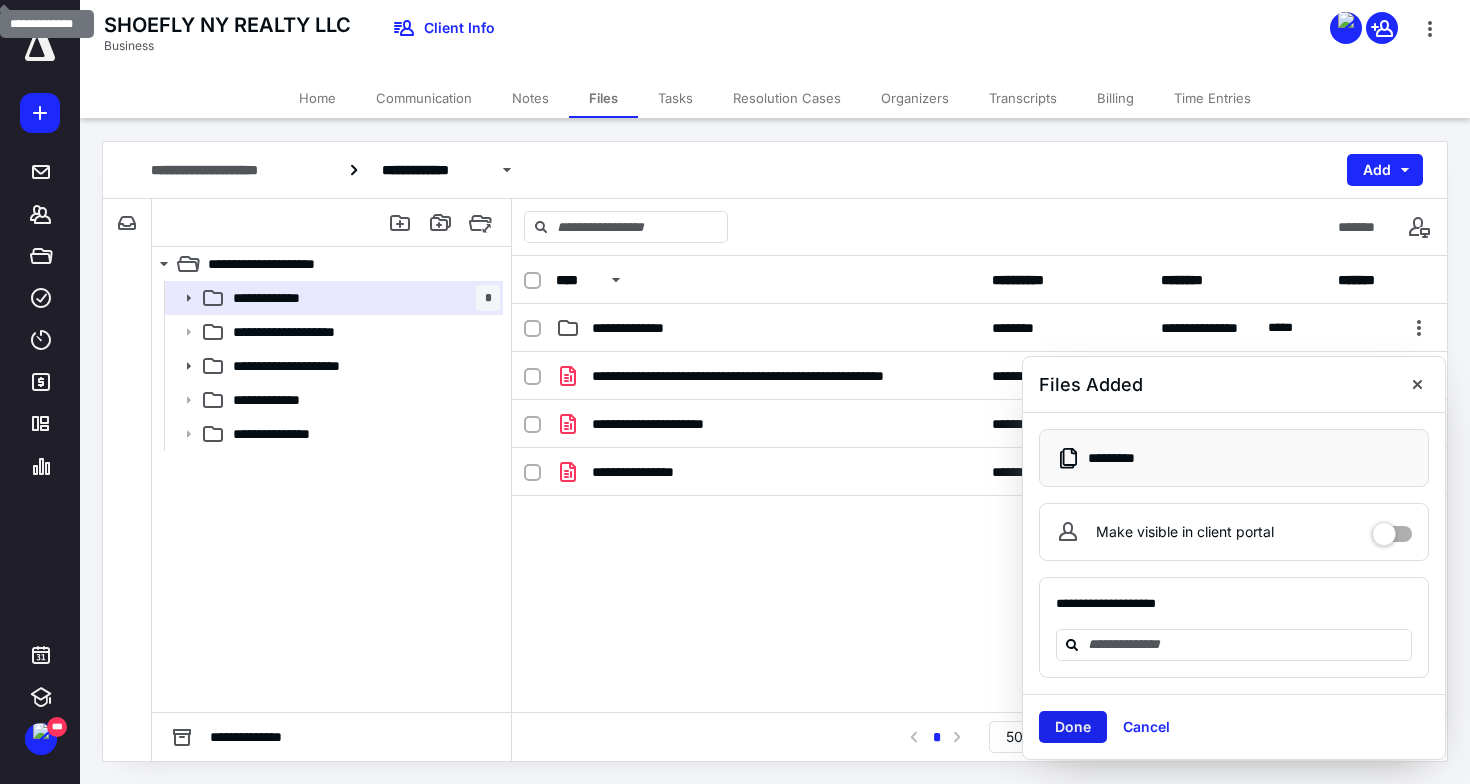 click on "Done" at bounding box center (1073, 727) 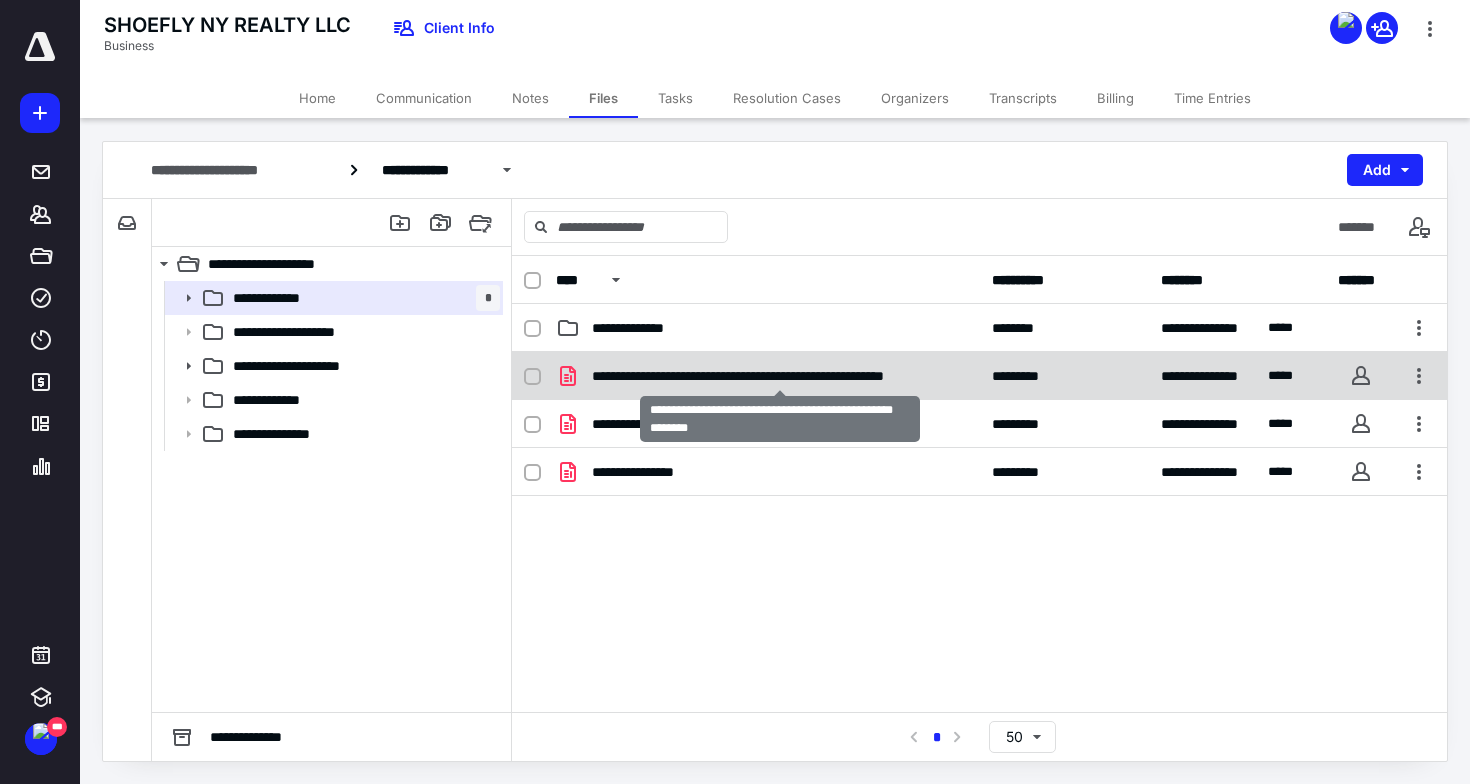 click on "**********" at bounding box center (780, 376) 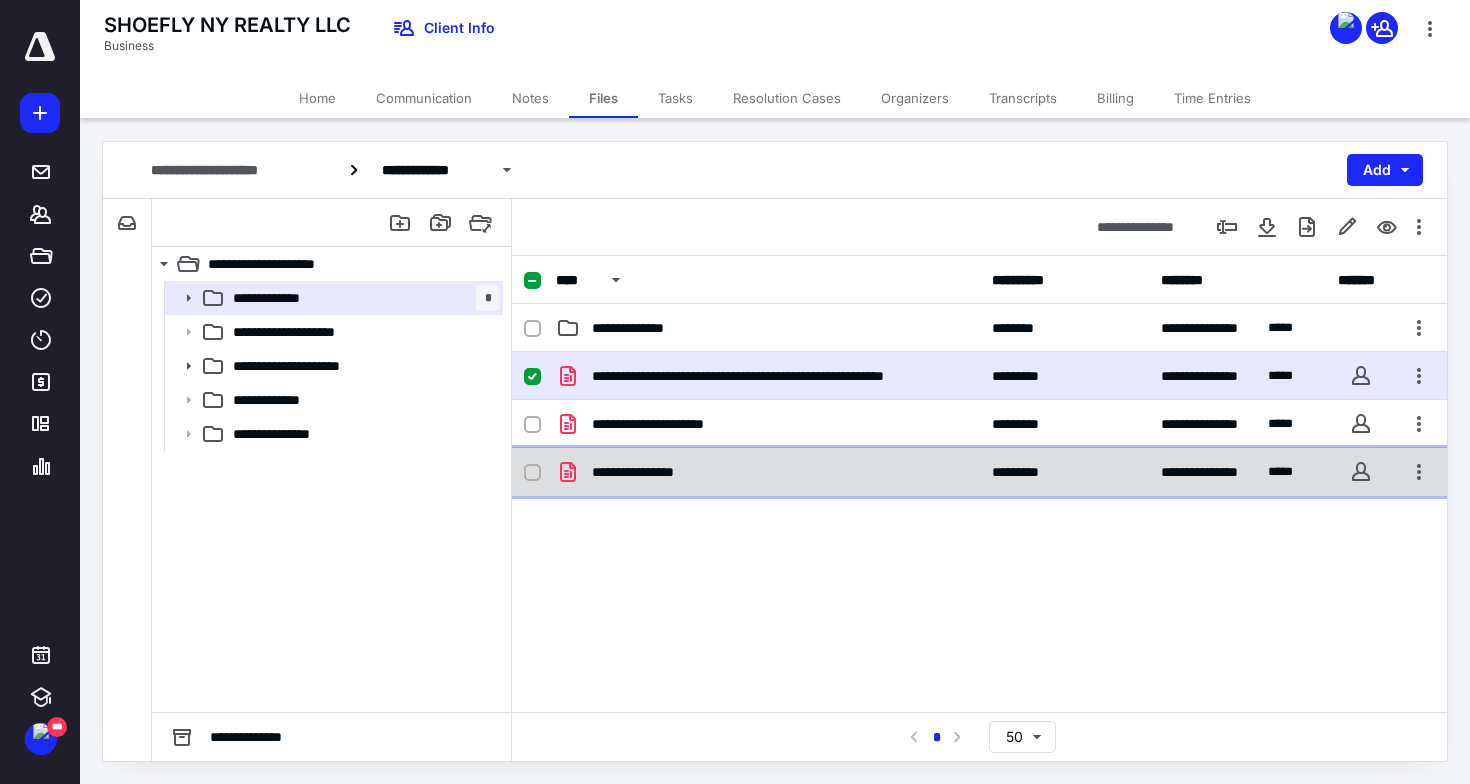 click on "**********" at bounding box center (979, 472) 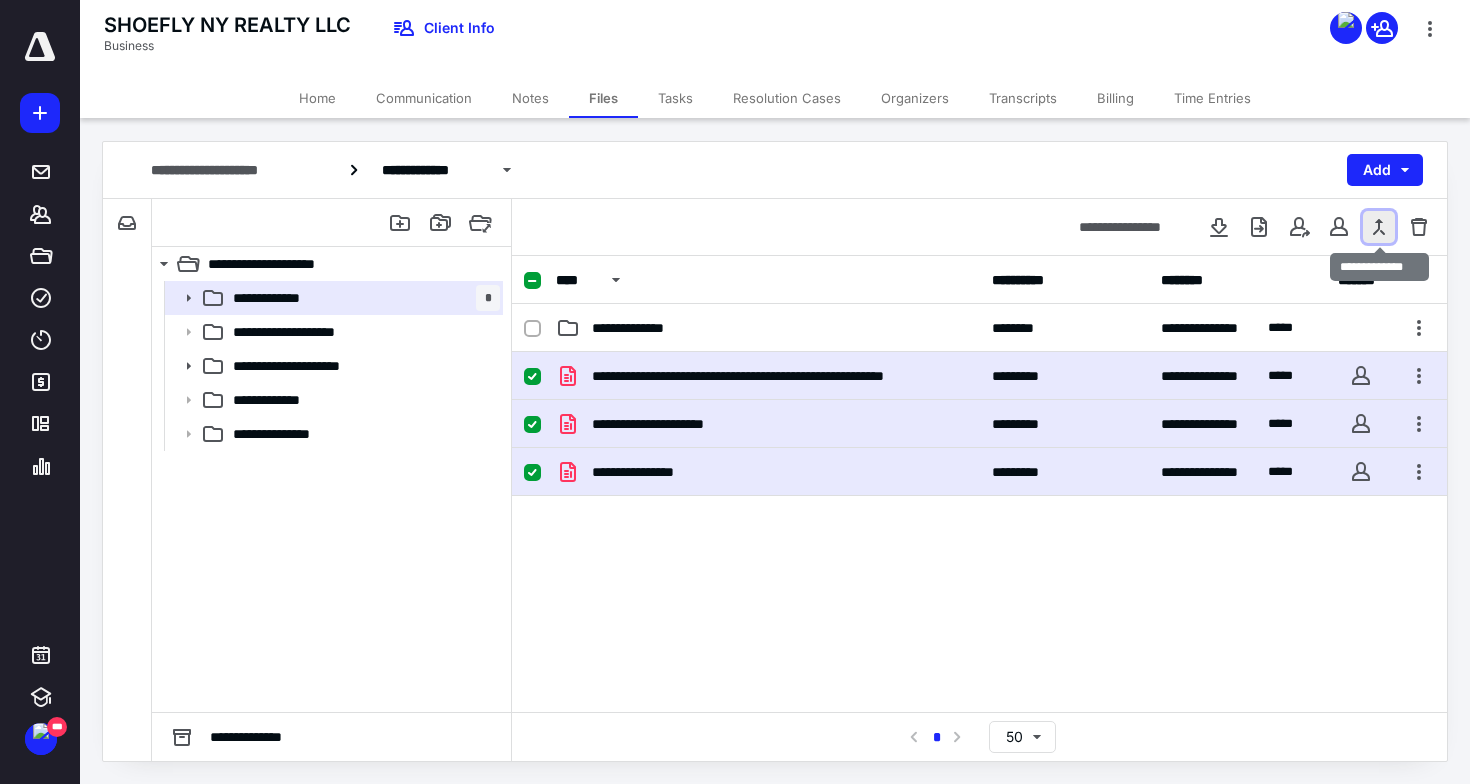 click at bounding box center [1379, 227] 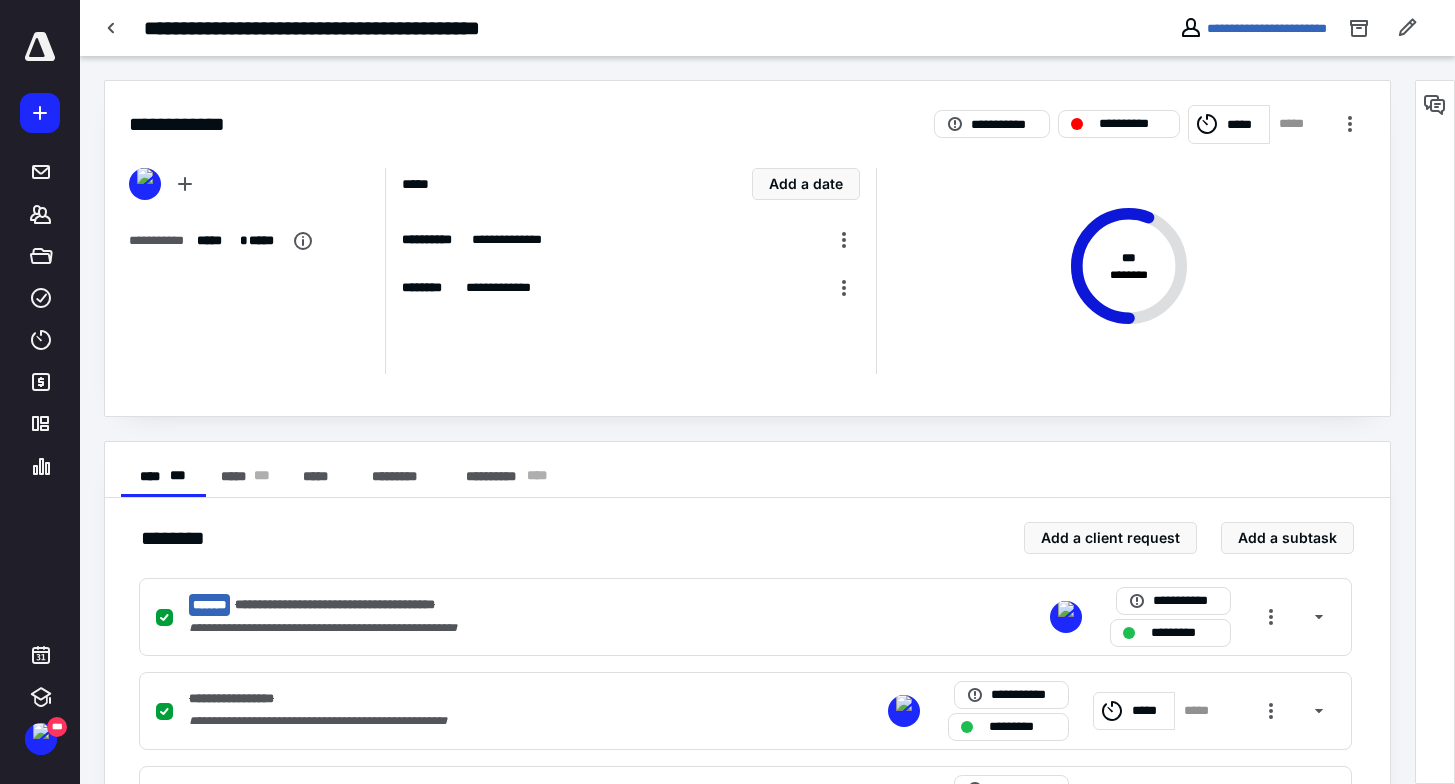 scroll, scrollTop: 0, scrollLeft: 0, axis: both 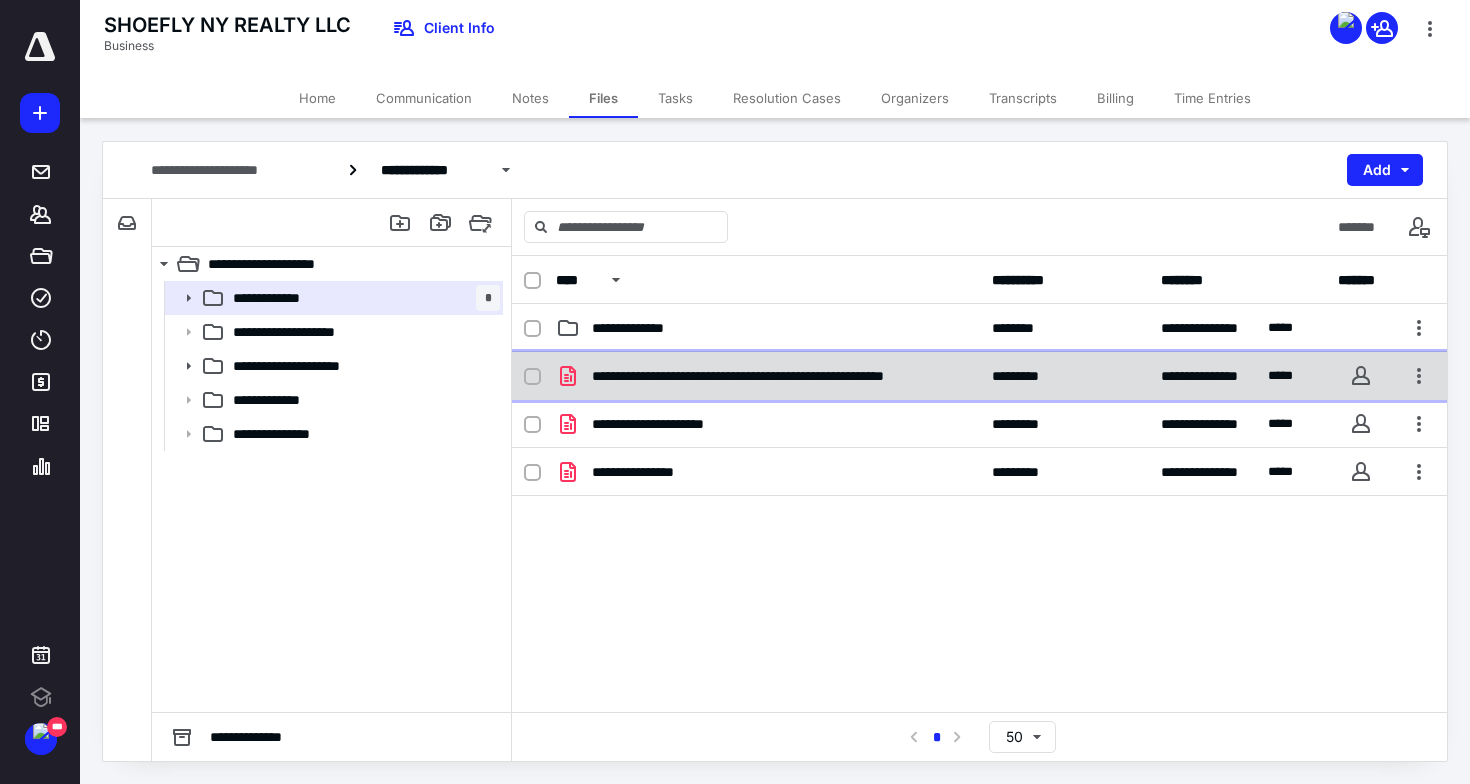 click on "**********" at bounding box center (780, 376) 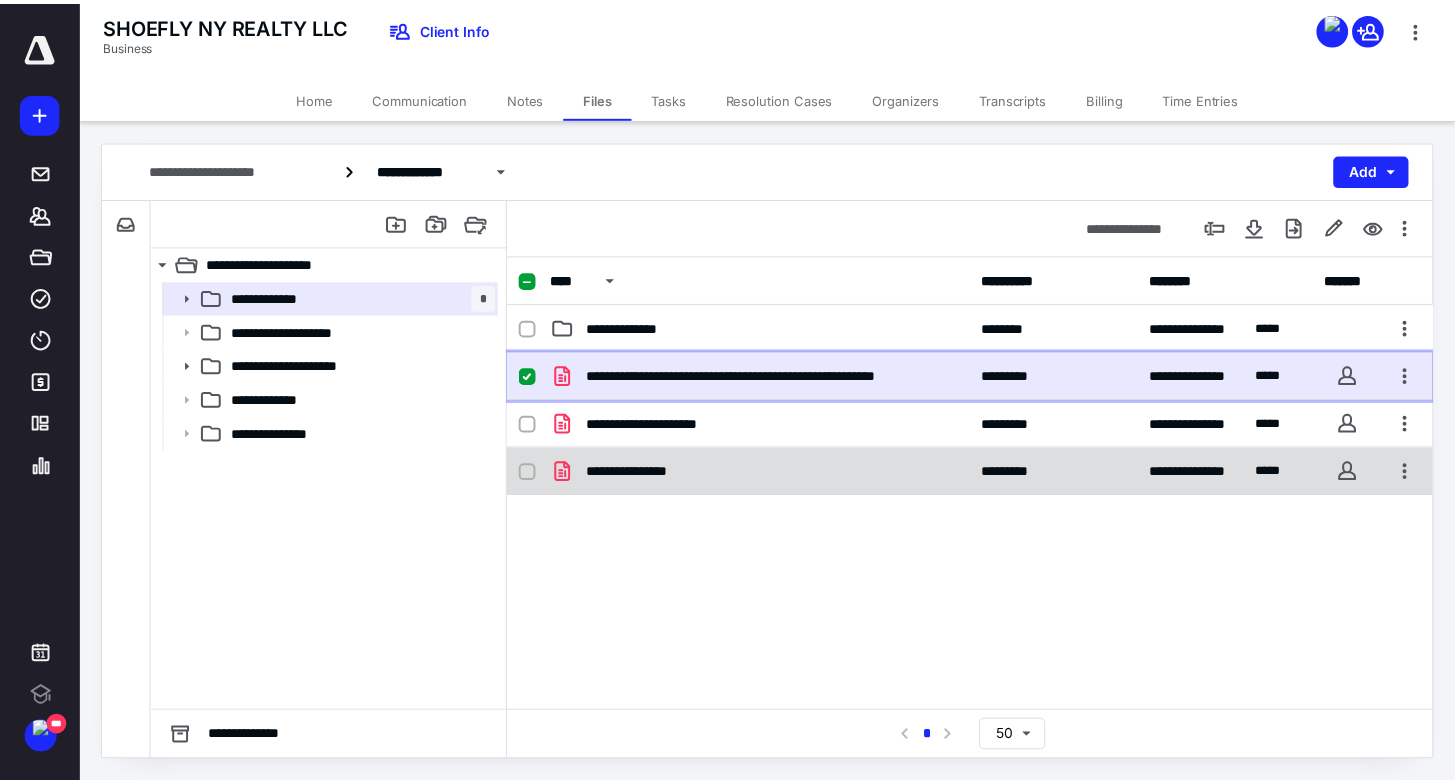 scroll, scrollTop: 0, scrollLeft: 0, axis: both 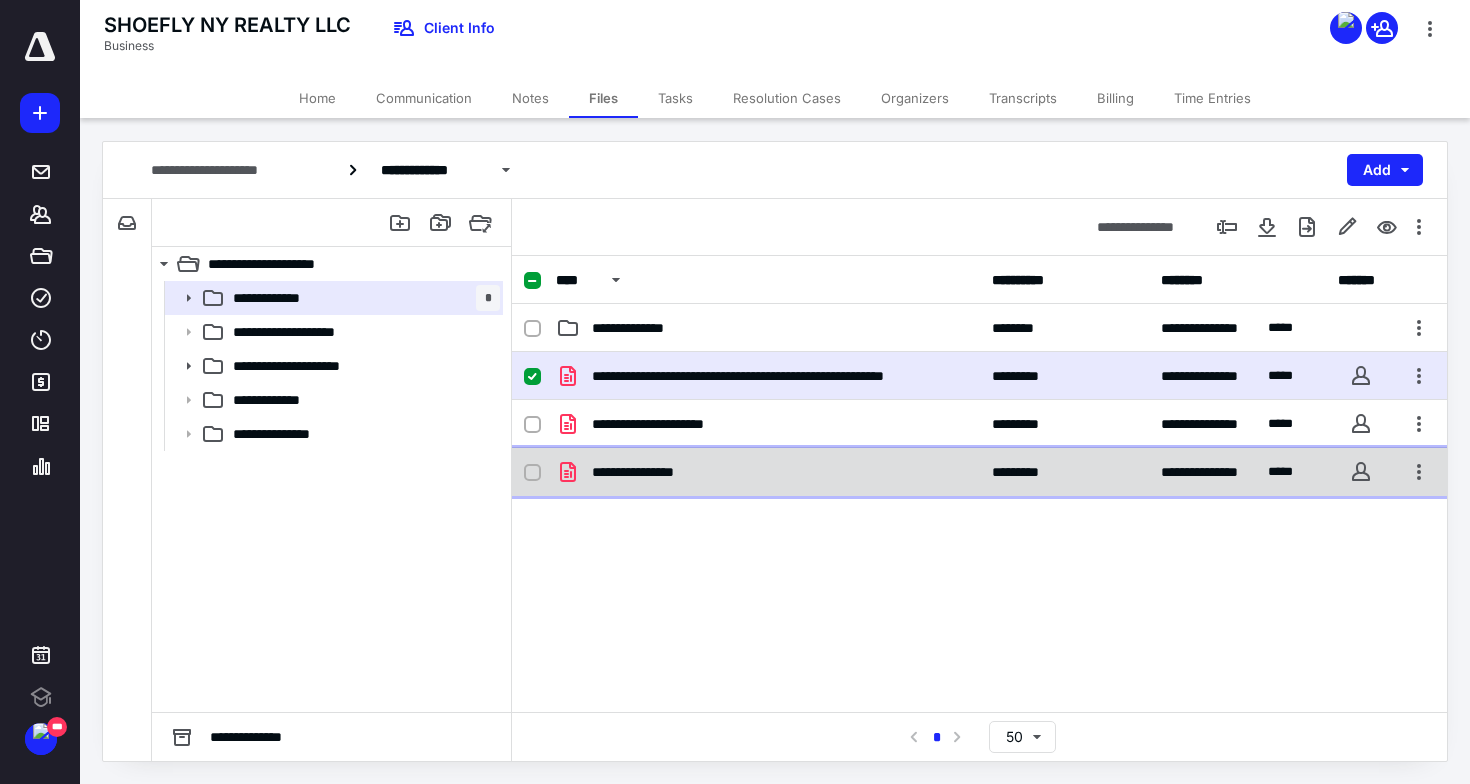 click on "**********" at bounding box center (768, 472) 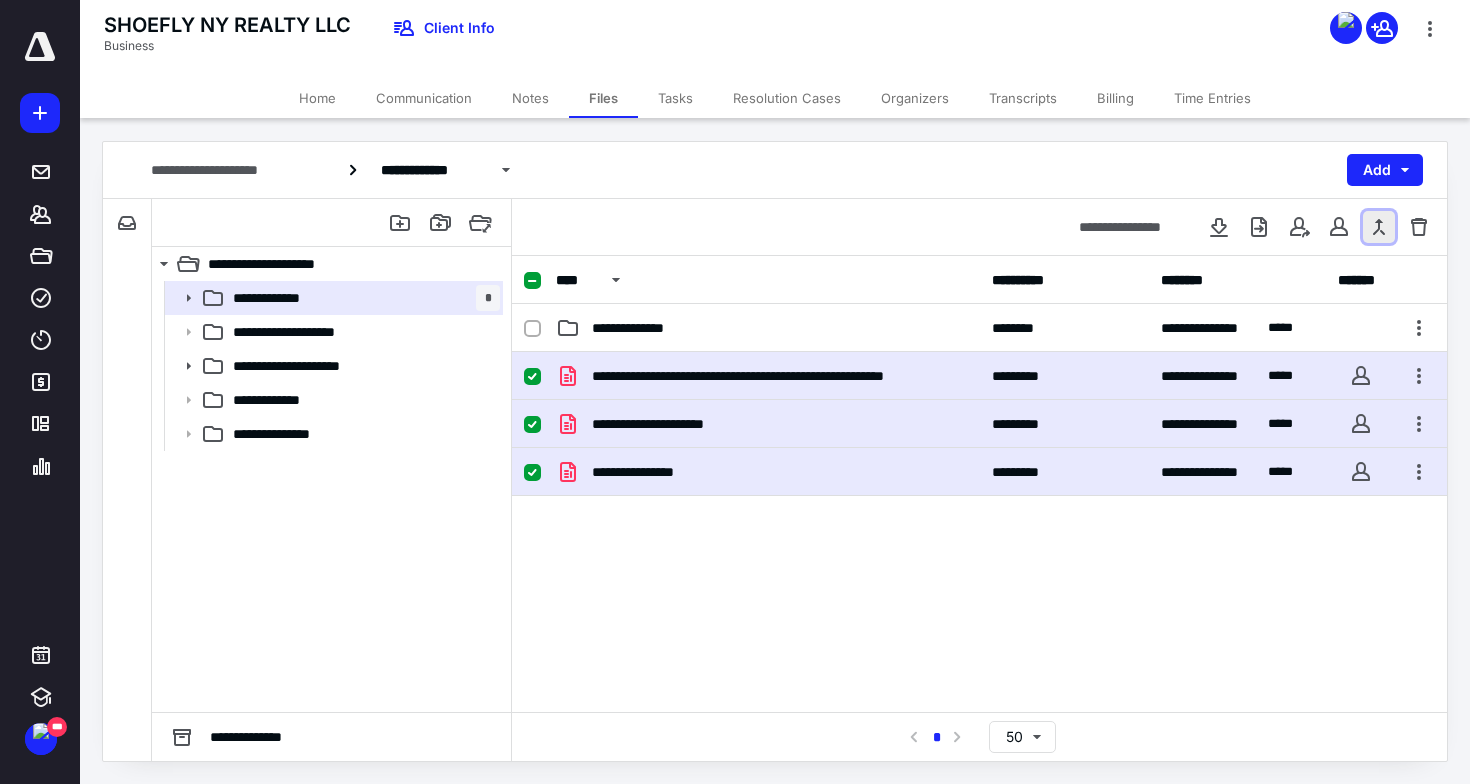 click at bounding box center [1379, 227] 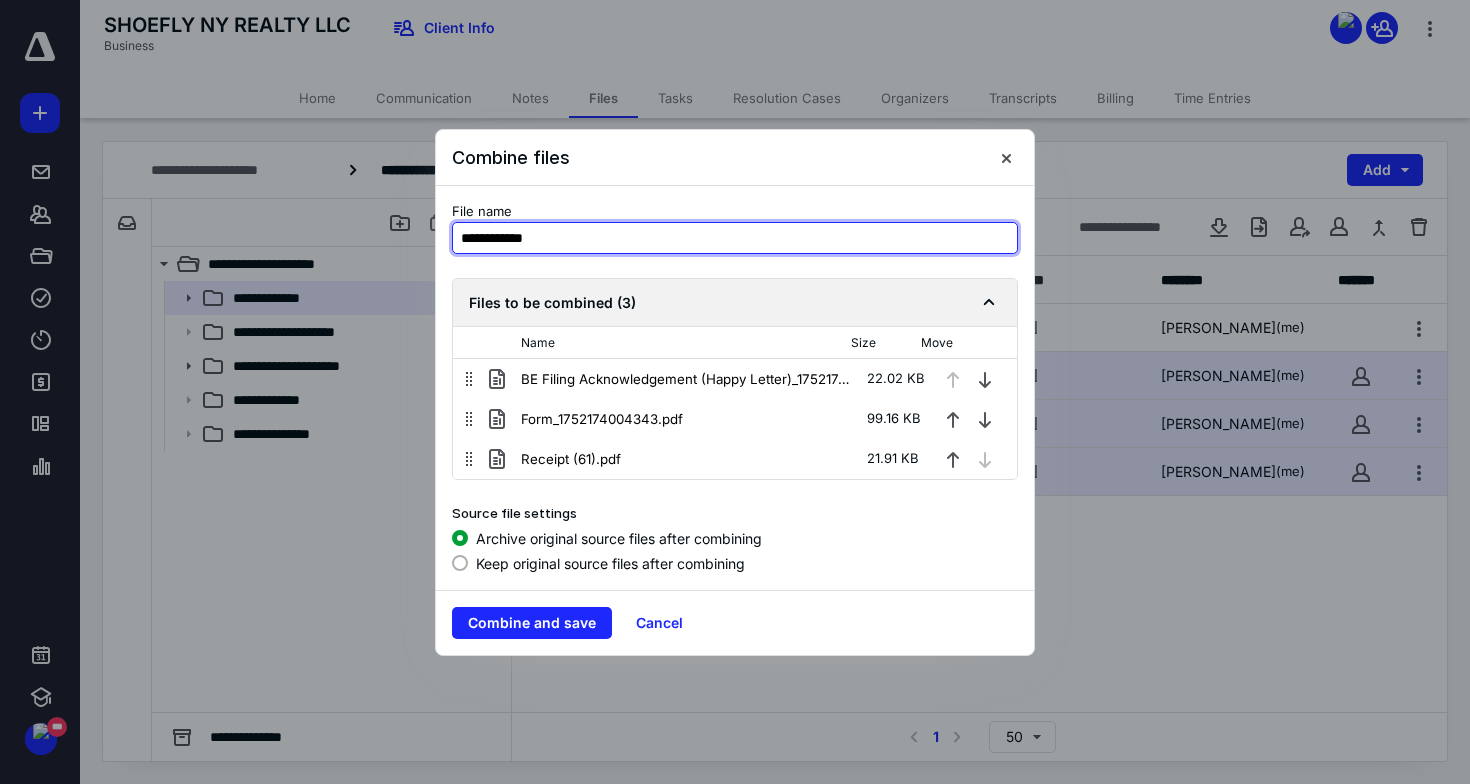 click on "**********" at bounding box center [735, 238] 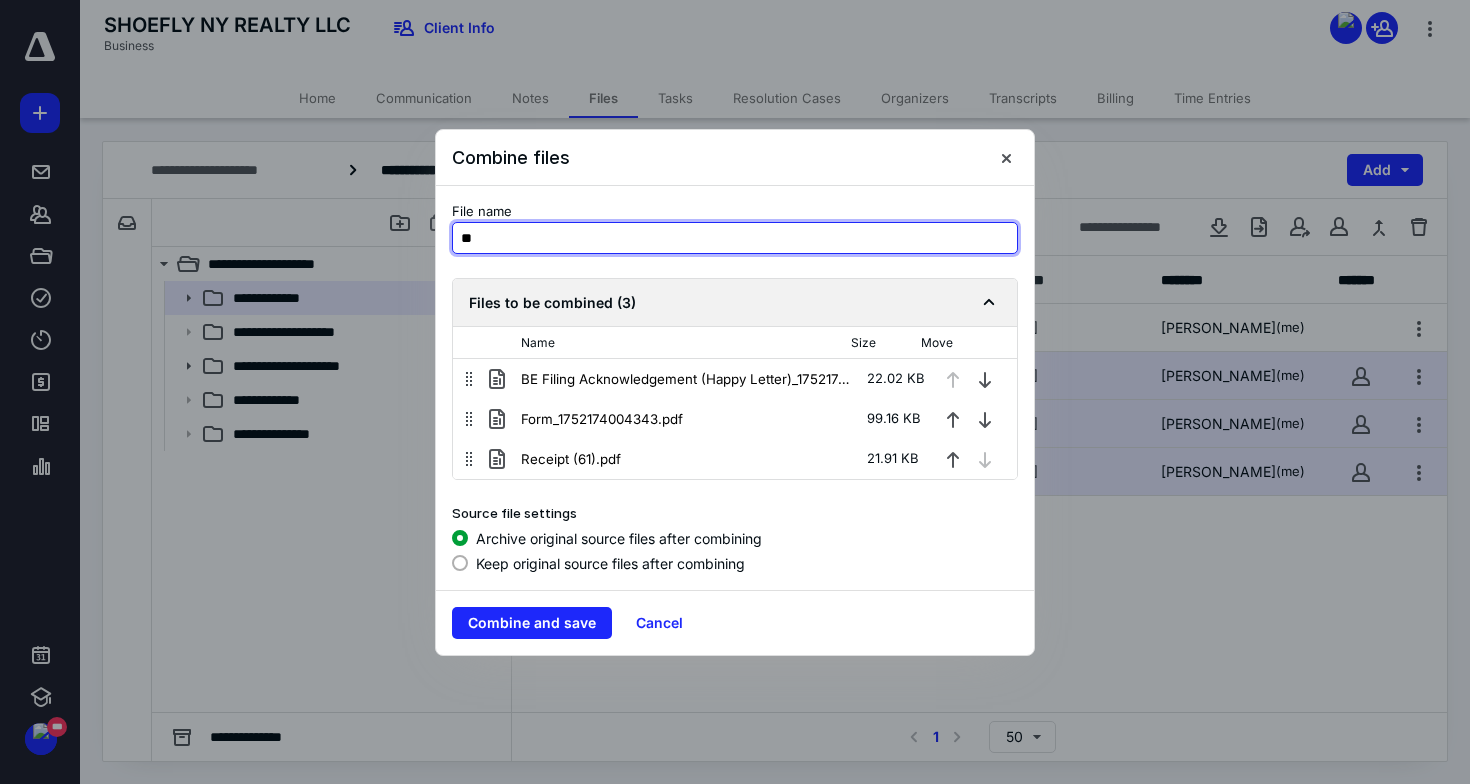 type on "*" 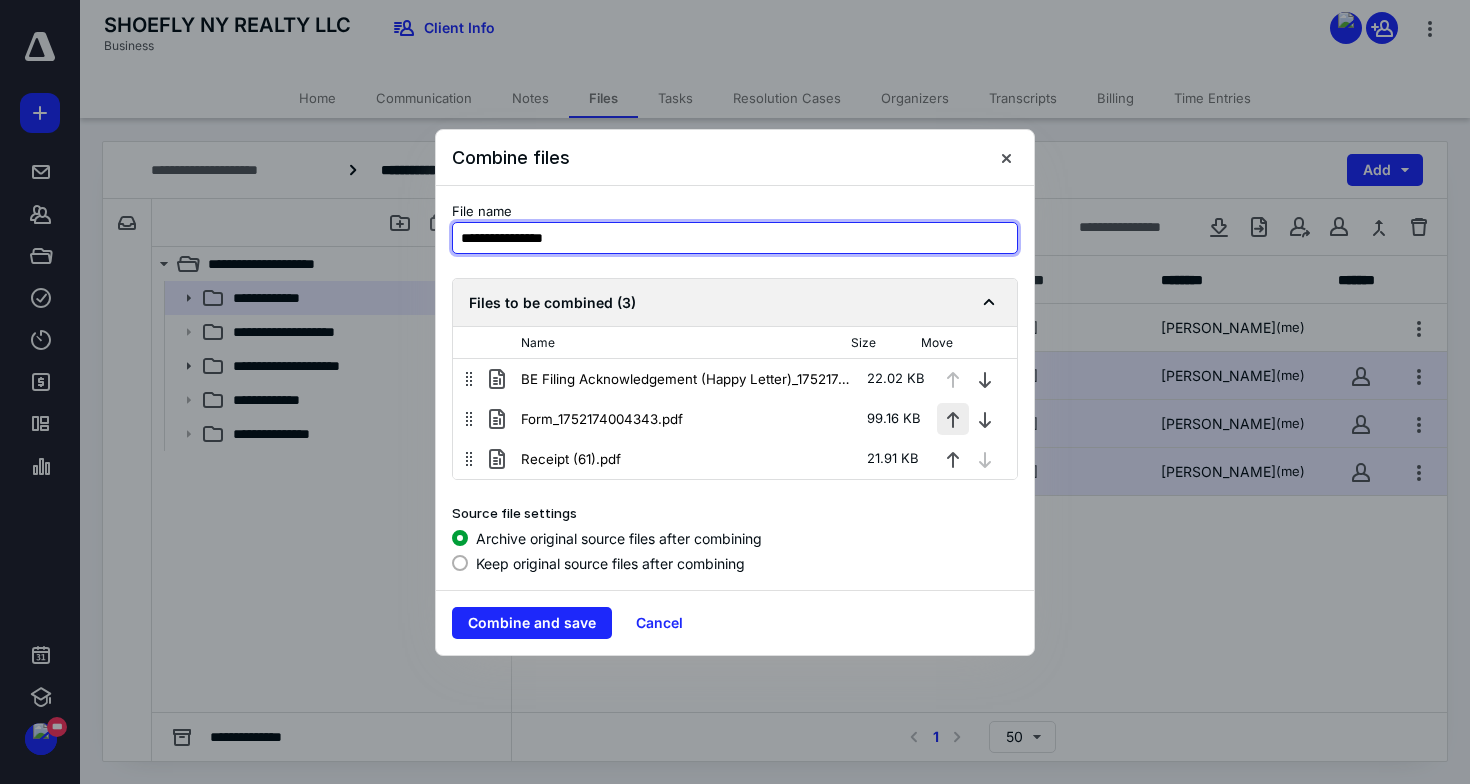 type on "**********" 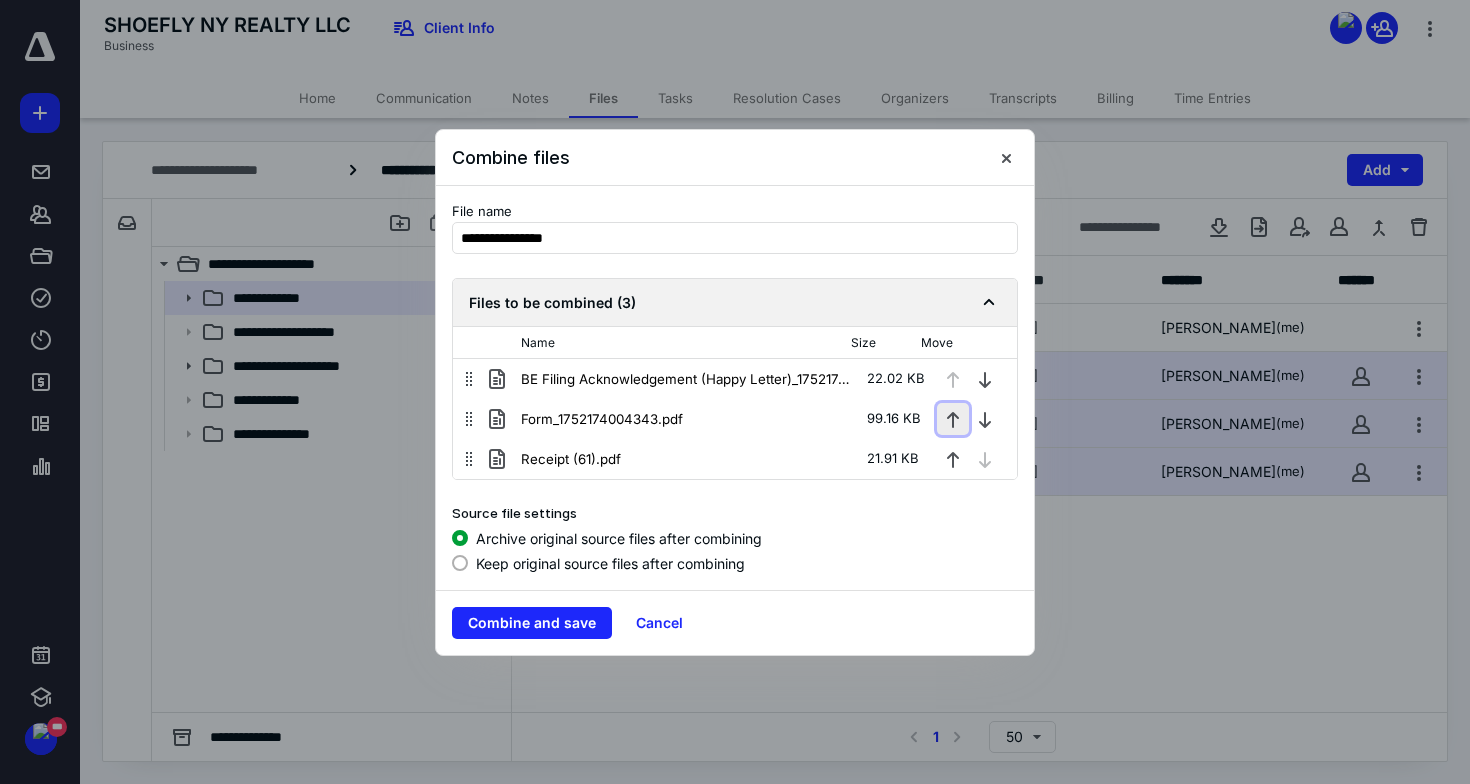 click at bounding box center [953, 419] 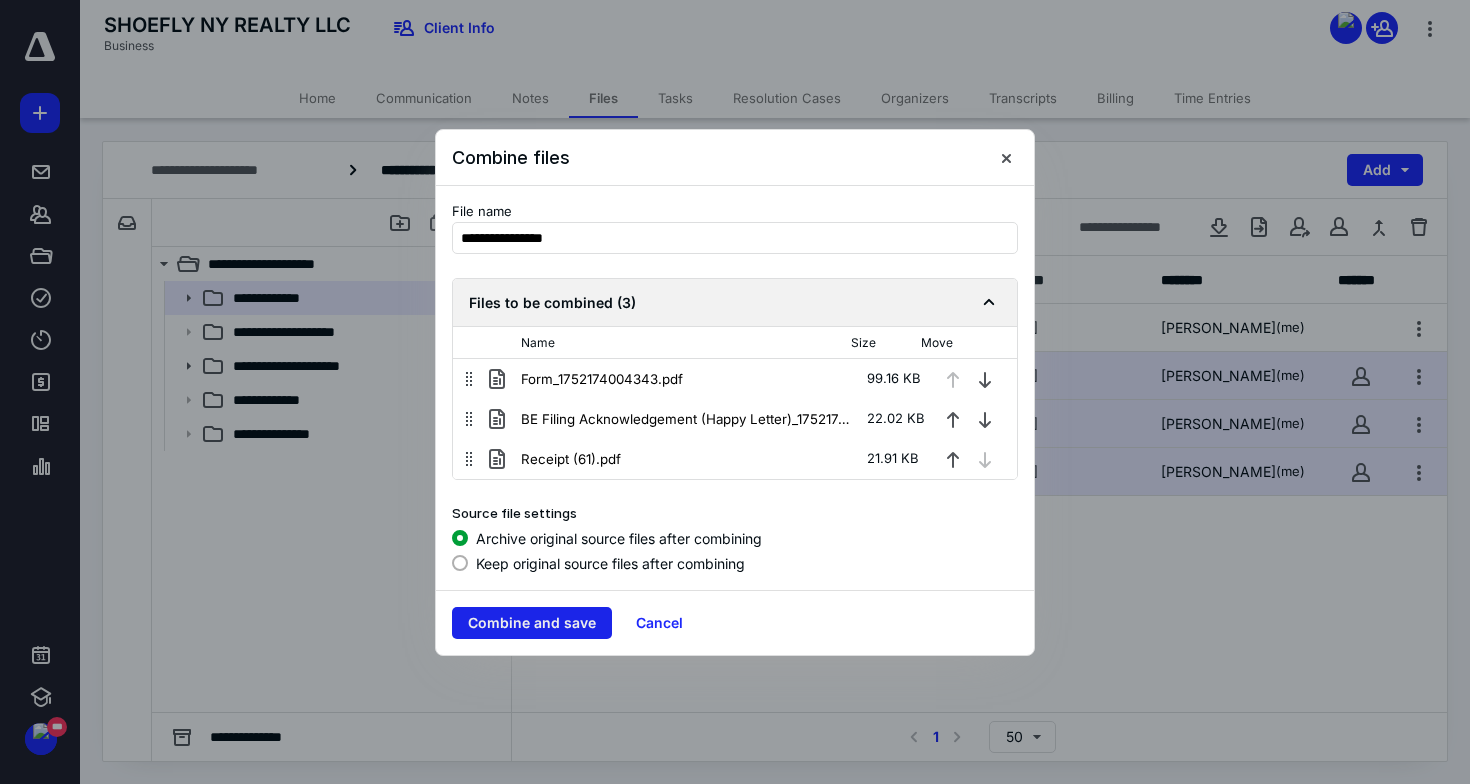 click on "Combine and save" at bounding box center [532, 623] 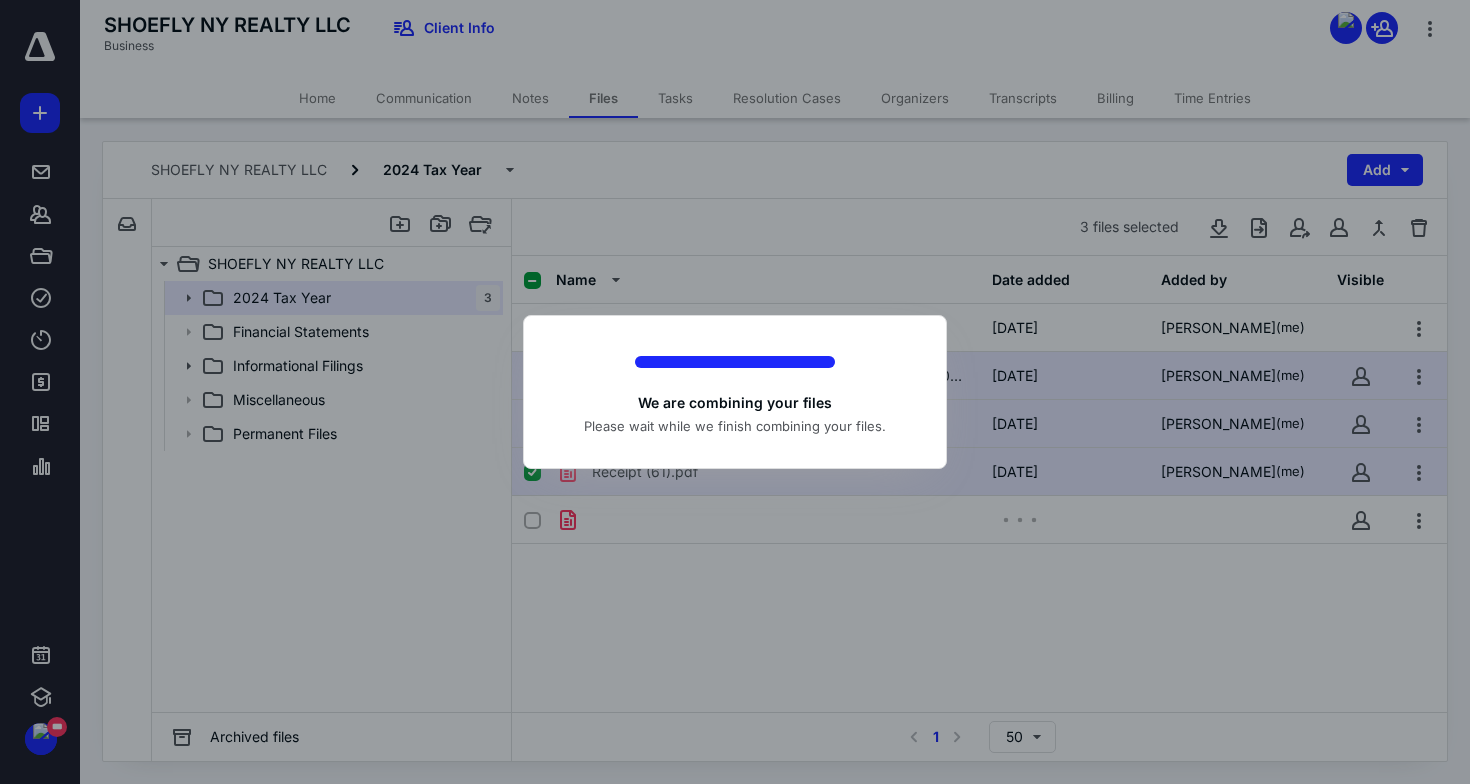 checkbox on "false" 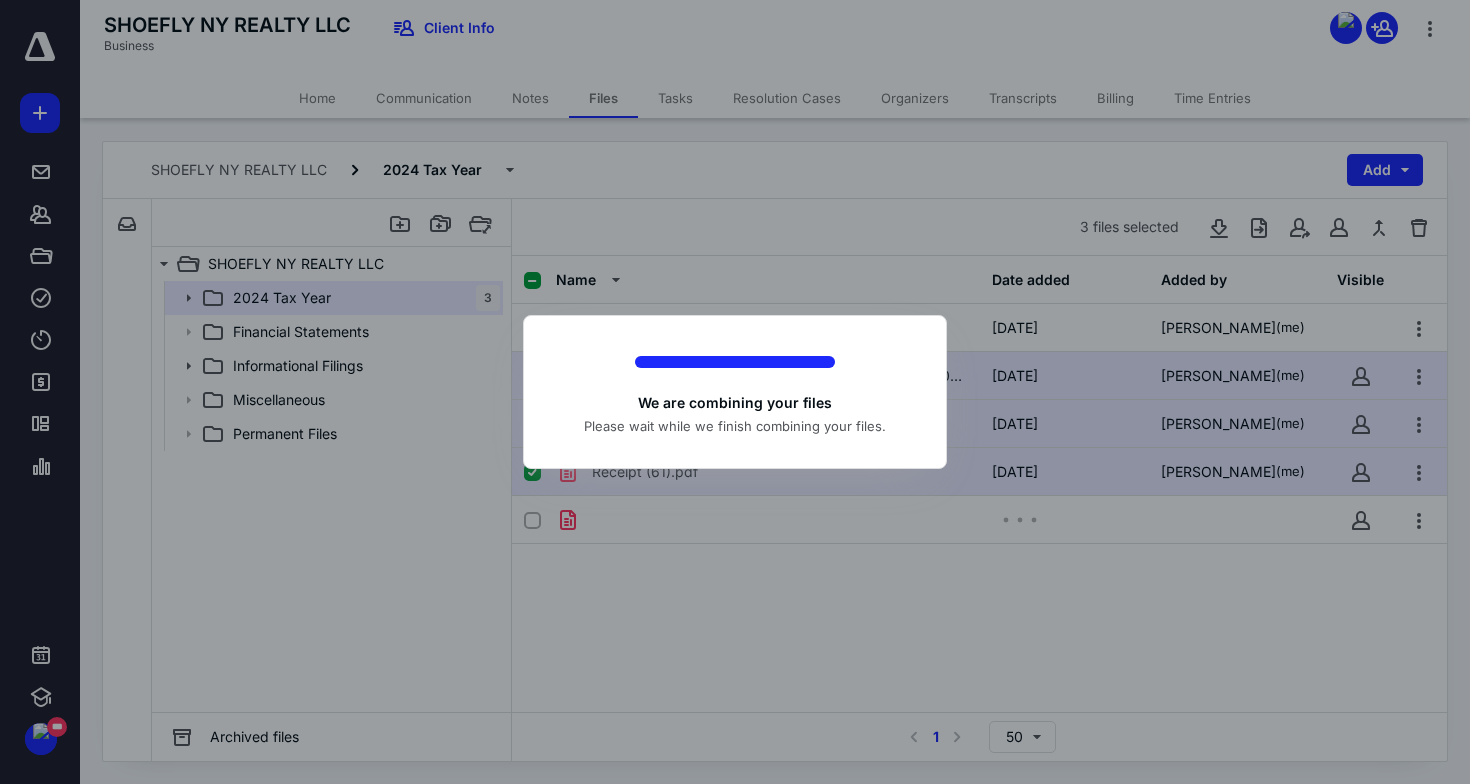 checkbox on "false" 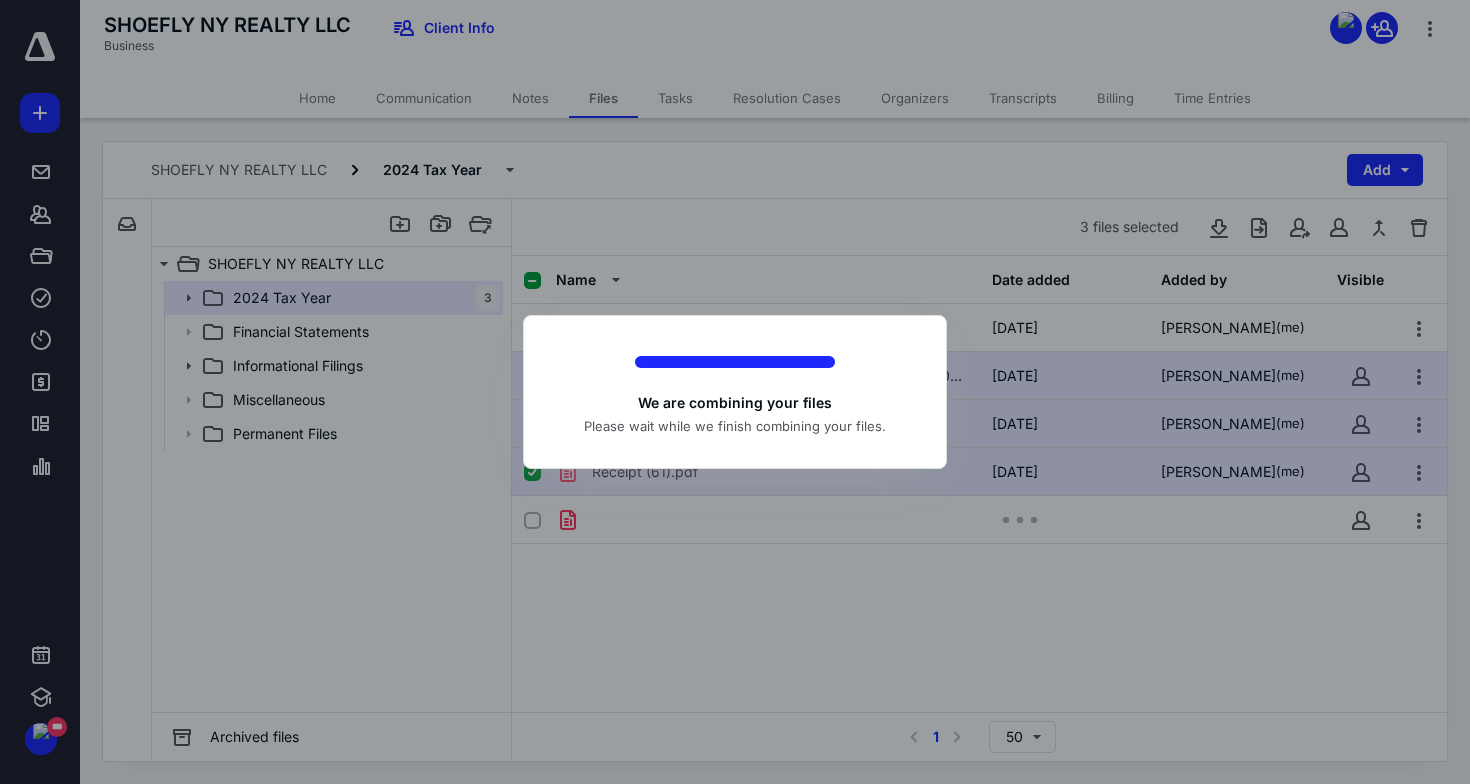 checkbox on "false" 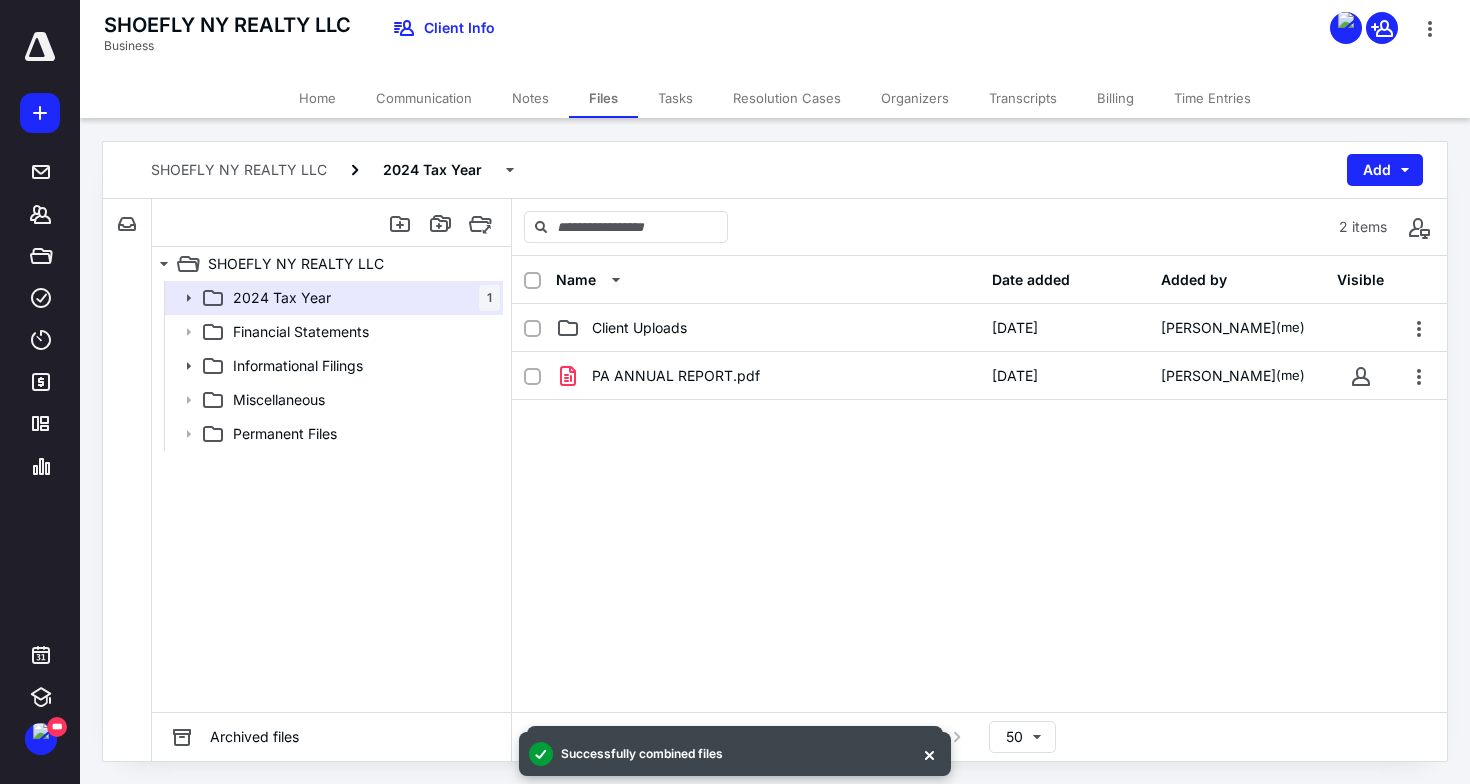 click on "PA ANNUAL REPORT.pdf [DATE] [PERSON_NAME]  (me)" at bounding box center [979, 502] 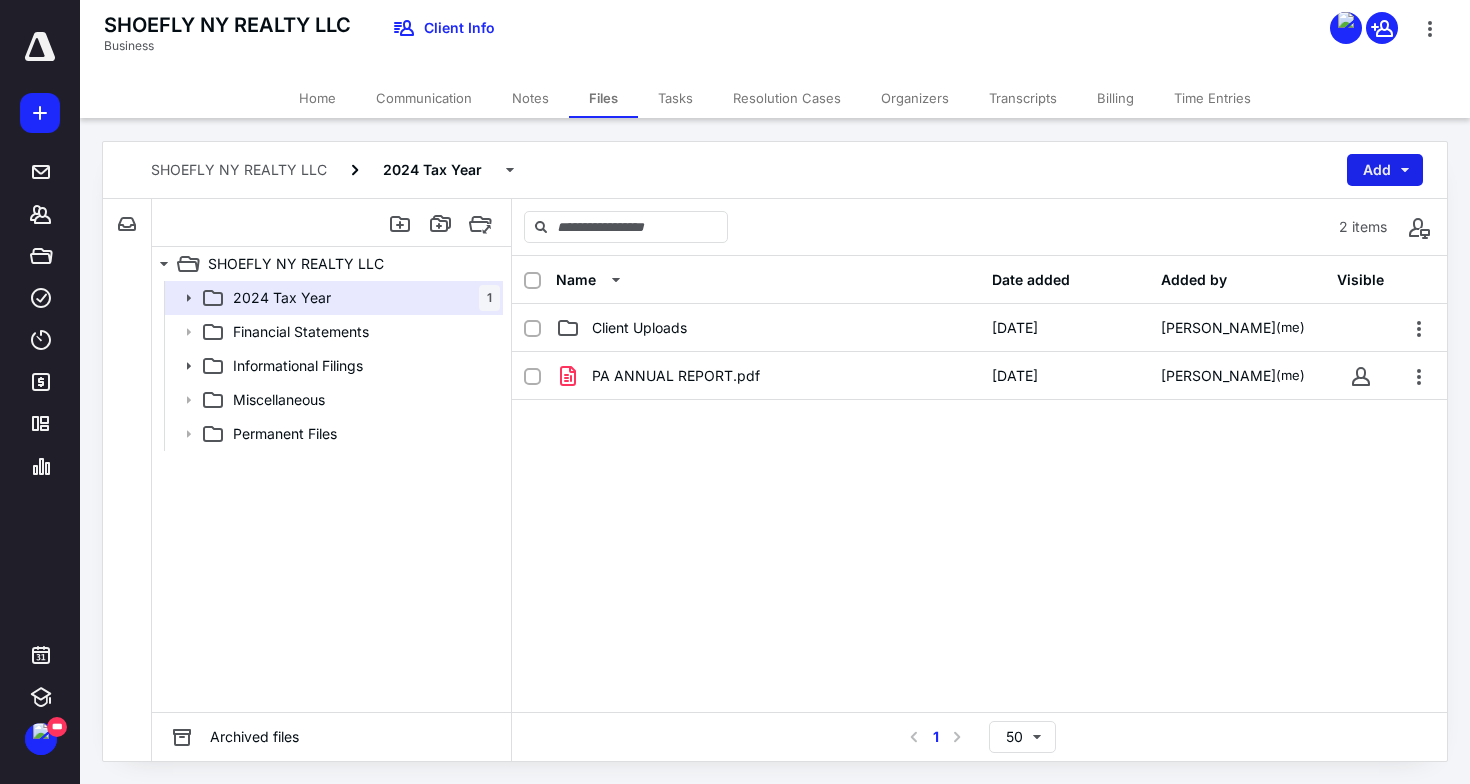click on "Add" at bounding box center [1385, 170] 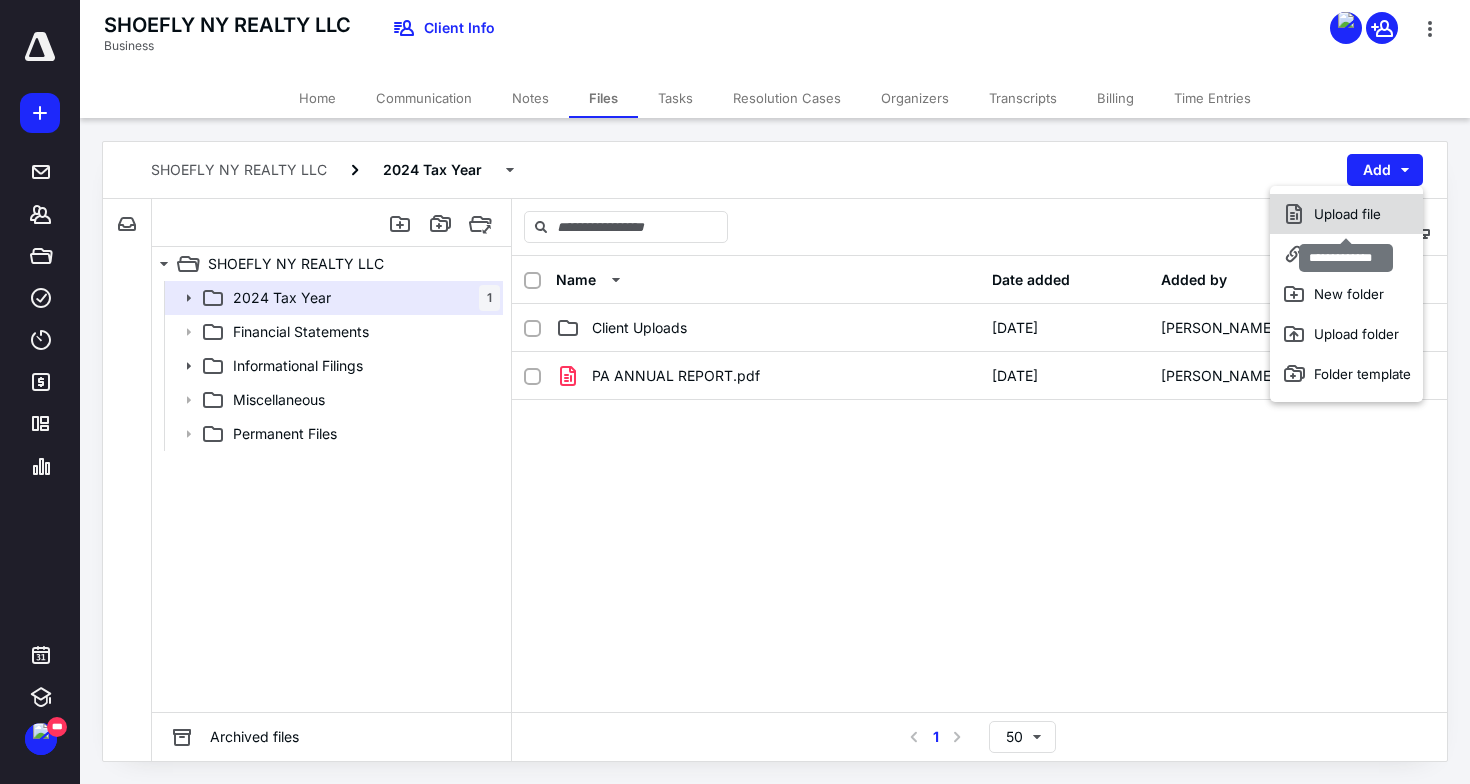 click on "Upload file" at bounding box center [1346, 214] 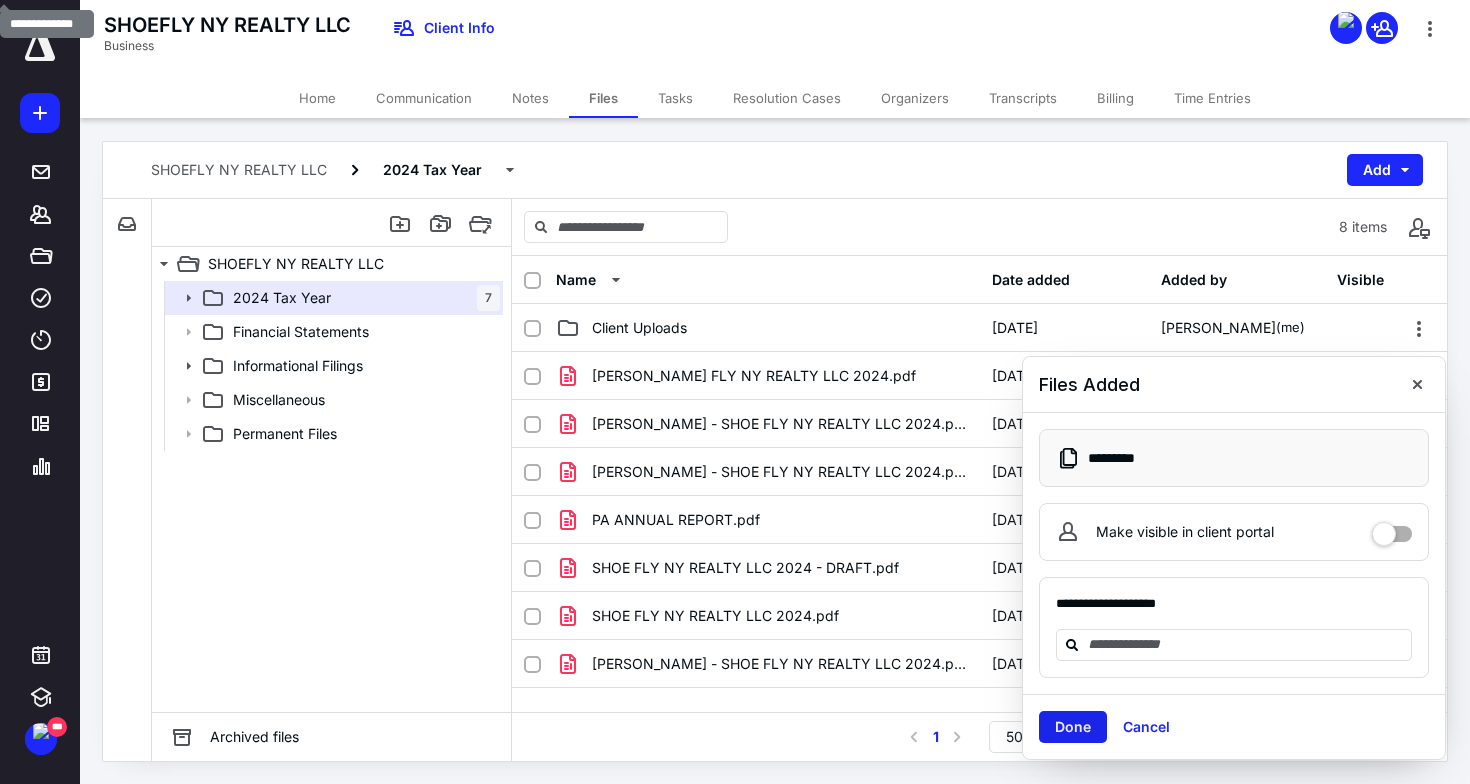 click on "Done" at bounding box center [1073, 727] 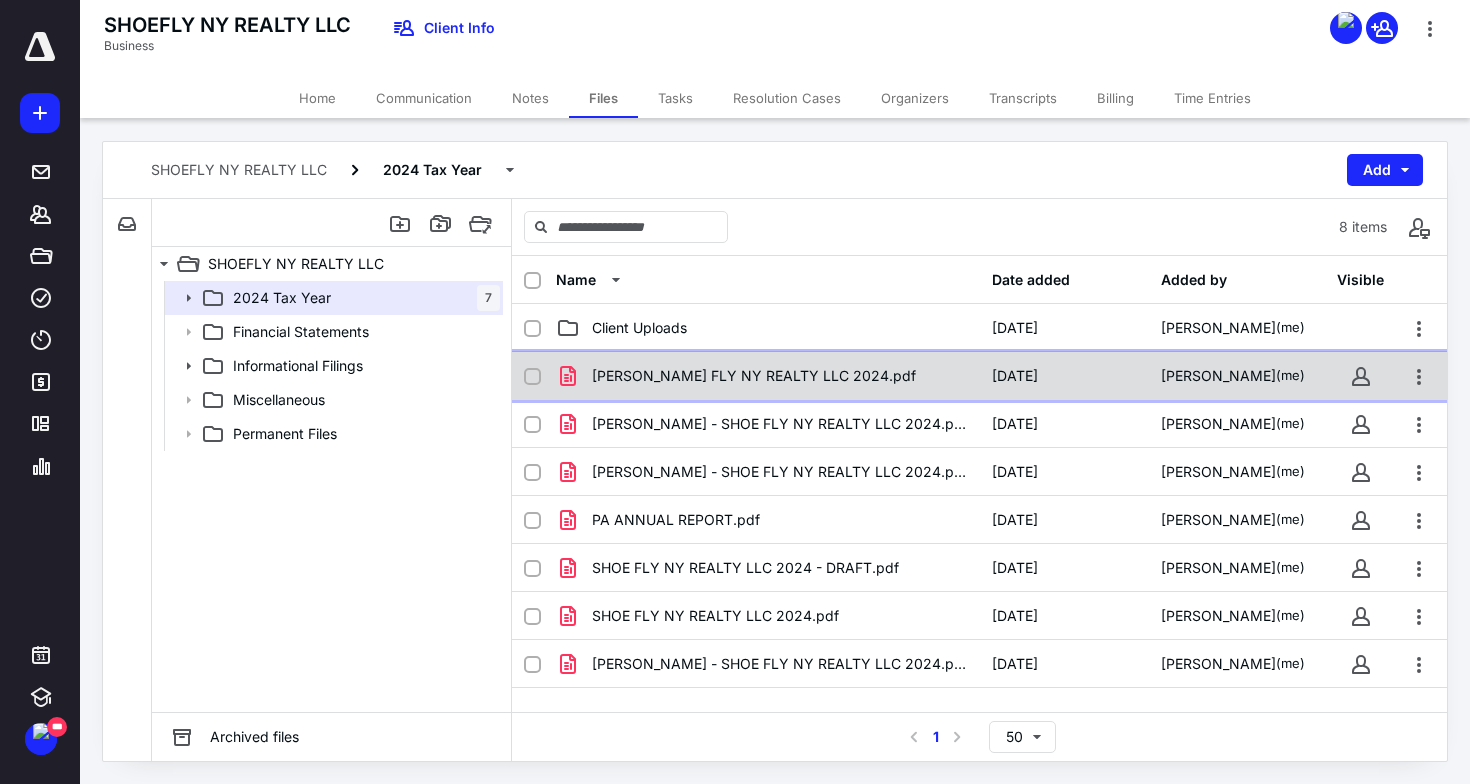 click on "[PERSON_NAME] FLY NY REALTY LLC 2024.pdf [DATE] [PERSON_NAME]  (me)" at bounding box center [979, 376] 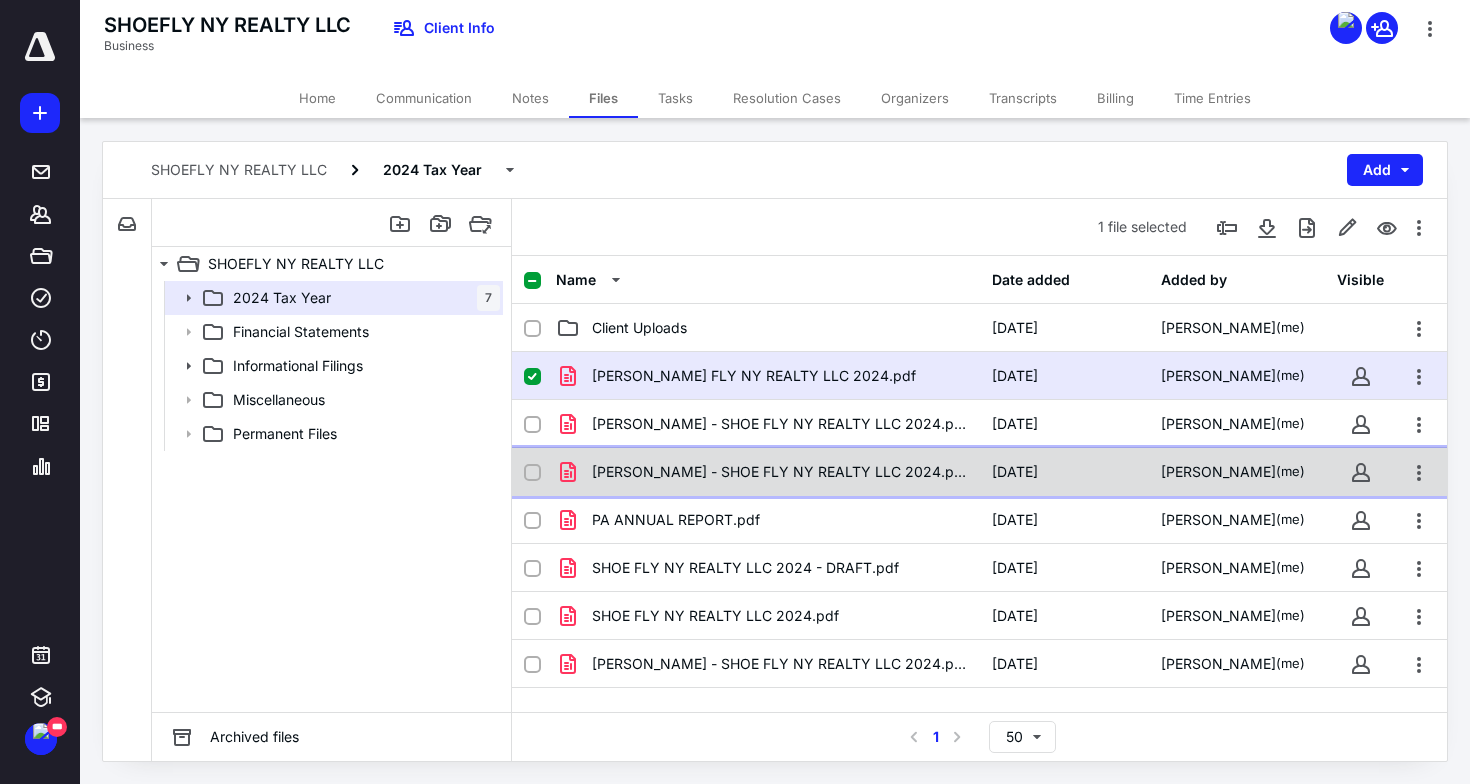 click on "[PERSON_NAME] - SHOE FLY NY REALTY LLC 2024.pdf [DATE] [PERSON_NAME]  (me)" at bounding box center [979, 472] 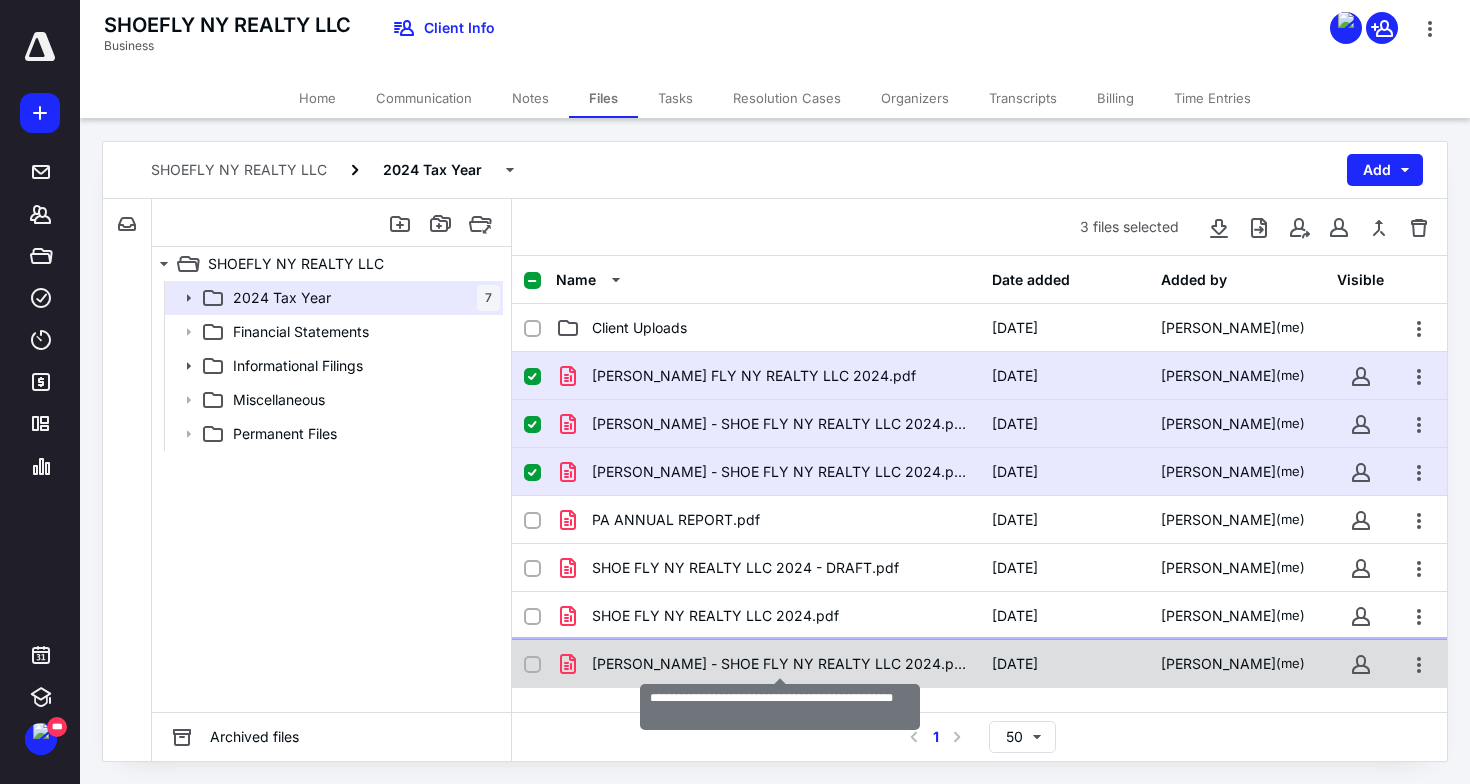 click on "[PERSON_NAME] - SHOE FLY NY REALTY LLC 2024.pdf" at bounding box center [780, 664] 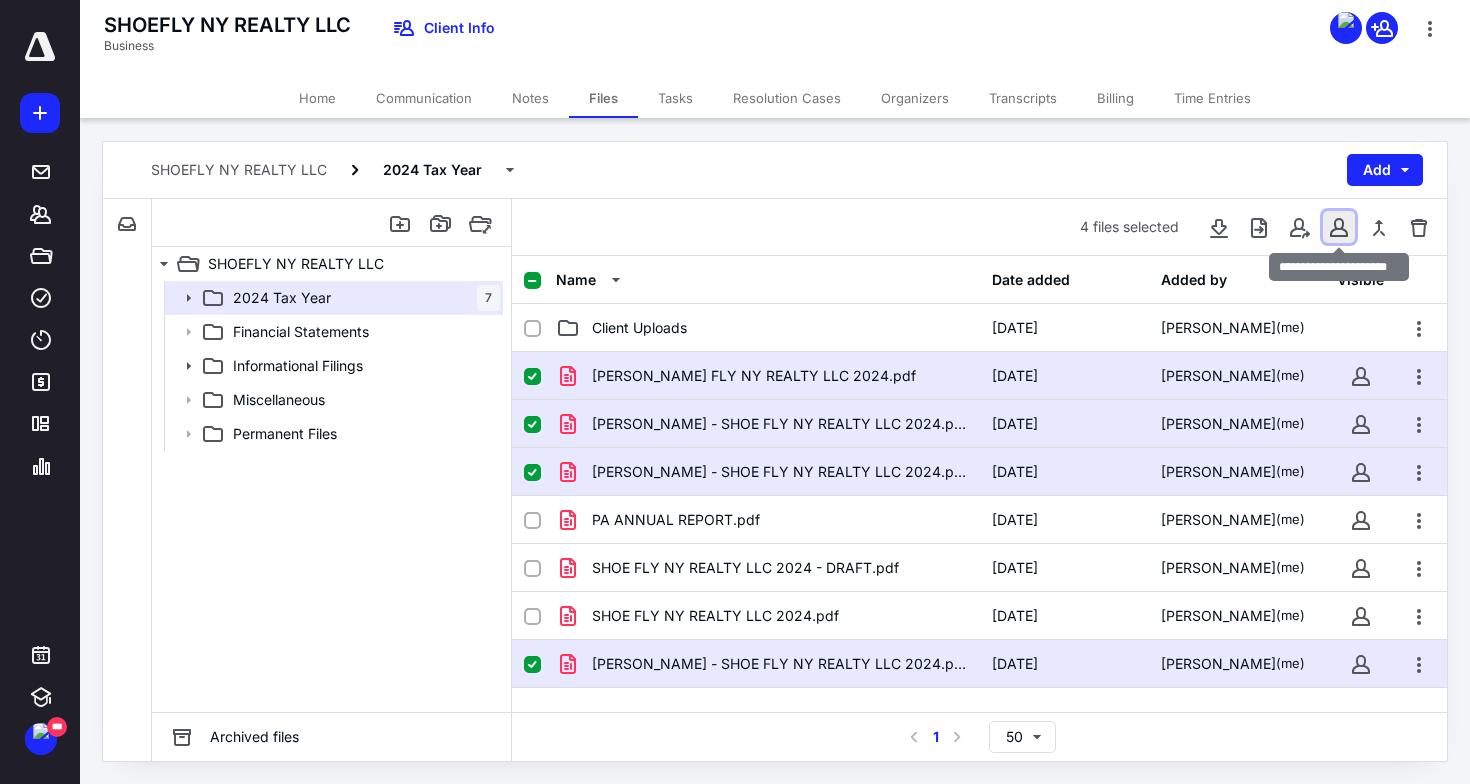 click at bounding box center (1339, 227) 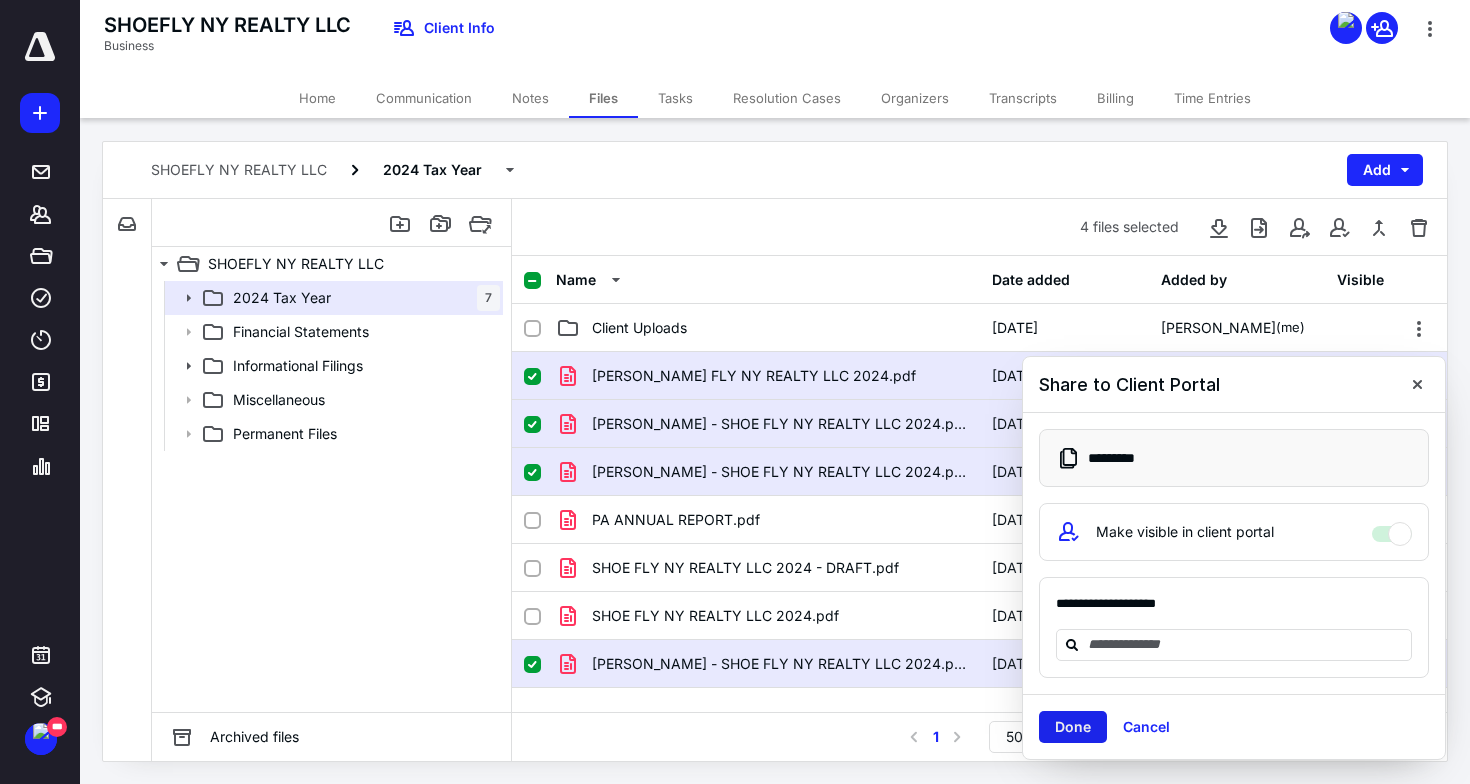 click on "Done" at bounding box center [1073, 727] 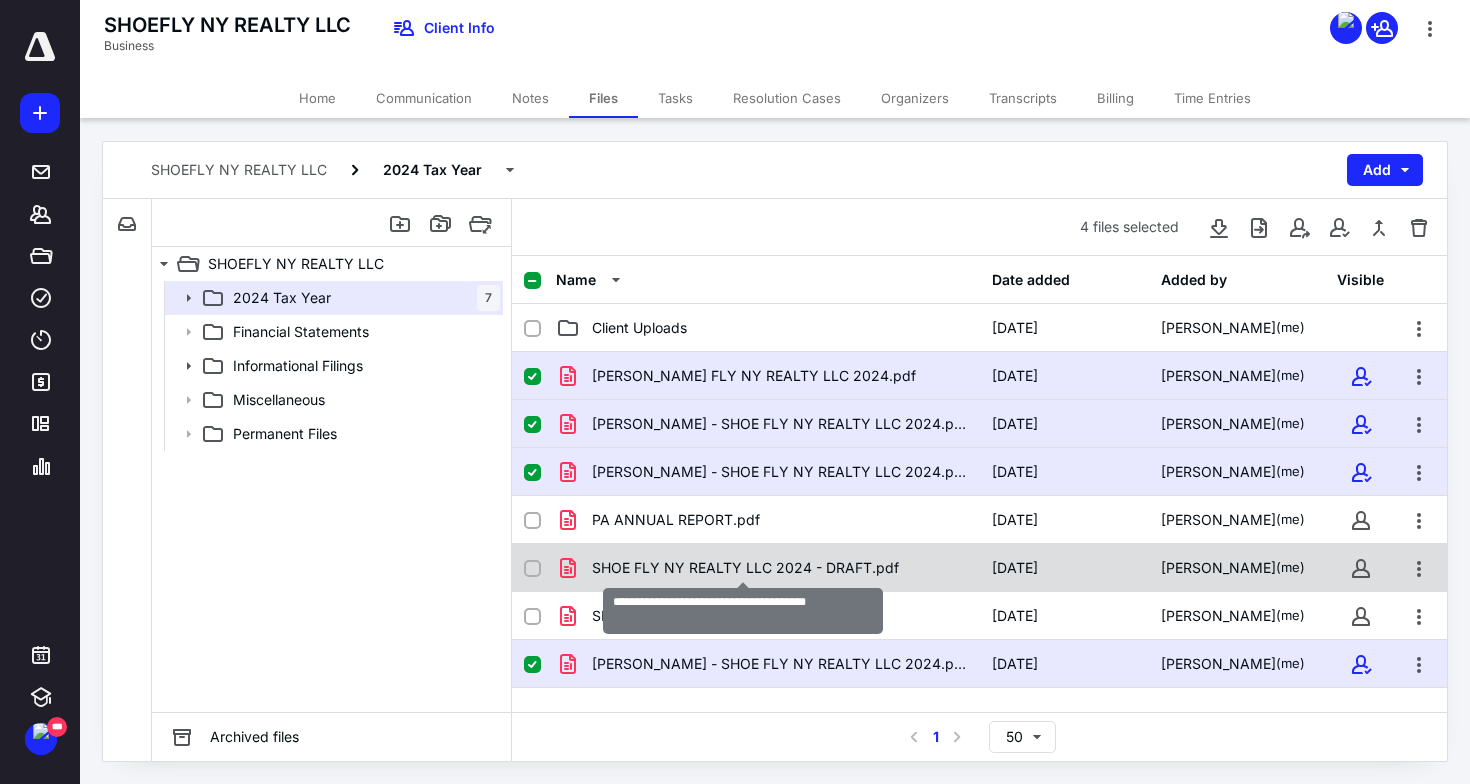 click on "SHOE FLY NY REALTY LLC 2024 - DRAFT.pdf" at bounding box center [745, 568] 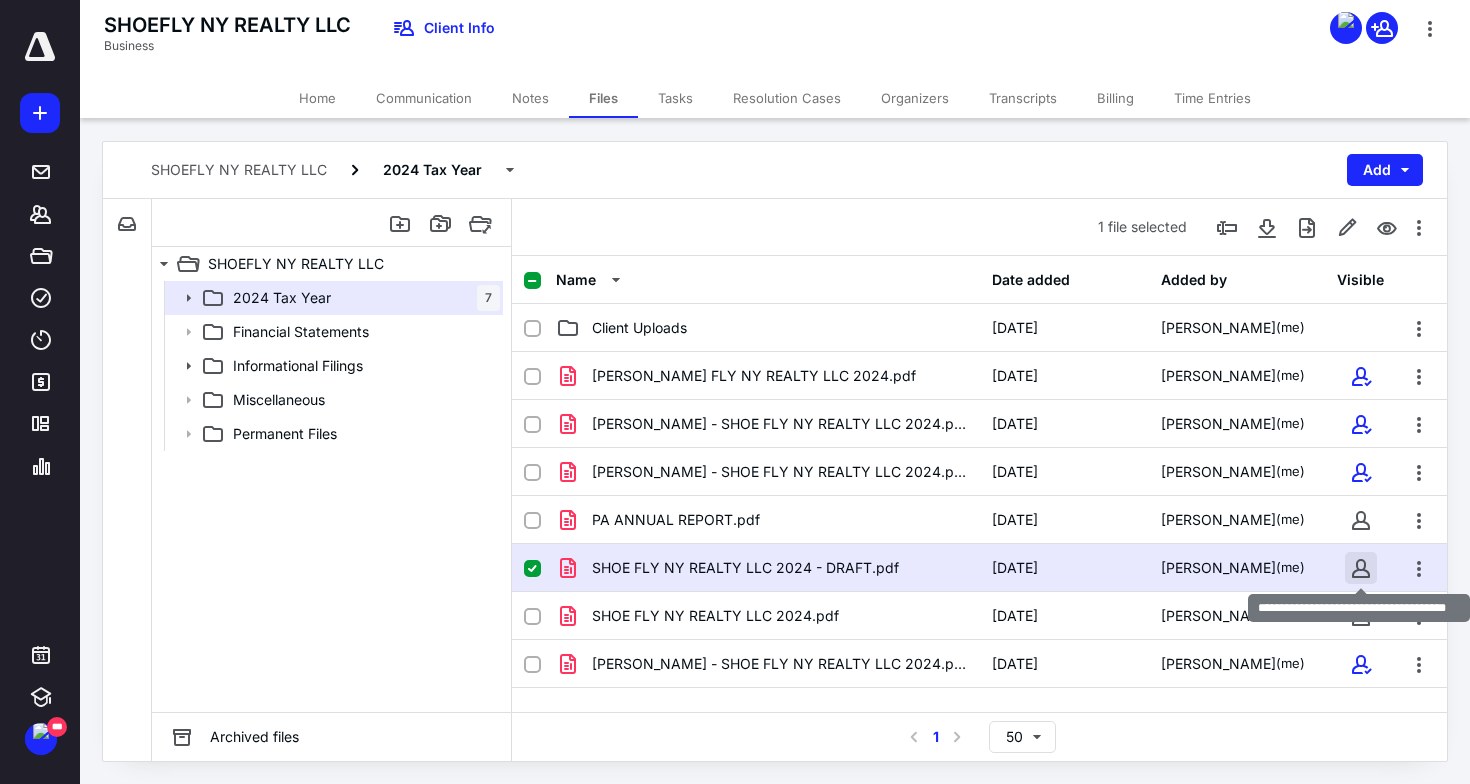 click at bounding box center [1361, 568] 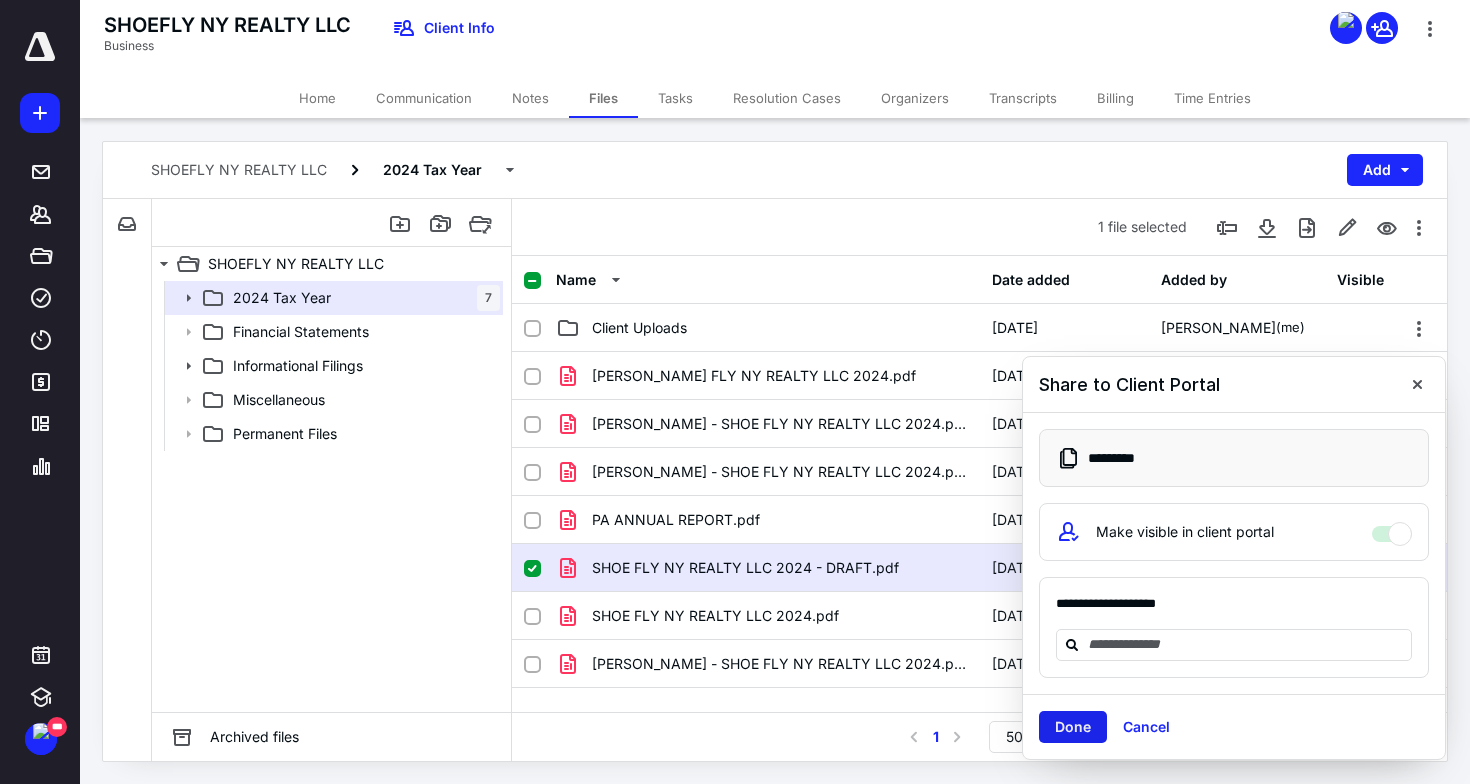 click on "Done" at bounding box center (1073, 727) 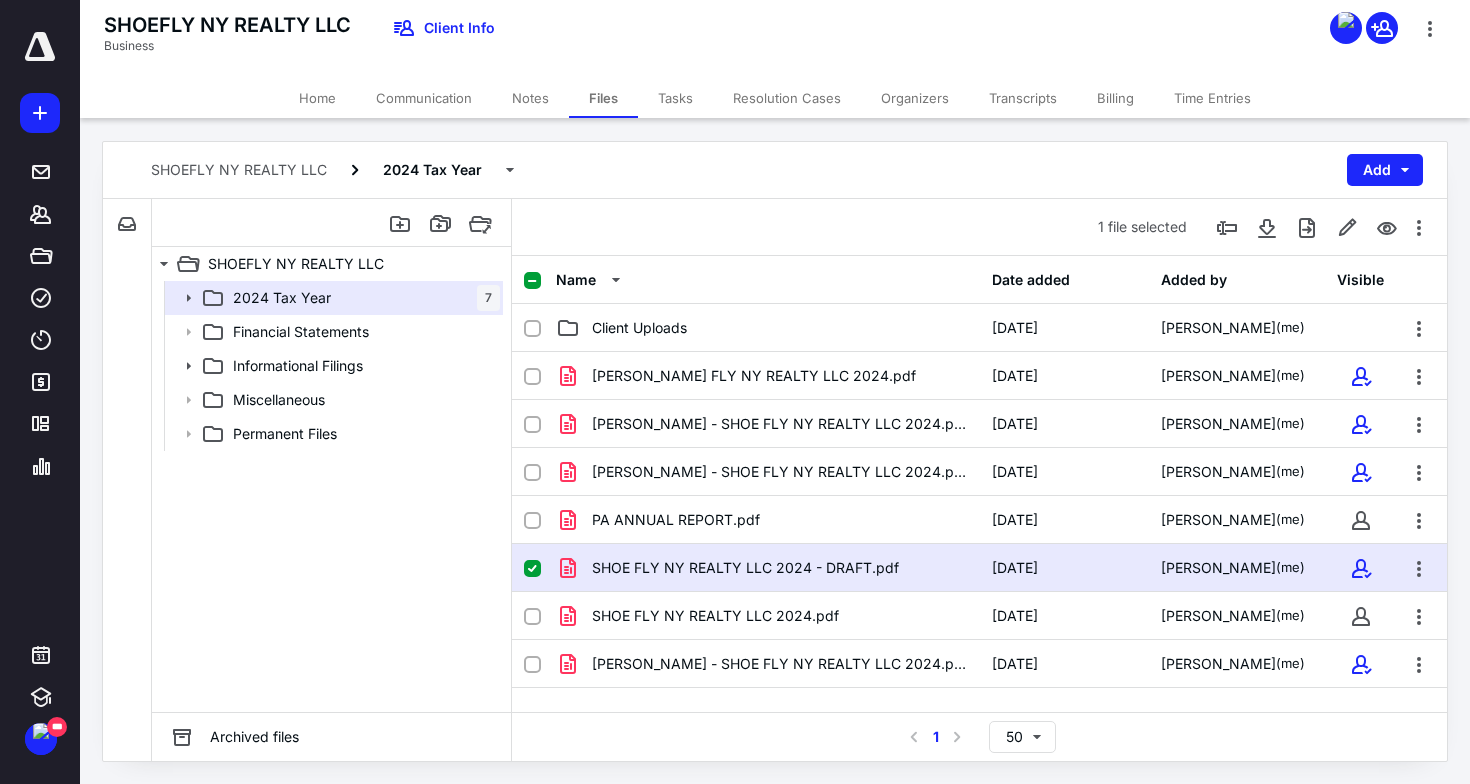 click on "Home" at bounding box center (317, 98) 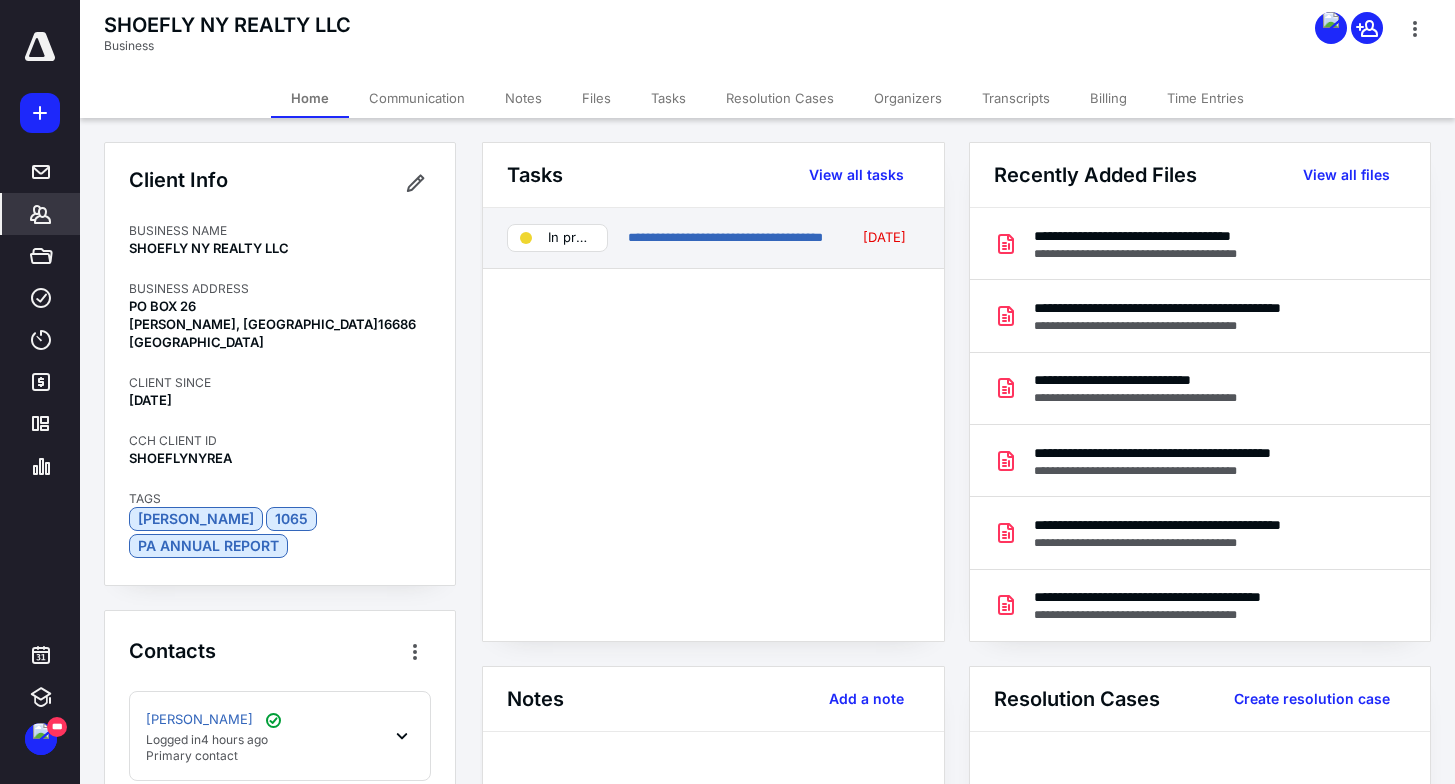 click on "**********" at bounding box center [729, 238] 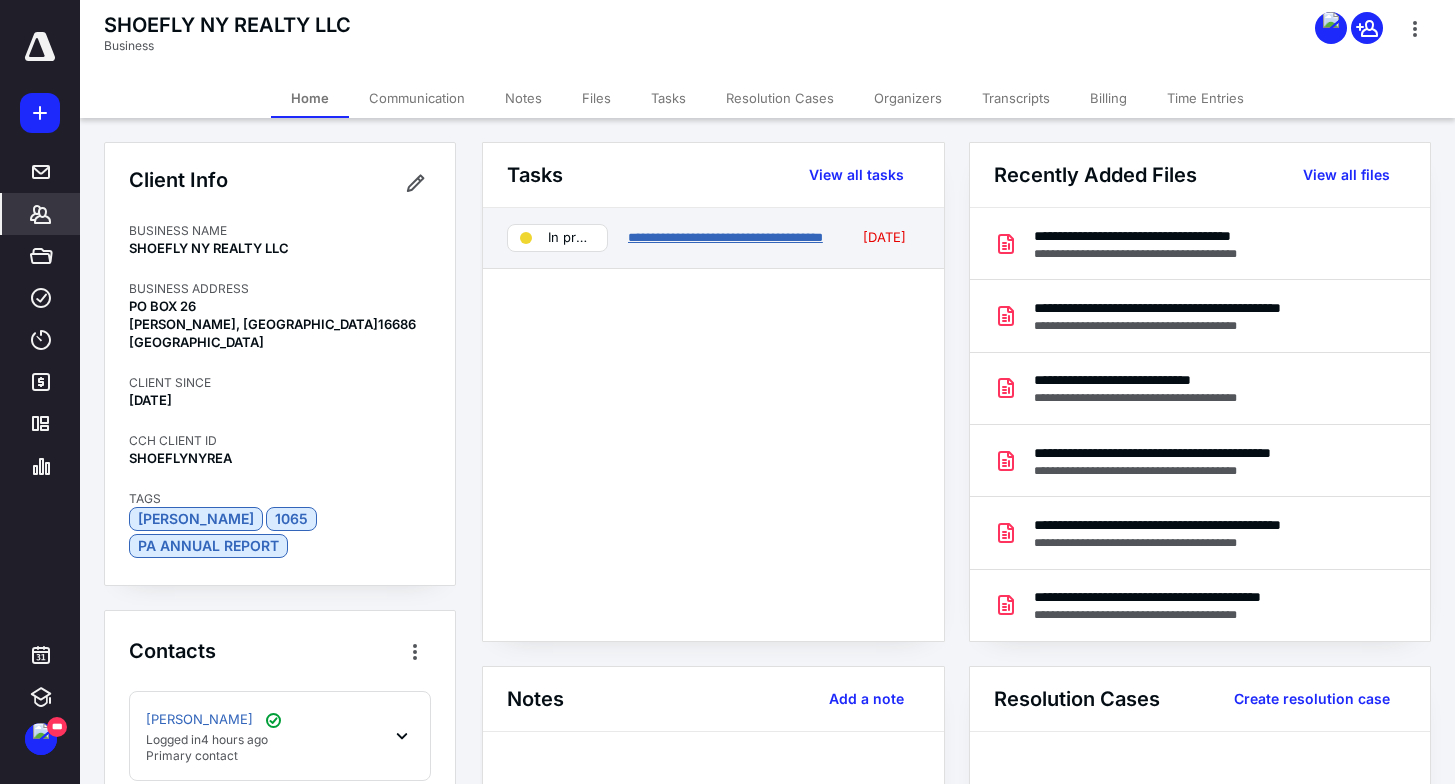 click on "**********" at bounding box center [725, 237] 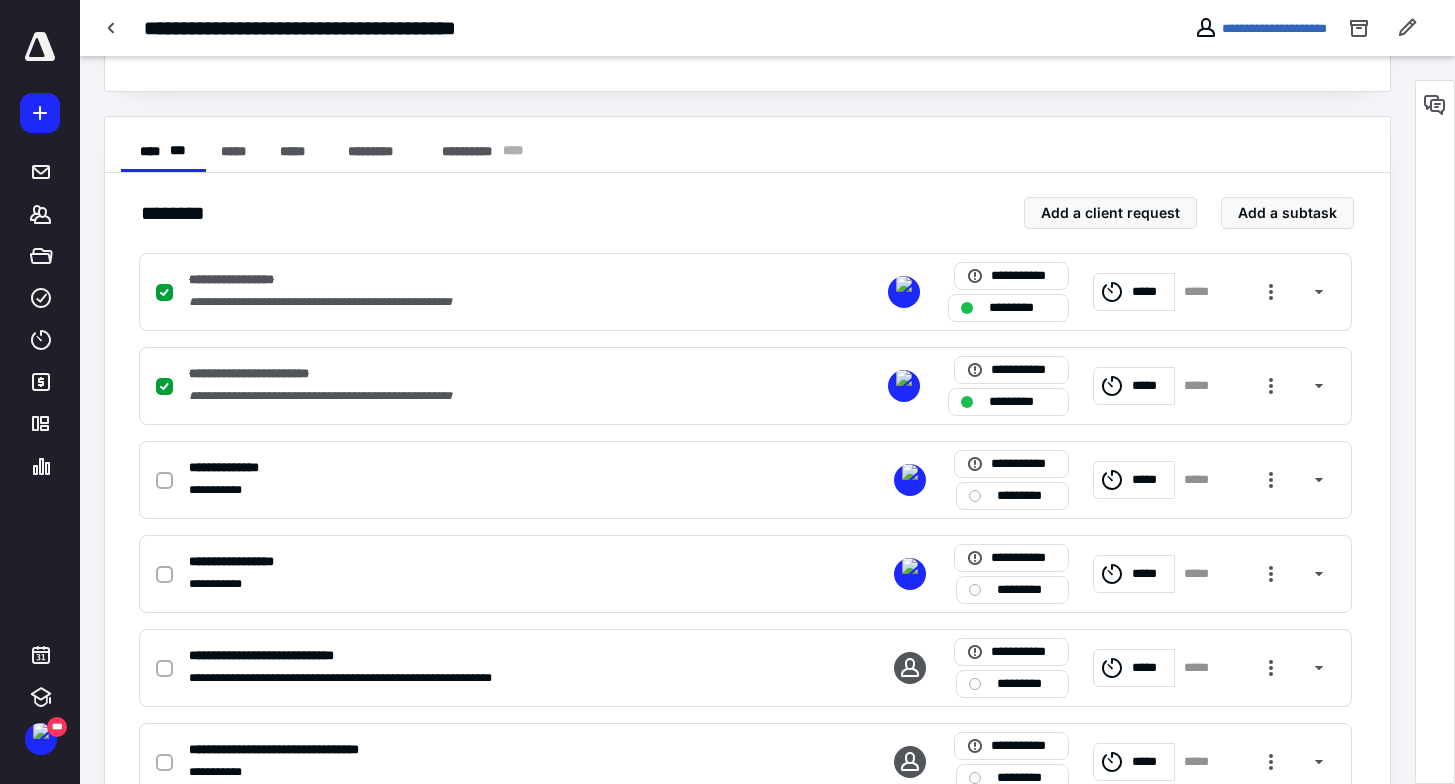 scroll, scrollTop: 474, scrollLeft: 0, axis: vertical 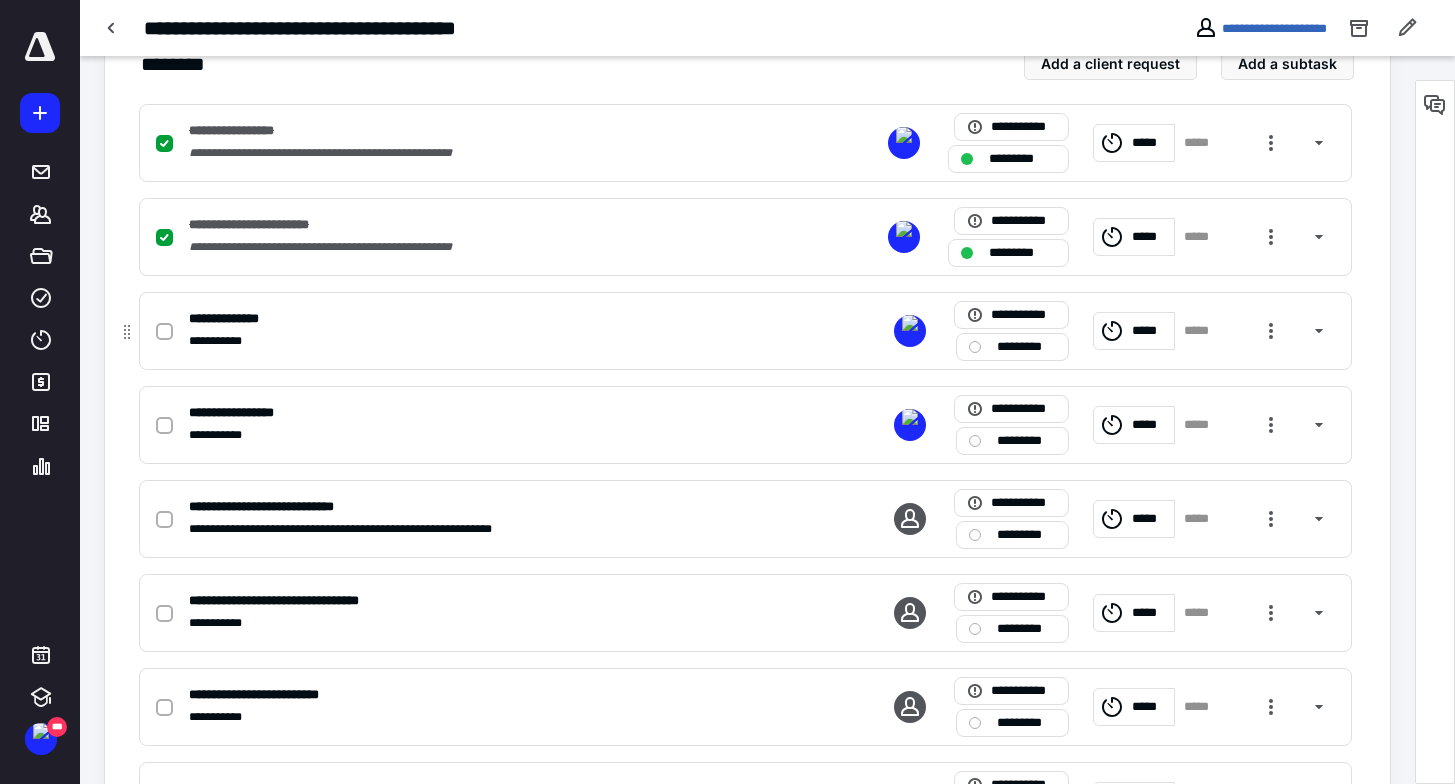 click 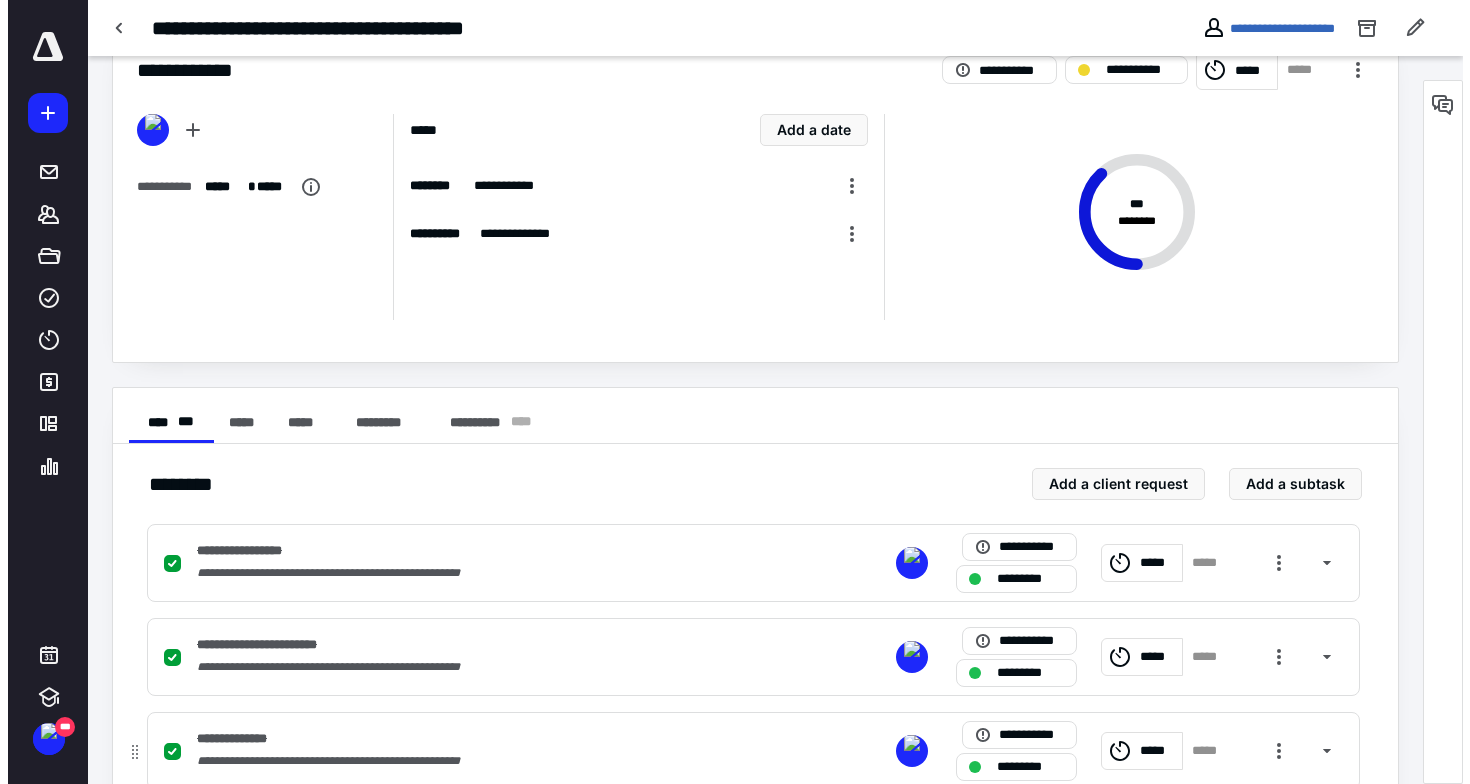 scroll, scrollTop: 47, scrollLeft: 0, axis: vertical 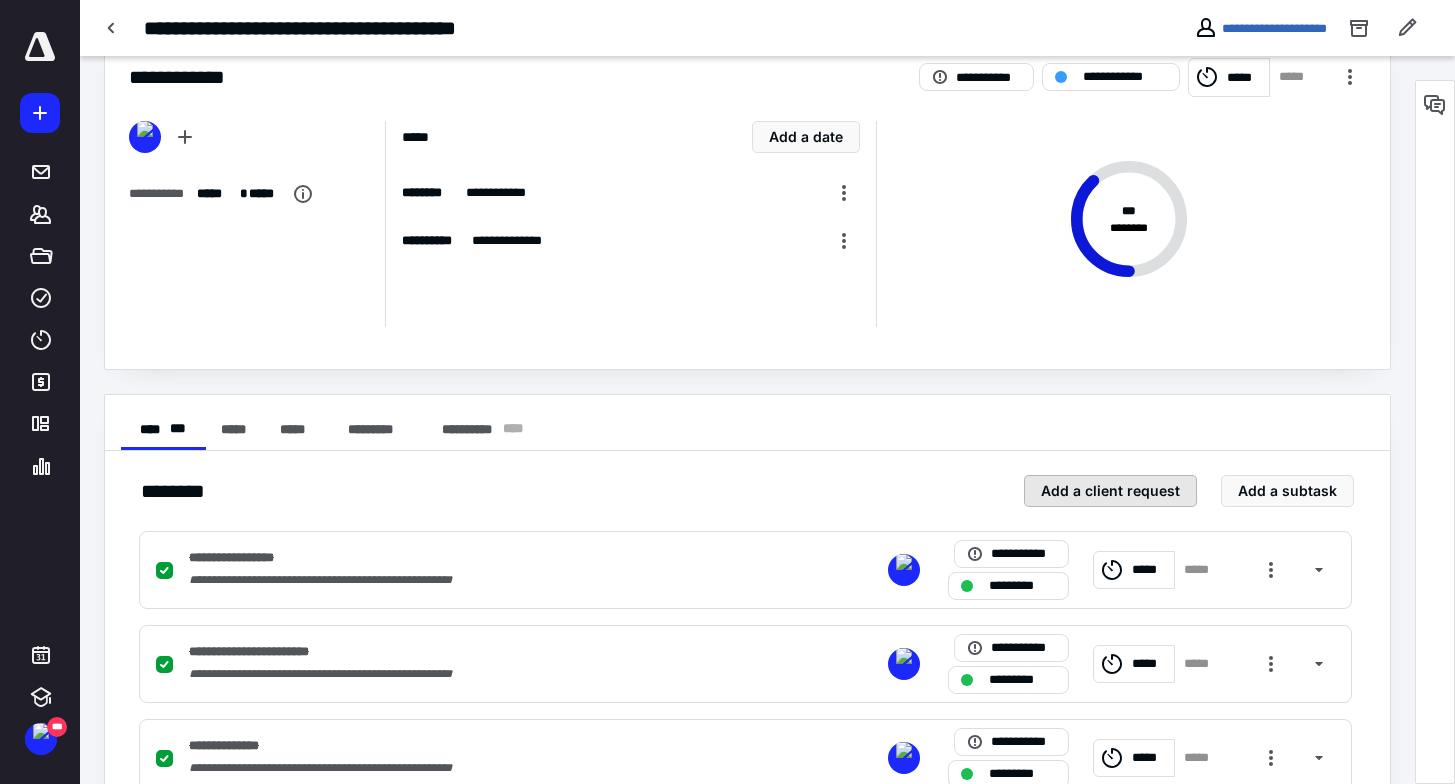 click on "Add a client request" at bounding box center [1110, 491] 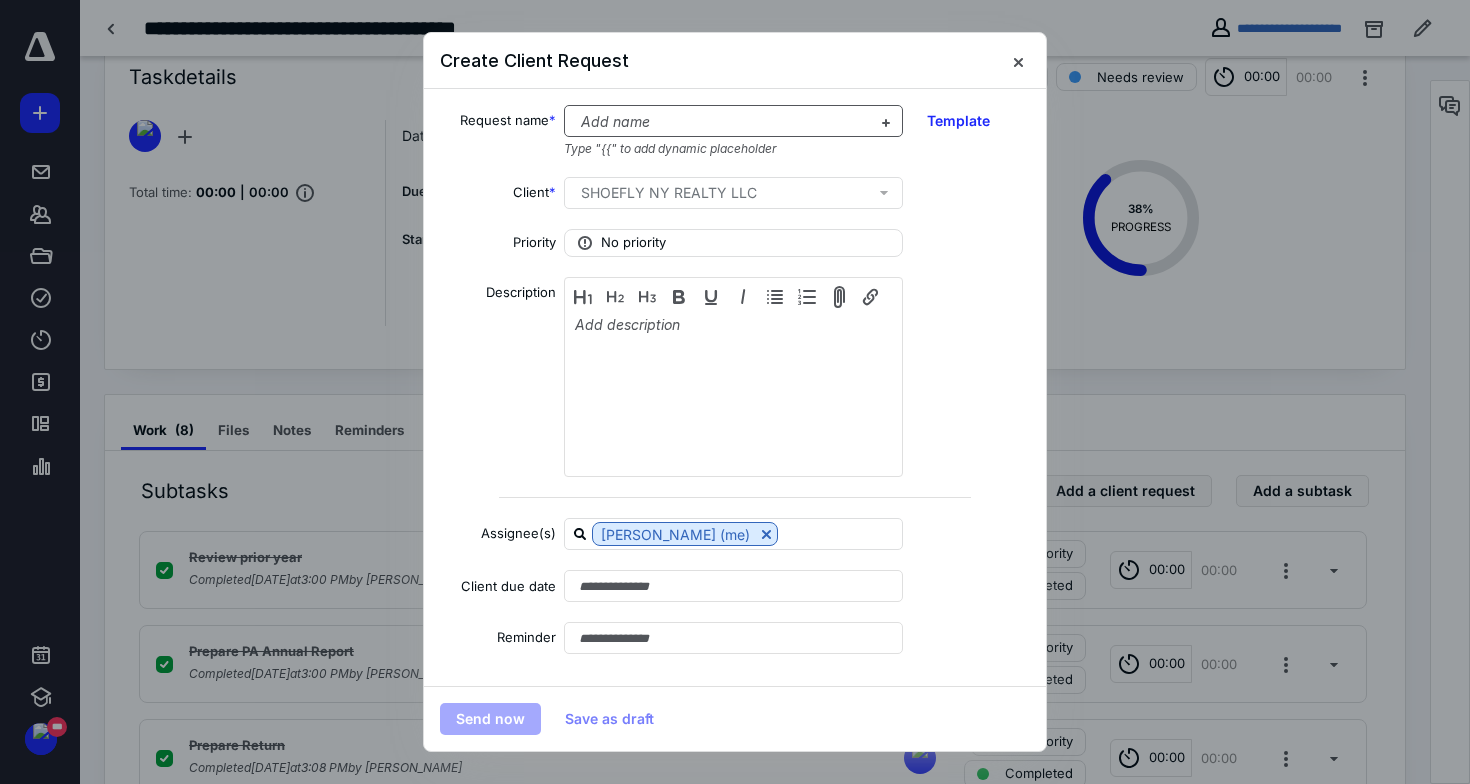 click at bounding box center (721, 122) 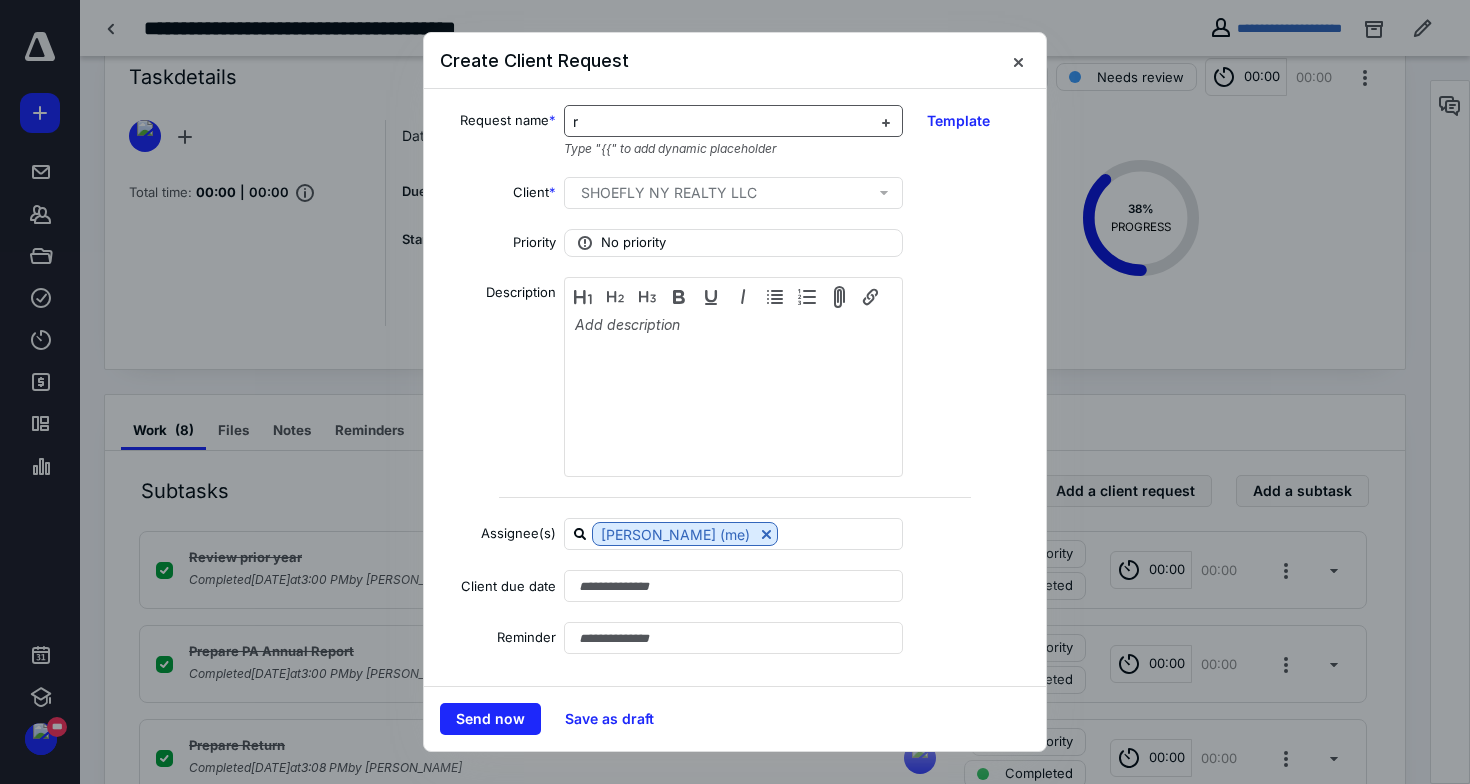 type 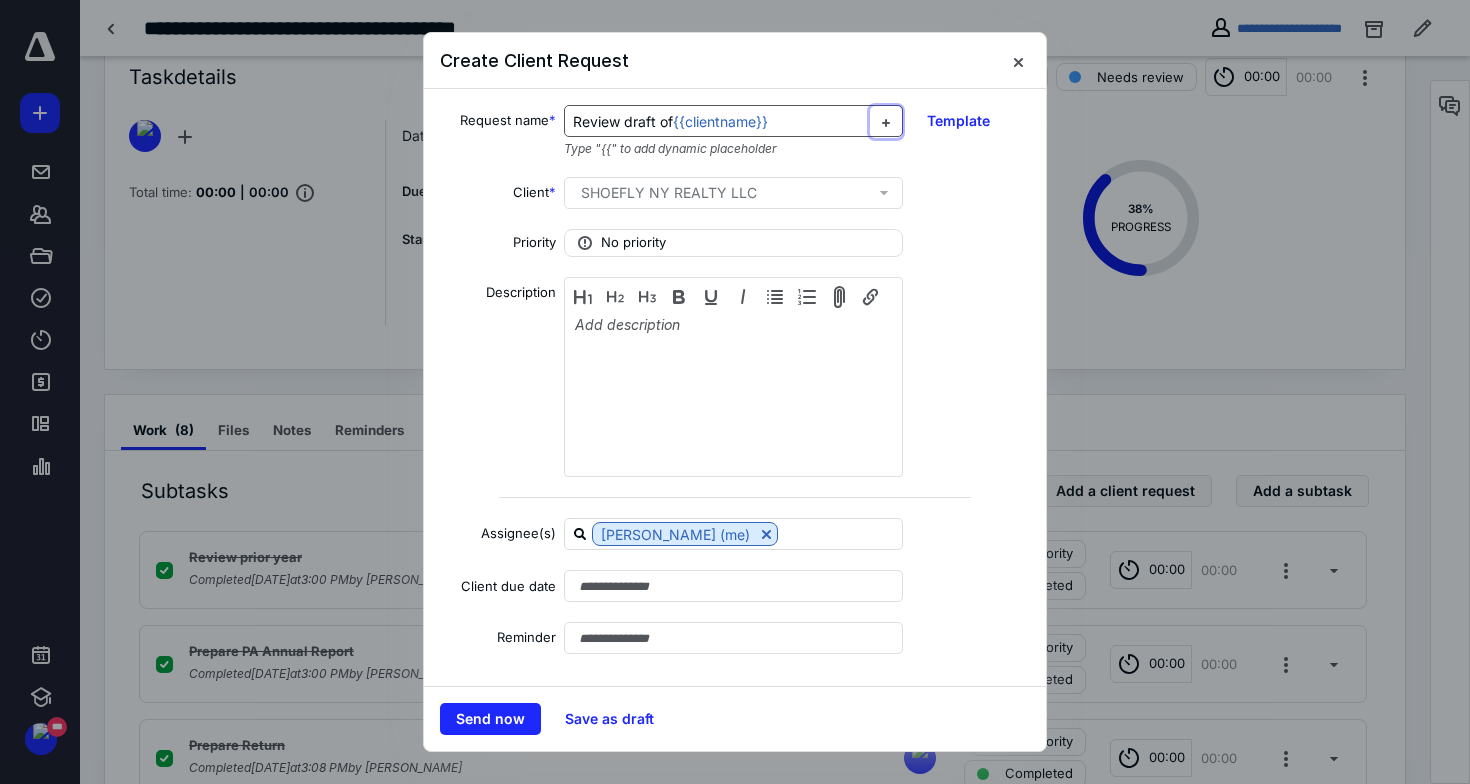 type 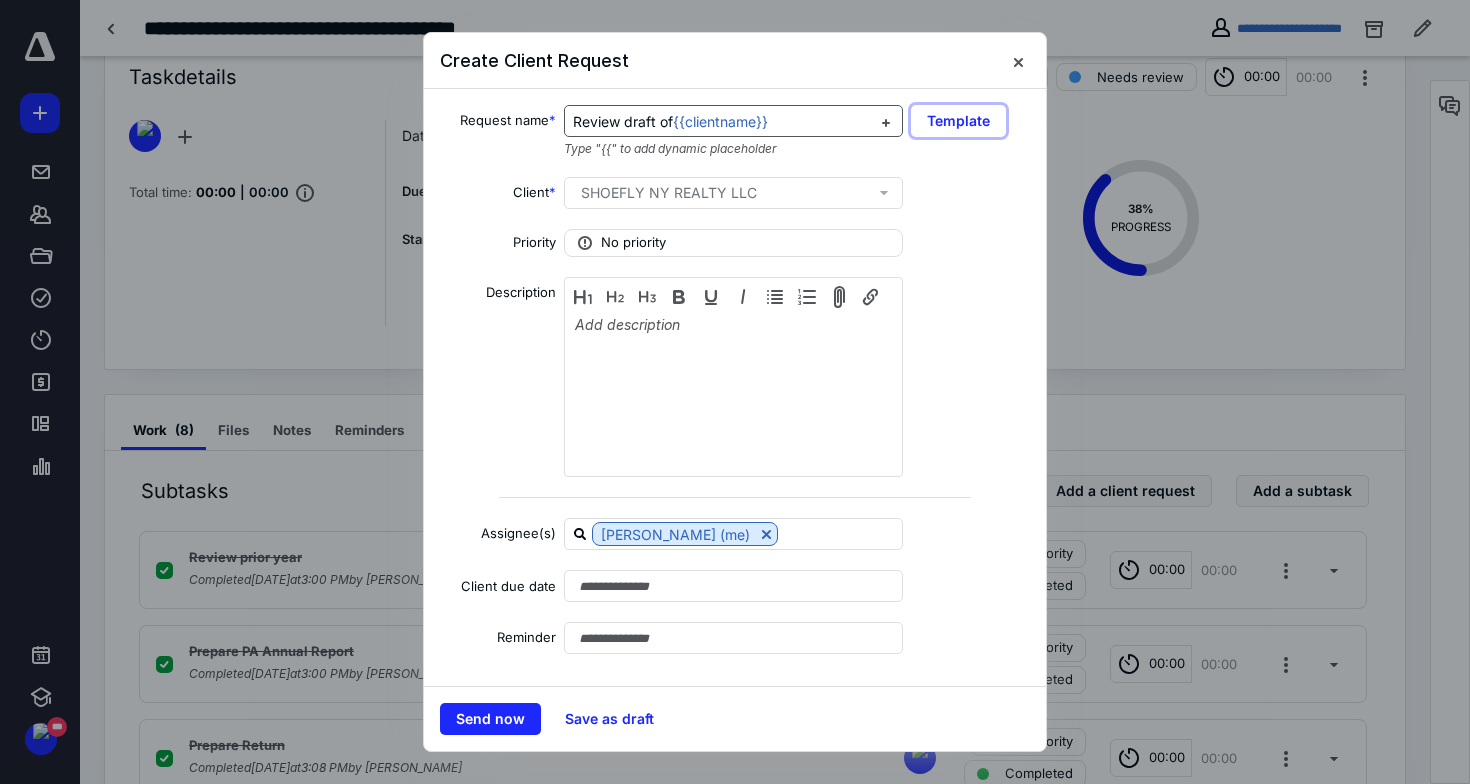 type 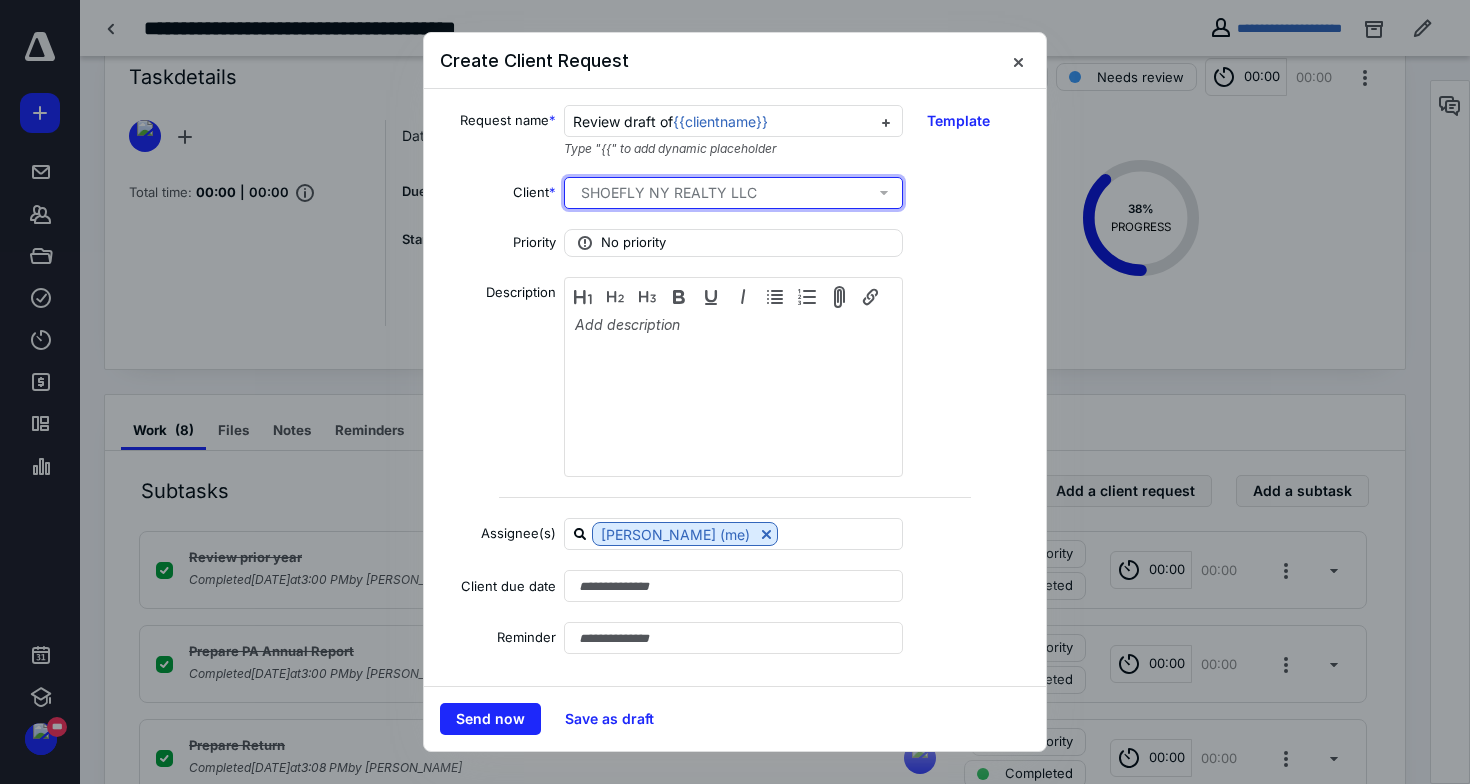 type 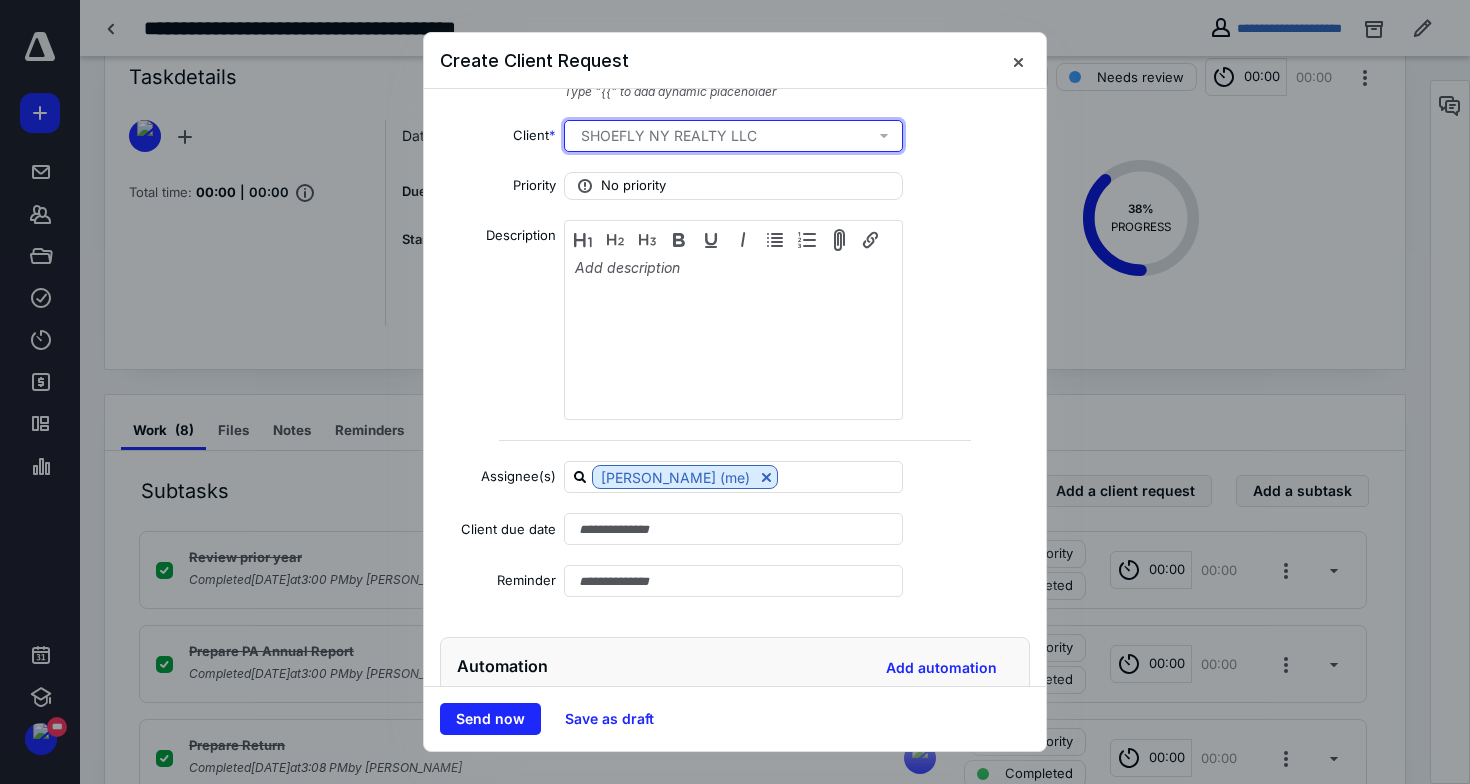 scroll, scrollTop: 56, scrollLeft: 0, axis: vertical 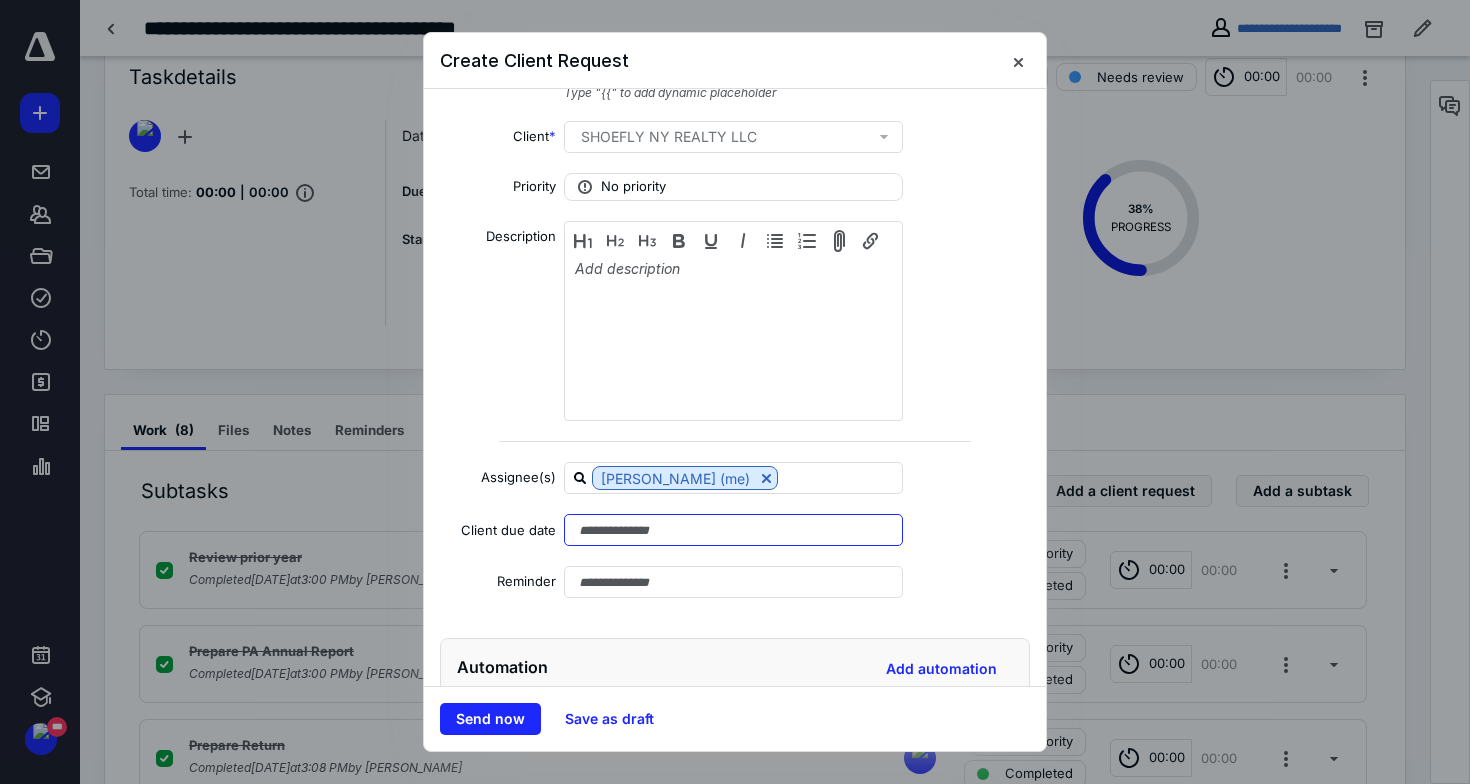 click at bounding box center [733, 530] 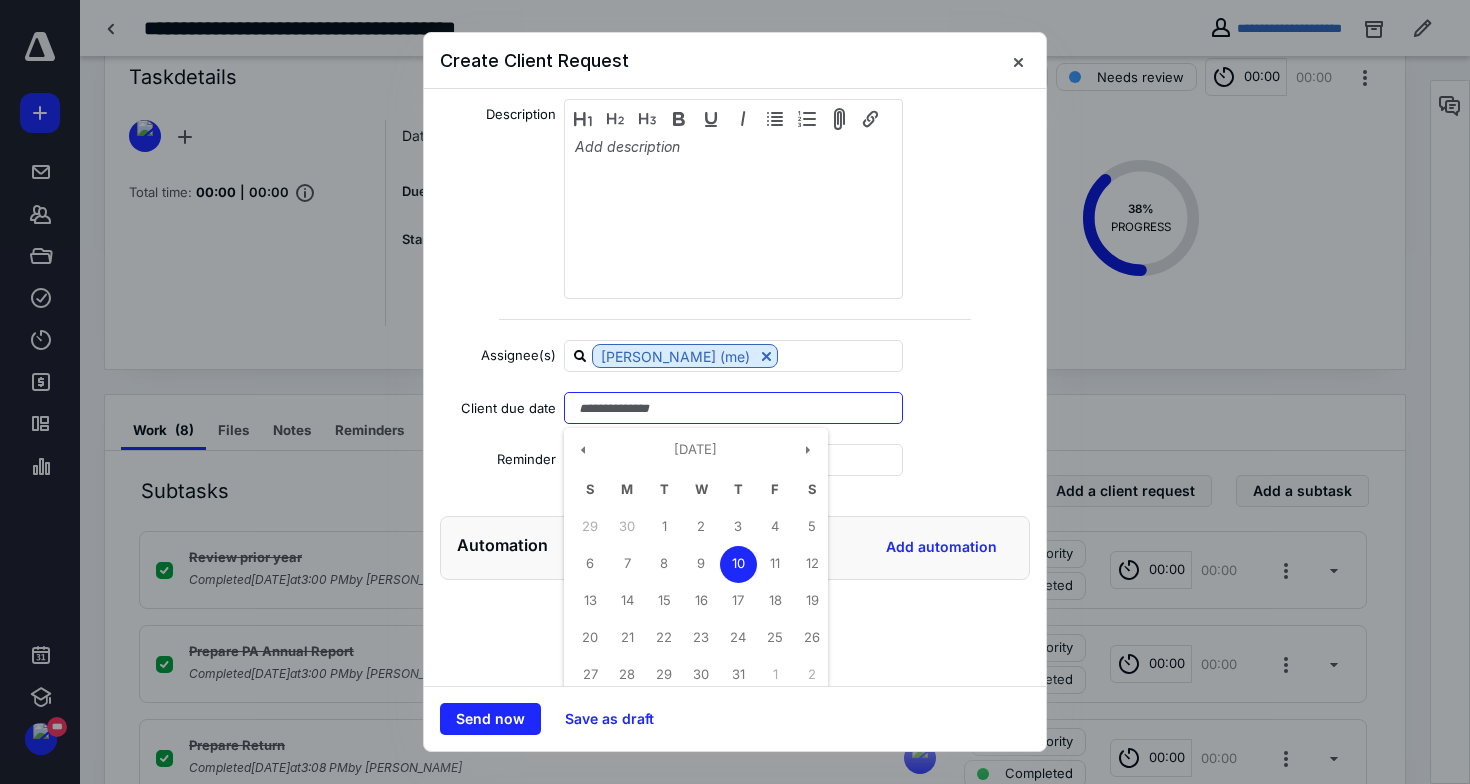 scroll, scrollTop: 203, scrollLeft: 0, axis: vertical 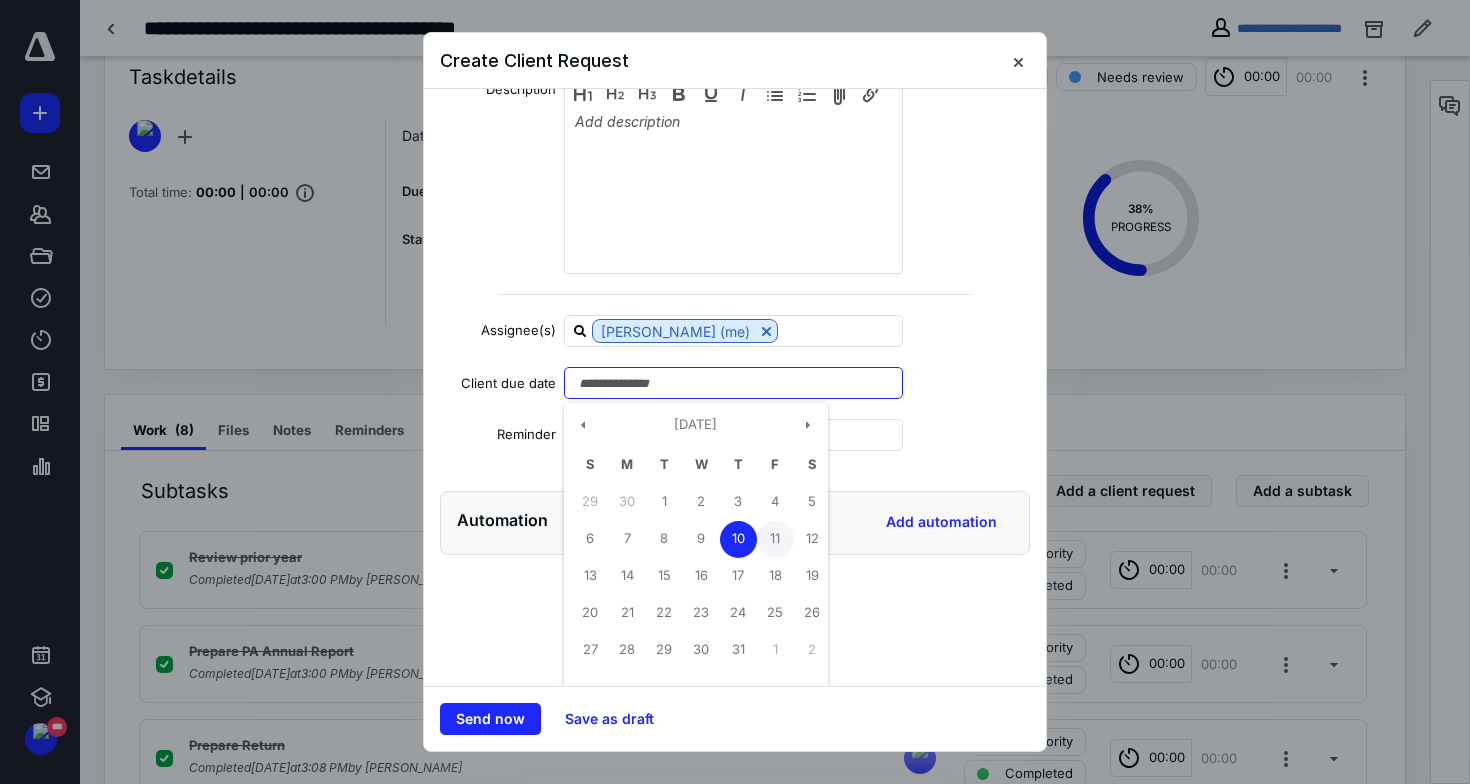 click on "11" at bounding box center (775, 539) 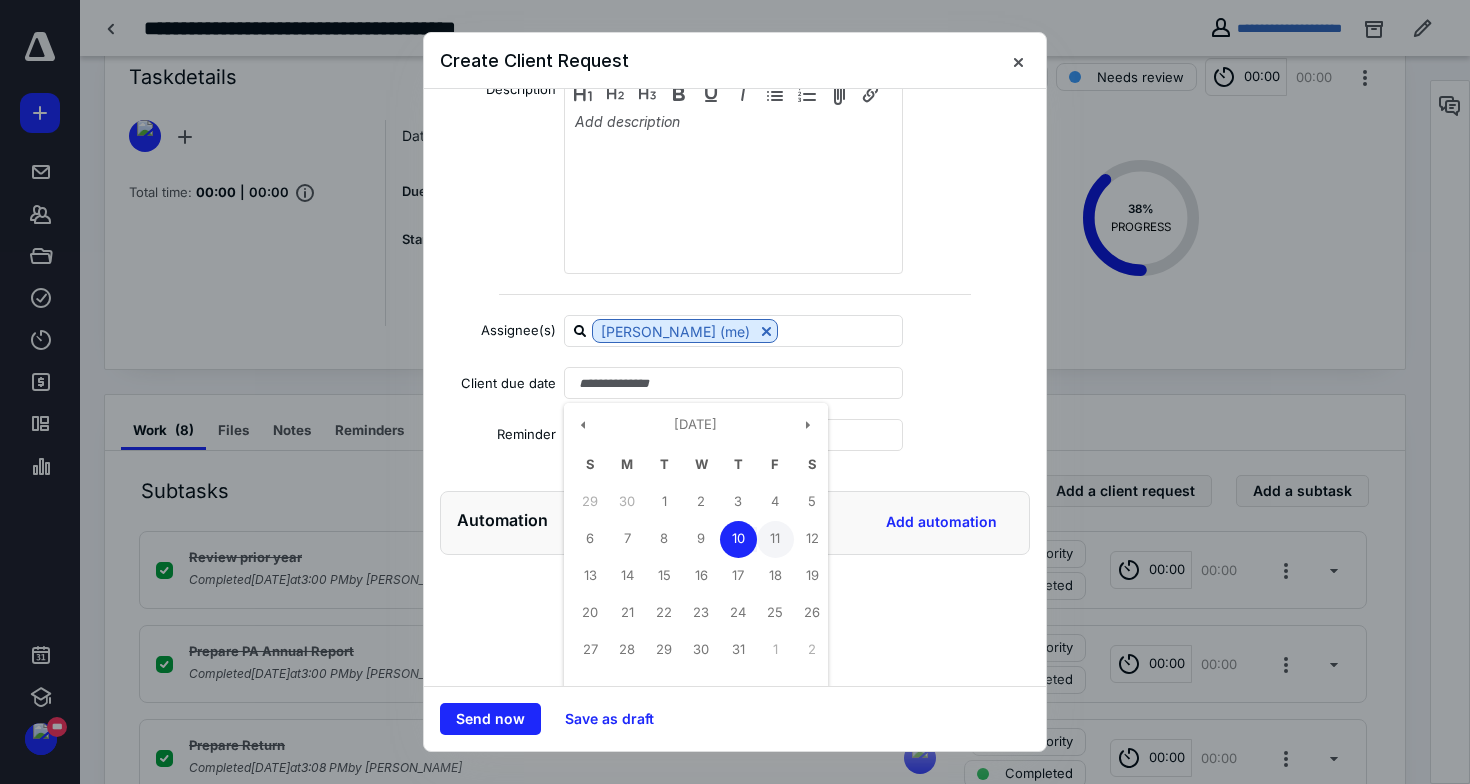 type on "**********" 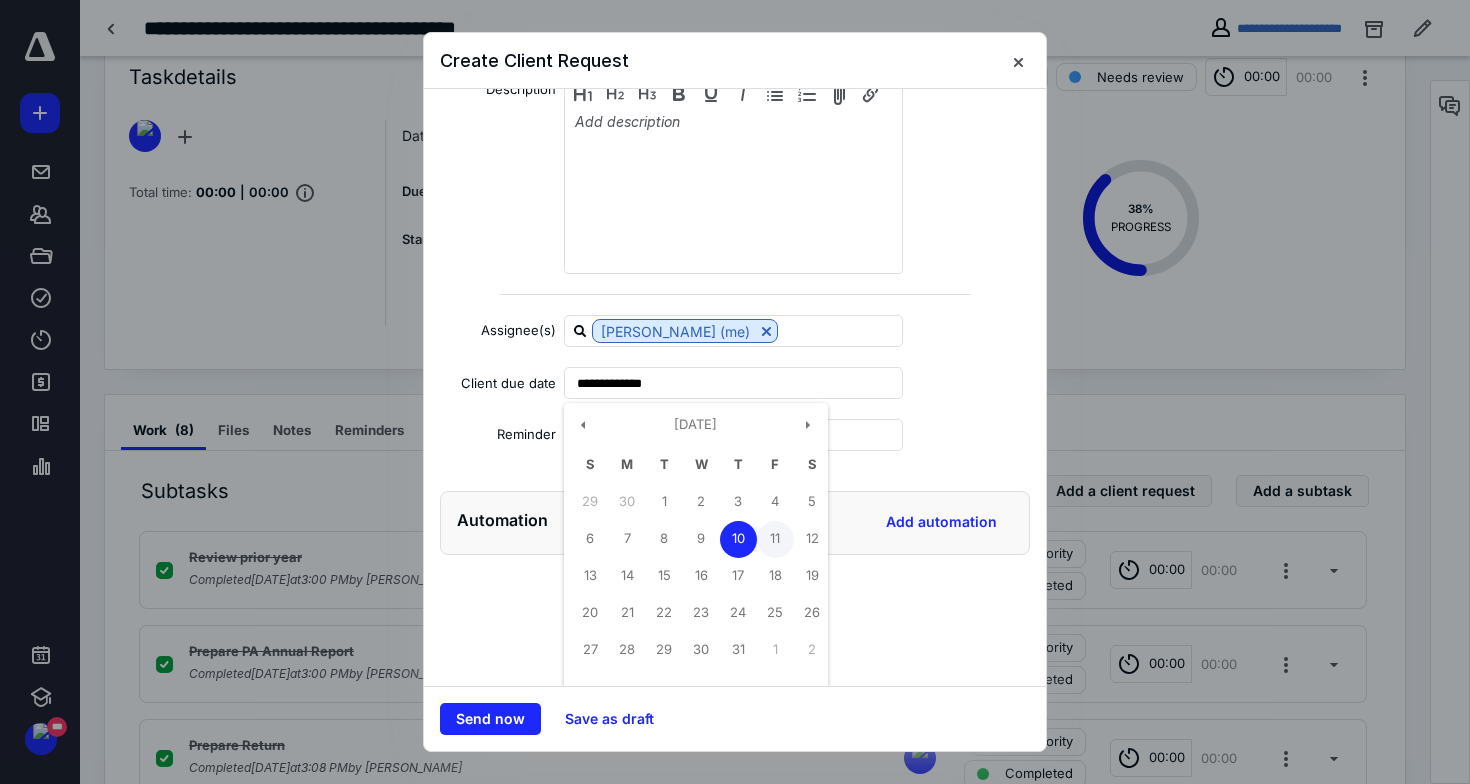 scroll, scrollTop: 104, scrollLeft: 0, axis: vertical 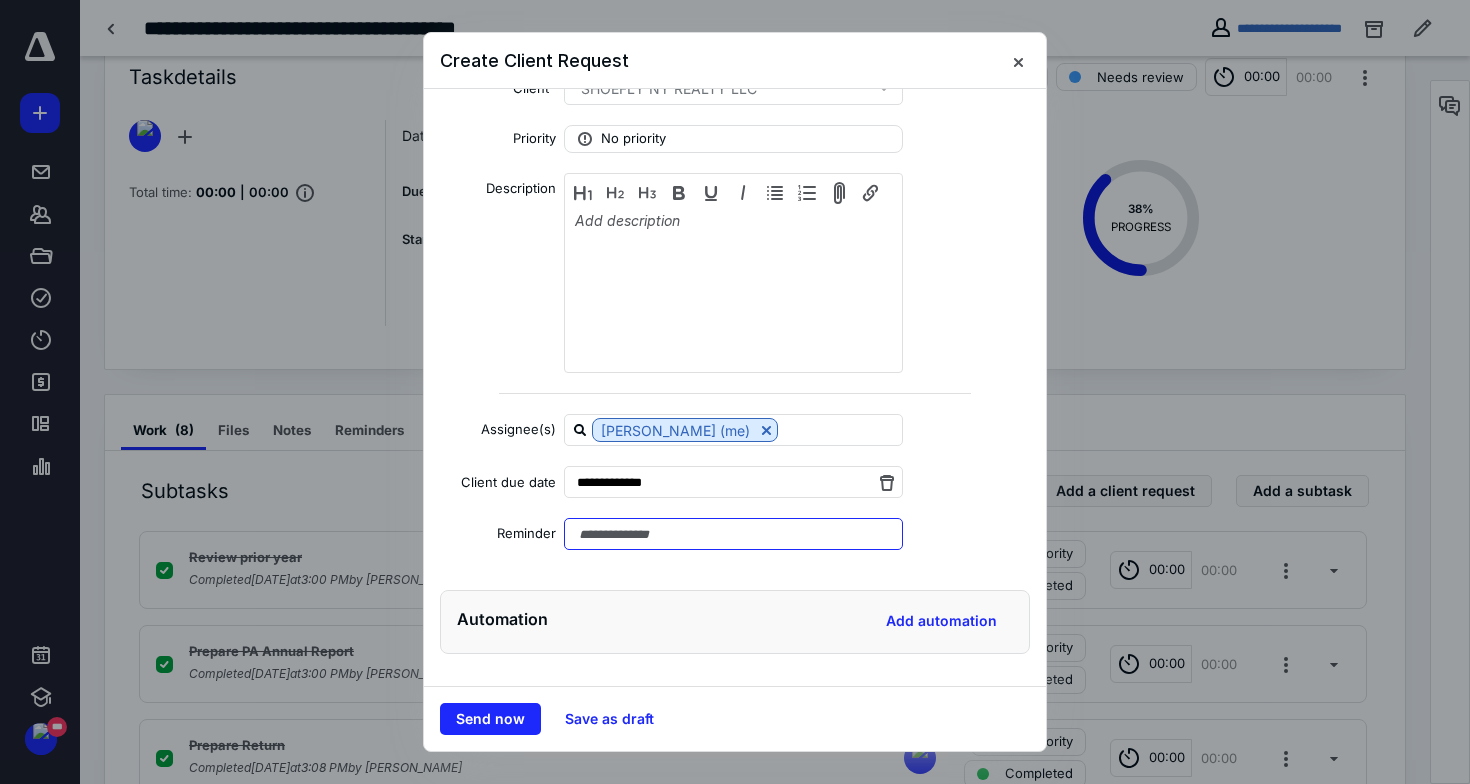click at bounding box center [733, 534] 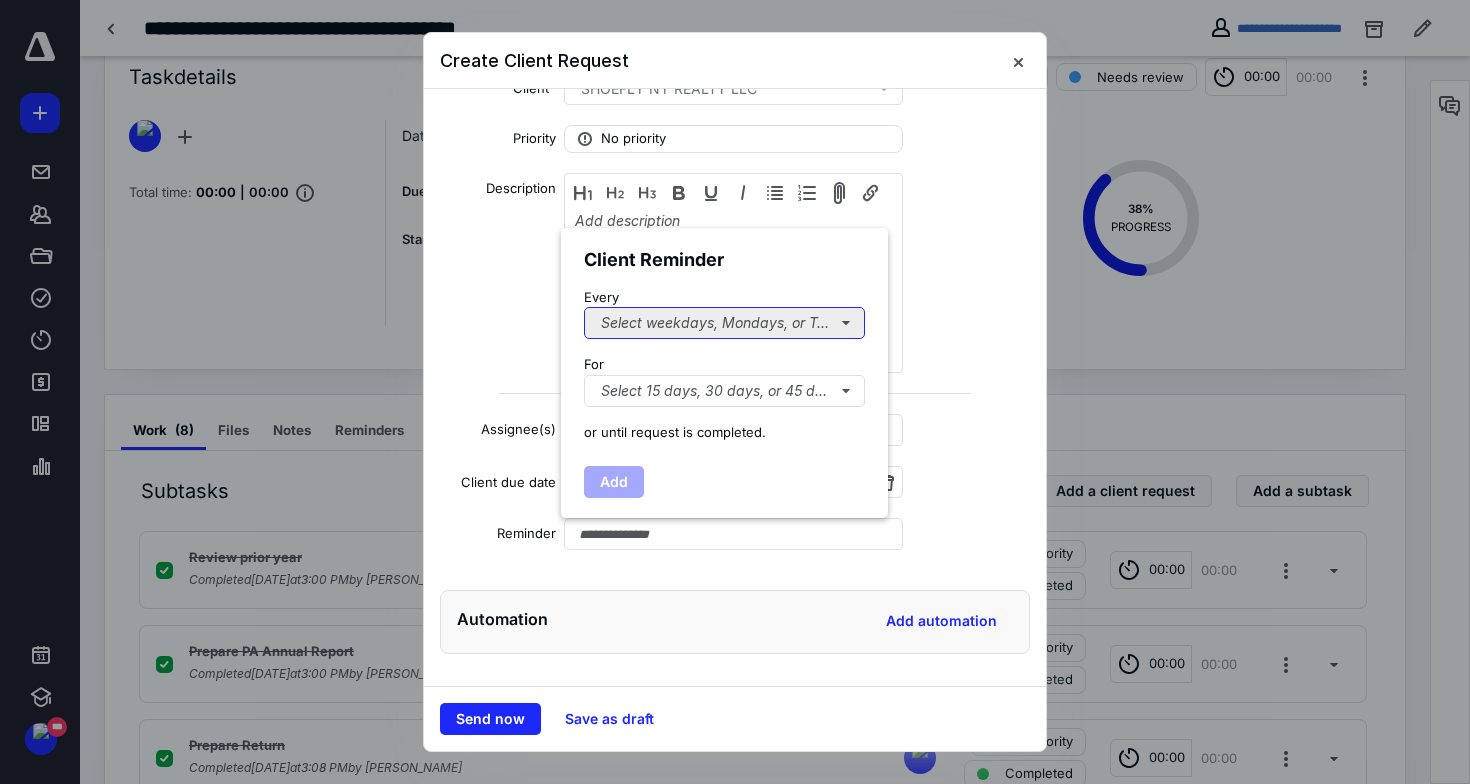 click on "Select weekdays, Mondays, or Tues..." at bounding box center (724, 323) 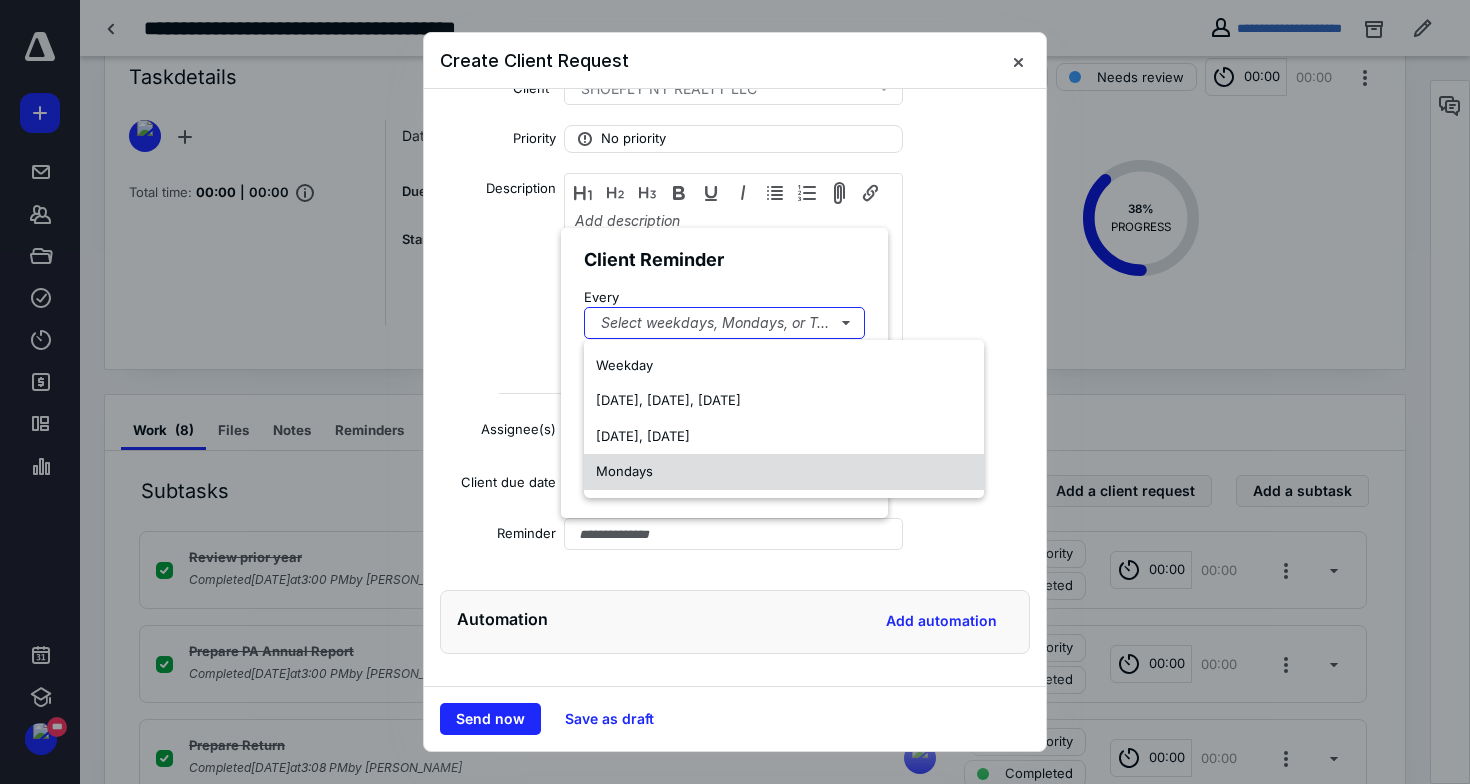 click on "Mondays" at bounding box center [624, 471] 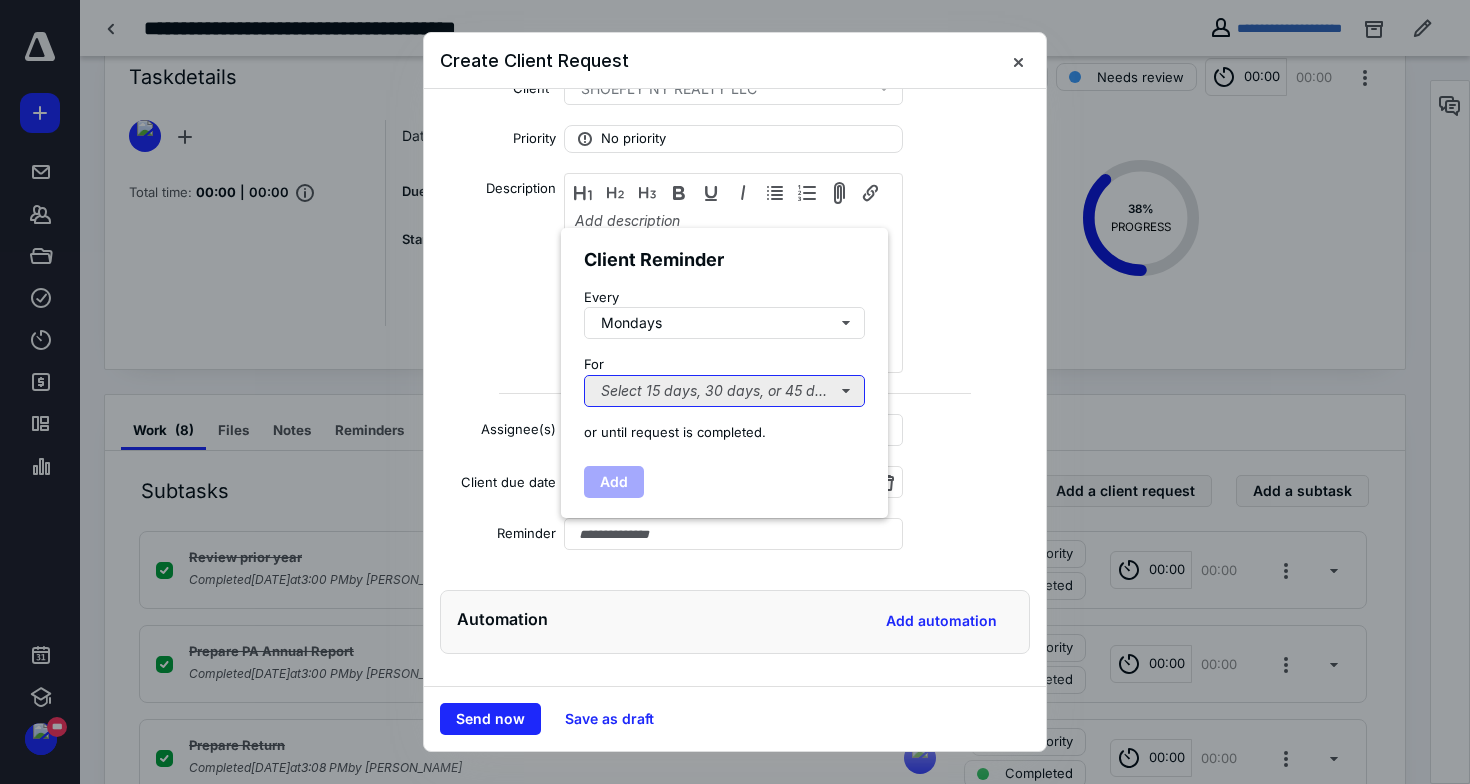click on "Select 15 days, 30 days, or 45 days..." at bounding box center [724, 391] 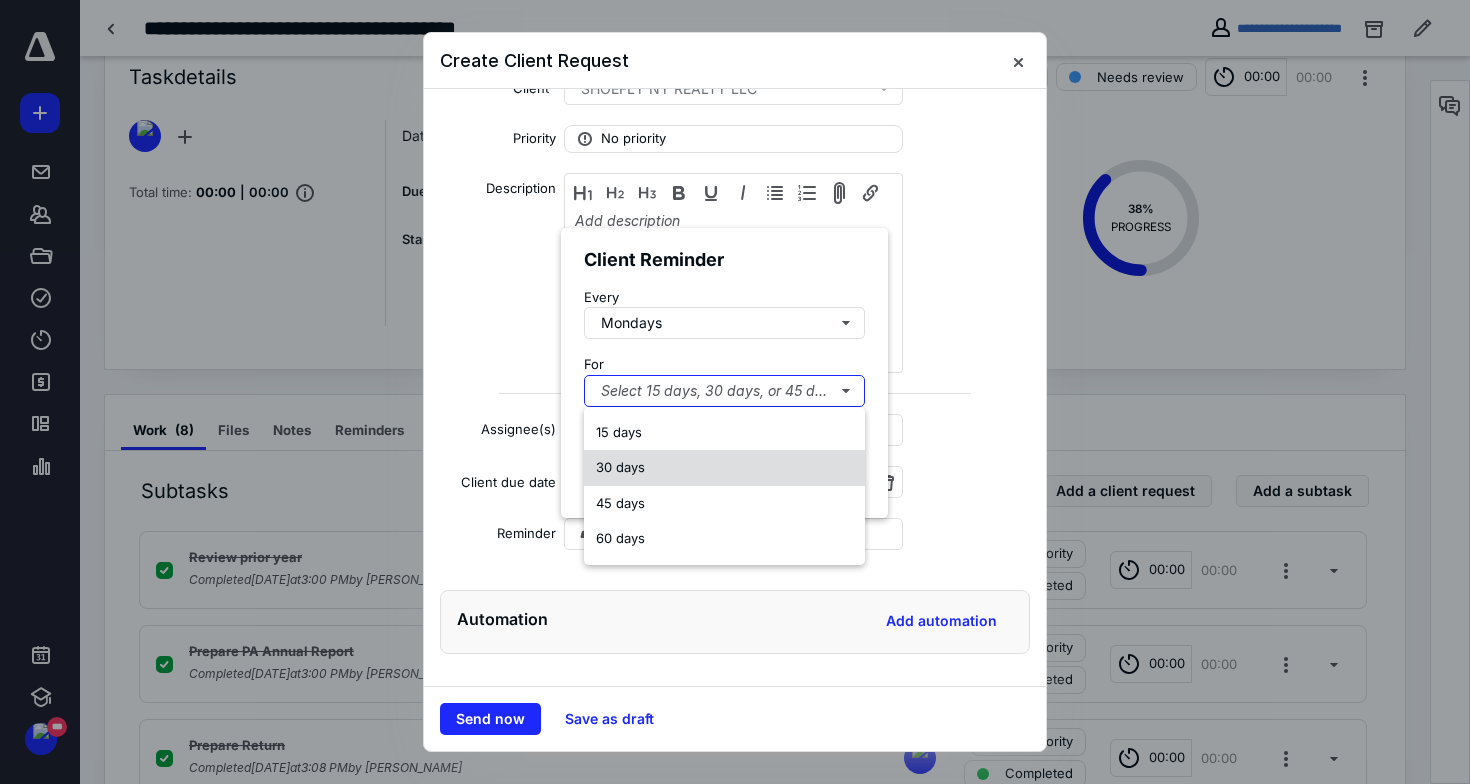 click on "30 days" at bounding box center [724, 468] 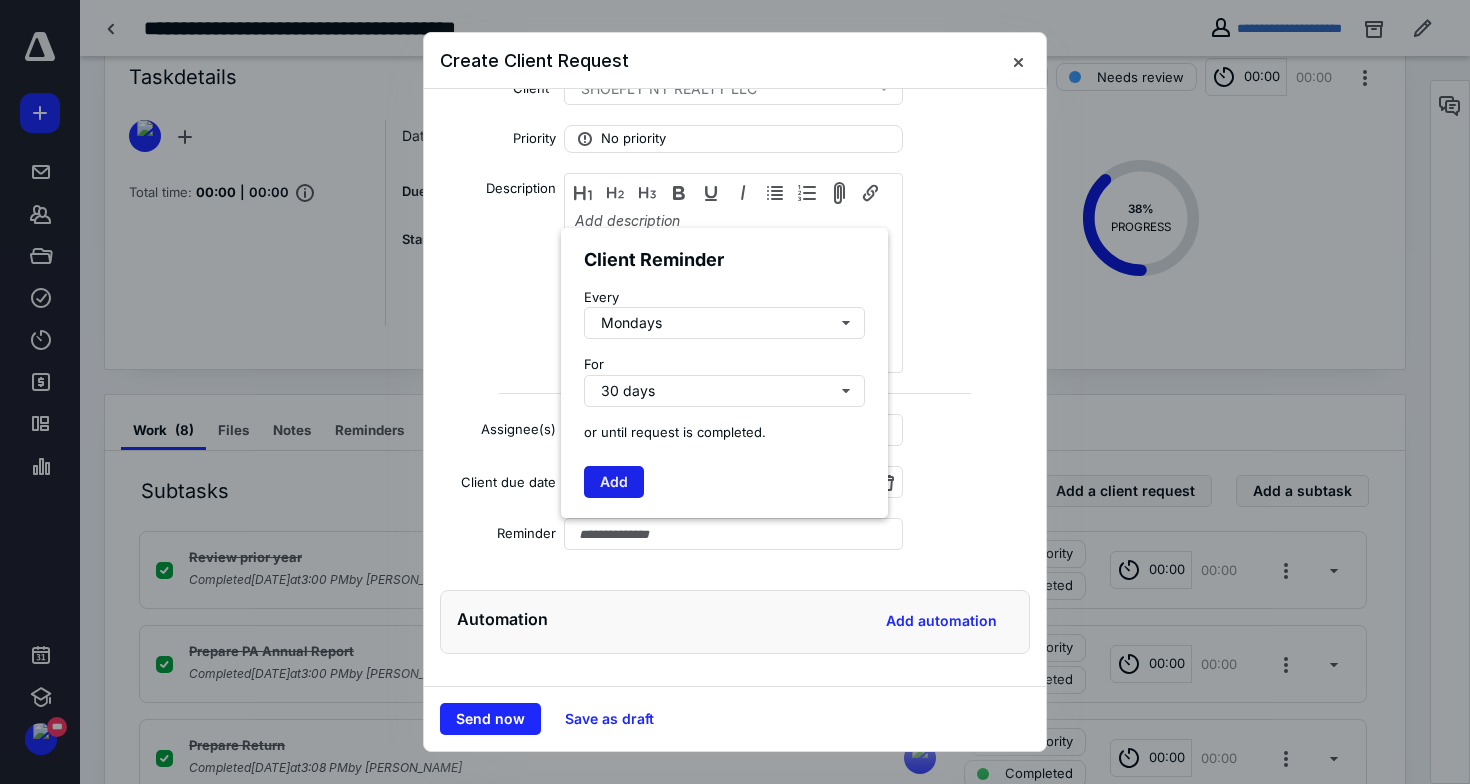 click on "Add" at bounding box center [614, 482] 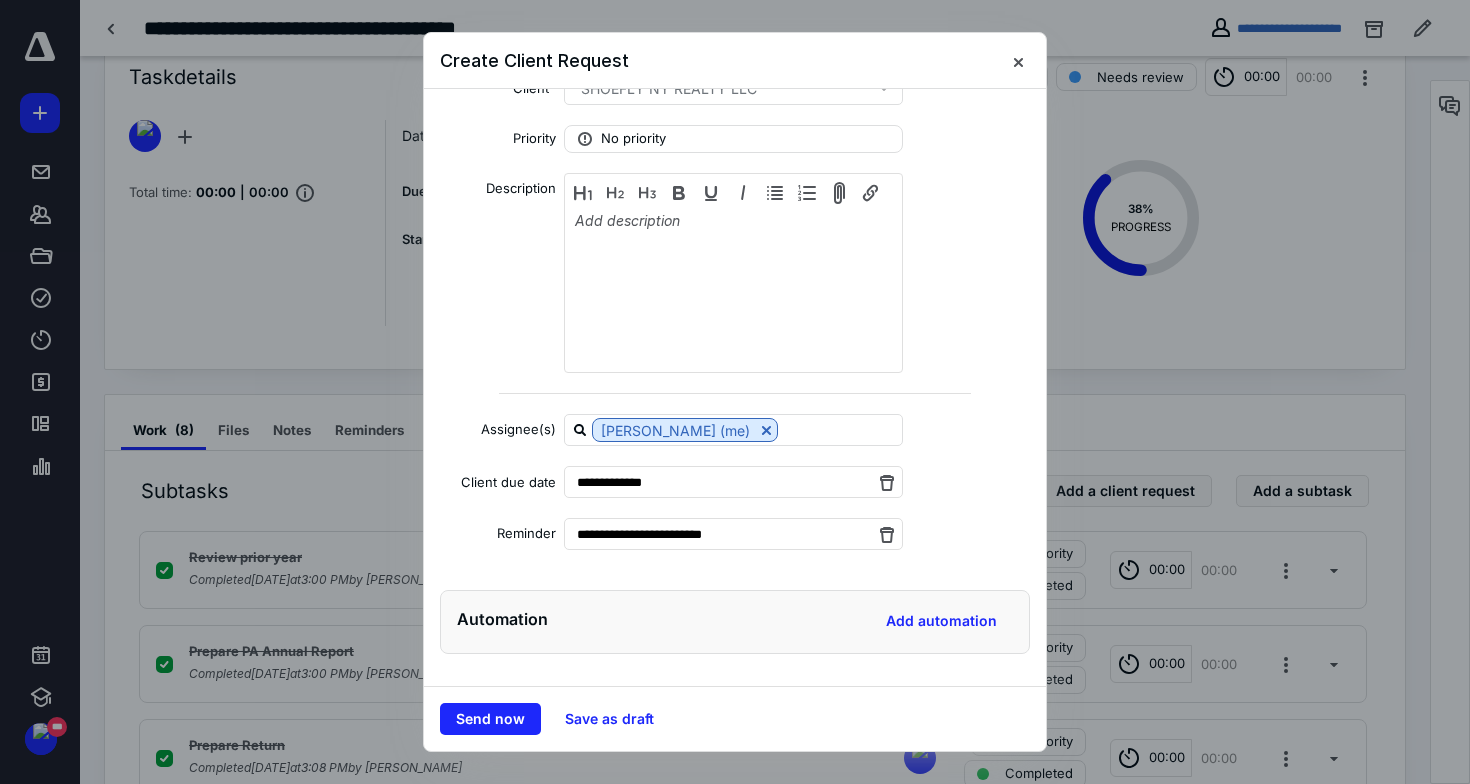 scroll, scrollTop: 0, scrollLeft: 0, axis: both 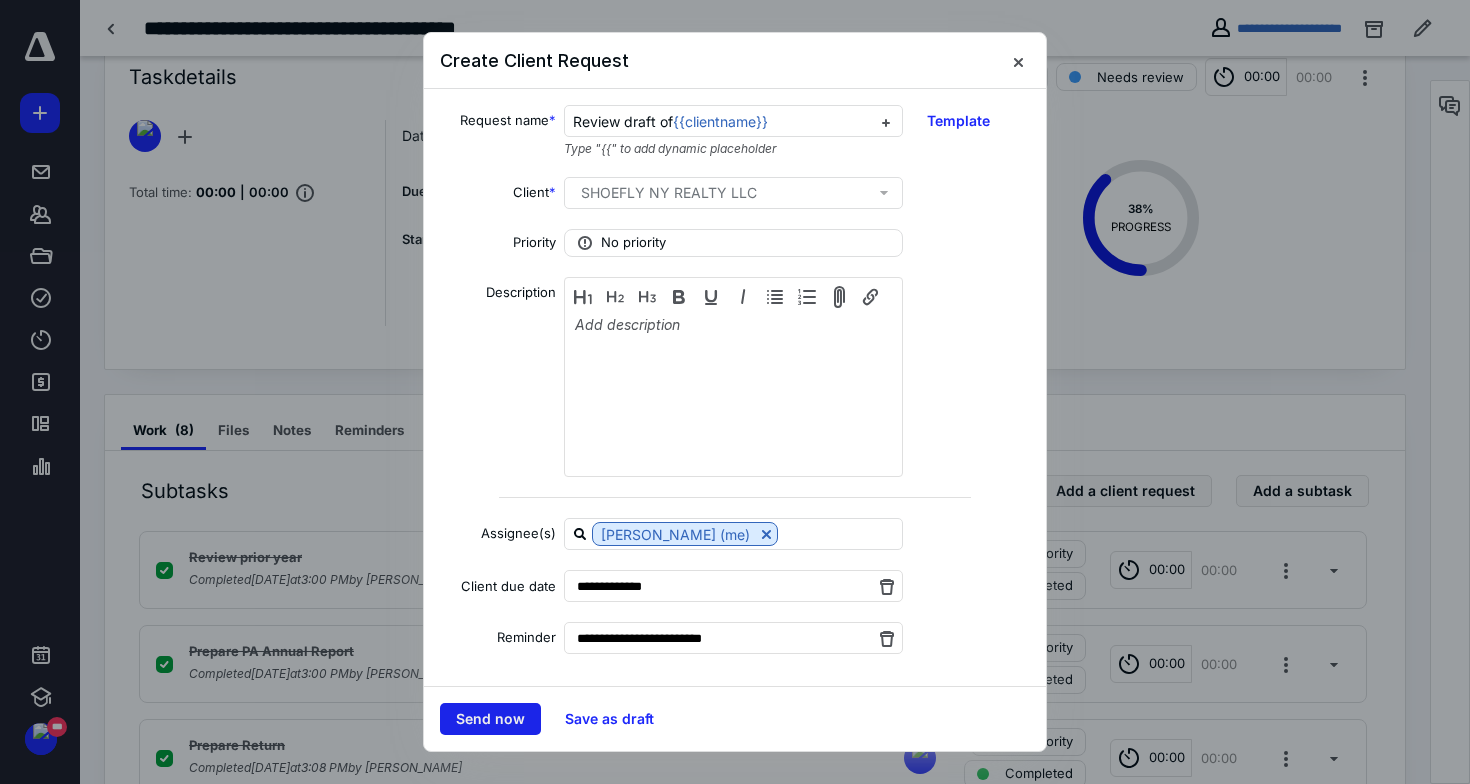 click on "Send now" at bounding box center [490, 719] 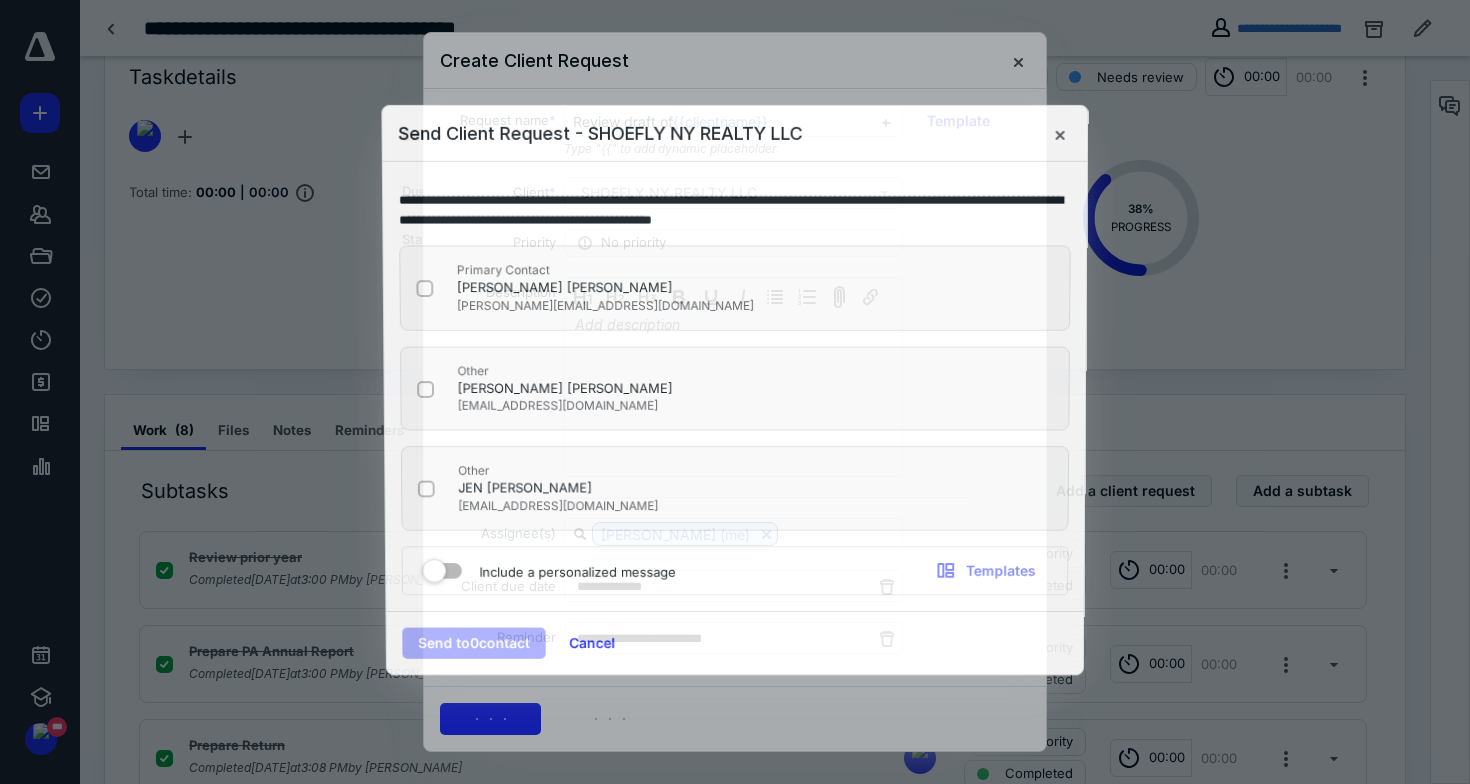 checkbox on "true" 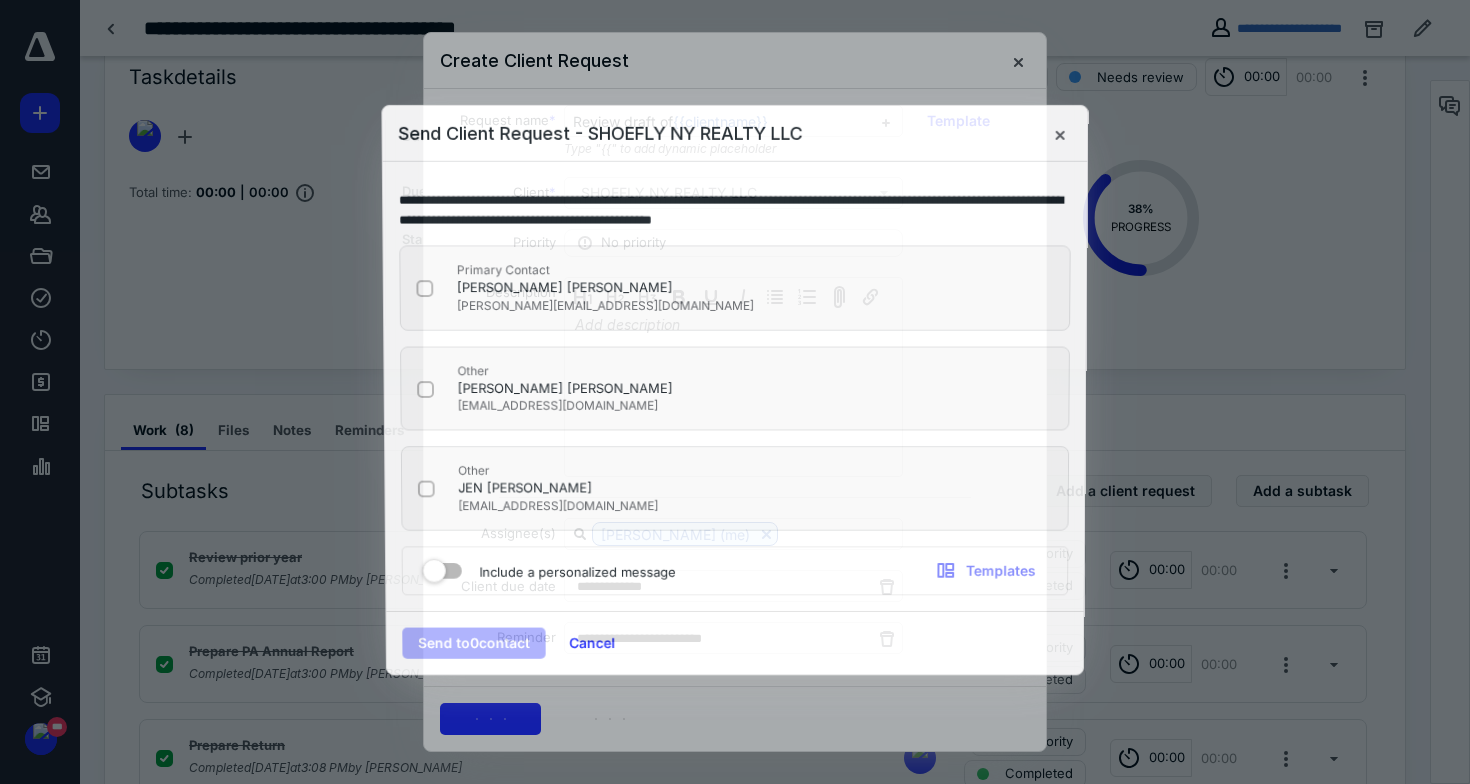 checkbox on "true" 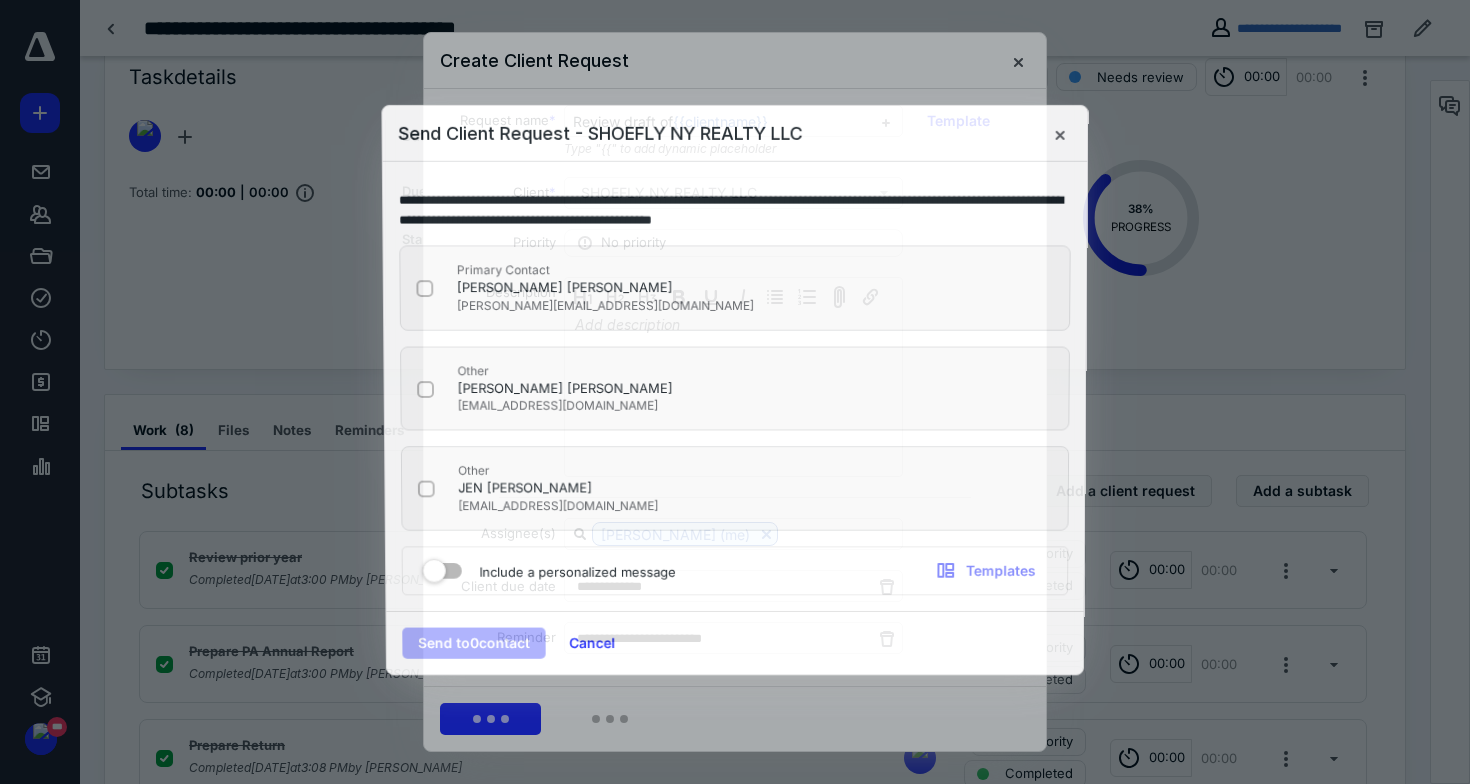 checkbox on "true" 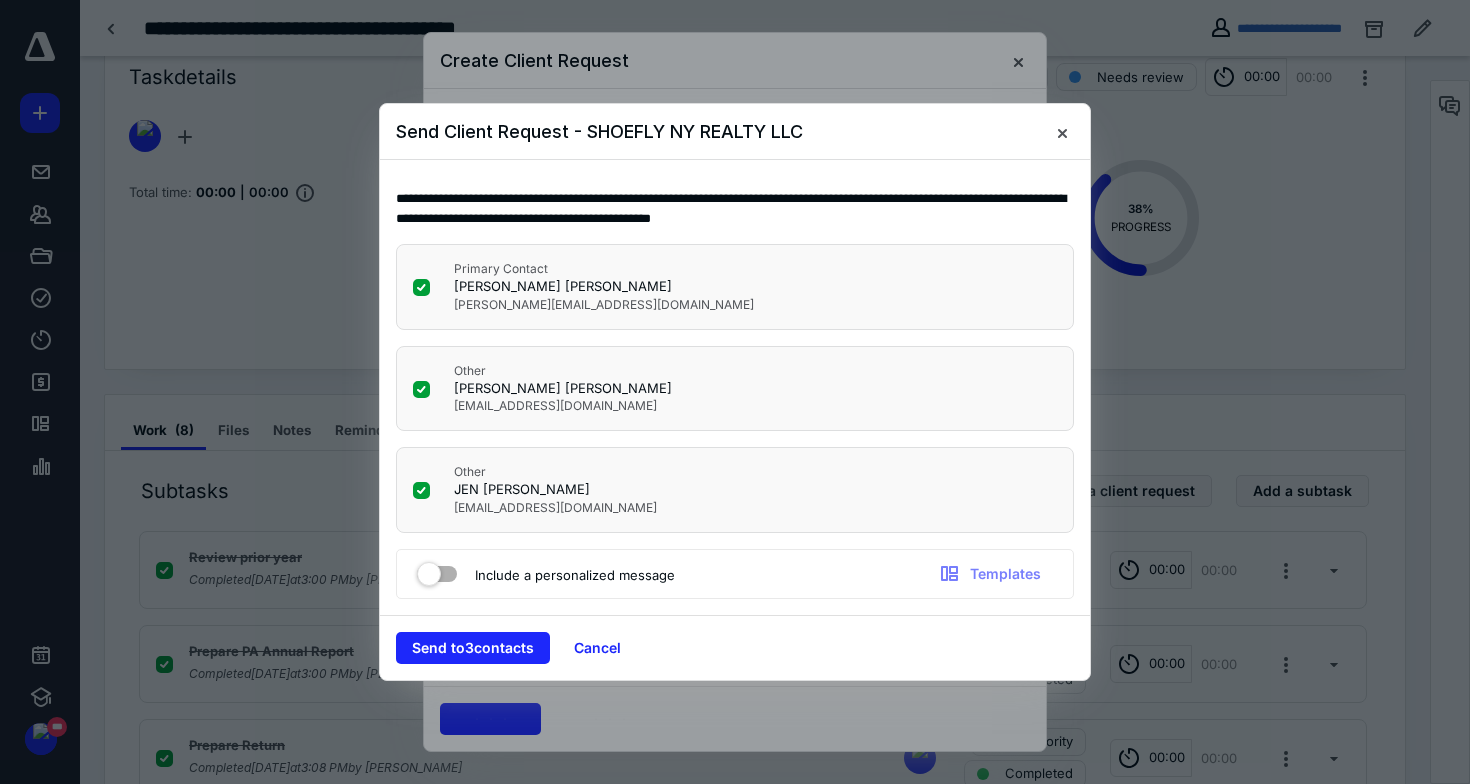 click at bounding box center [421, 389] 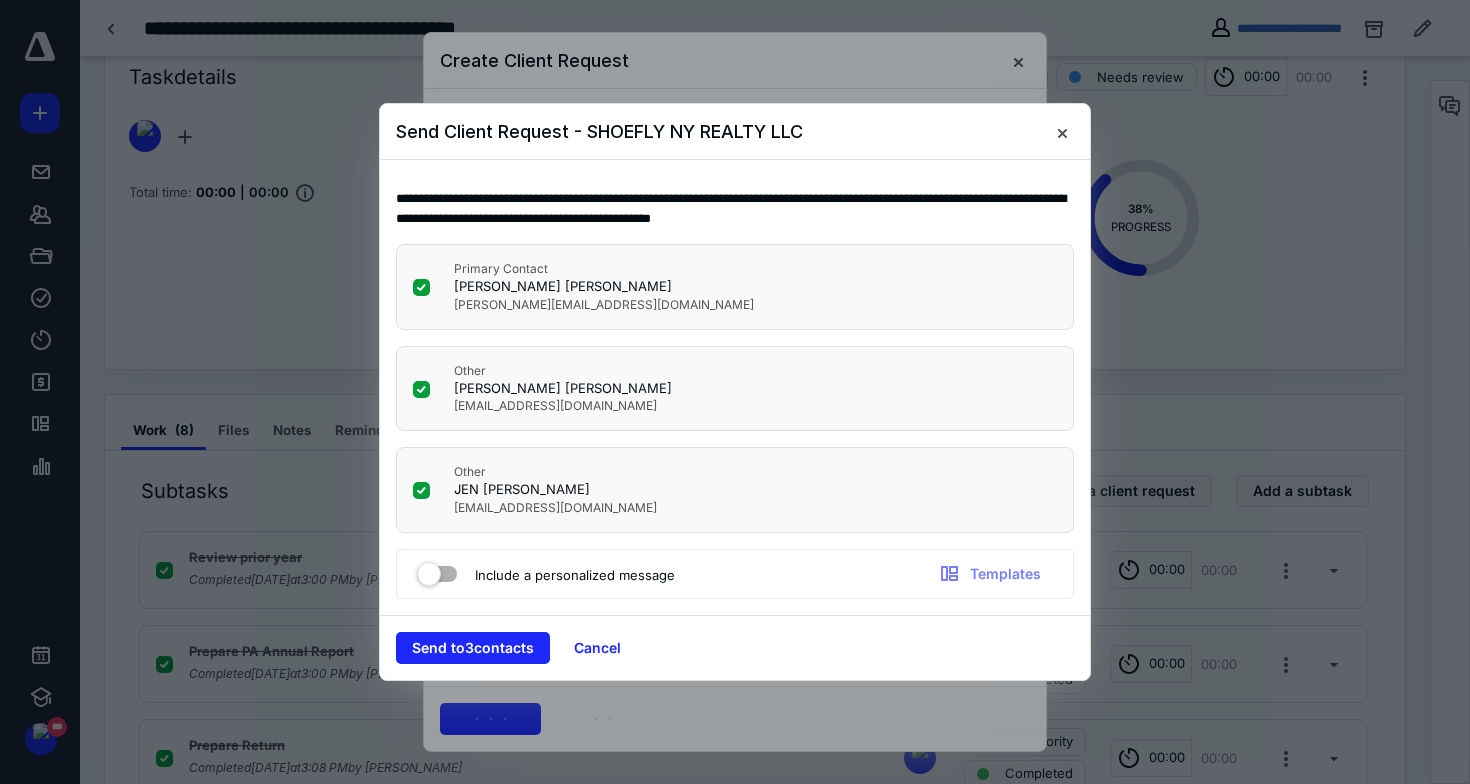 checkbox on "false" 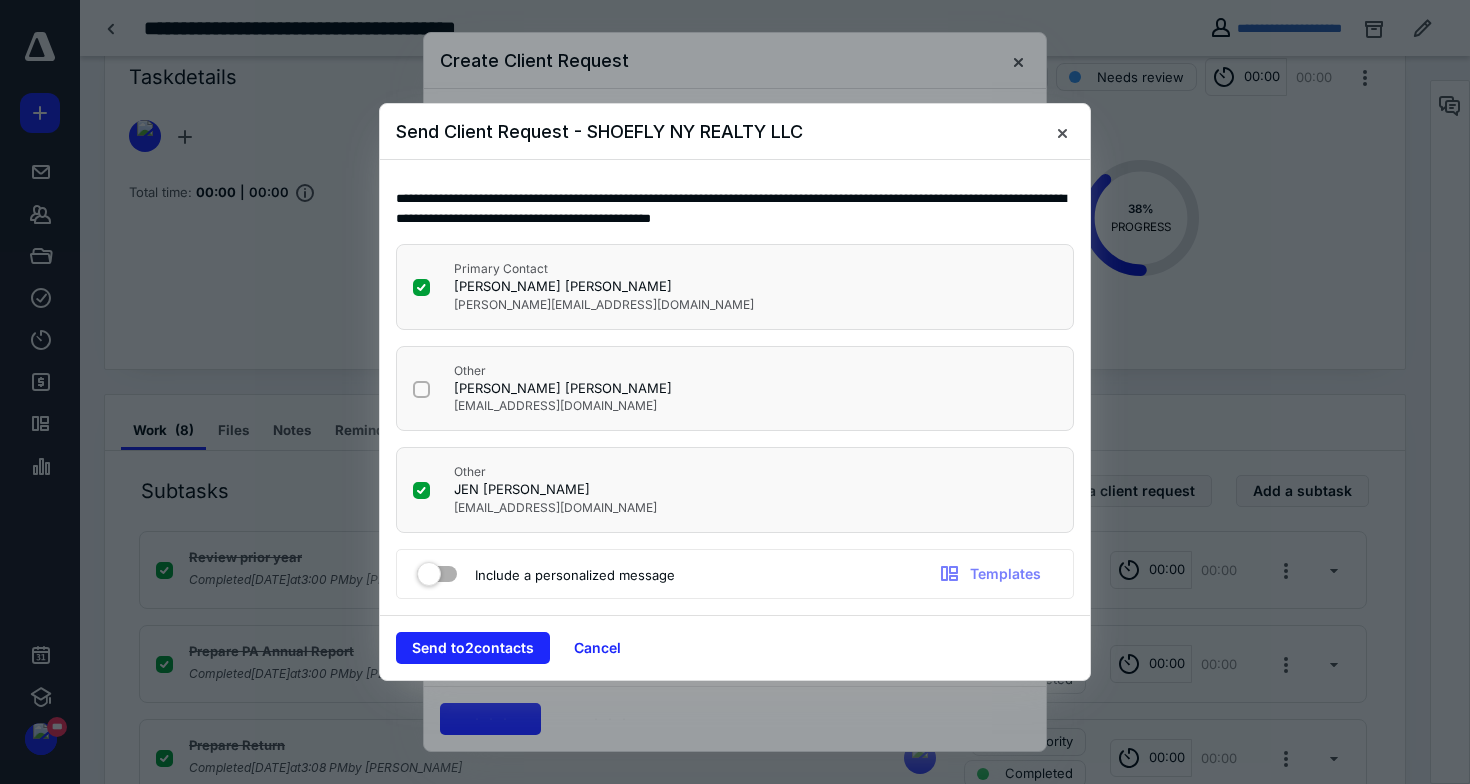 click at bounding box center (437, 570) 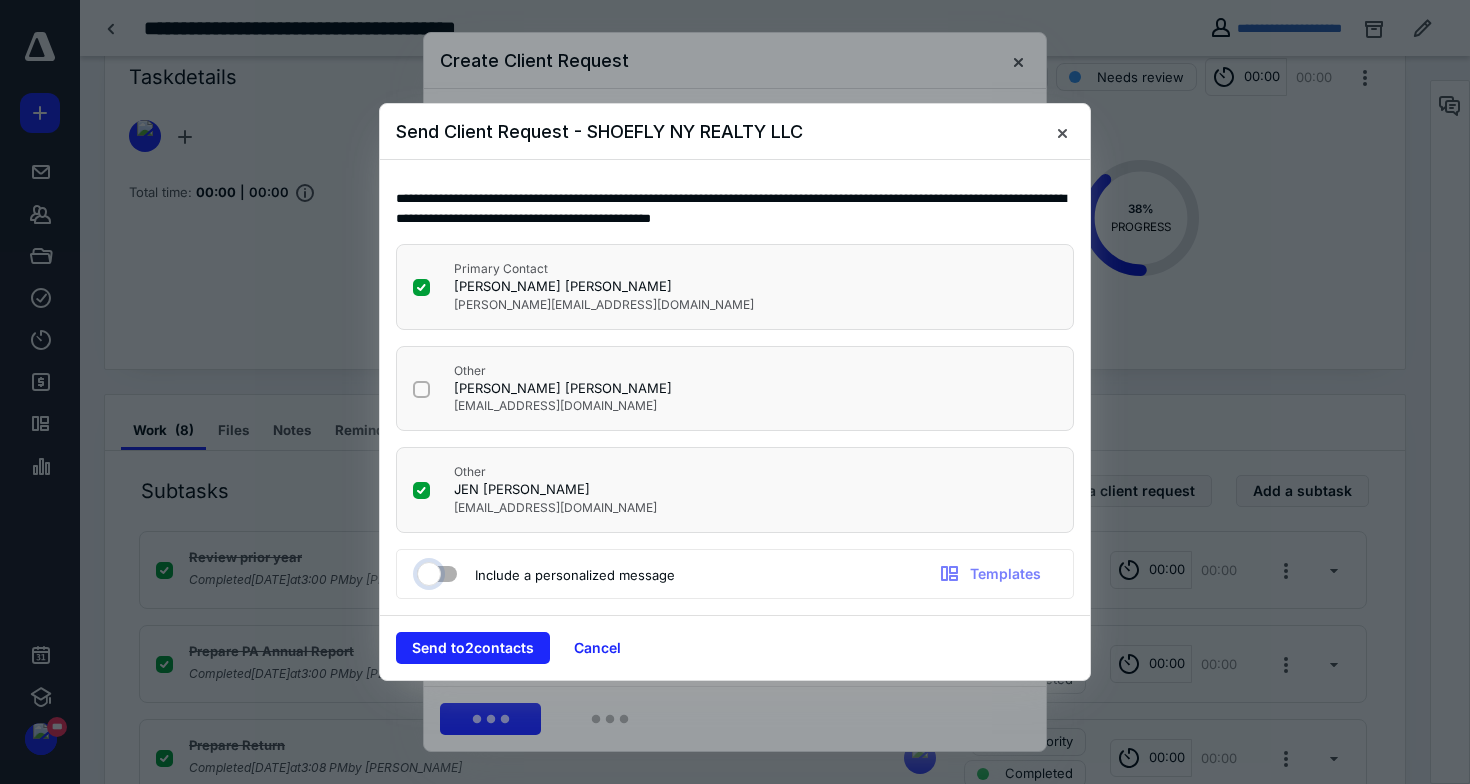 click at bounding box center [427, 571] 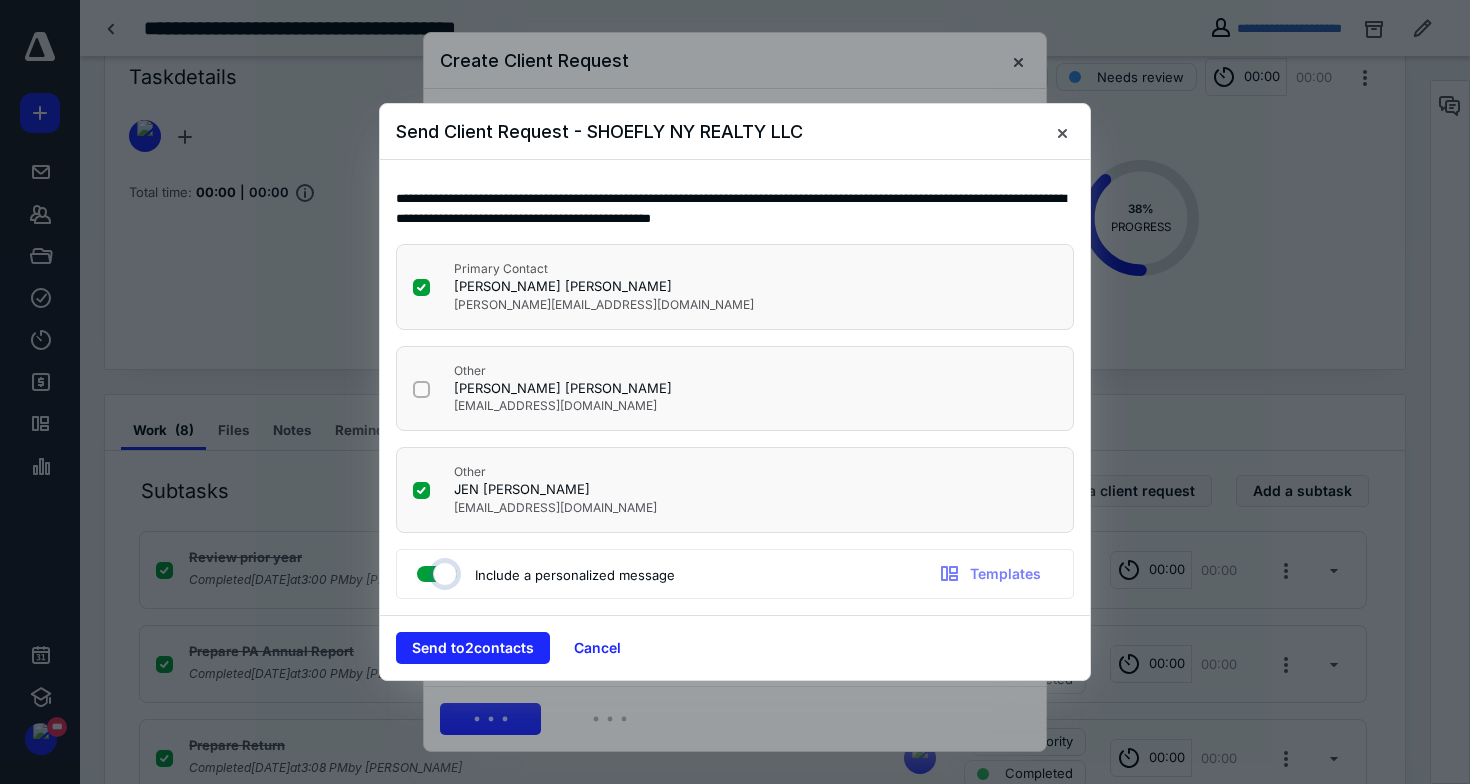 checkbox on "true" 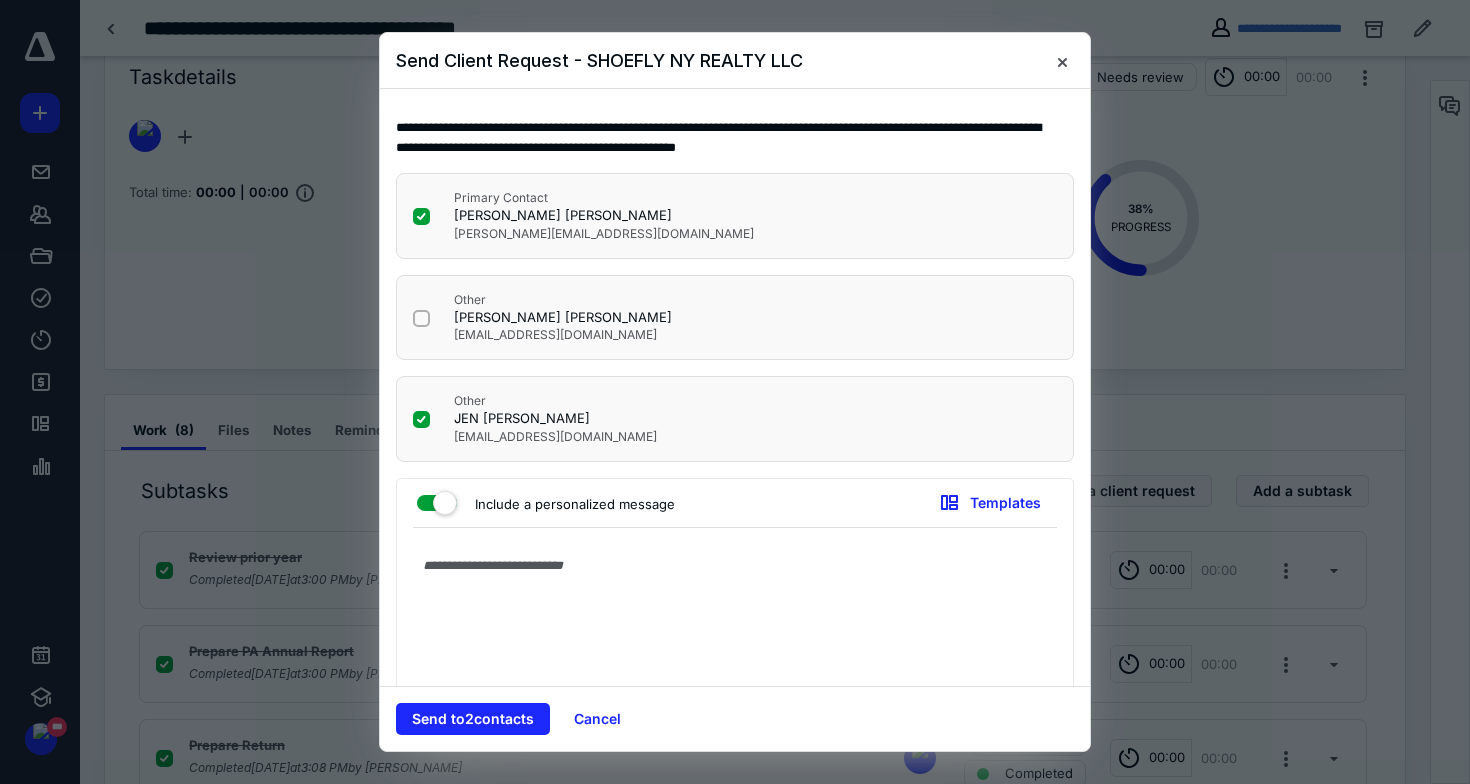 click on "Include a personalized message Templates" at bounding box center (735, 606) 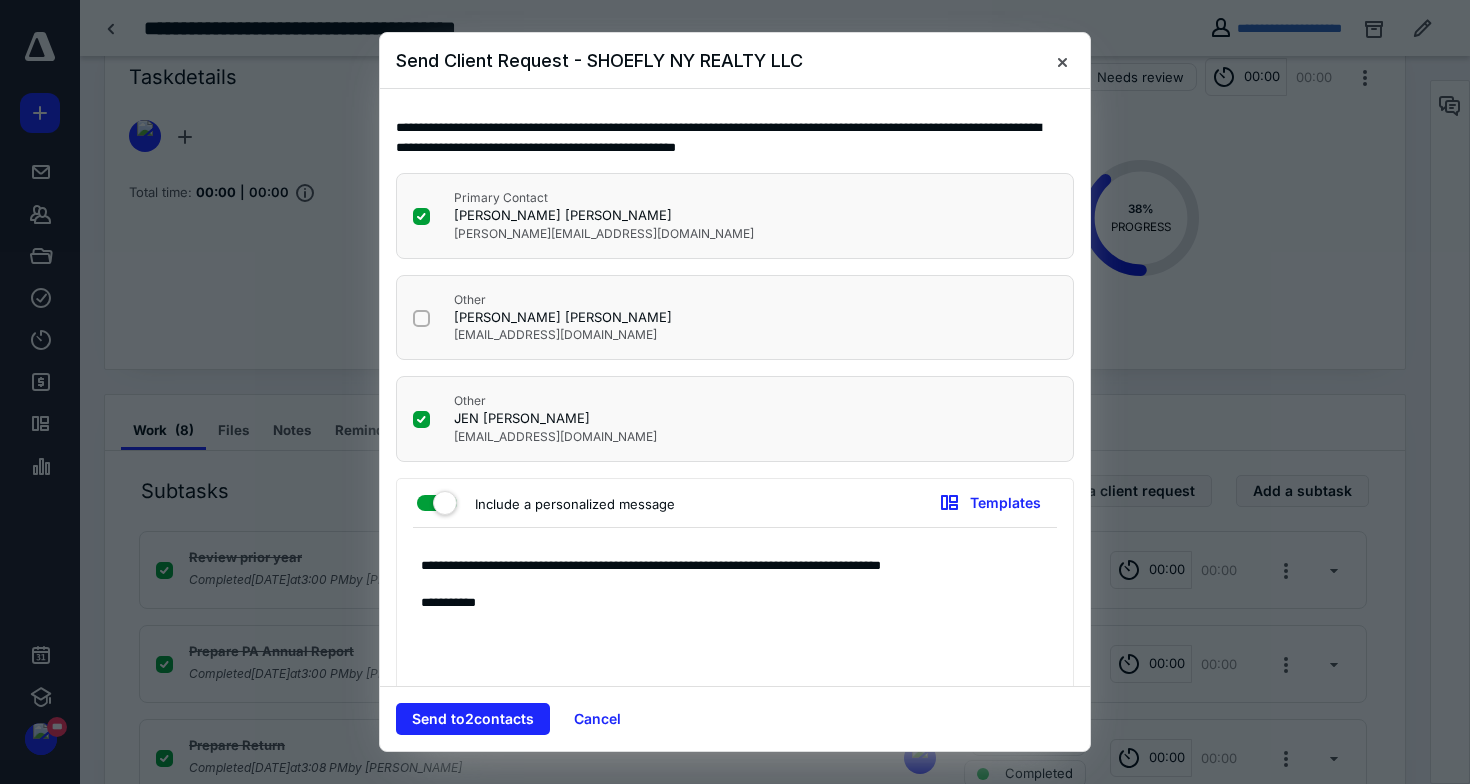 click on "**********" at bounding box center [727, 636] 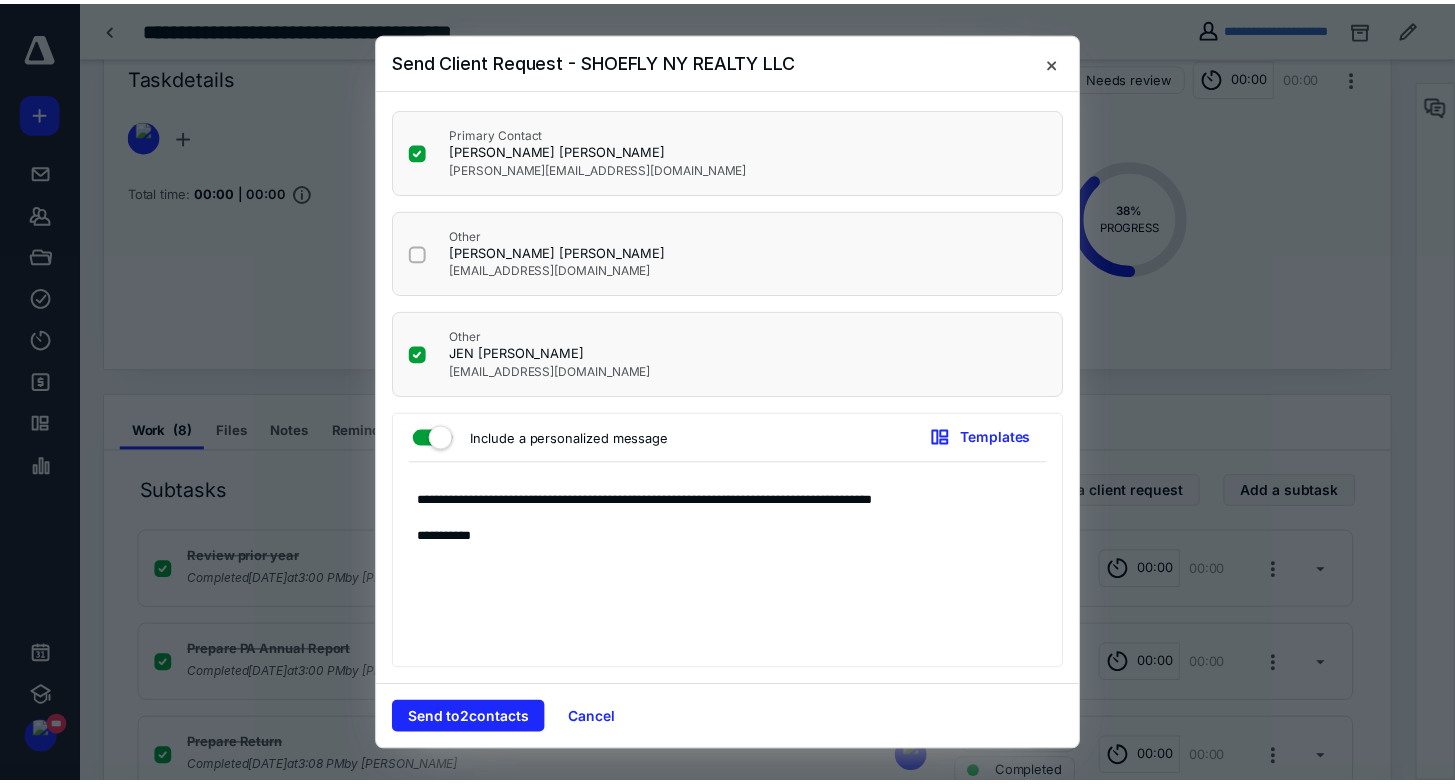 scroll, scrollTop: 64, scrollLeft: 0, axis: vertical 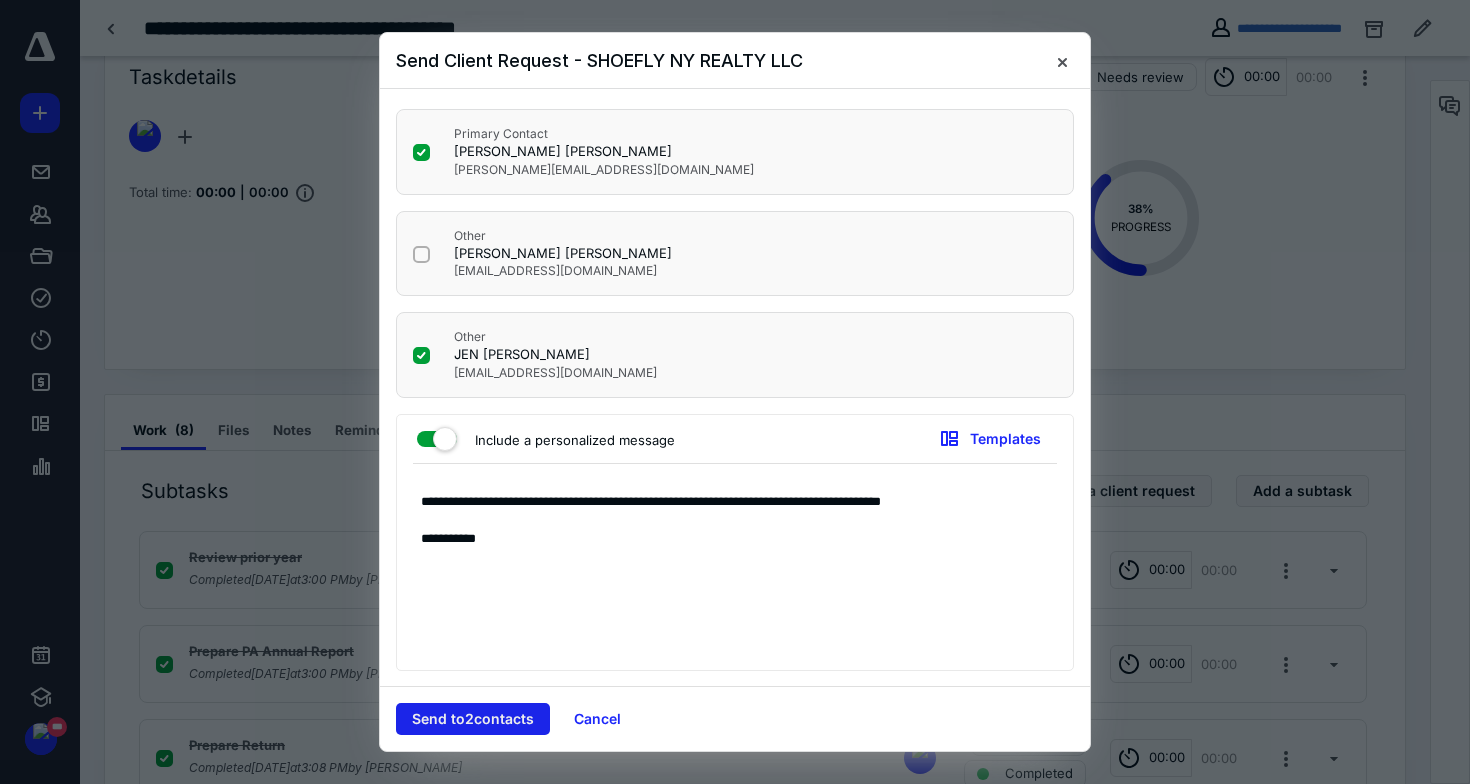 type on "**********" 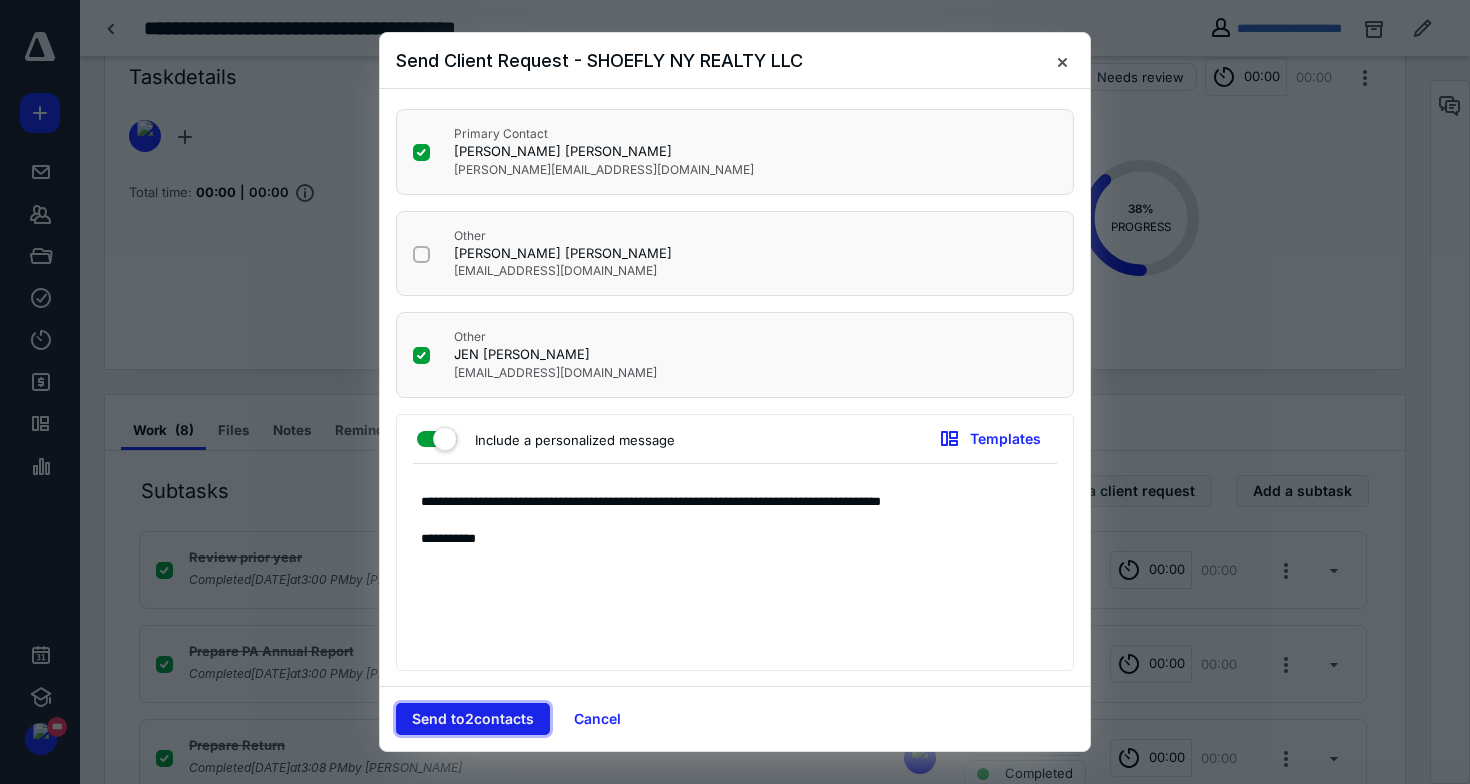 click on "Send to  2  contact s" at bounding box center (473, 719) 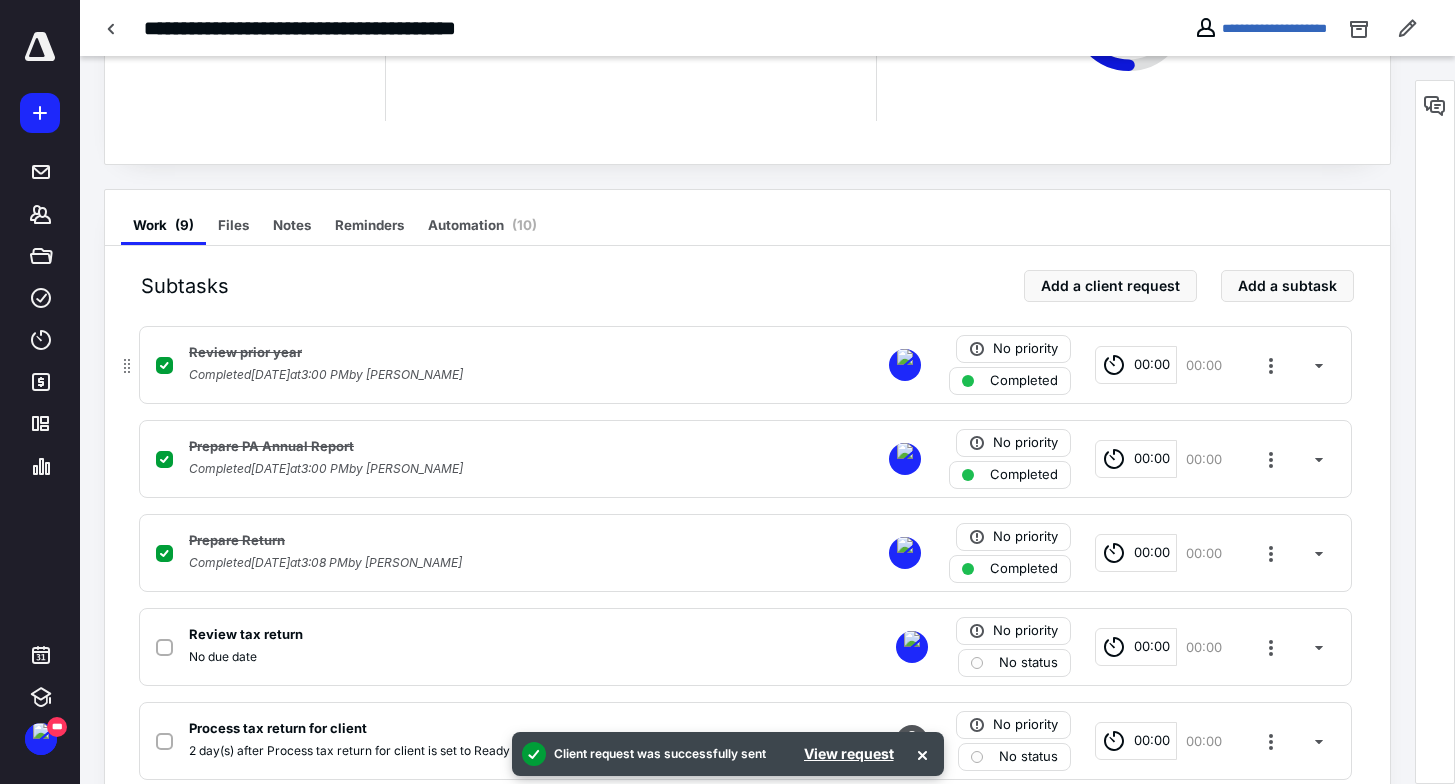 scroll, scrollTop: 673, scrollLeft: 0, axis: vertical 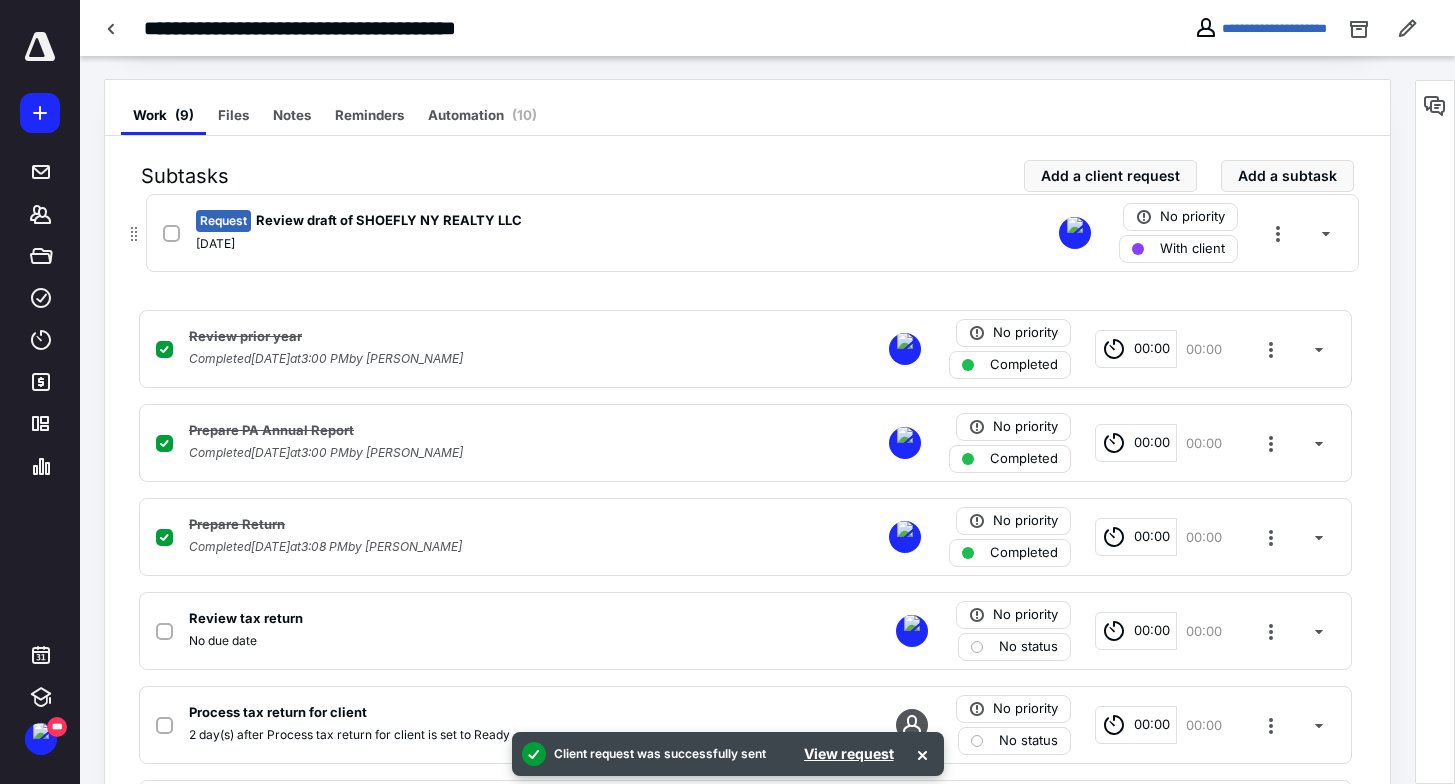 drag, startPoint x: 127, startPoint y: 690, endPoint x: 129, endPoint y: 221, distance: 469.00427 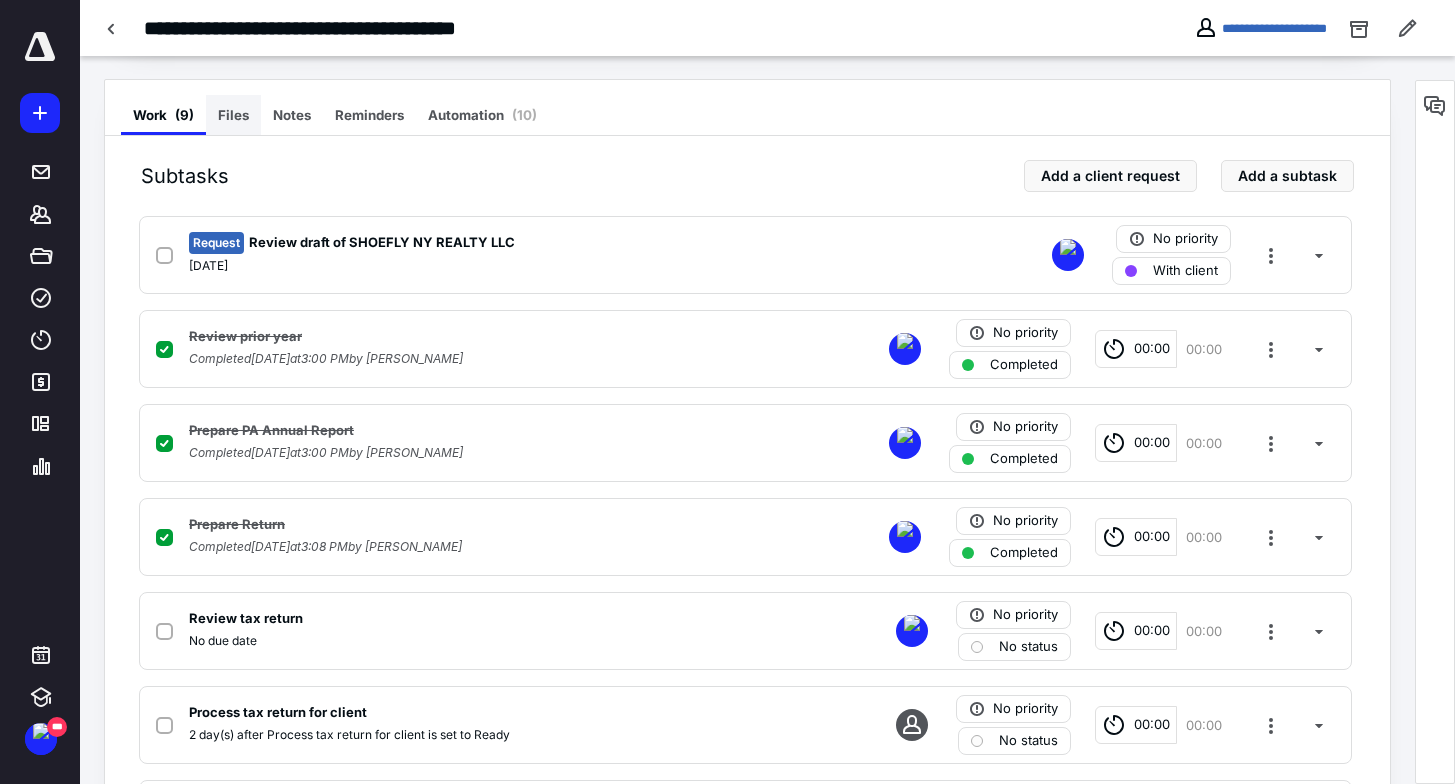 click on "Files" at bounding box center [233, 115] 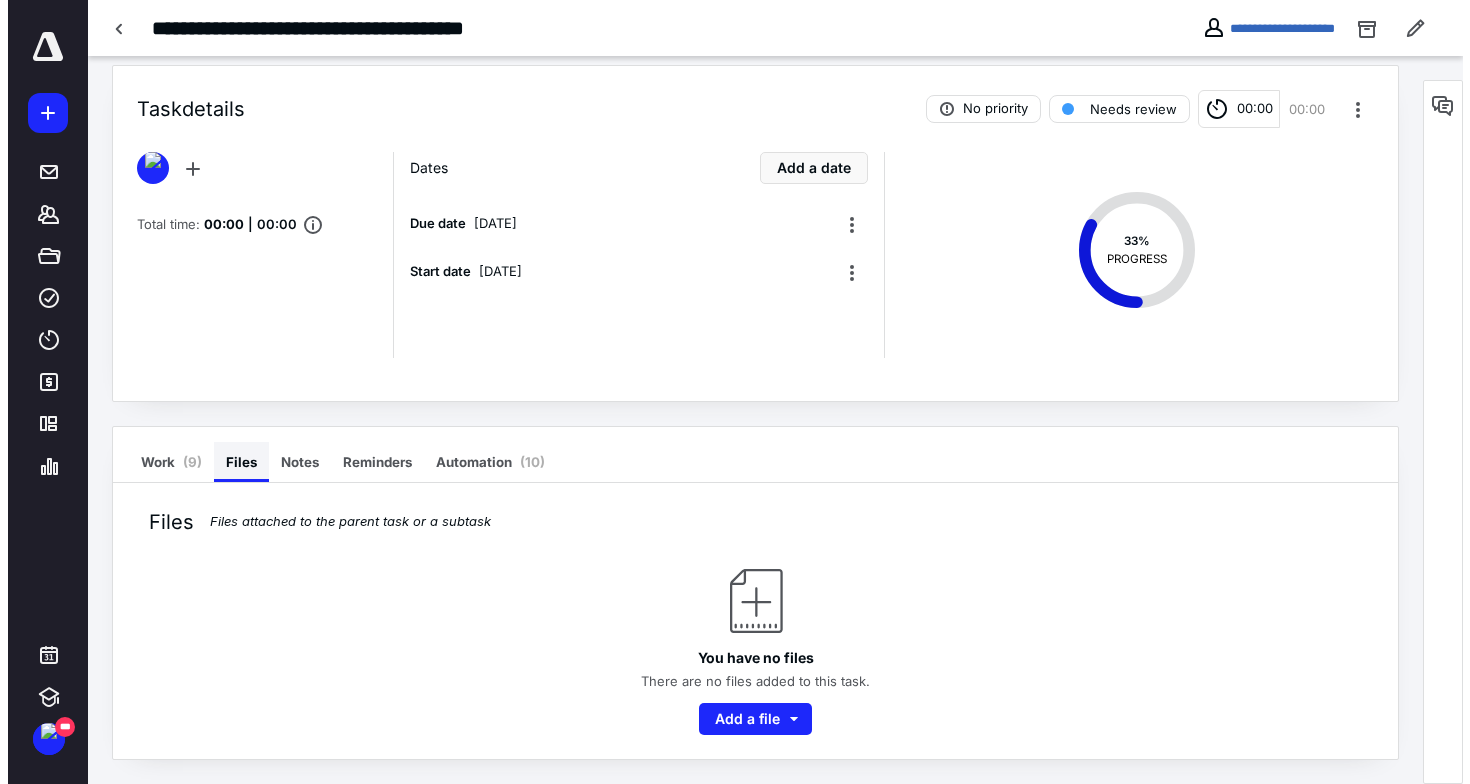 scroll, scrollTop: 15, scrollLeft: 0, axis: vertical 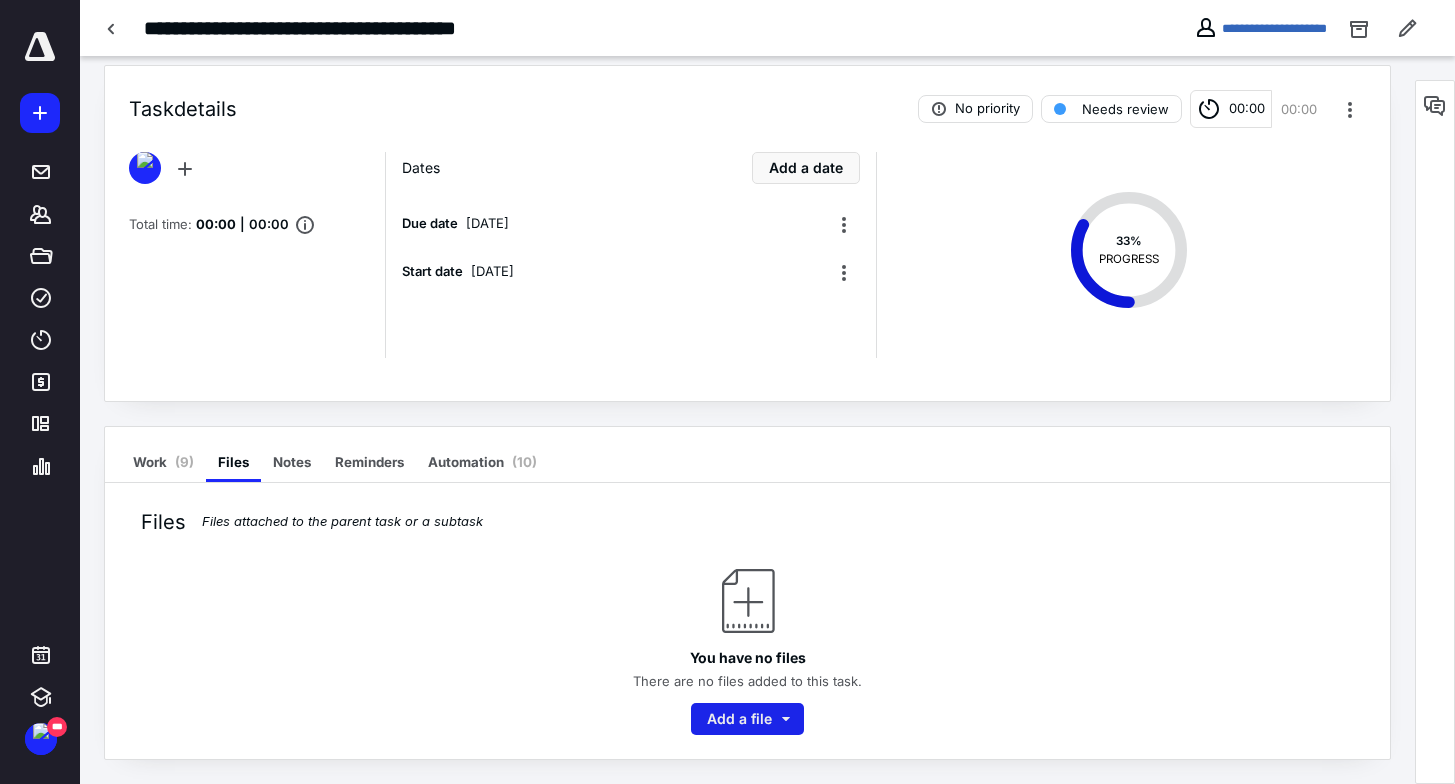 click on "Add a file" at bounding box center (747, 719) 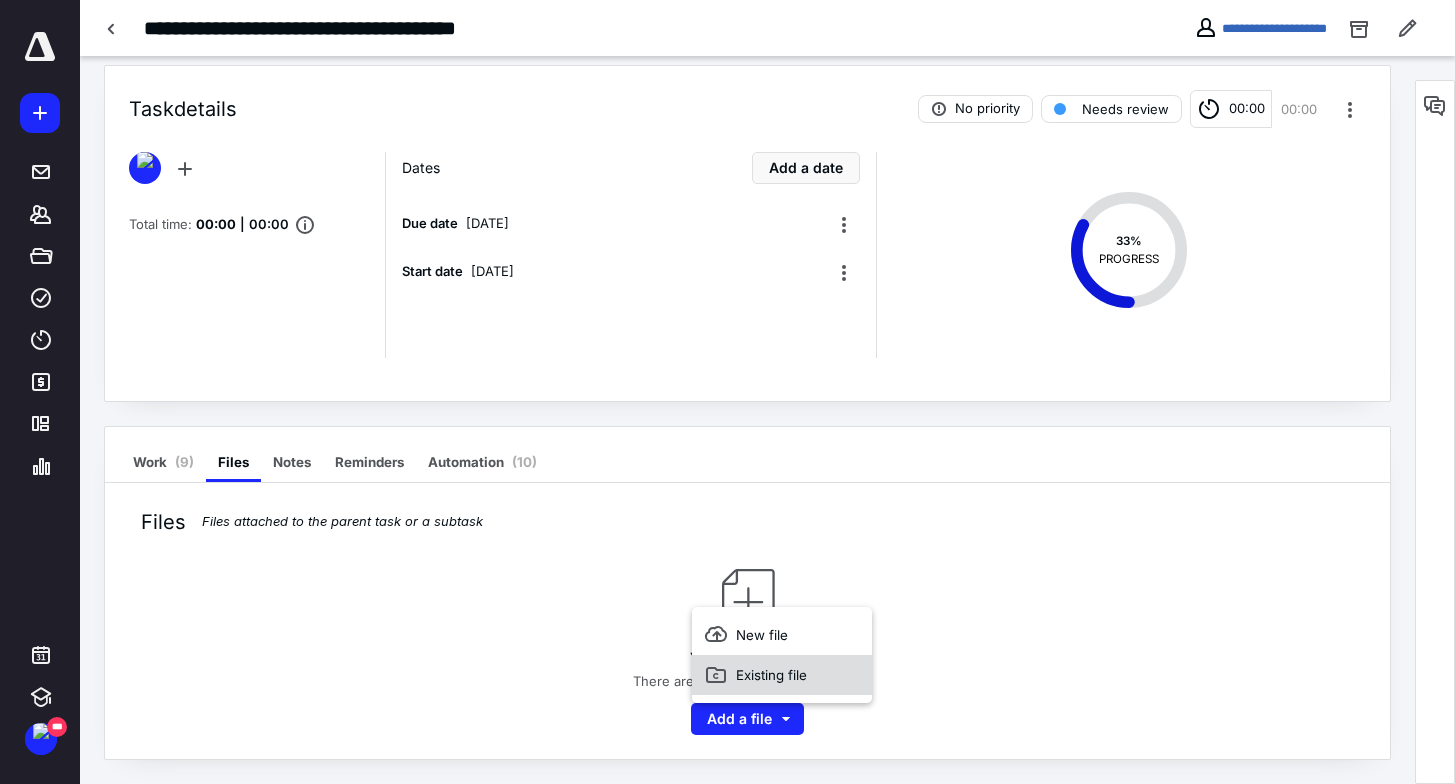 click on "Existing file" at bounding box center [782, 675] 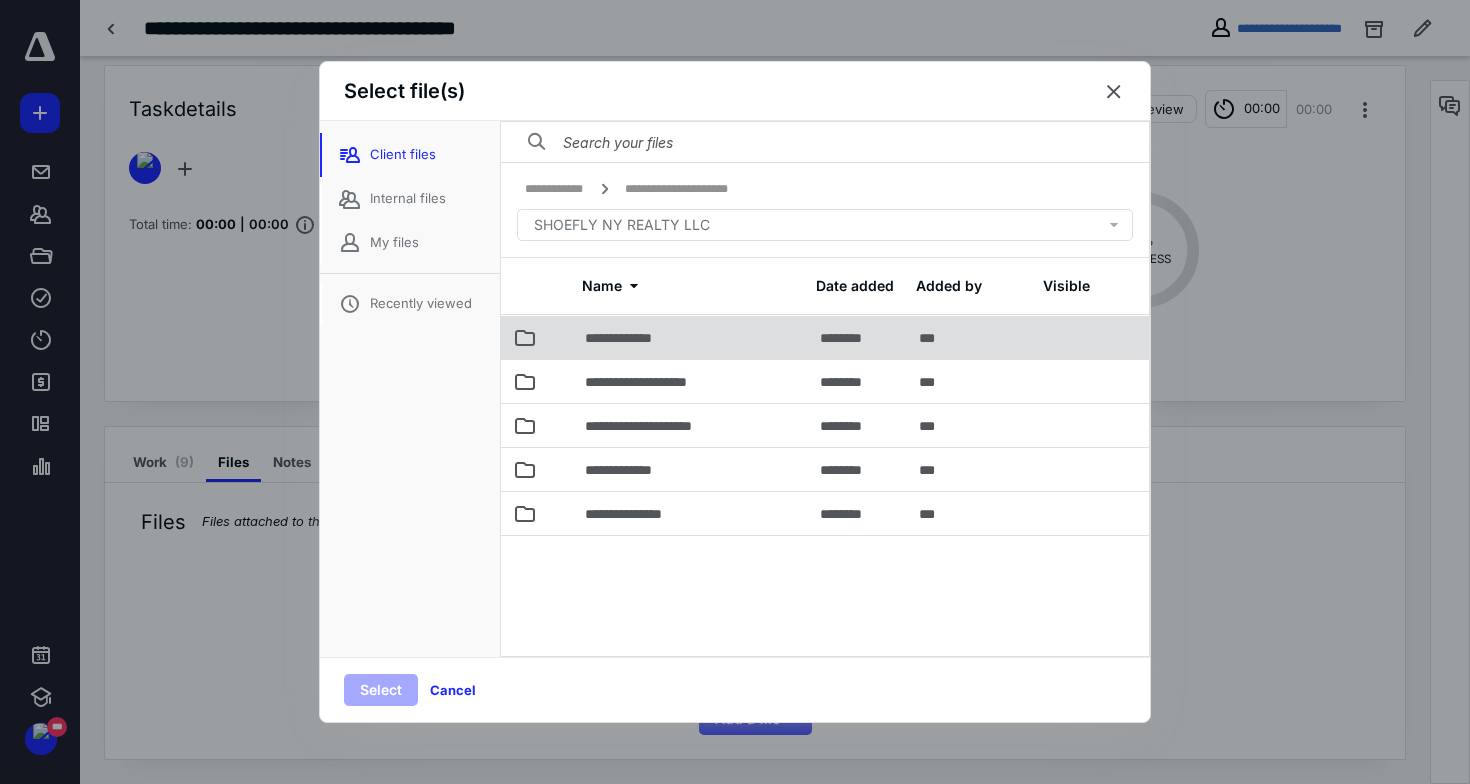 click on "**********" at bounding box center [633, 338] 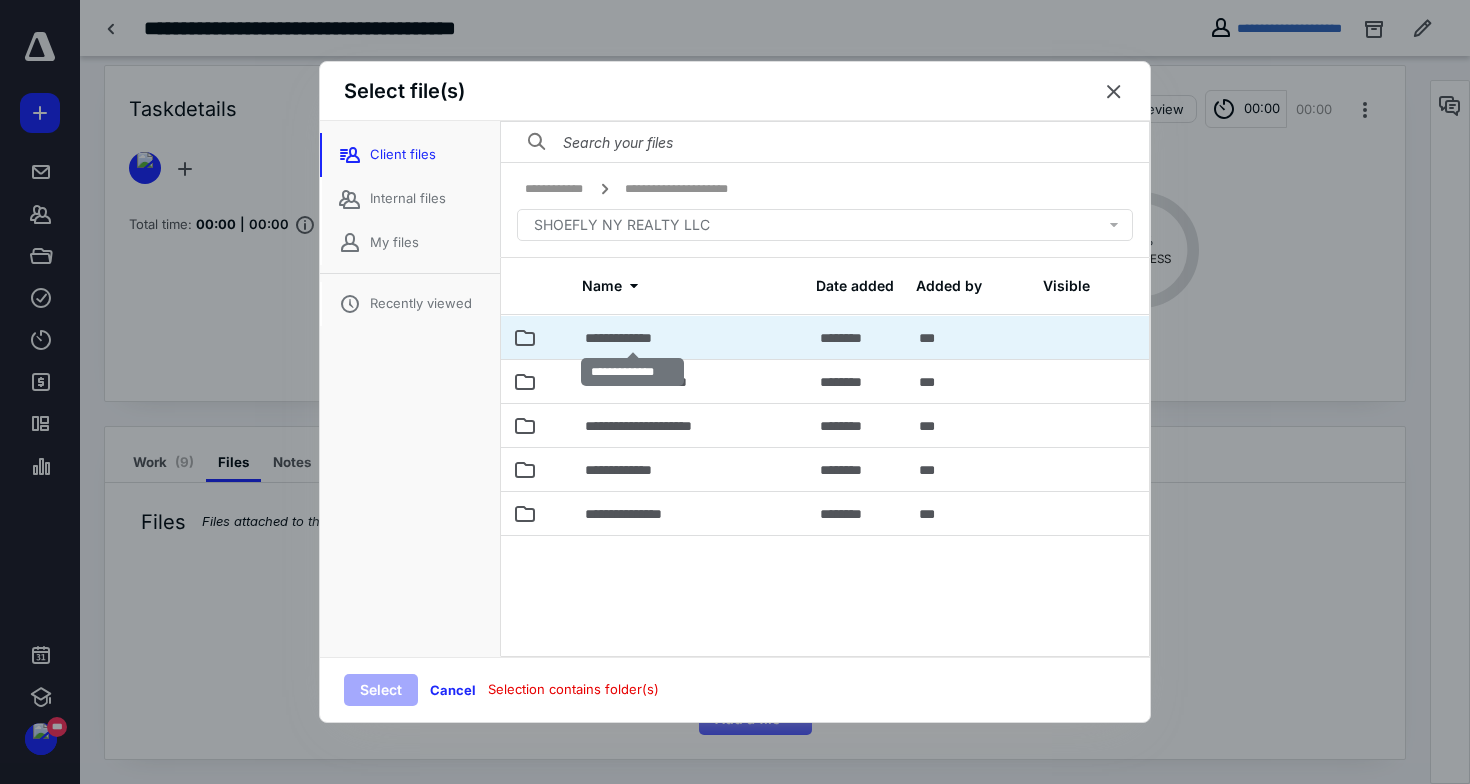 click on "**********" at bounding box center [633, 338] 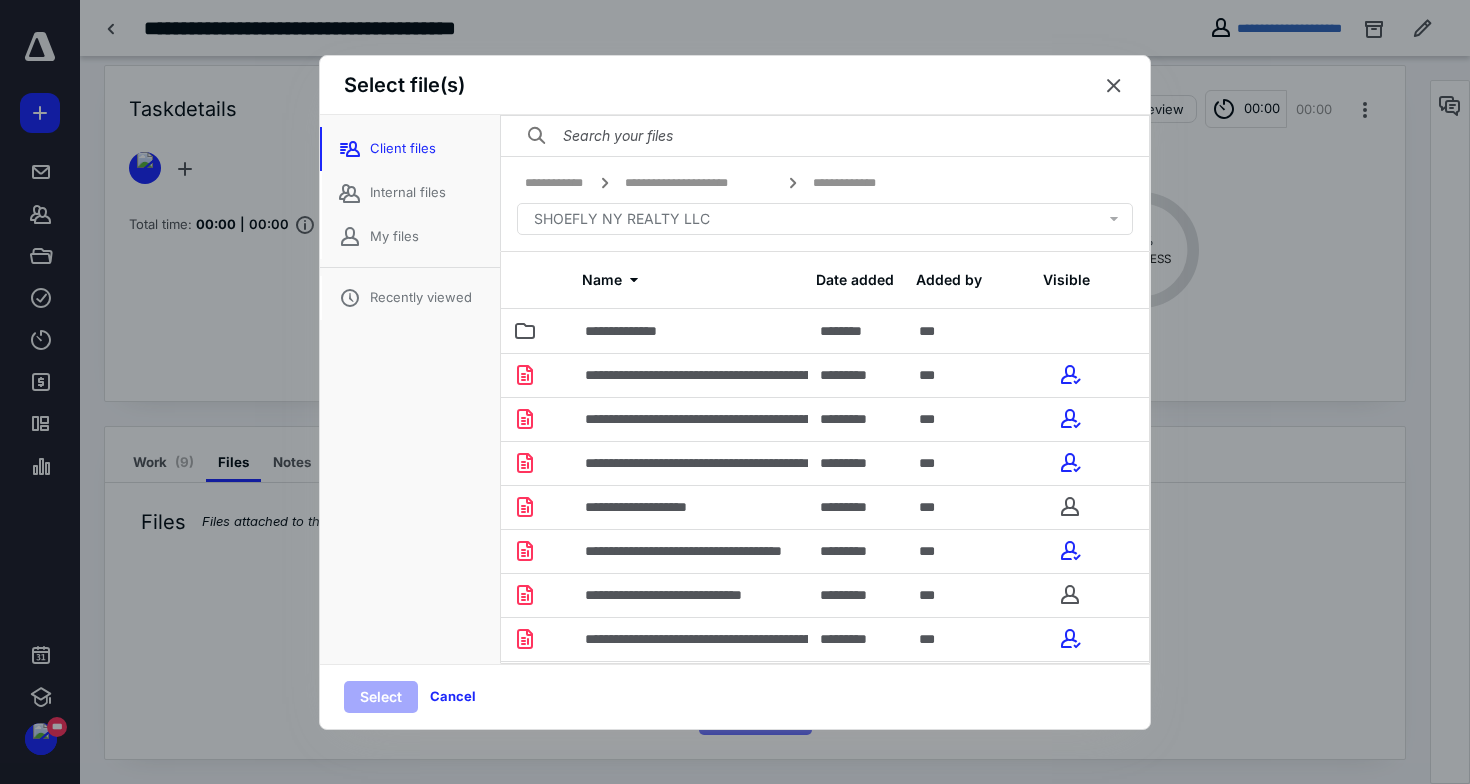 click on "**********" at bounding box center (690, 595) 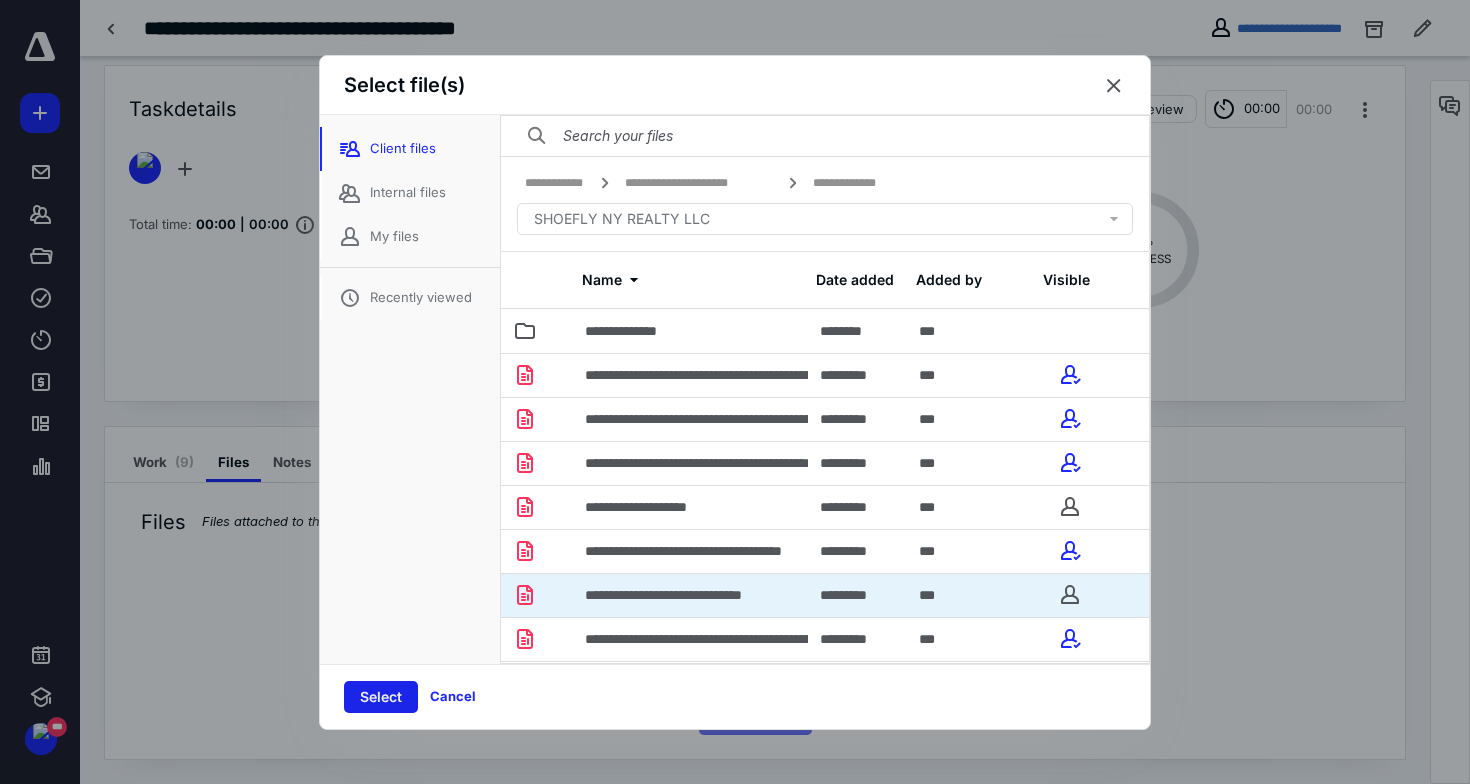 click on "Select" at bounding box center [381, 697] 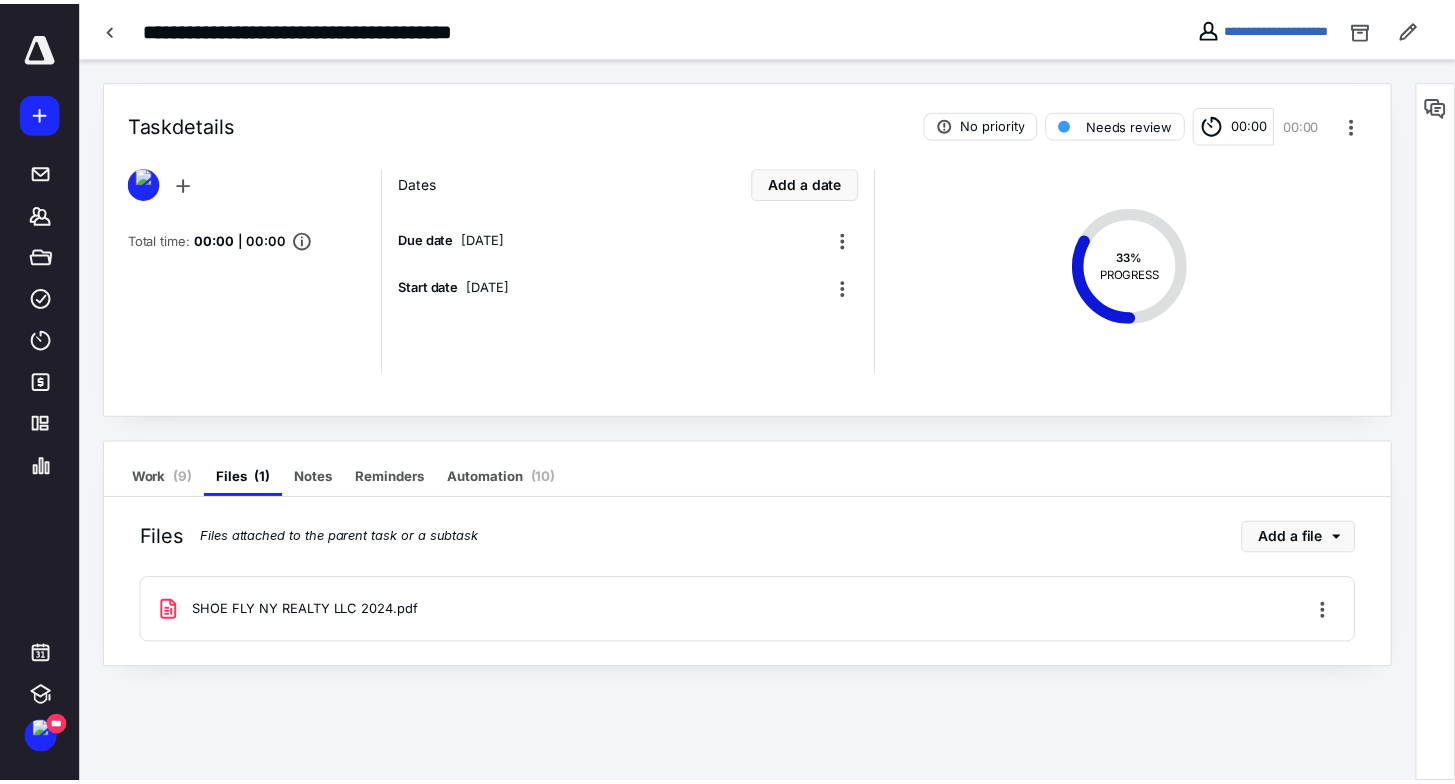 scroll, scrollTop: 0, scrollLeft: 0, axis: both 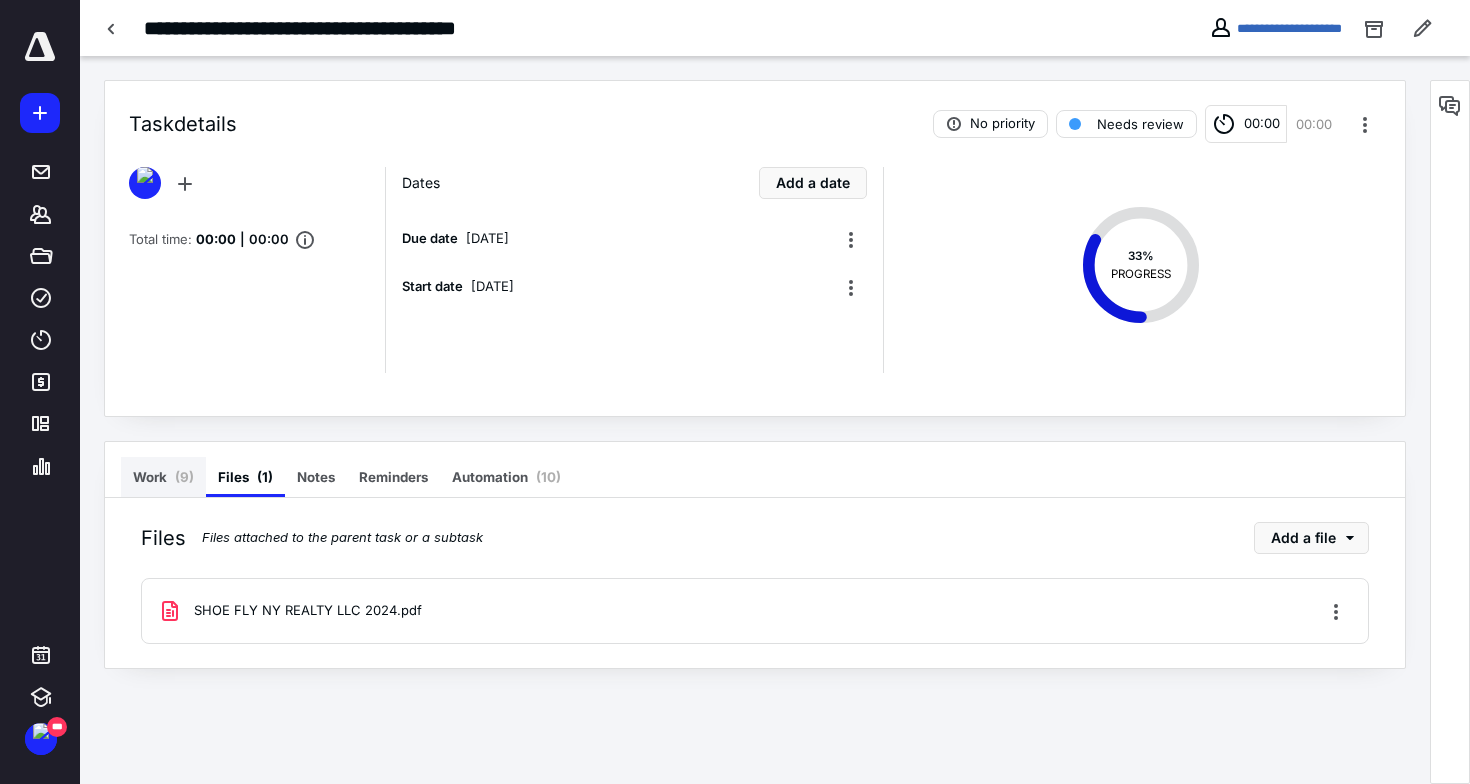 click on "Work ( 9 )" at bounding box center (163, 477) 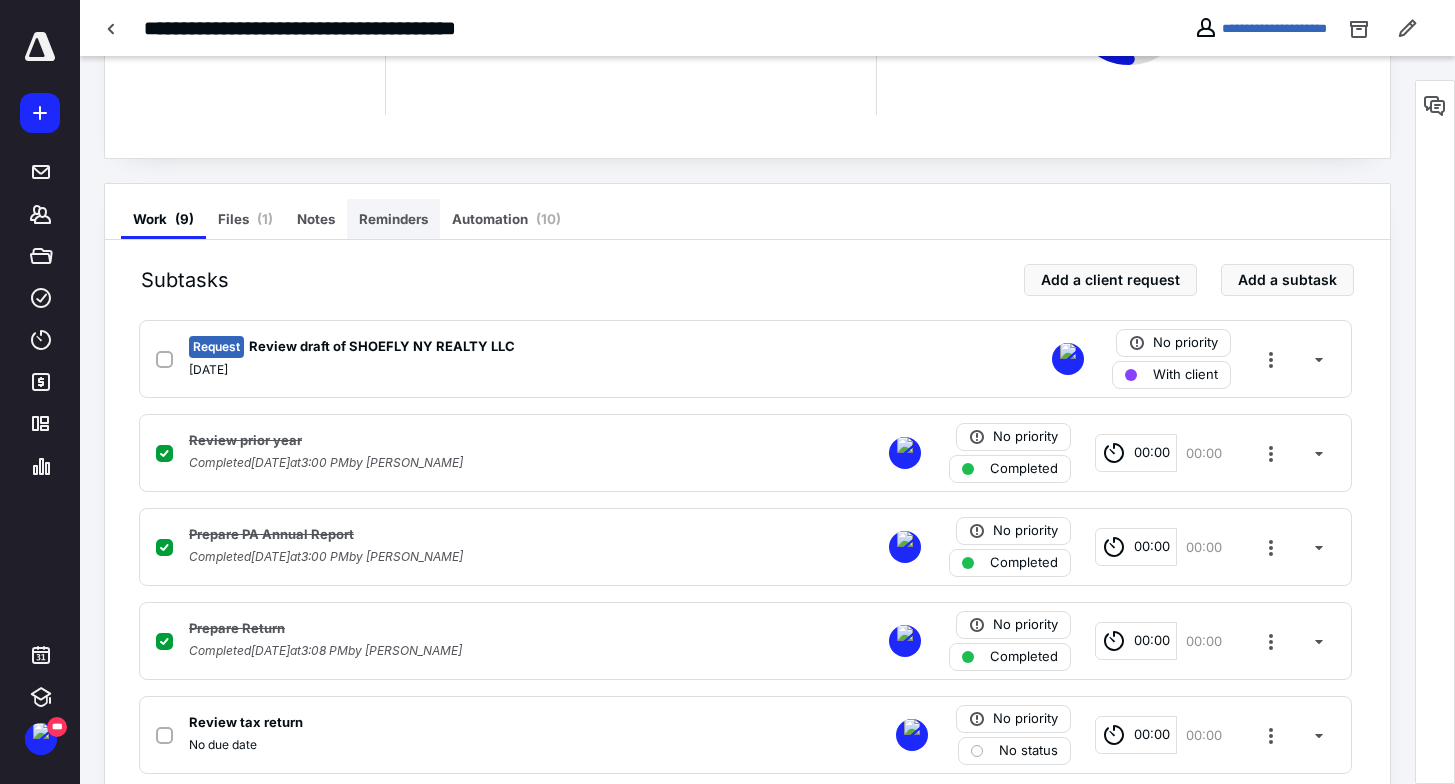 scroll, scrollTop: 269, scrollLeft: 0, axis: vertical 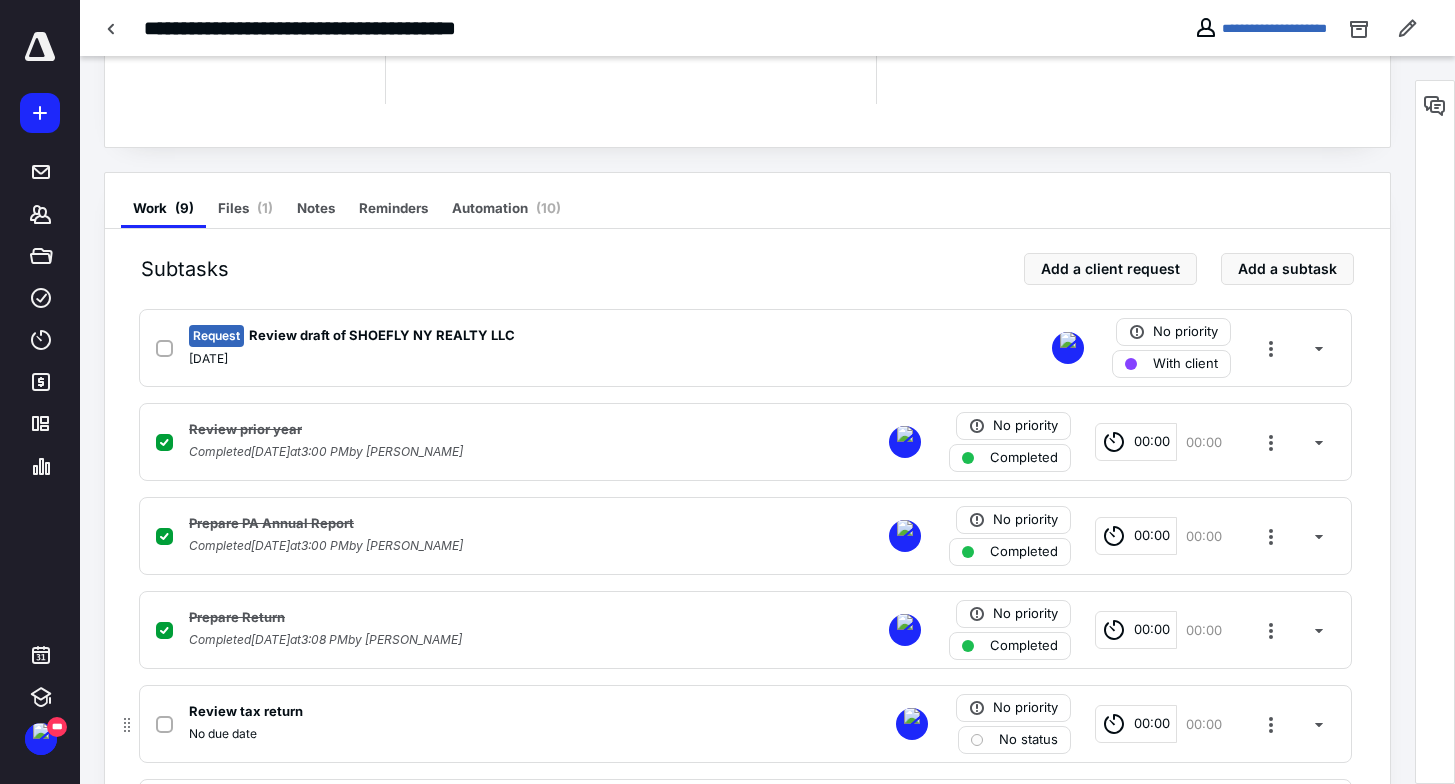 click at bounding box center (164, 725) 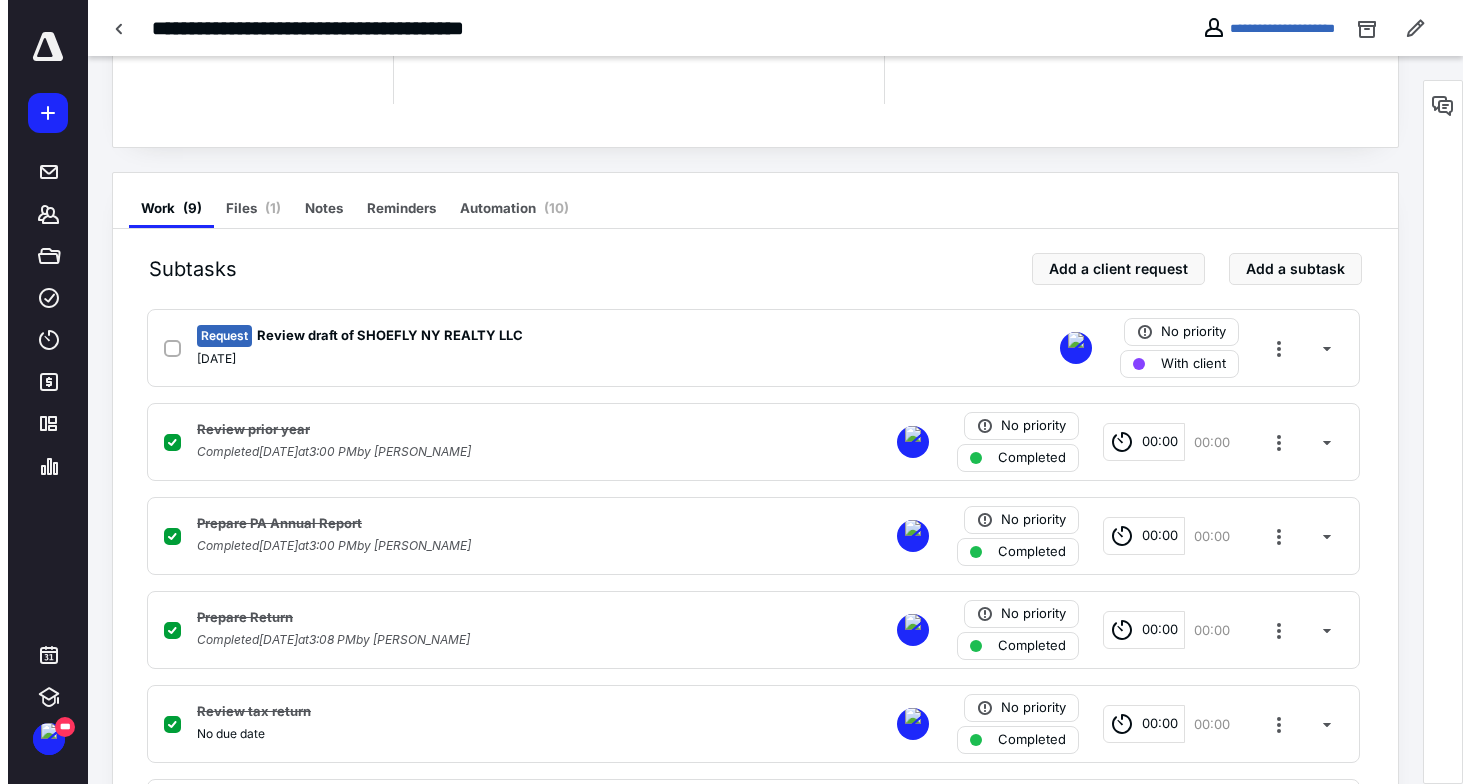 scroll, scrollTop: 0, scrollLeft: 0, axis: both 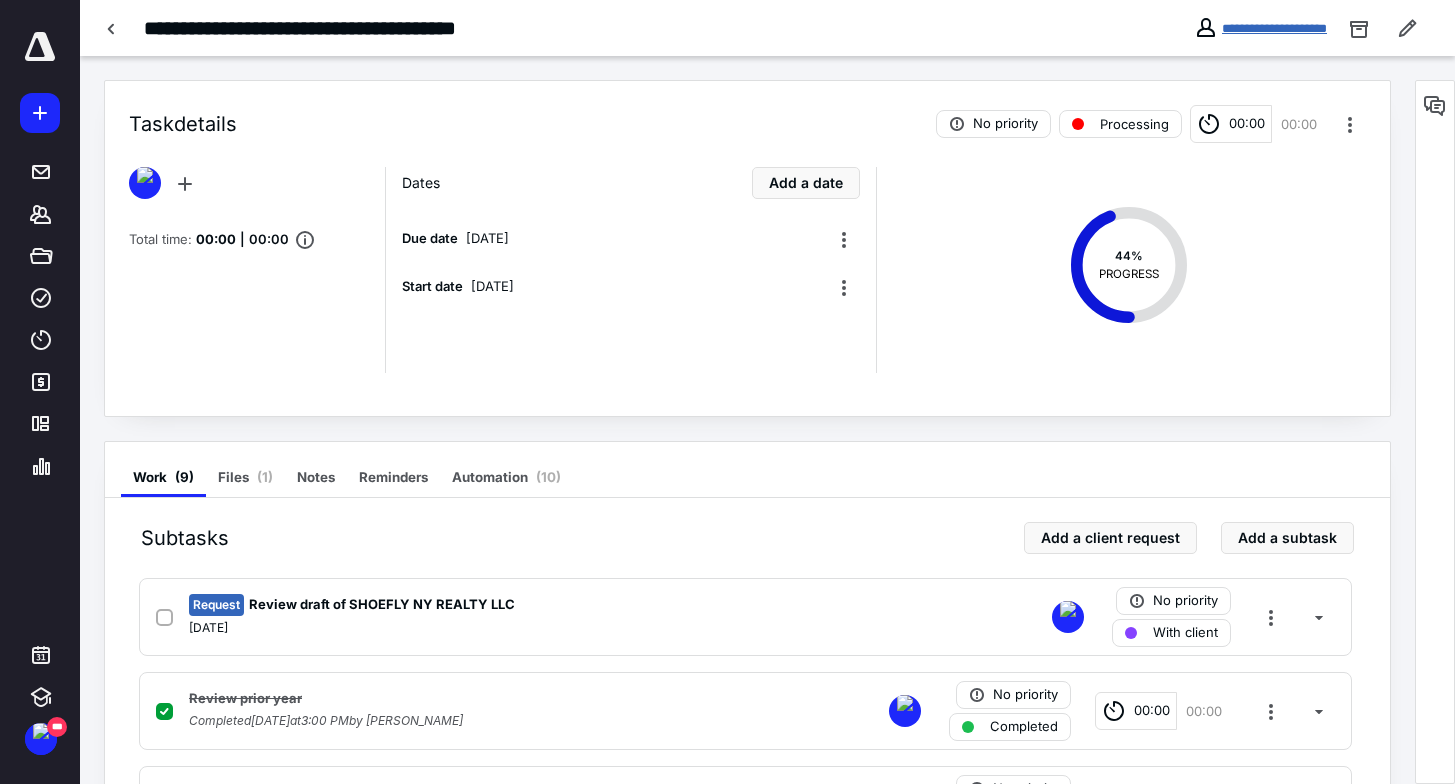 click on "**********" at bounding box center [1274, 28] 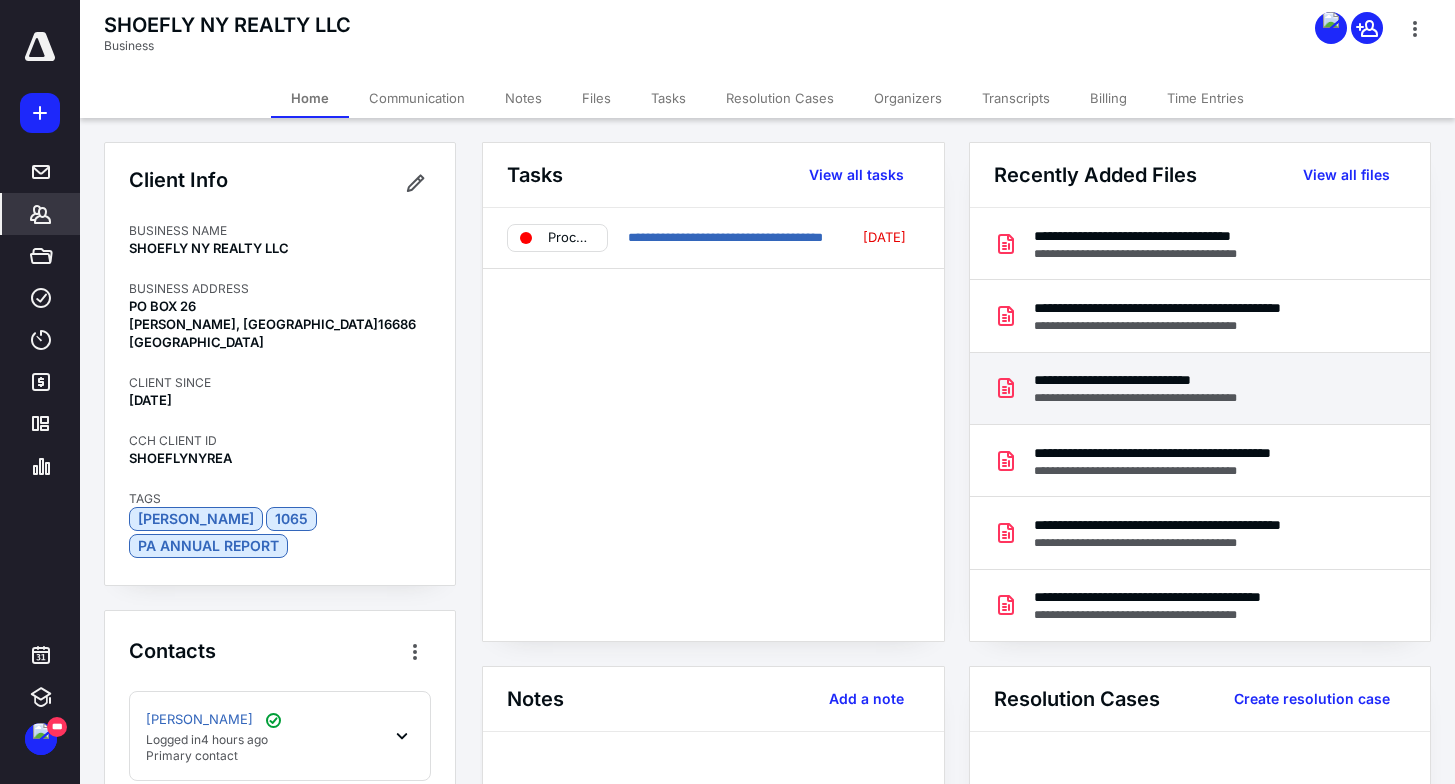 click on "**********" at bounding box center [1155, 398] 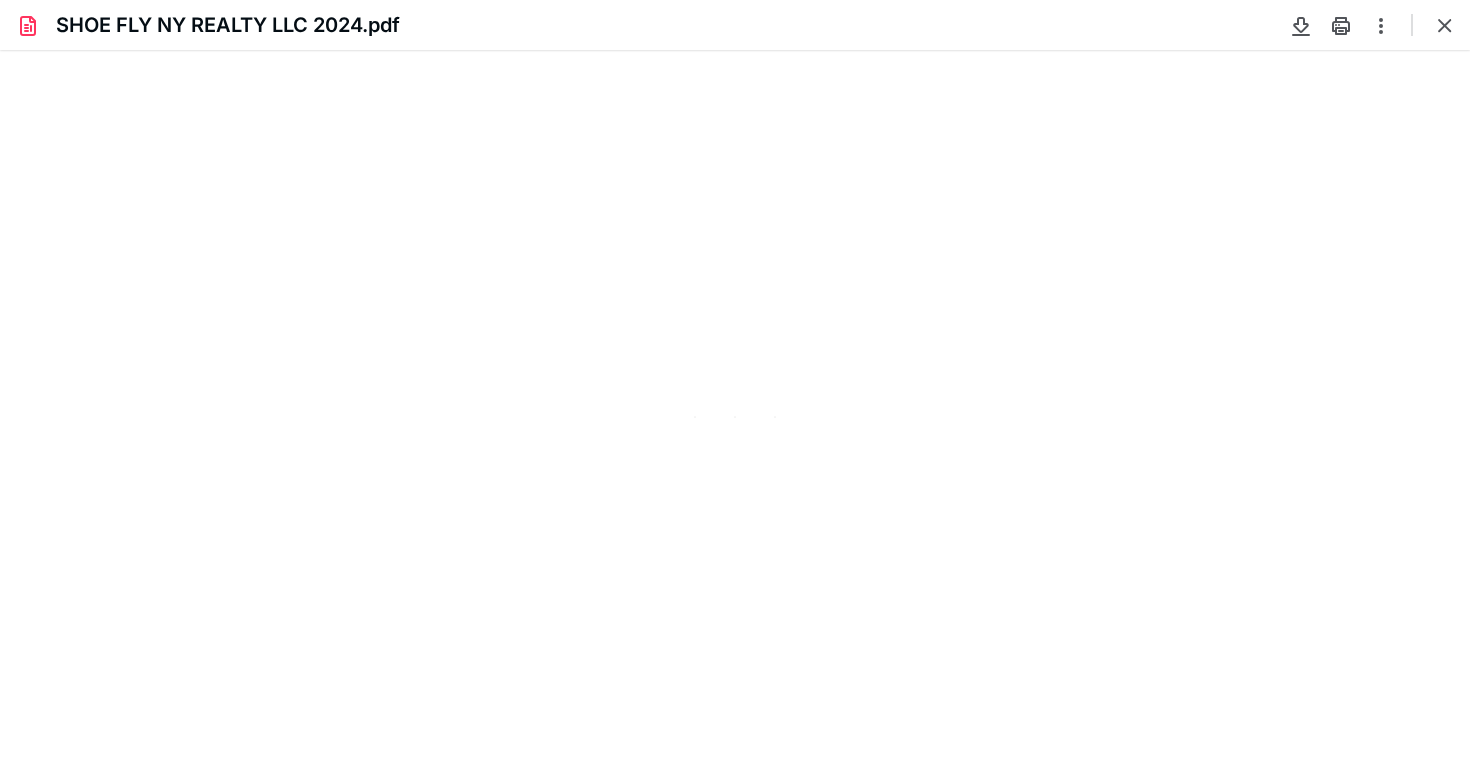 scroll, scrollTop: 0, scrollLeft: 0, axis: both 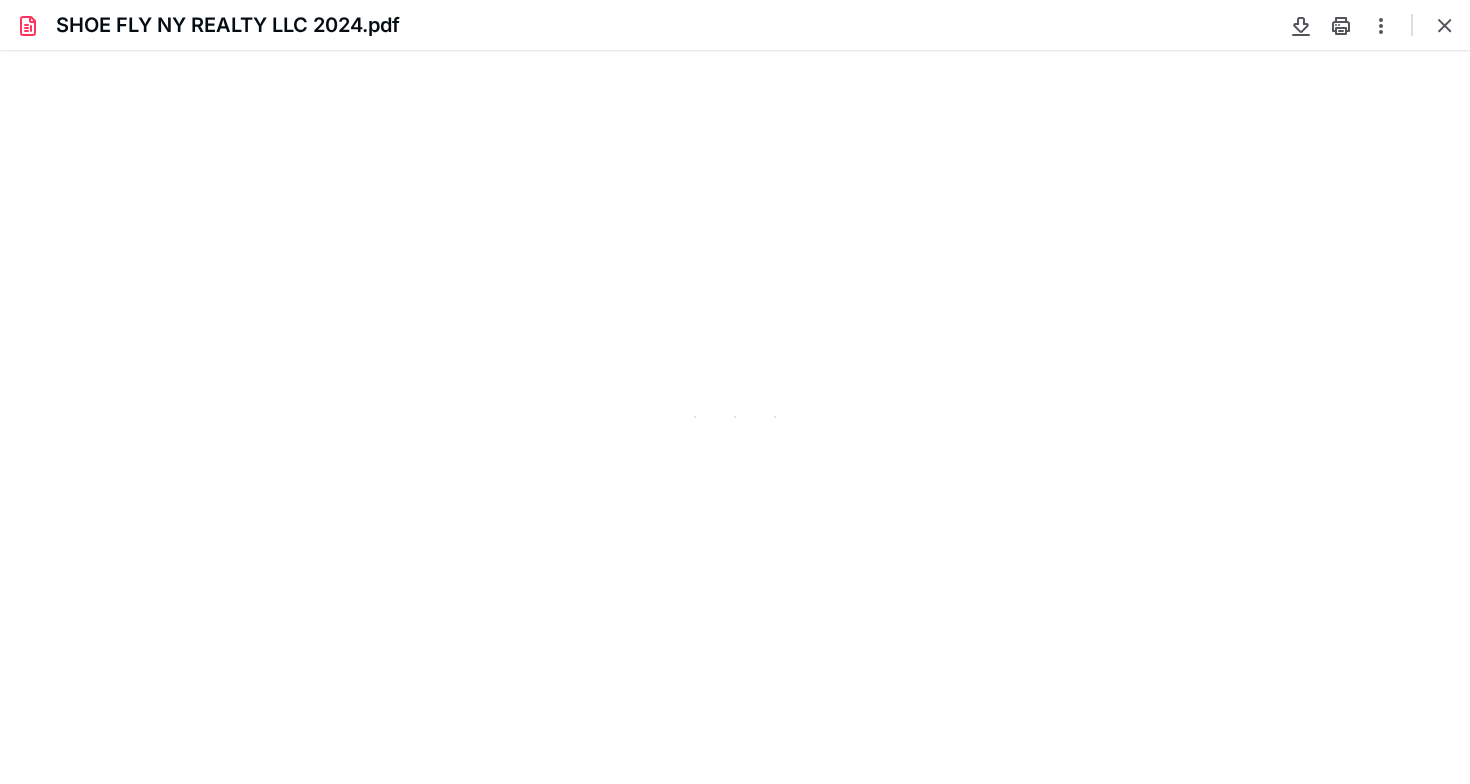 type on "88" 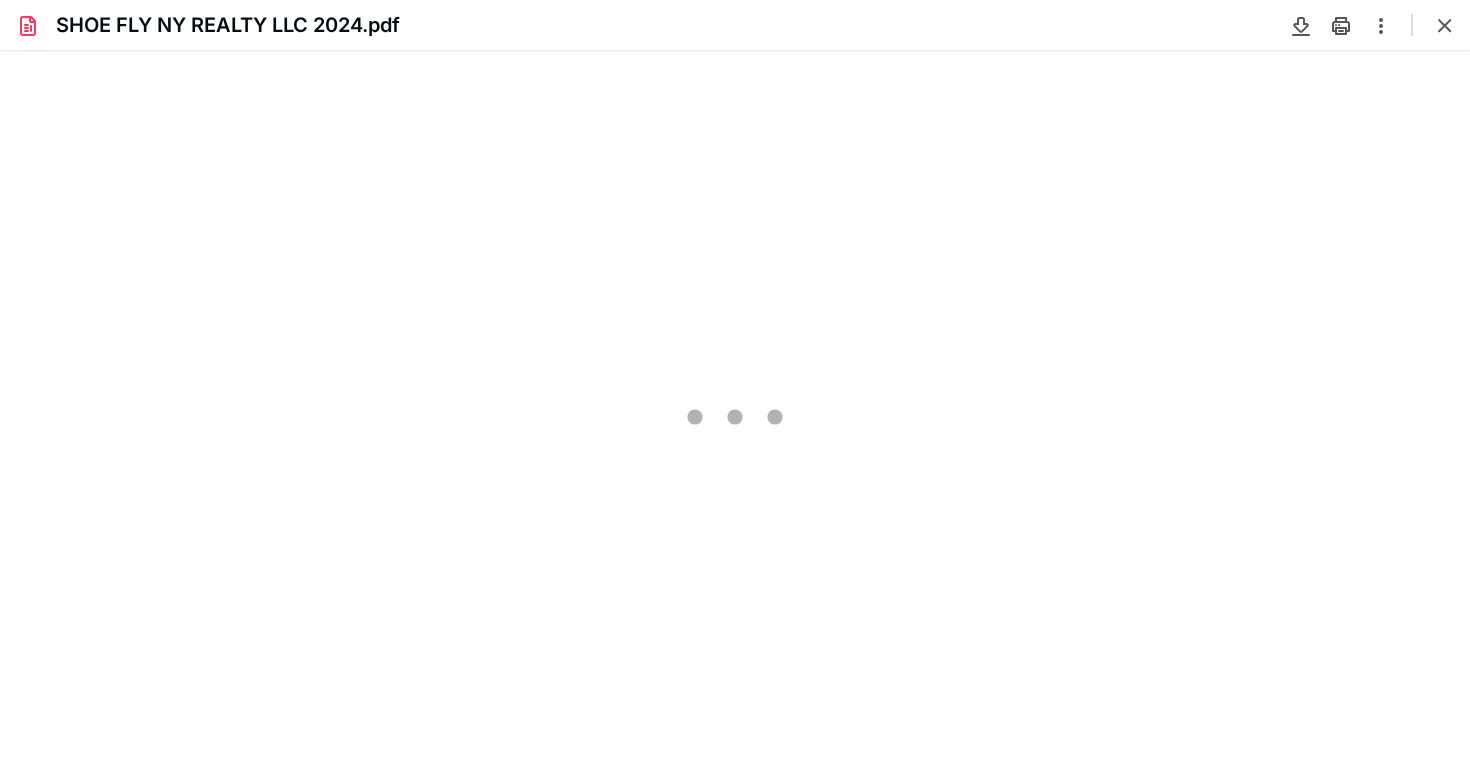 scroll, scrollTop: 39, scrollLeft: 0, axis: vertical 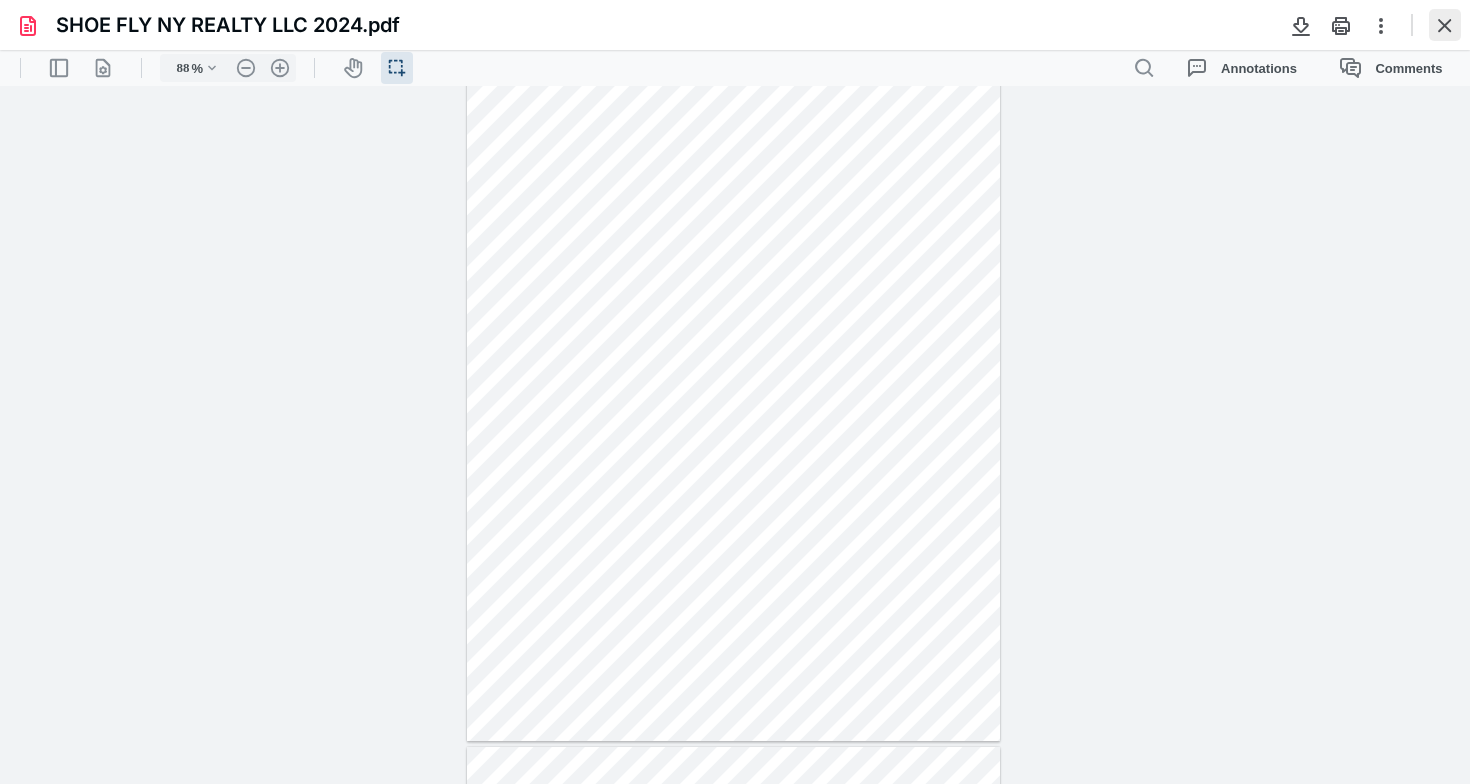 click at bounding box center (1445, 25) 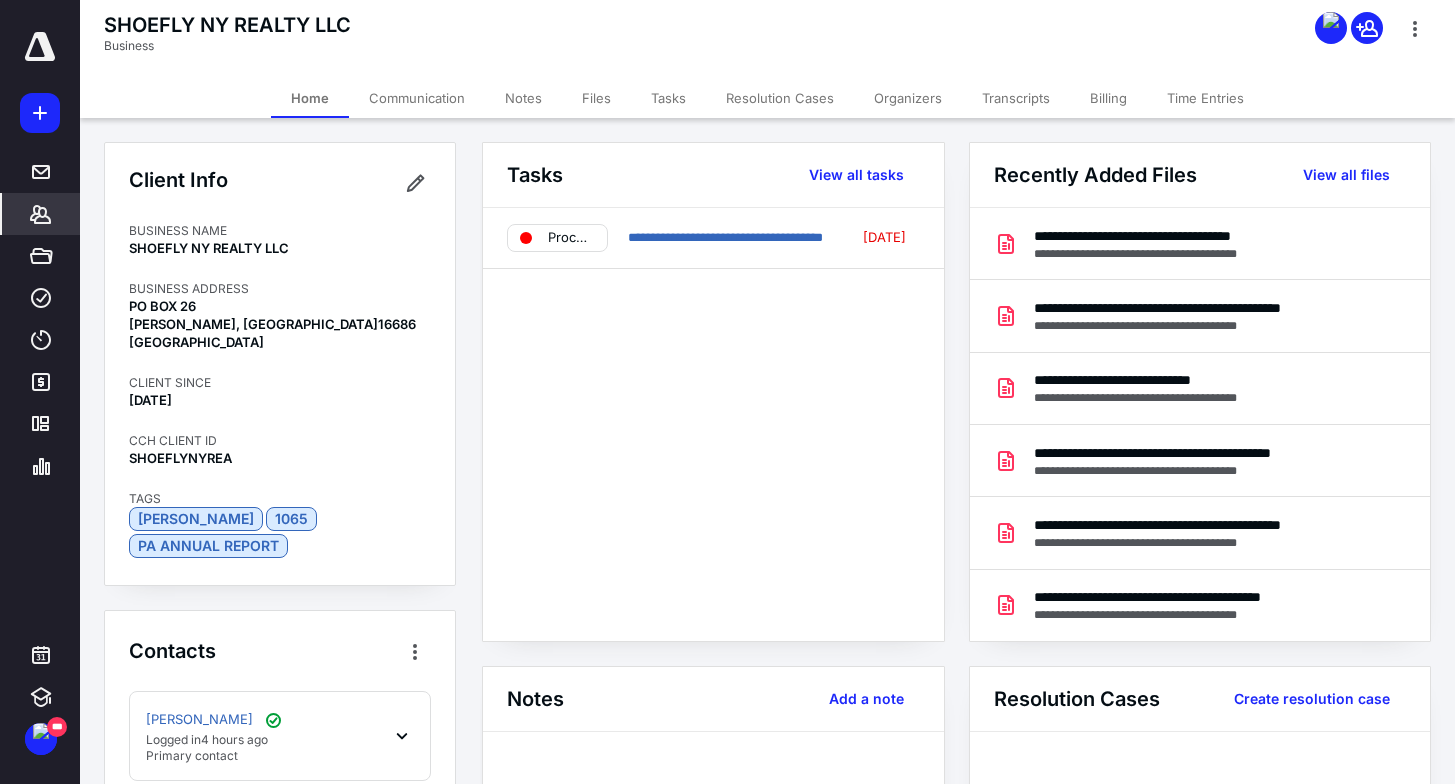 click on "SHOEFLY NY REALTY LLC" at bounding box center [280, 248] 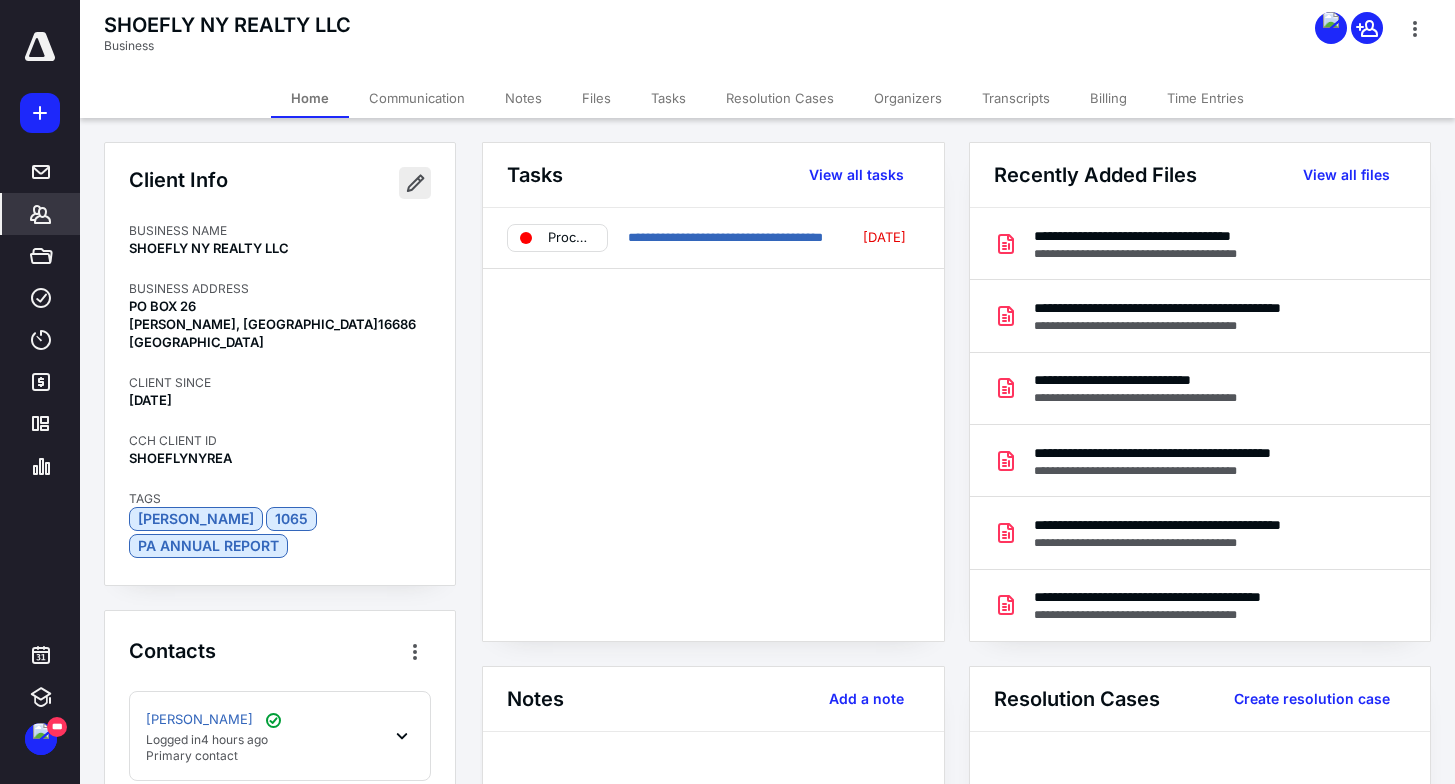 click at bounding box center (415, 183) 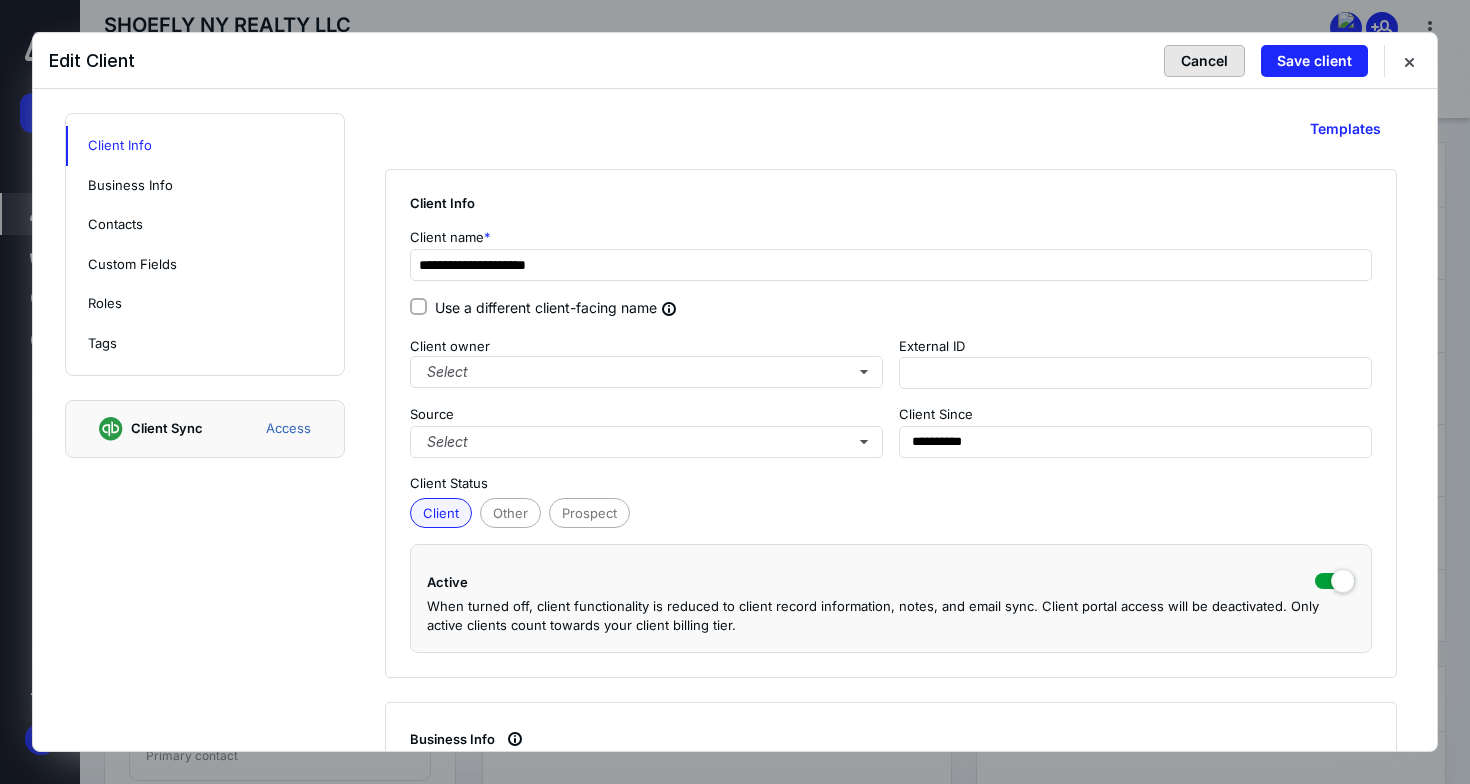 click on "Cancel" at bounding box center (1204, 61) 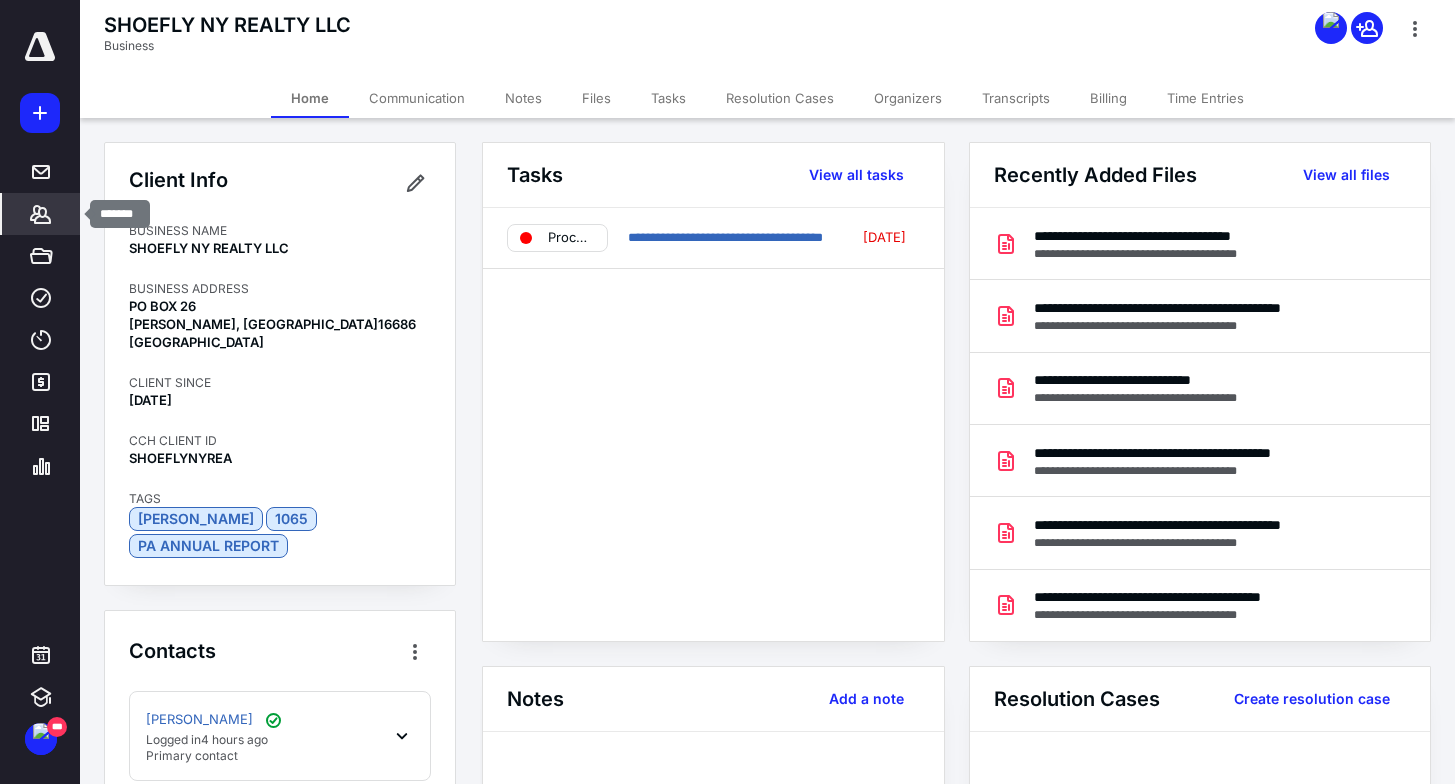 click 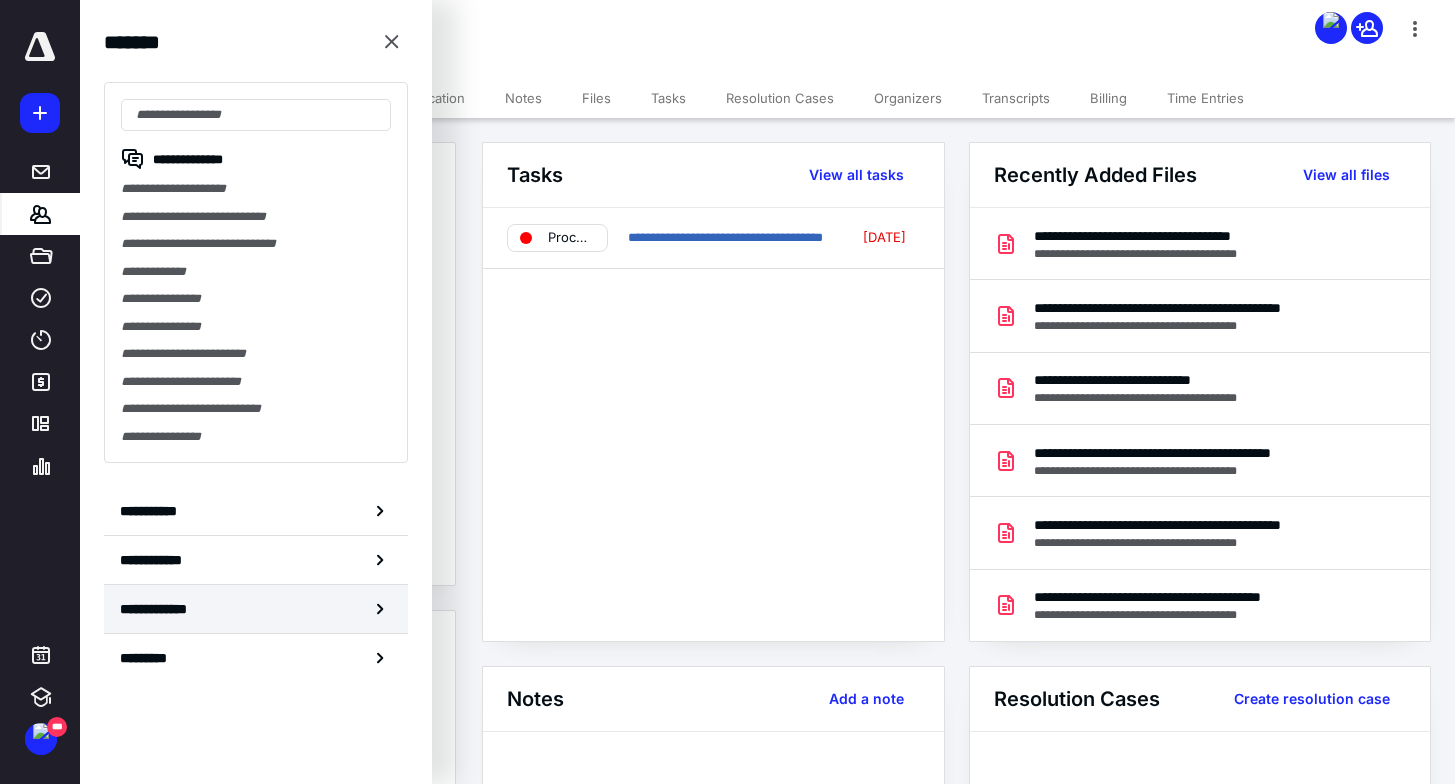 click on "**********" at bounding box center (166, 609) 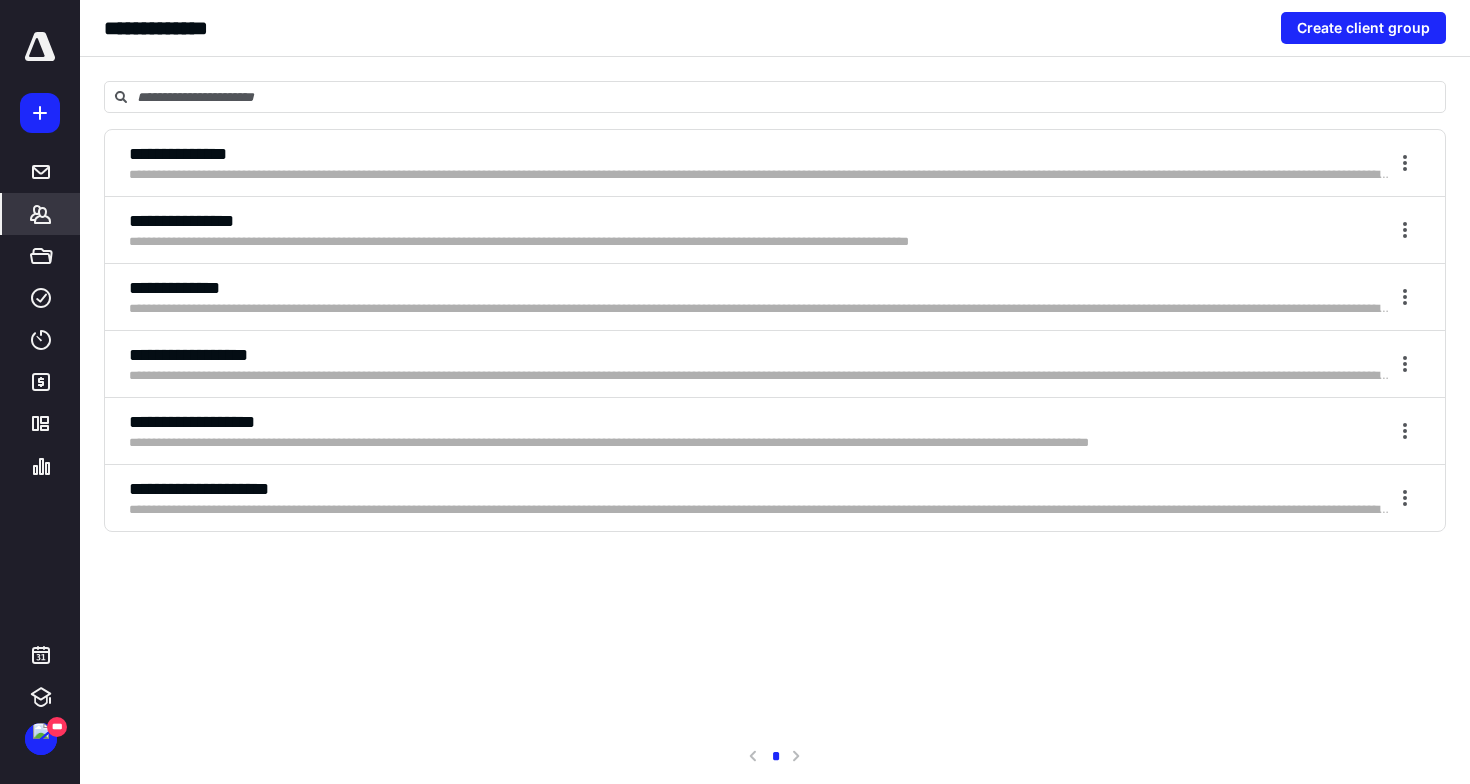 click on "**********" at bounding box center (759, 422) 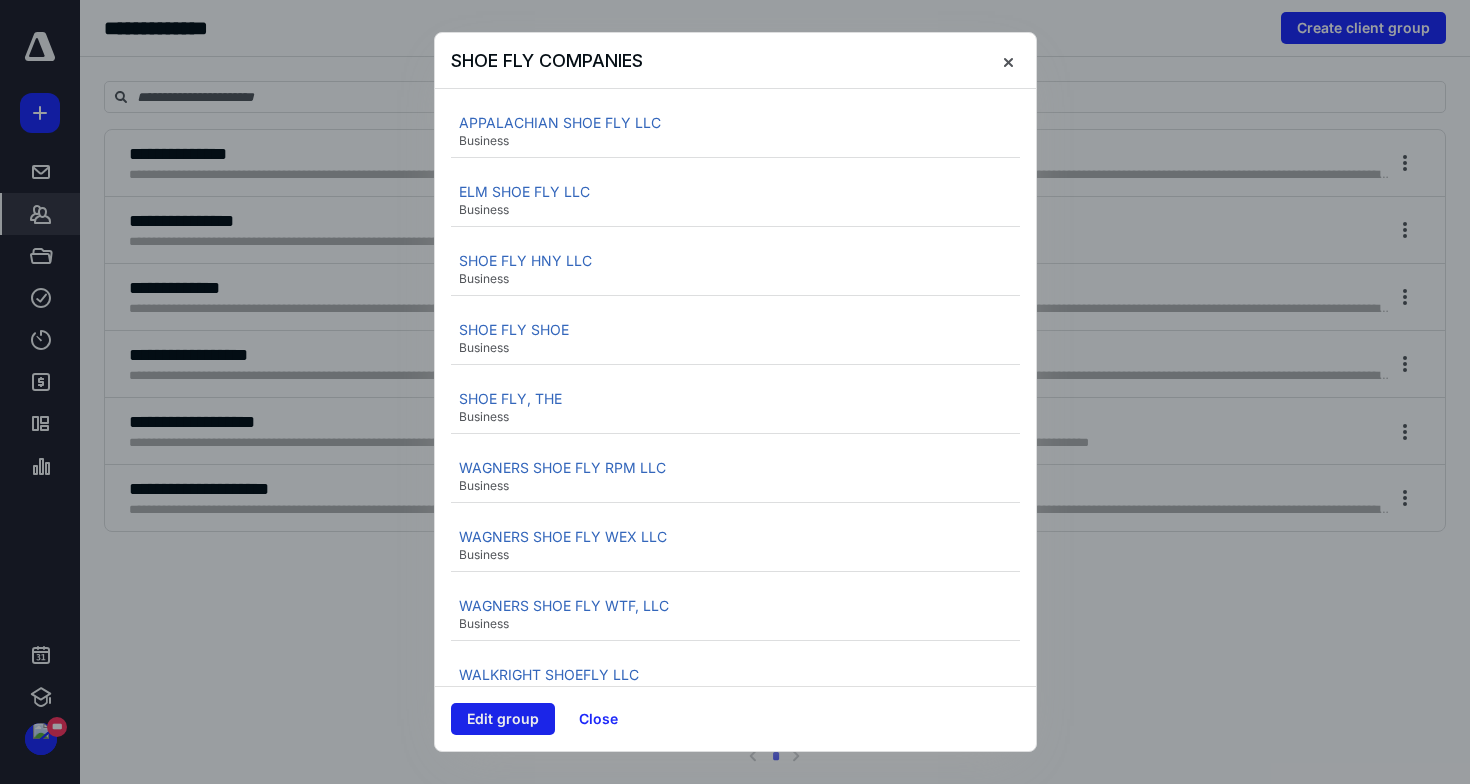 click on "Edit group" at bounding box center (503, 719) 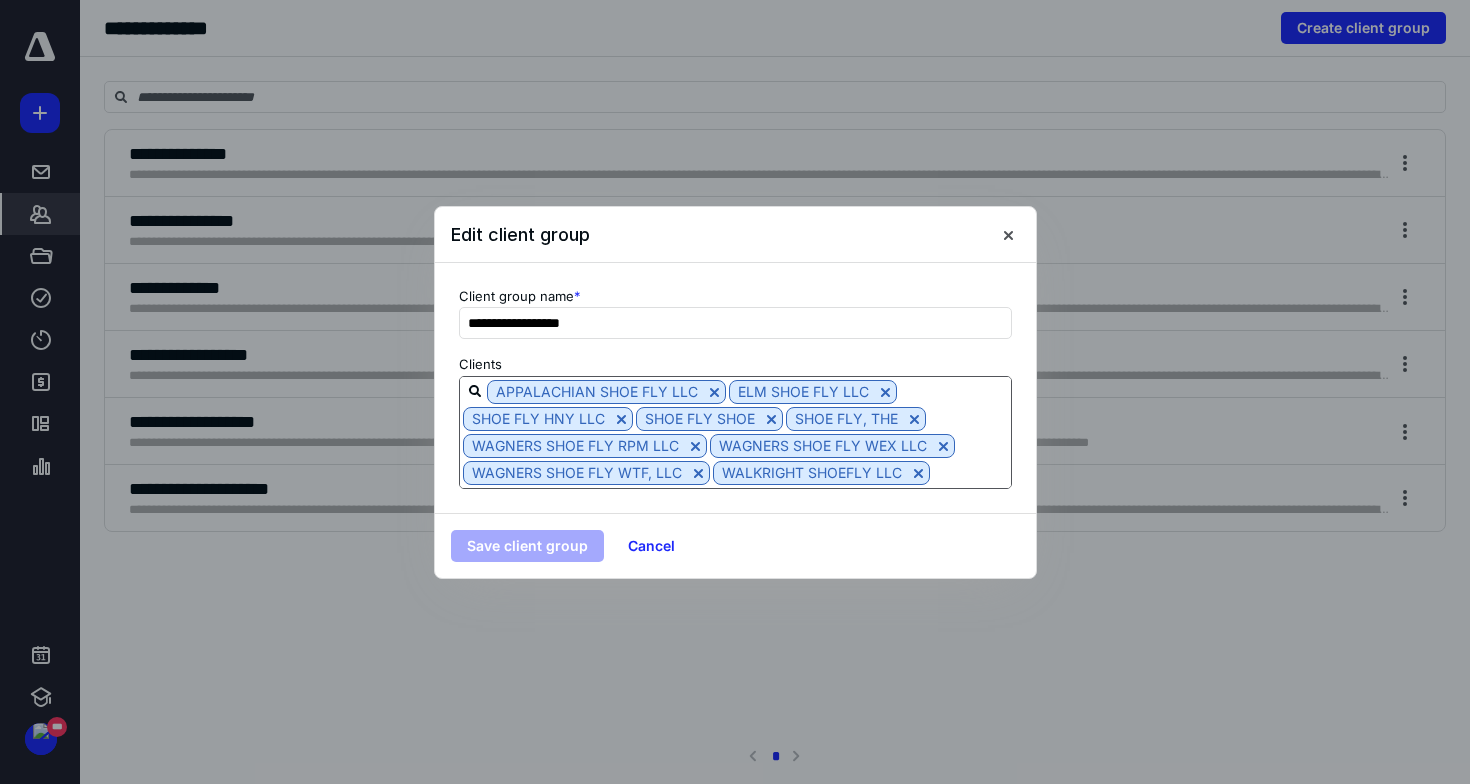 click on "APPALACHIAN SHOE FLY LLC ELM SHOE FLY LLC SHOE FLY HNY LLC SHOE FLY SHOE SHOE FLY, THE WAGNERS SHOE FLY RPM LLC WAGNERS SHOE FLY WEX LLC WAGNERS SHOE FLY WTF, LLC WALKRIGHT SHOEFLY LLC" at bounding box center [735, 432] 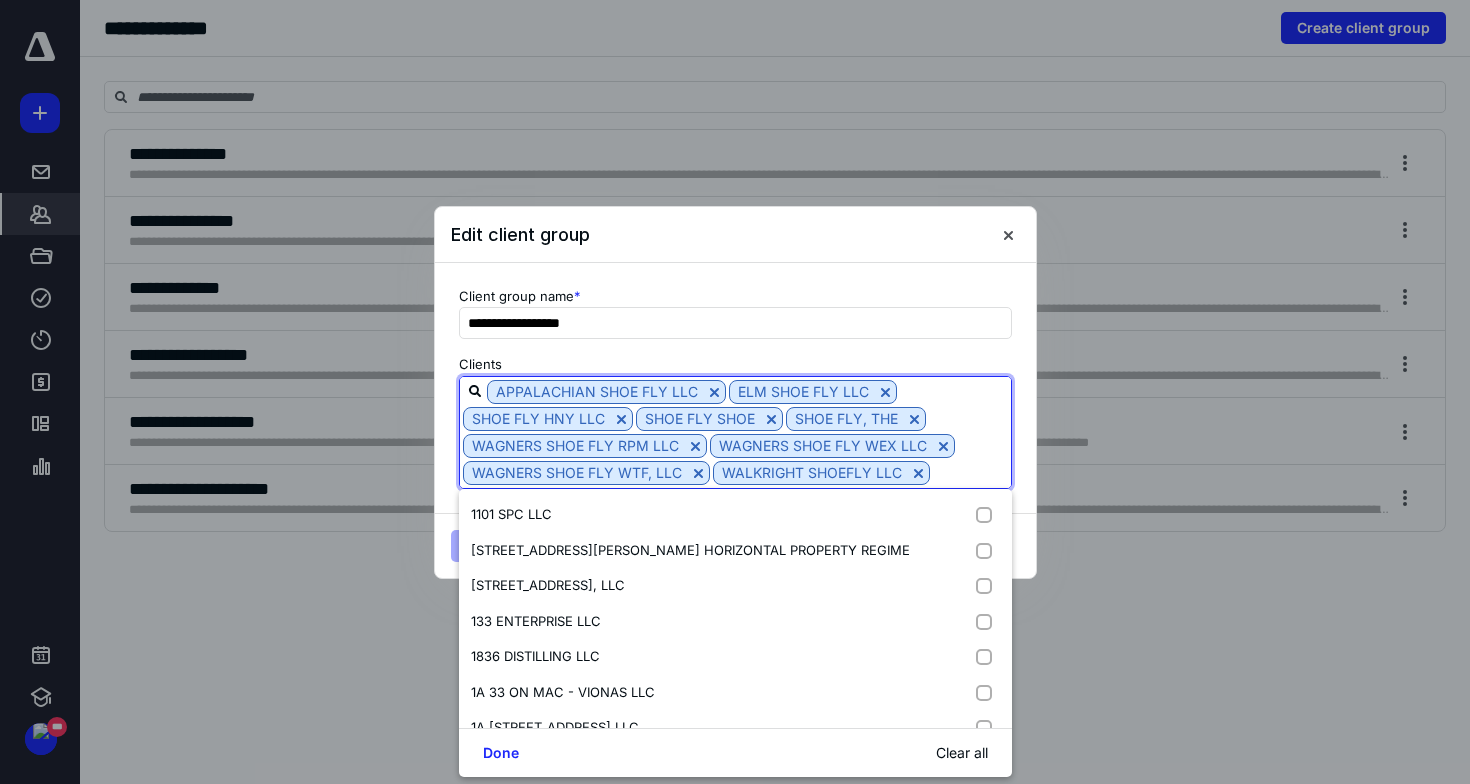 scroll, scrollTop: 23, scrollLeft: 0, axis: vertical 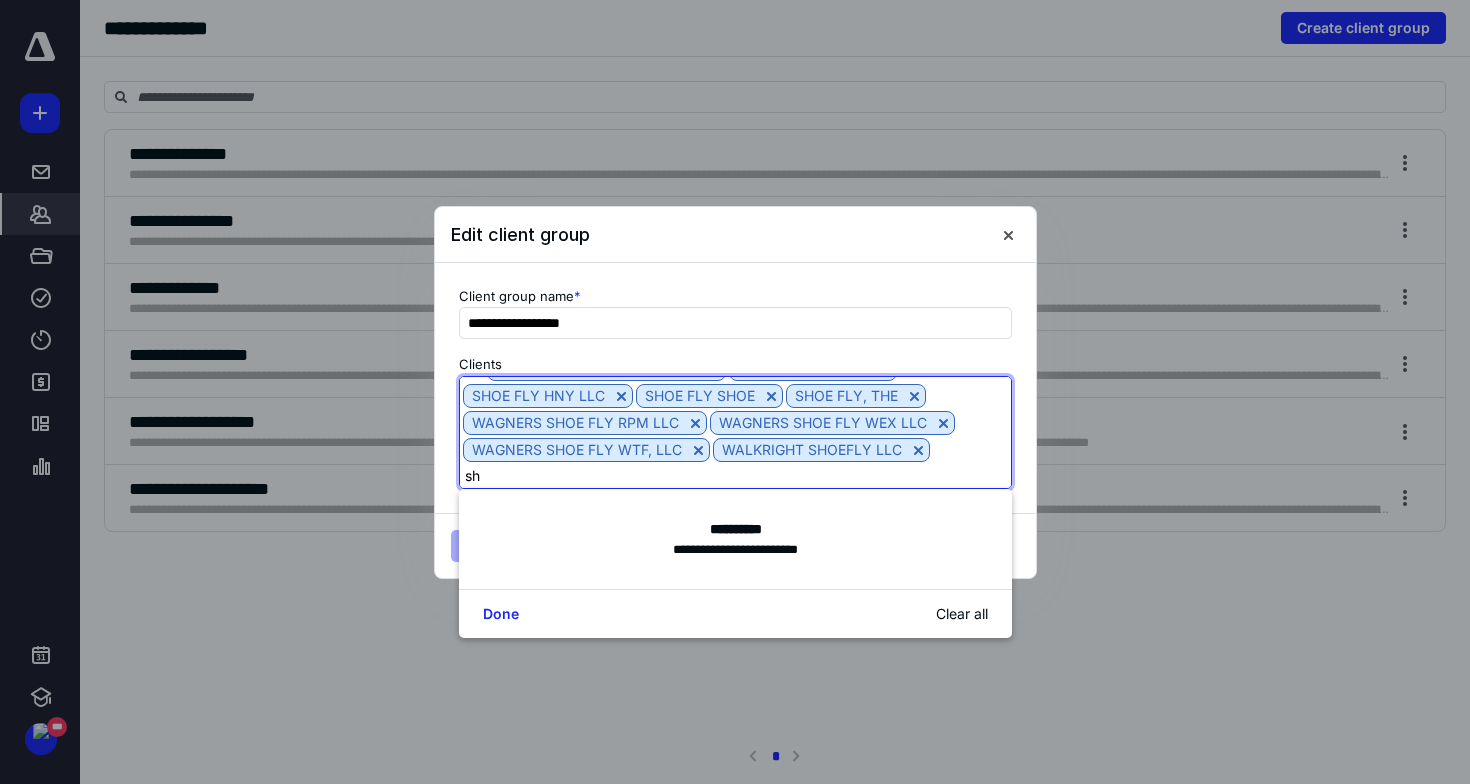 type on "s" 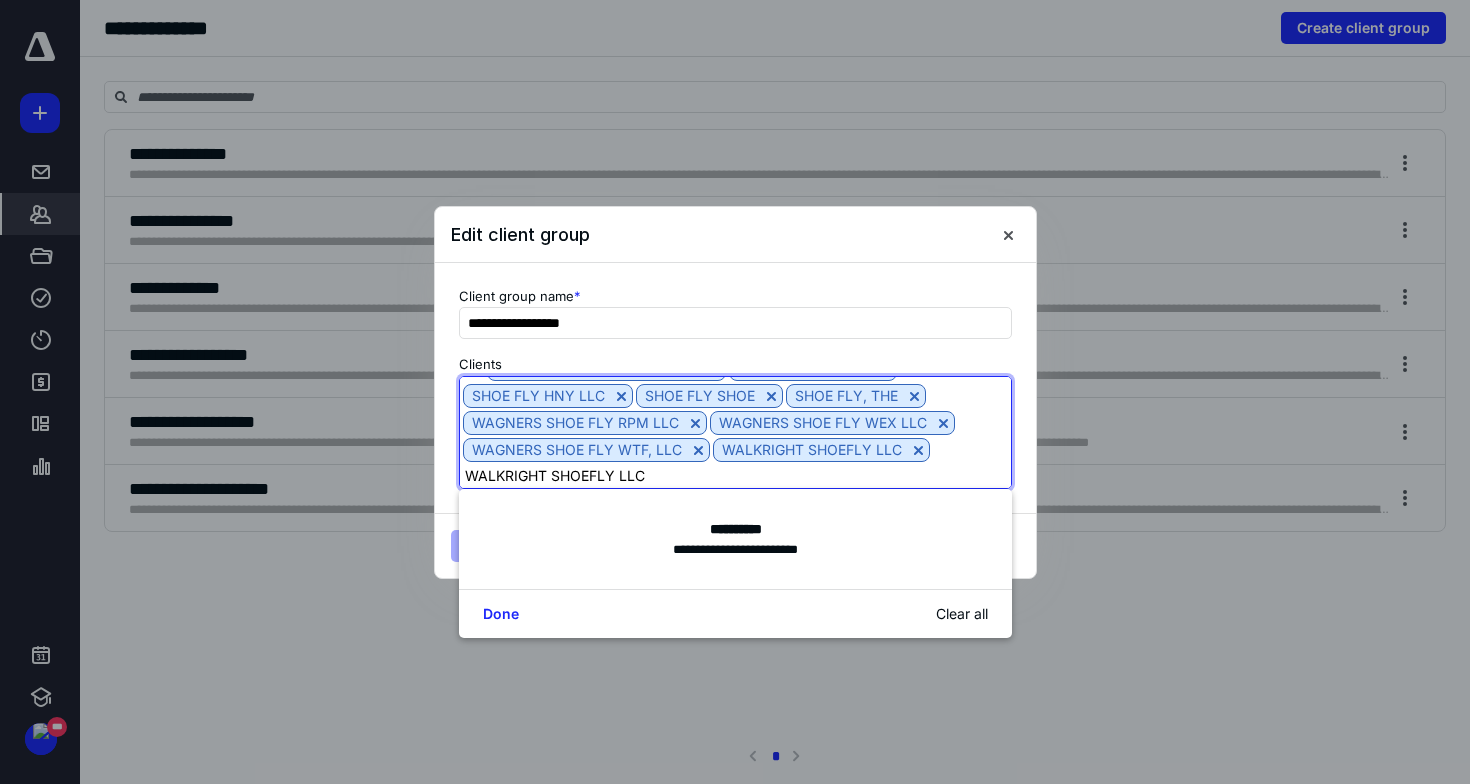 scroll, scrollTop: 0, scrollLeft: 0, axis: both 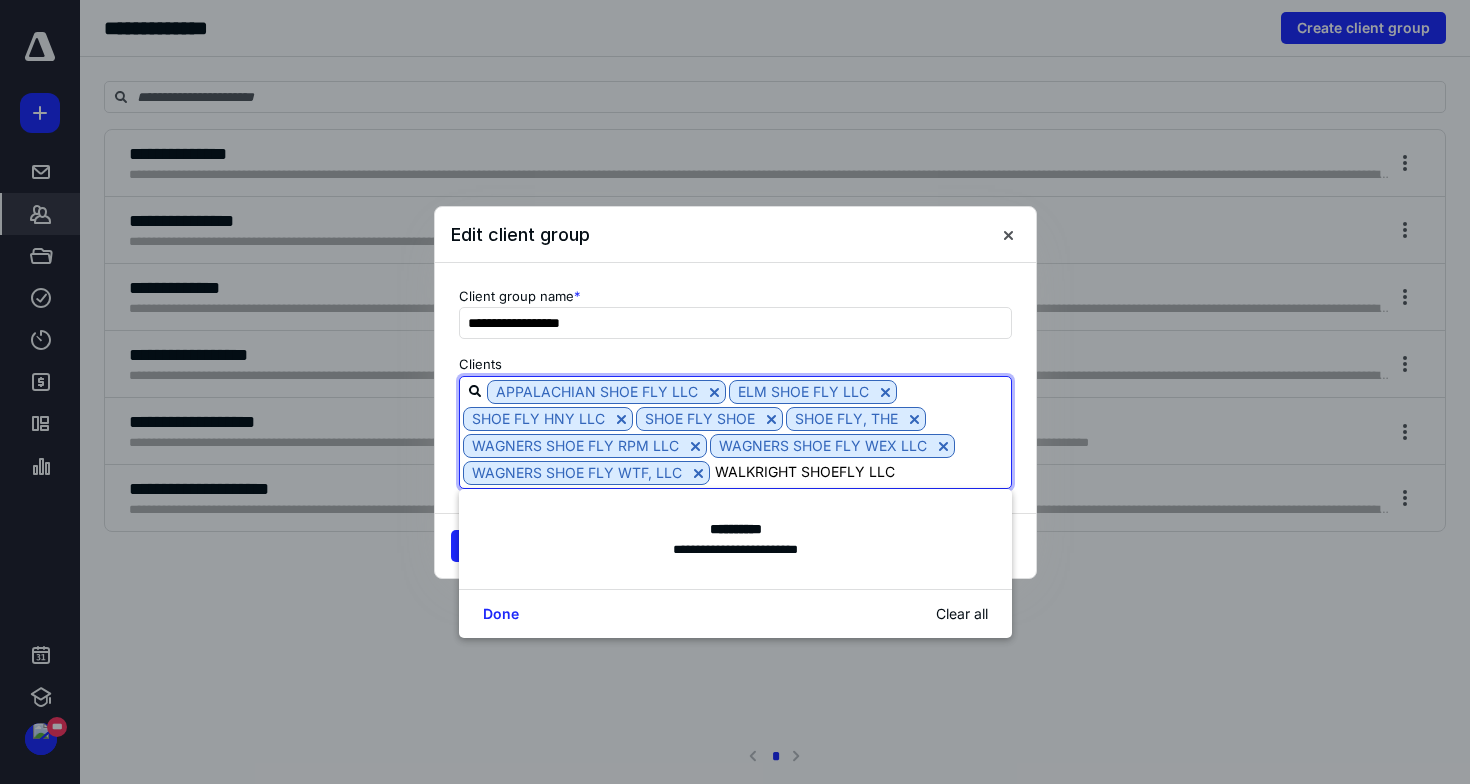 type on "WALKRIGHT SHOEFLY LLC" 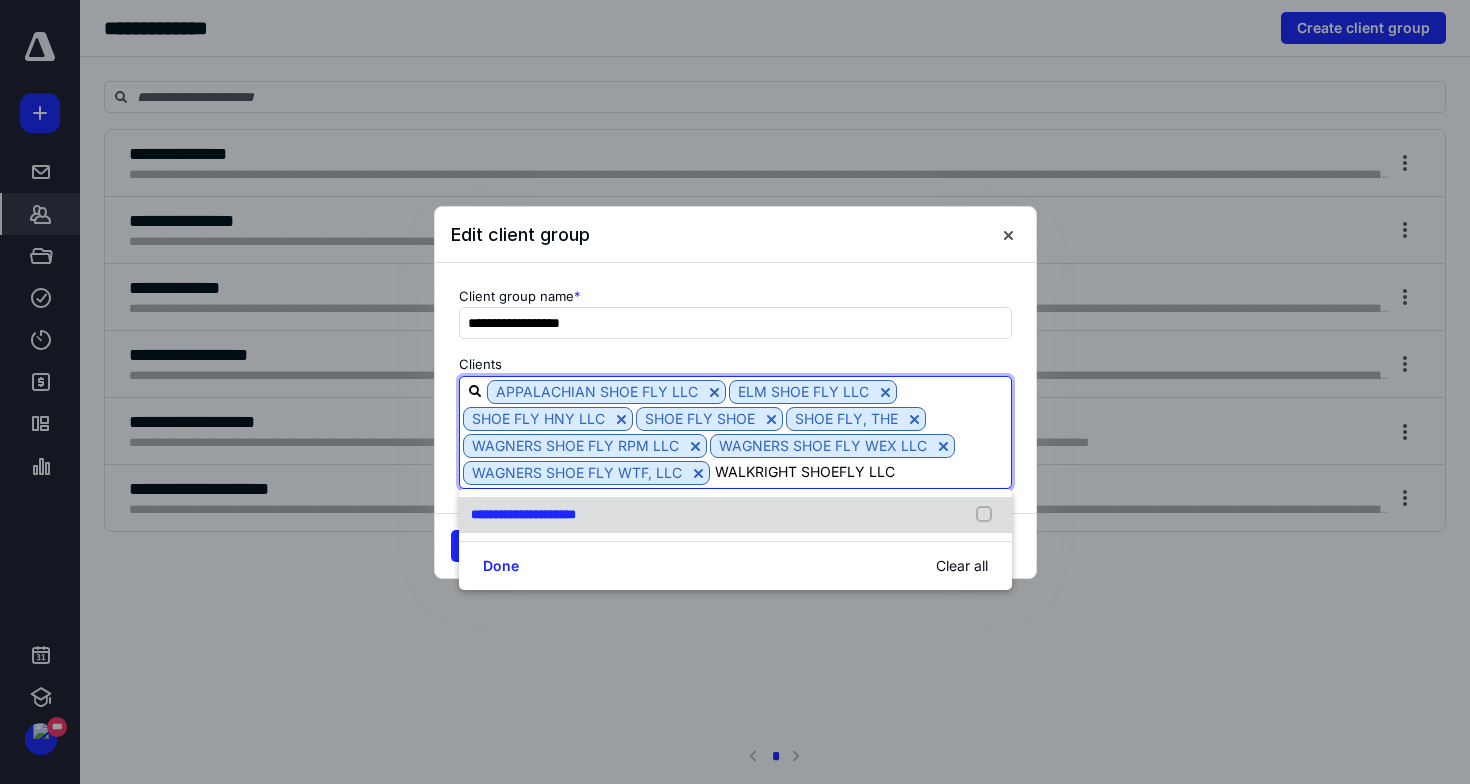 click on "**********" at bounding box center [735, 515] 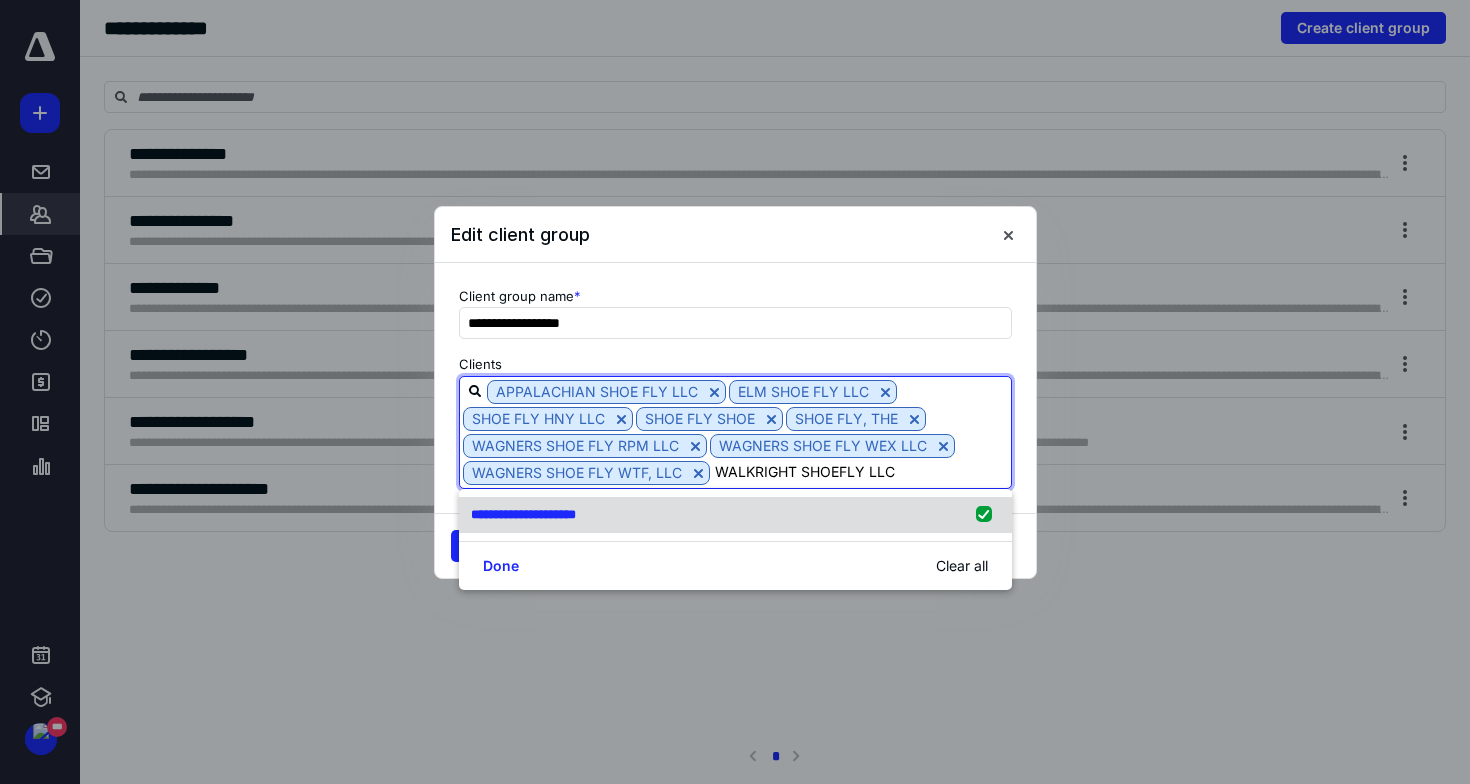 type 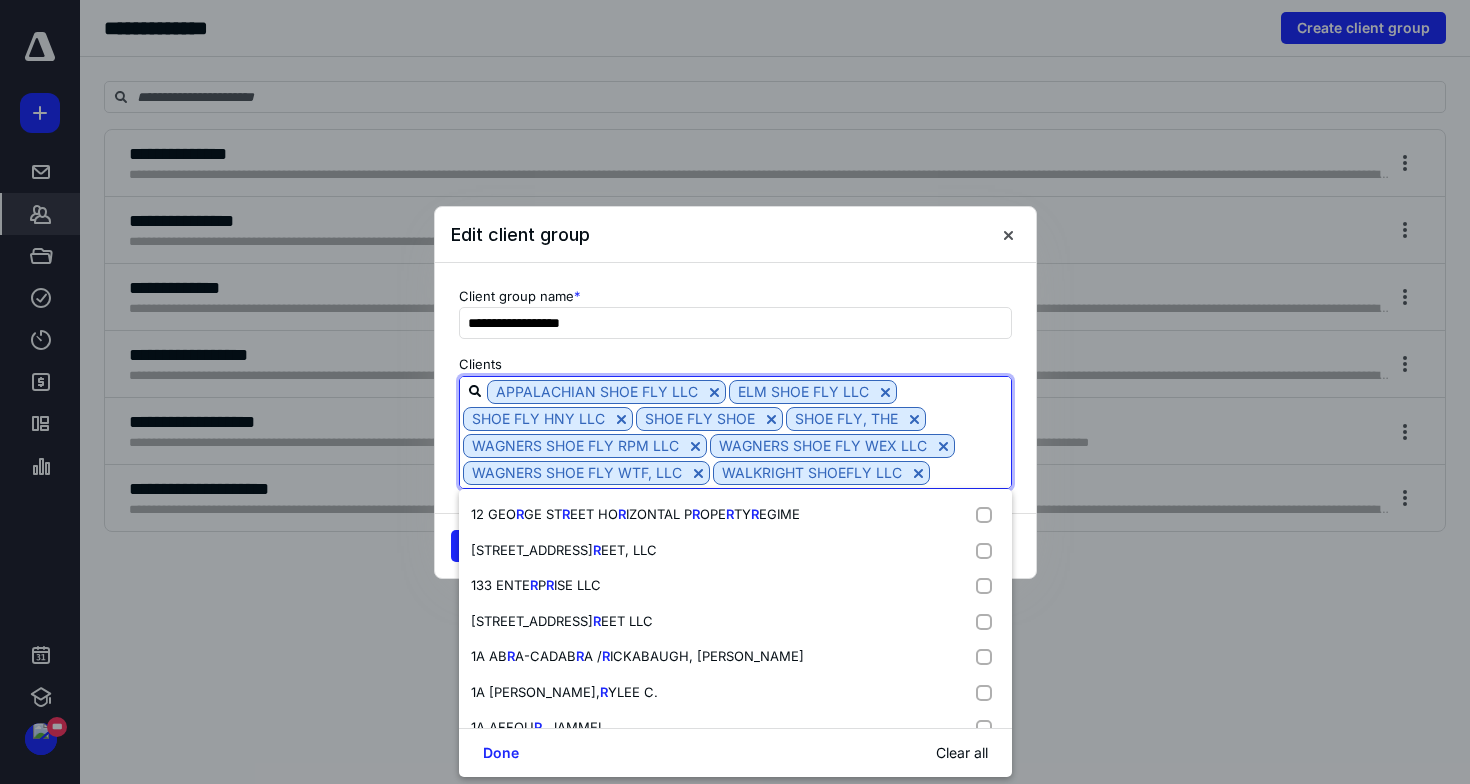 scroll, scrollTop: 20, scrollLeft: 0, axis: vertical 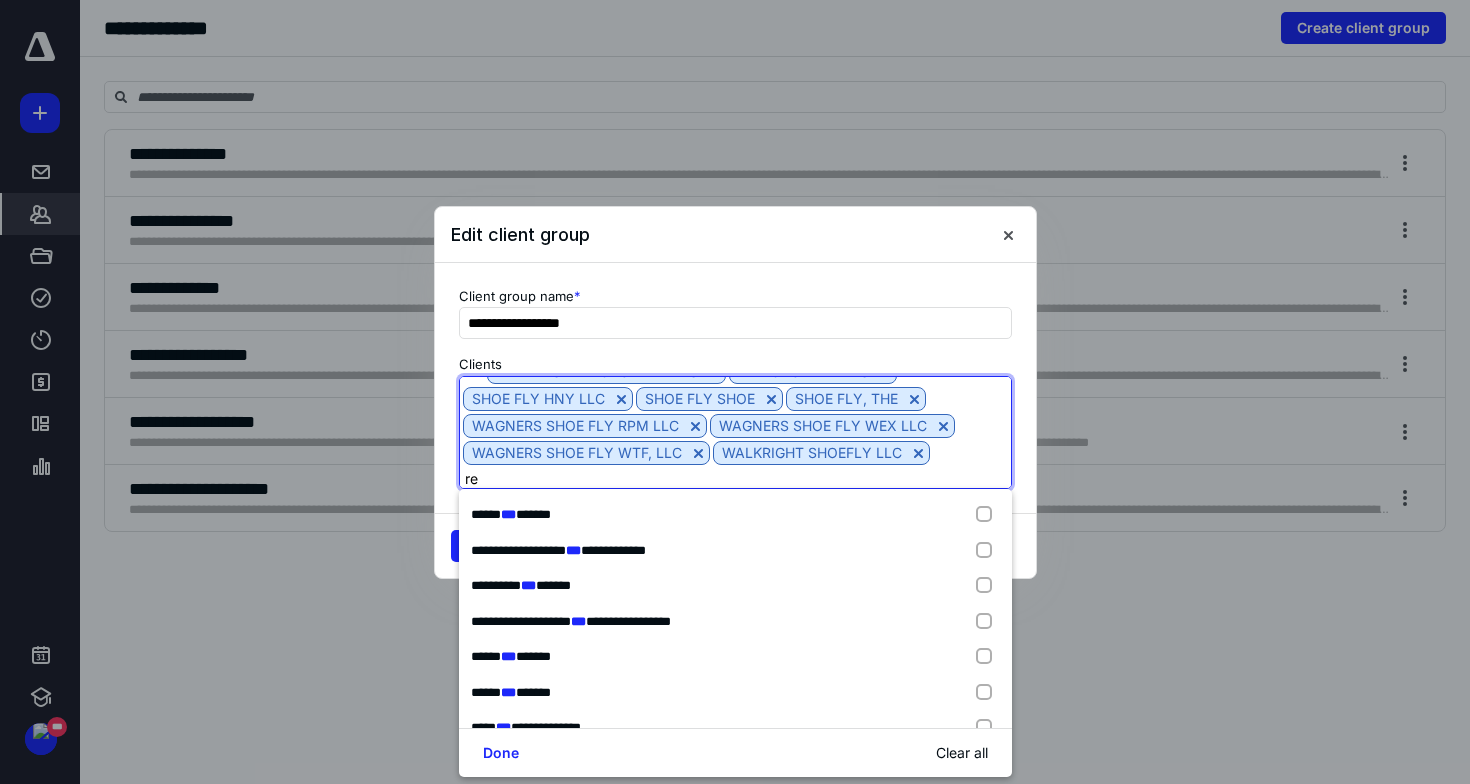 type on "r" 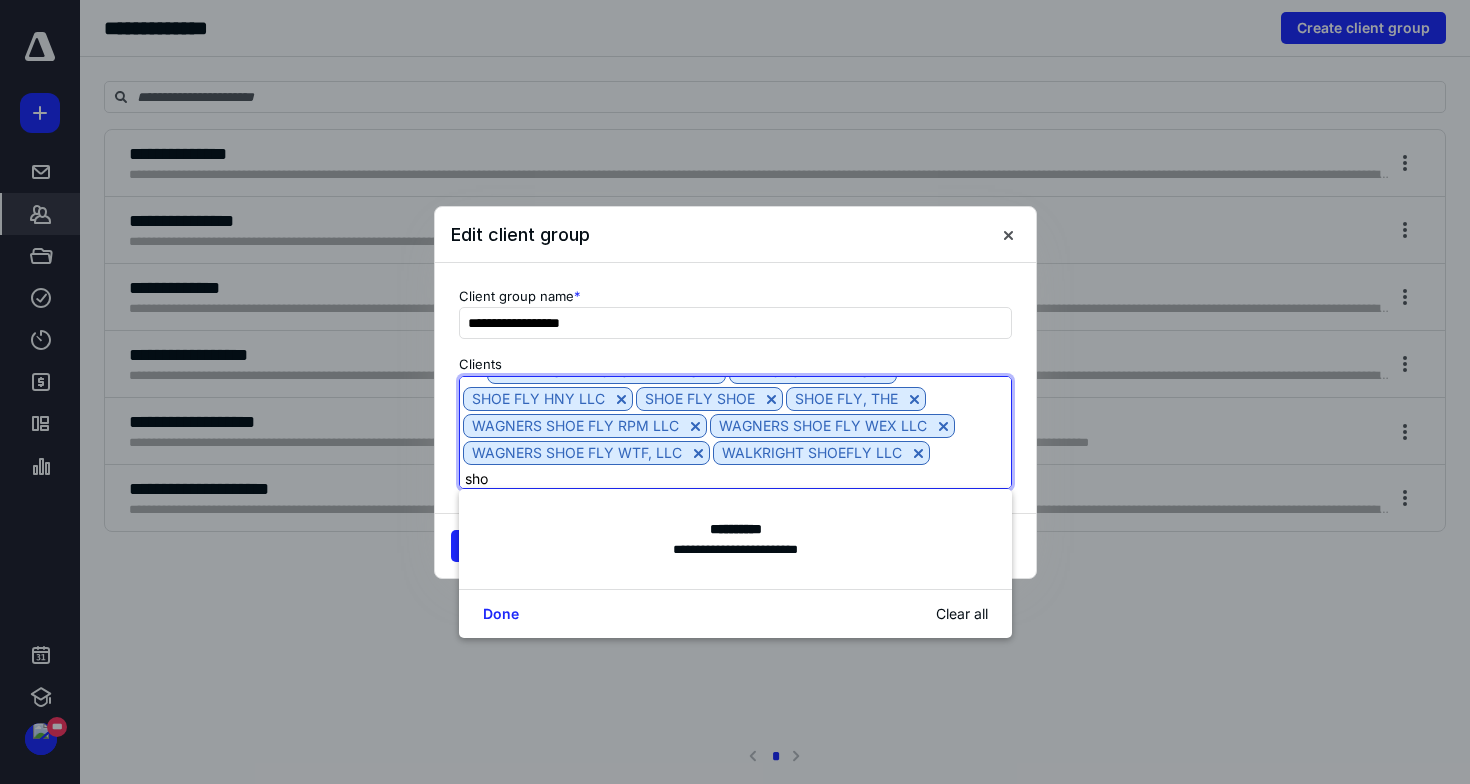 type on "shoe" 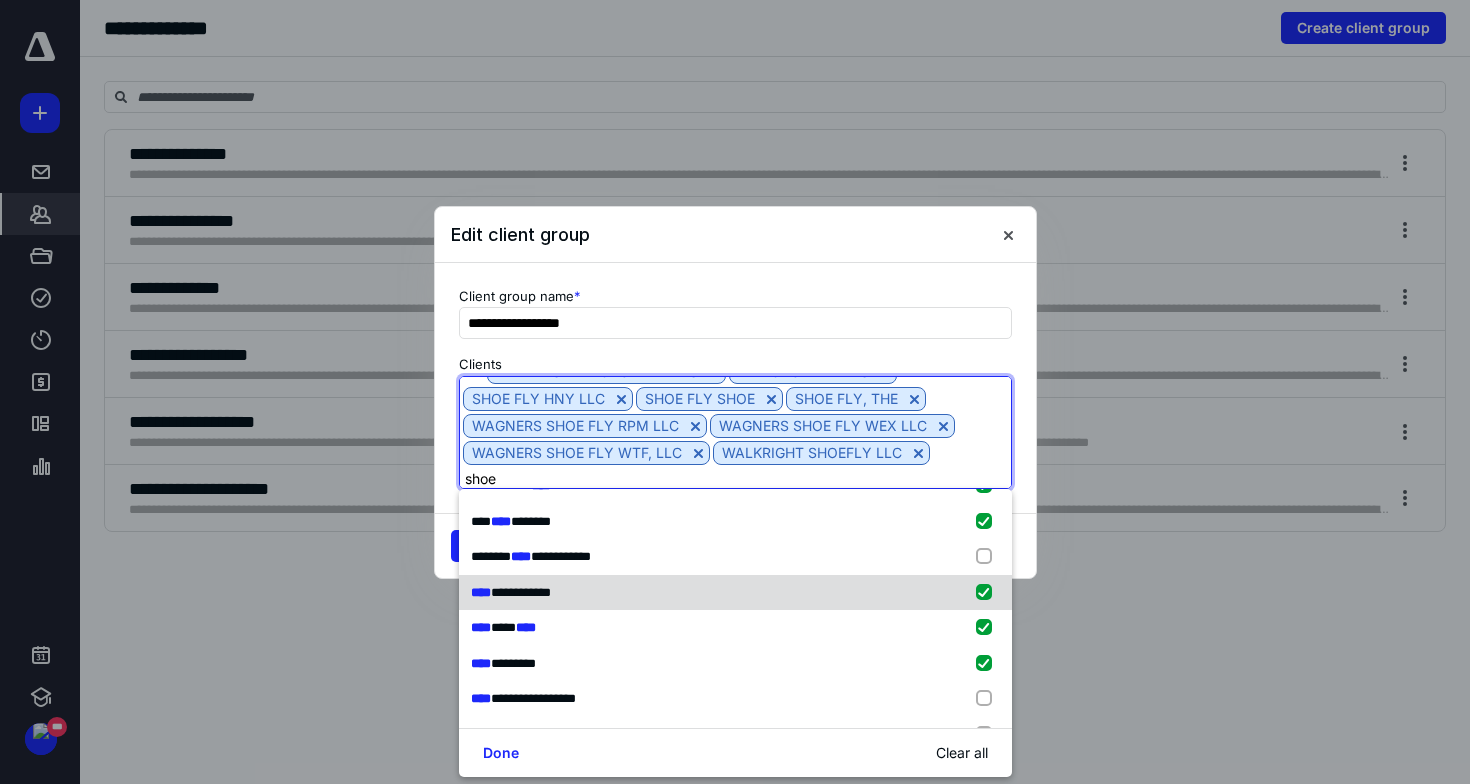 scroll, scrollTop: 36, scrollLeft: 0, axis: vertical 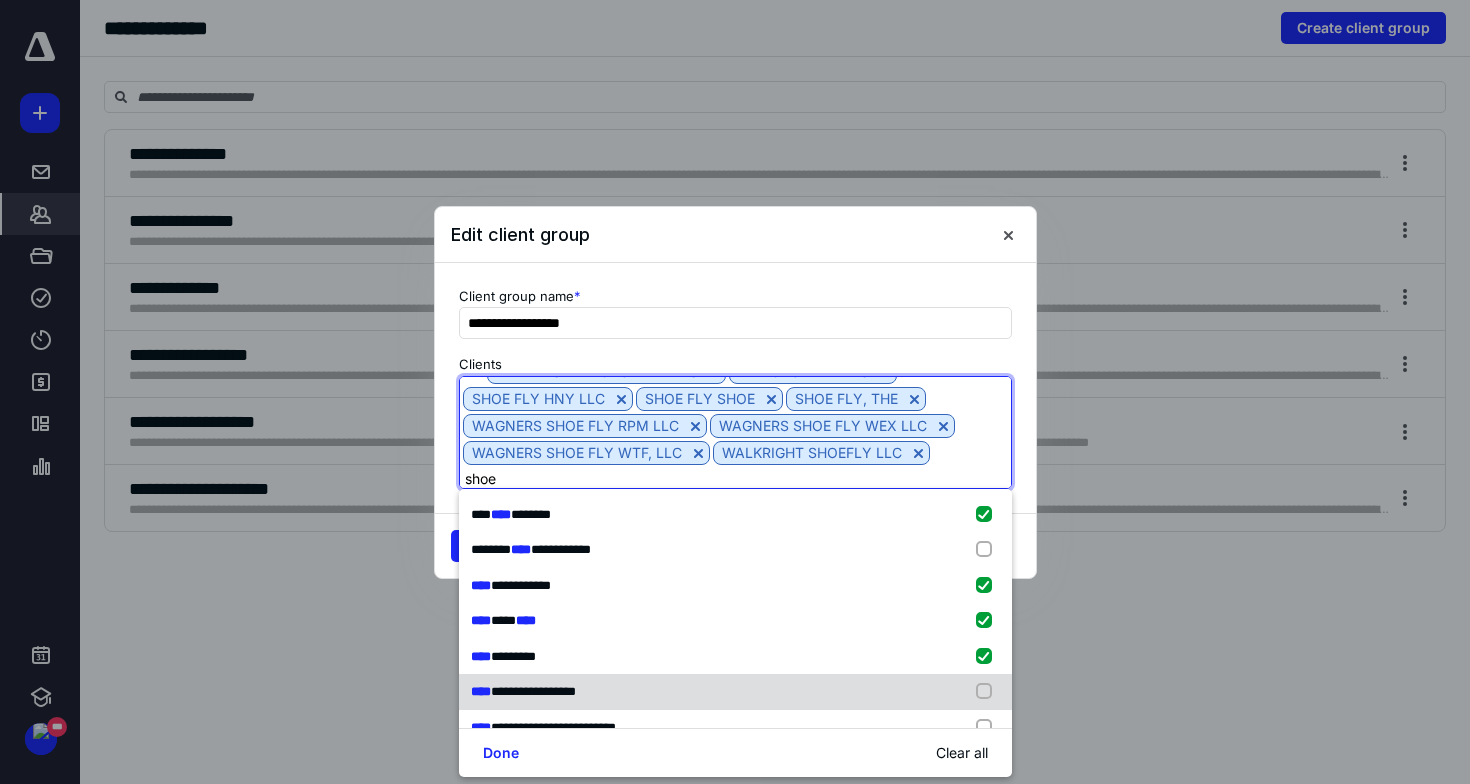 click on "**********" at bounding box center [735, 692] 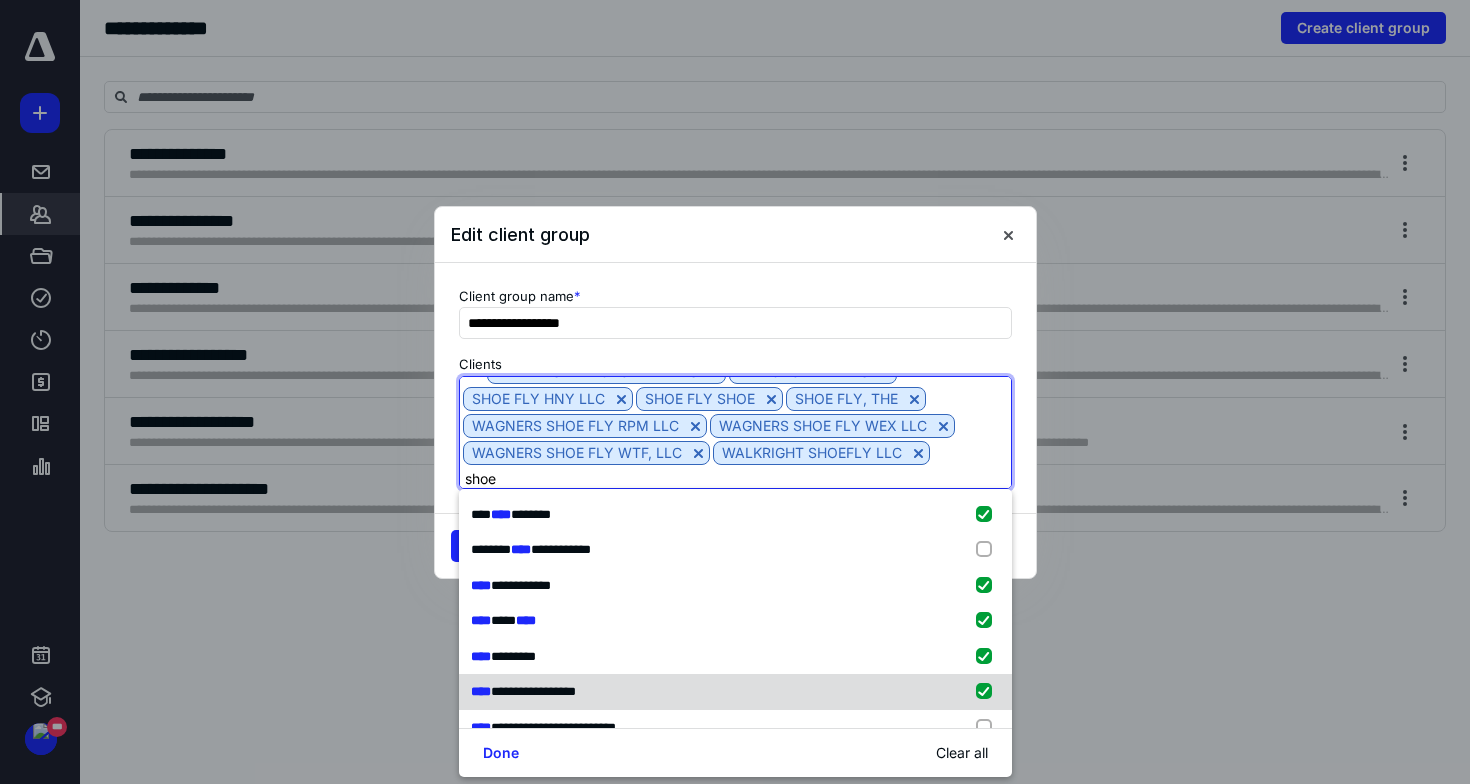 type 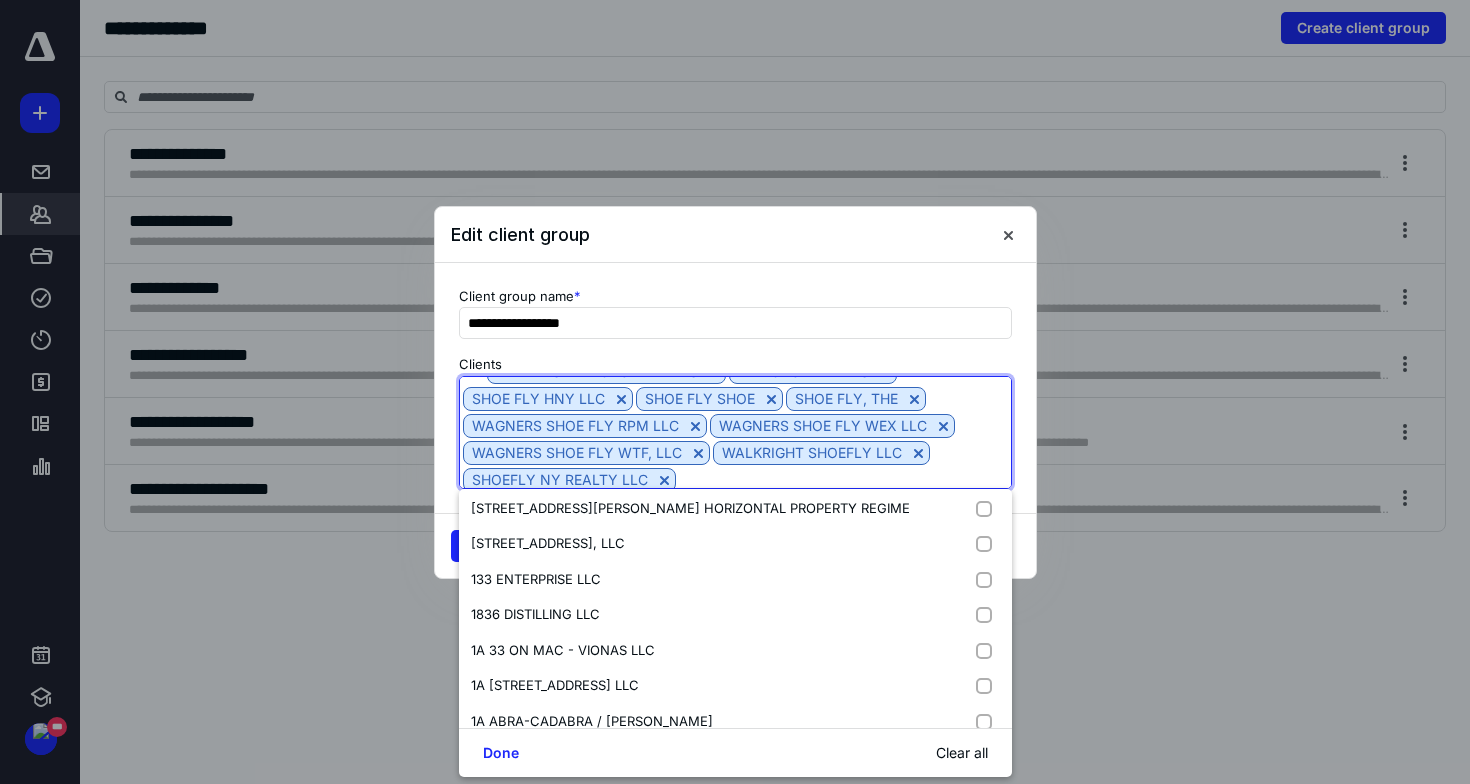 scroll, scrollTop: 52, scrollLeft: 0, axis: vertical 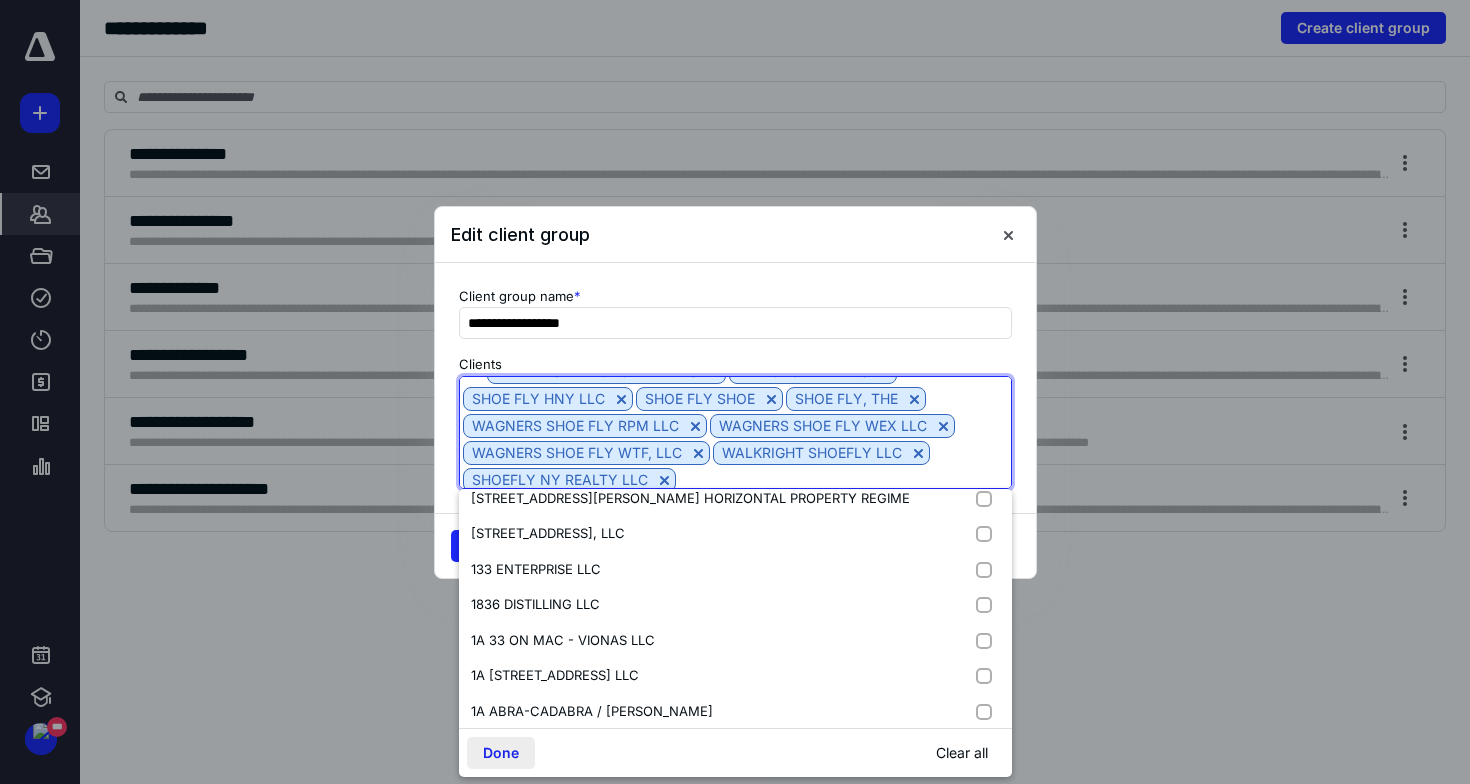 click on "Done" at bounding box center (501, 753) 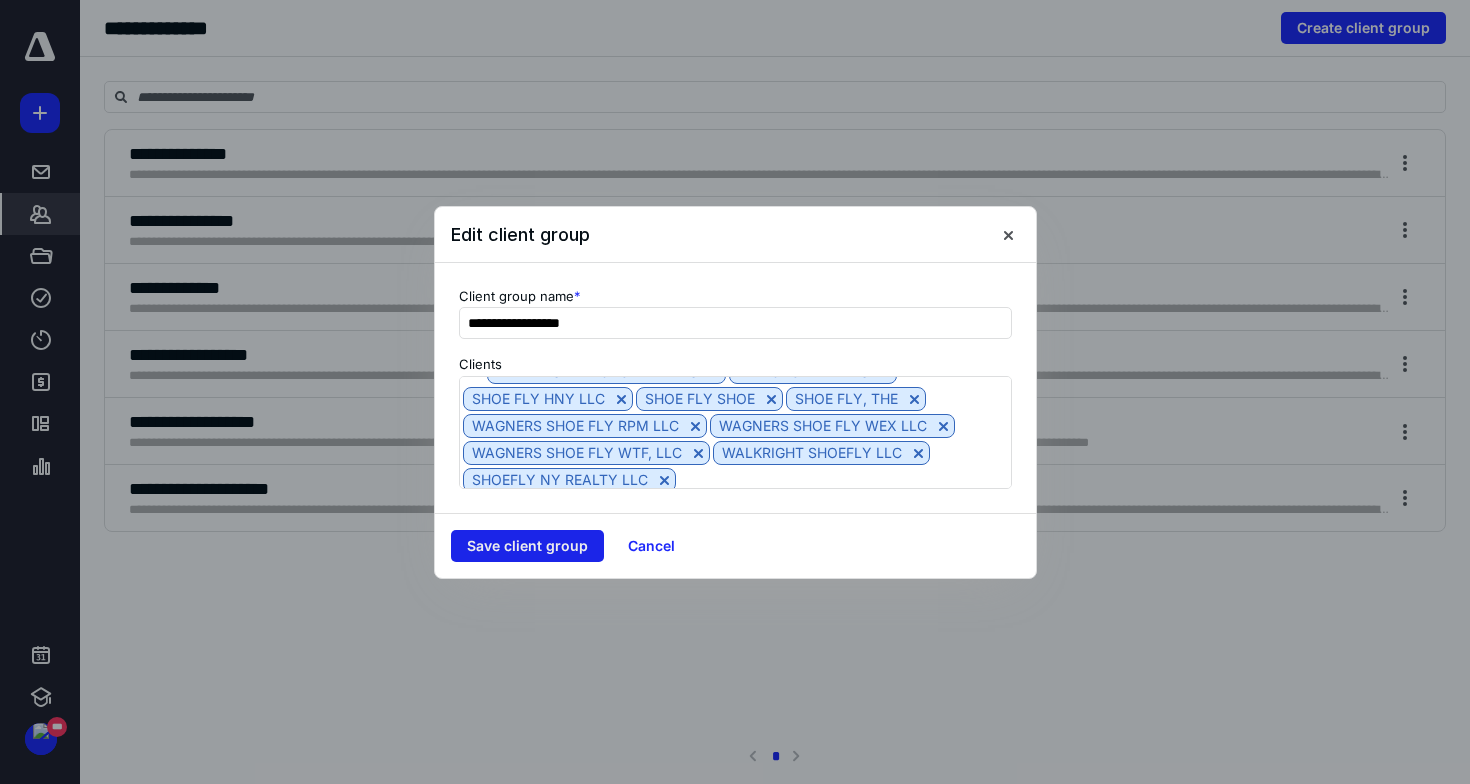 click on "Save client group" at bounding box center (527, 546) 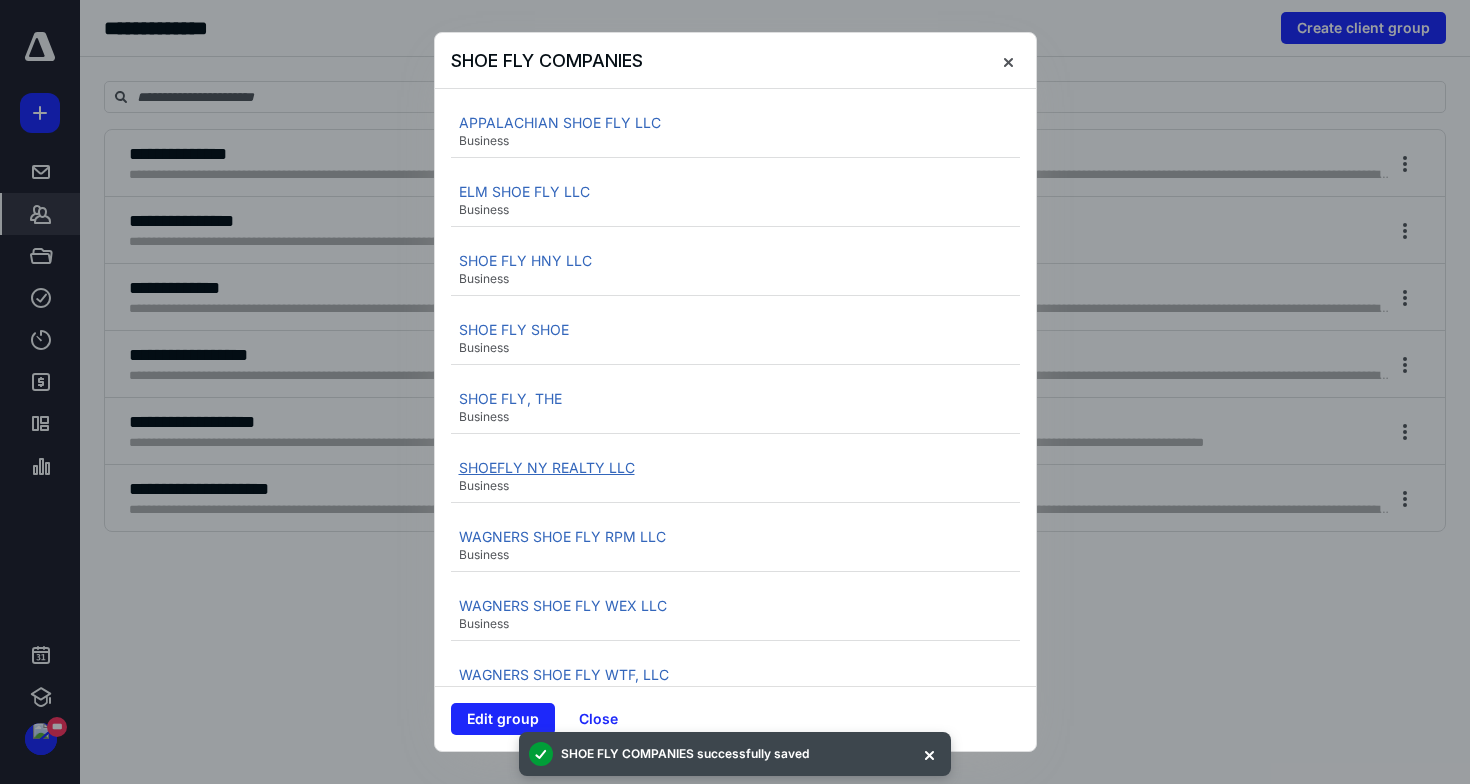 click on "SHOEFLY NY REALTY LLC" at bounding box center (547, 467) 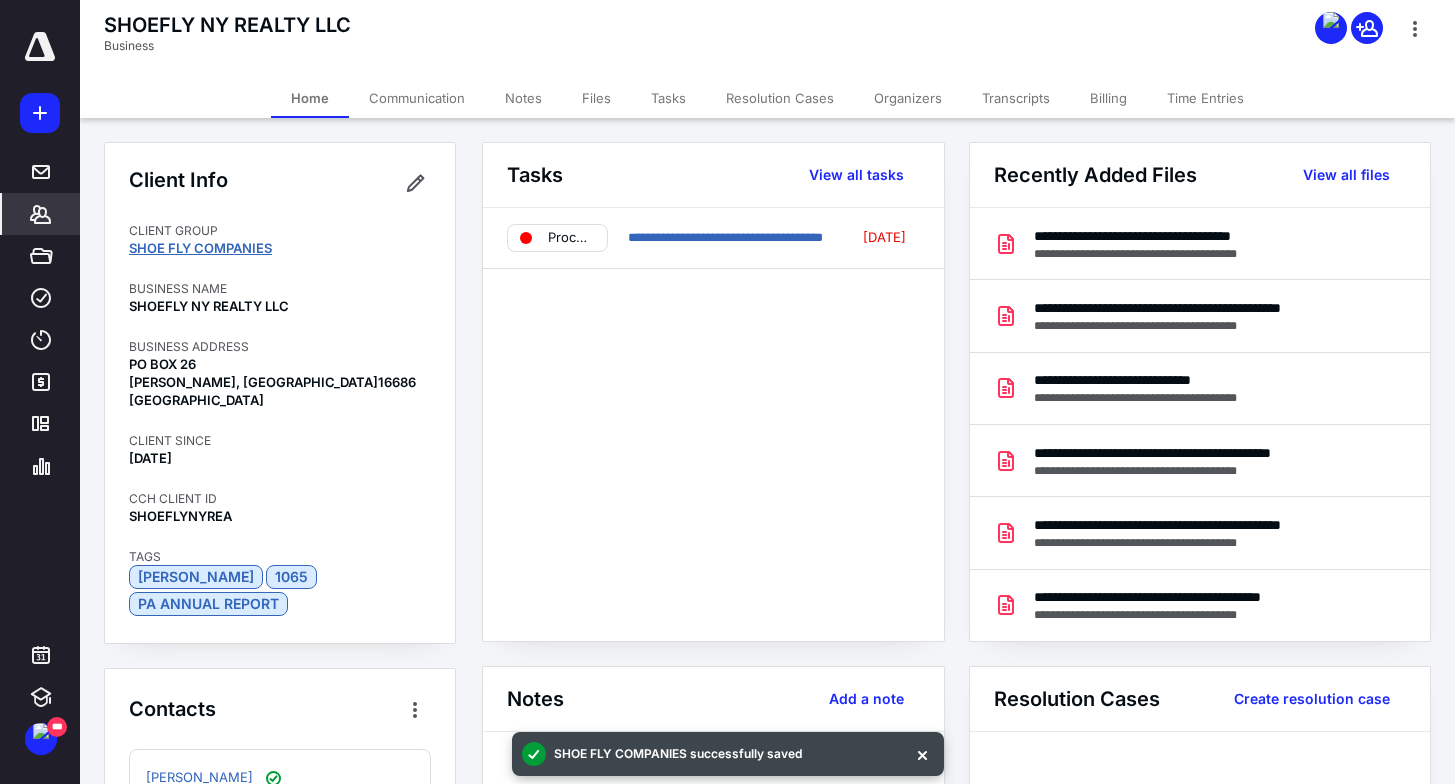 click on "SHOE FLY COMPANIES" at bounding box center [200, 248] 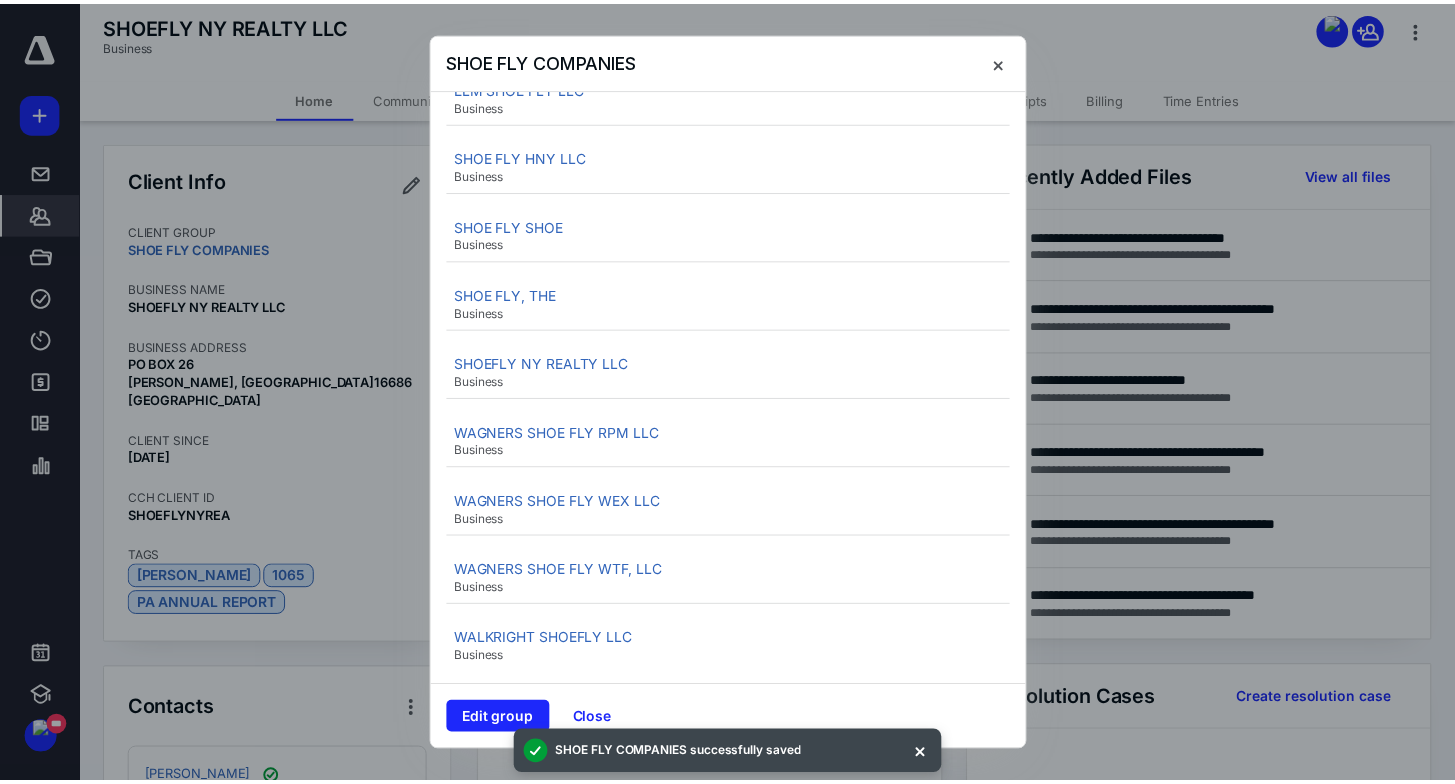 scroll, scrollTop: 108, scrollLeft: 0, axis: vertical 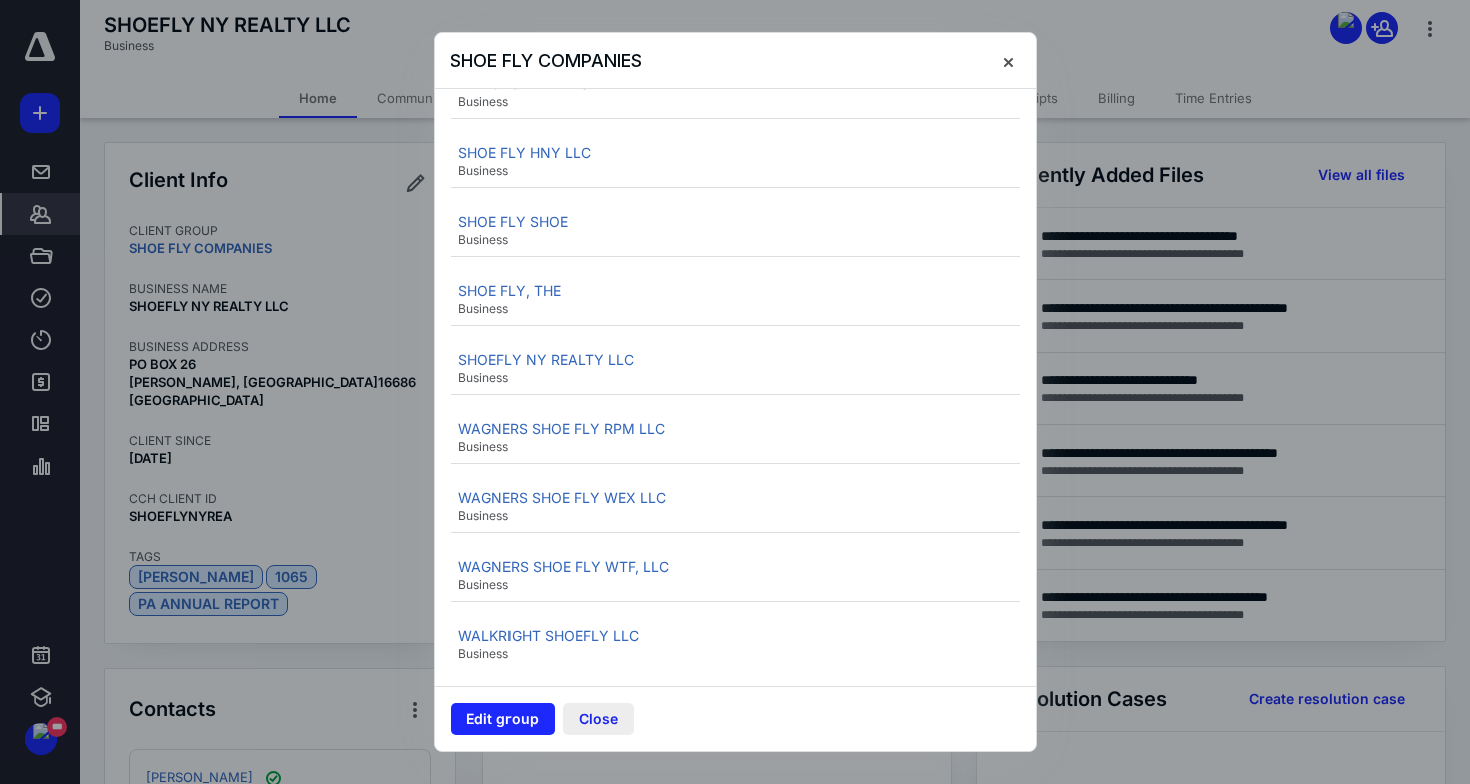click on "Close" at bounding box center [598, 719] 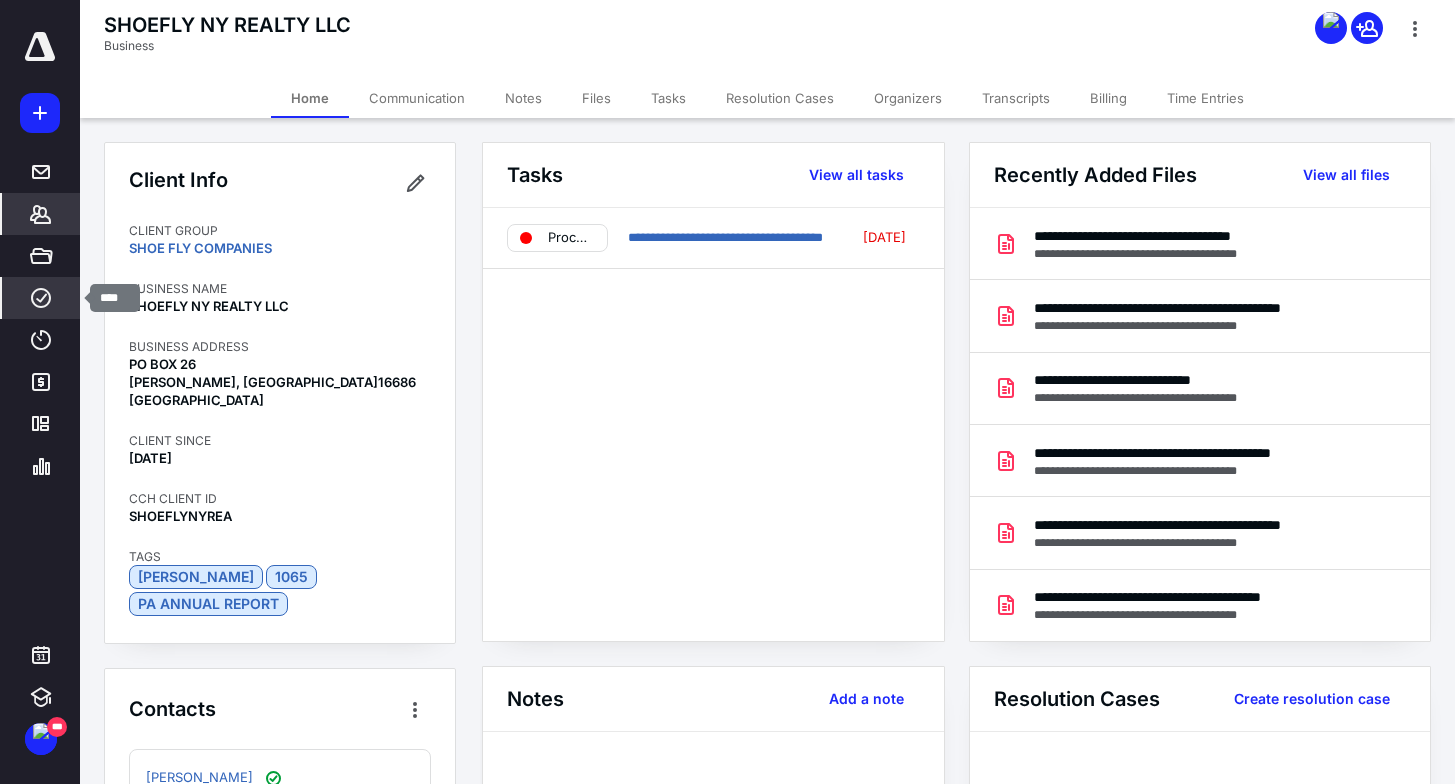 click 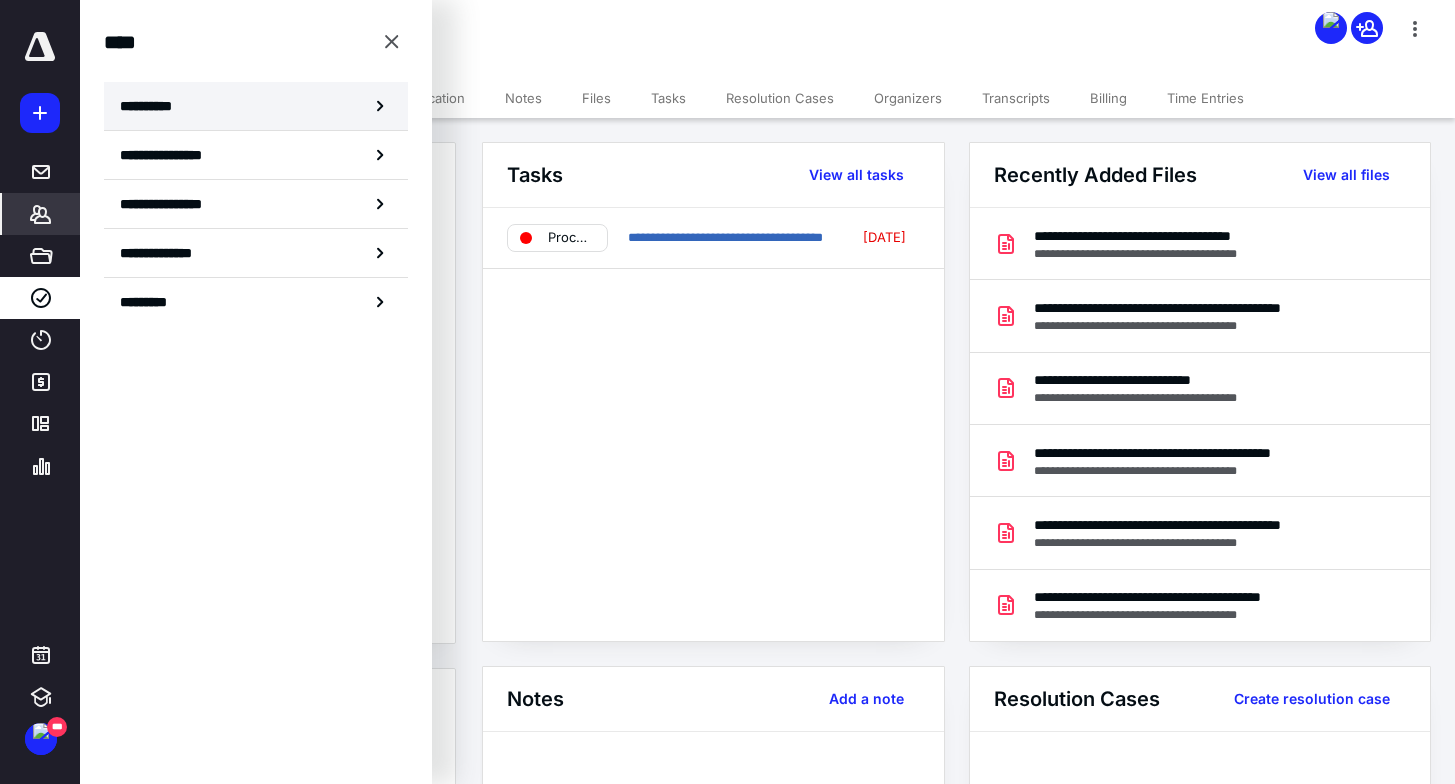 click on "**********" at bounding box center (256, 106) 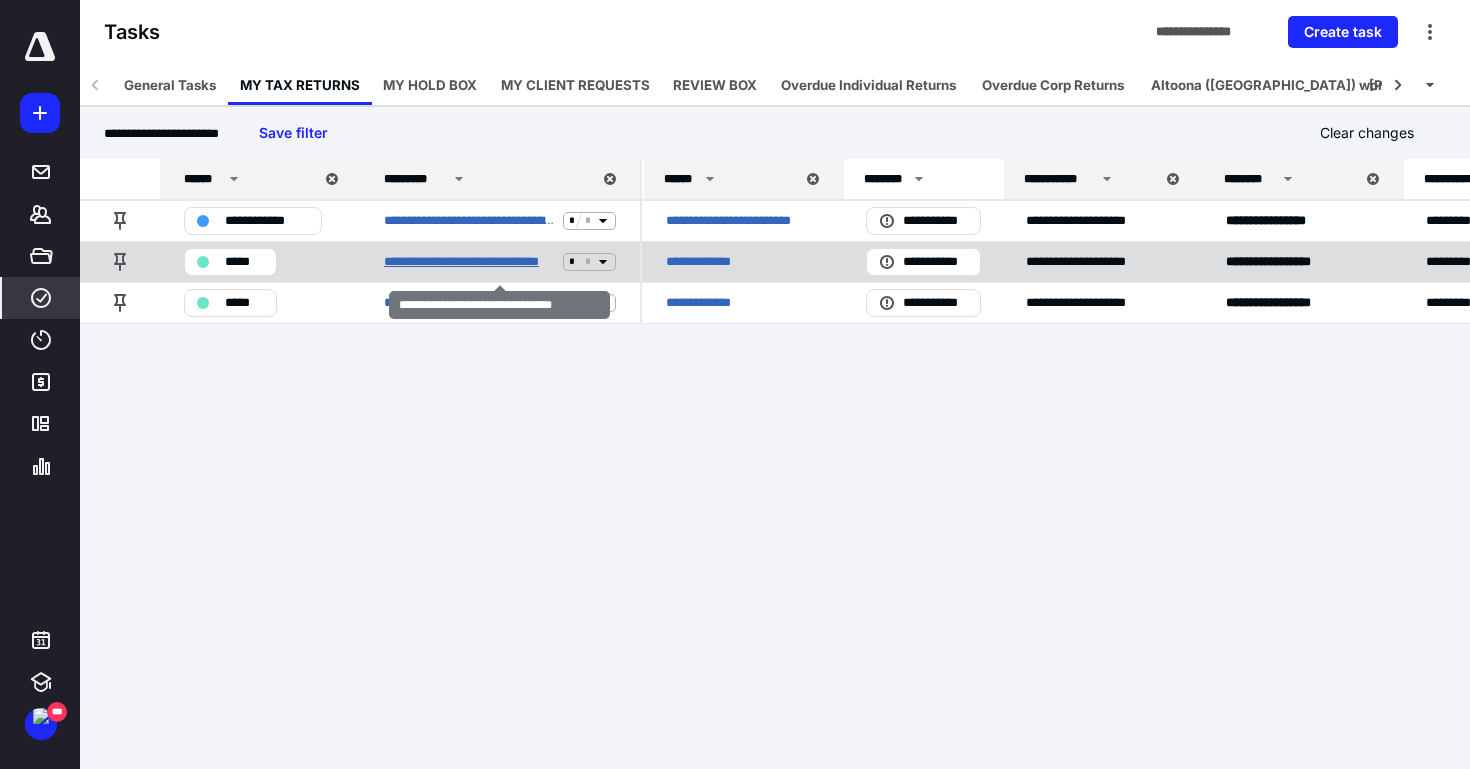 click on "**********" at bounding box center (469, 262) 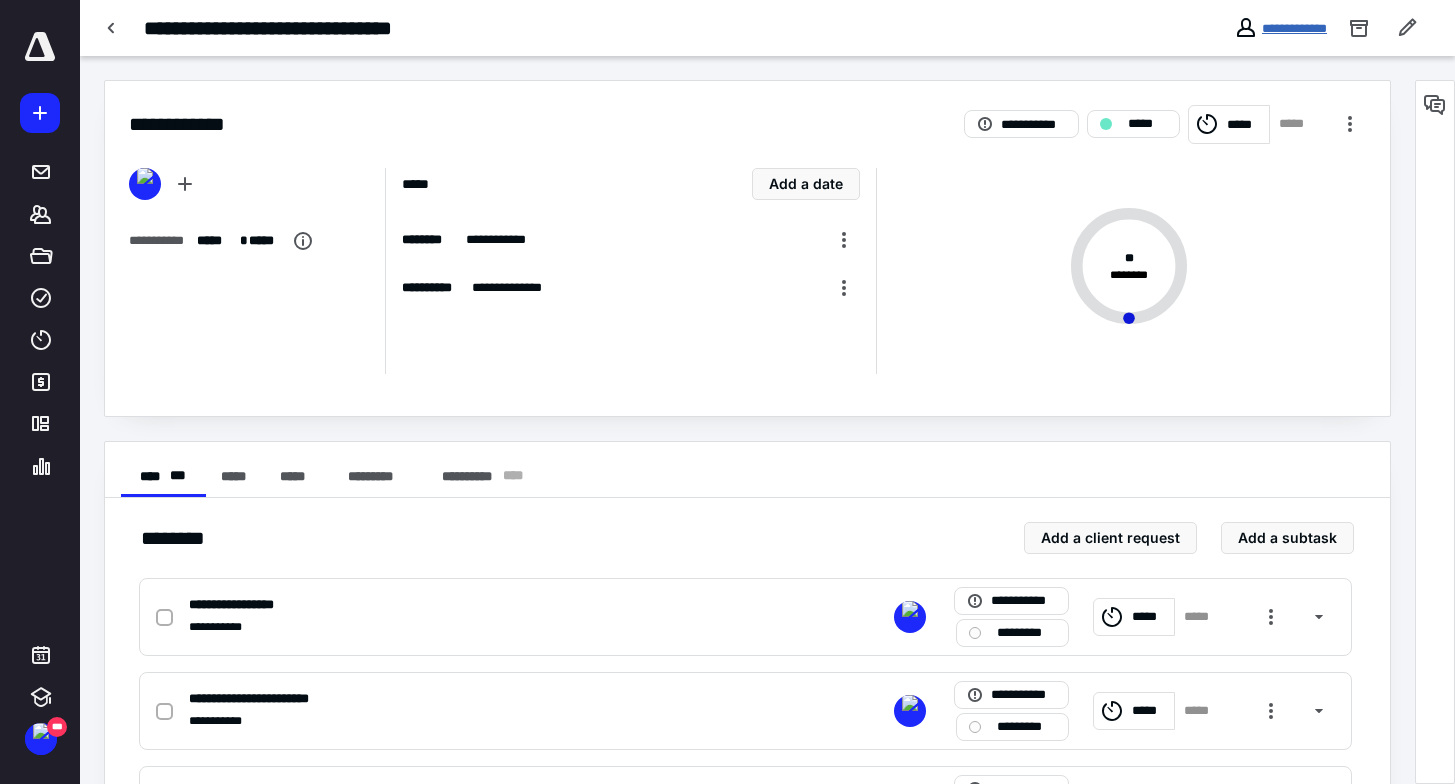click on "**********" at bounding box center [1294, 28] 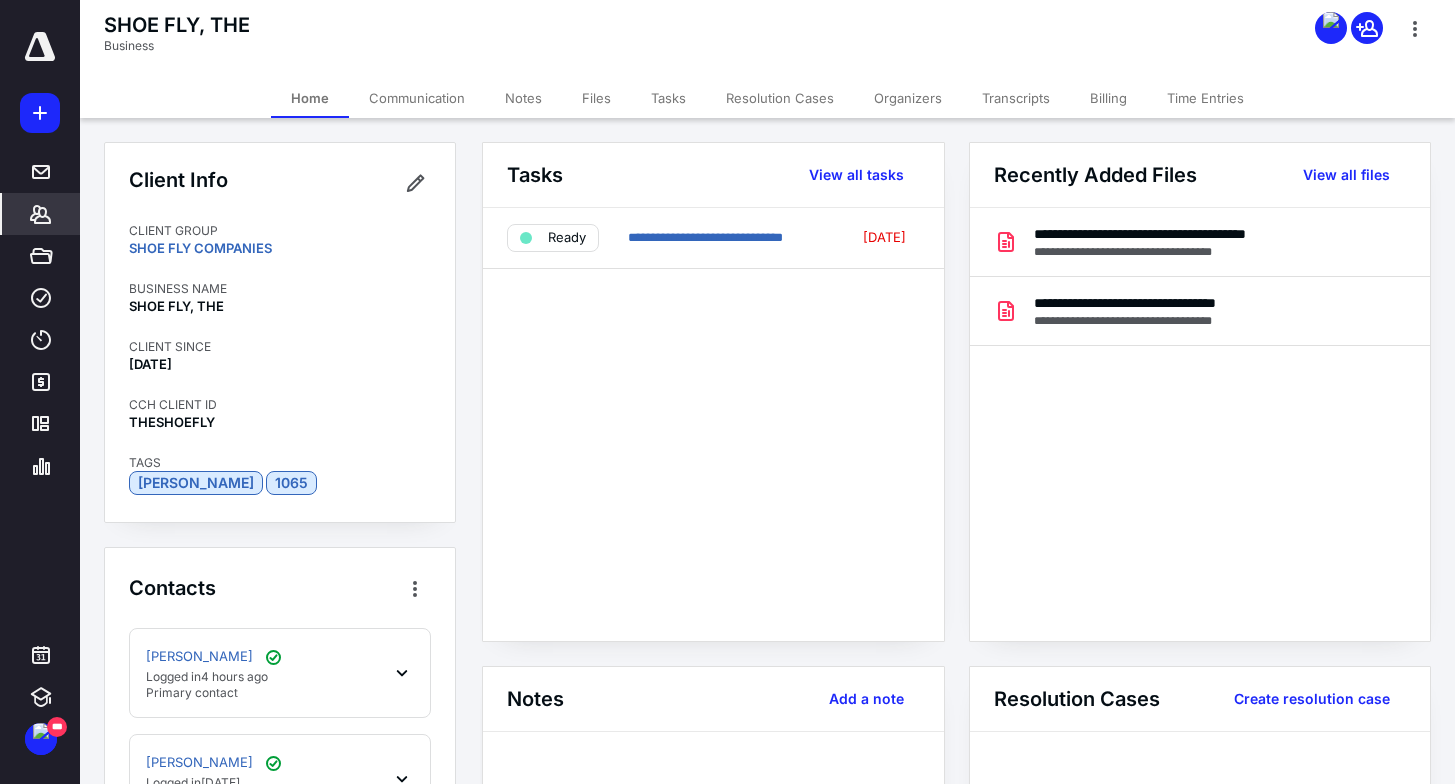 click on "Files" at bounding box center [596, 98] 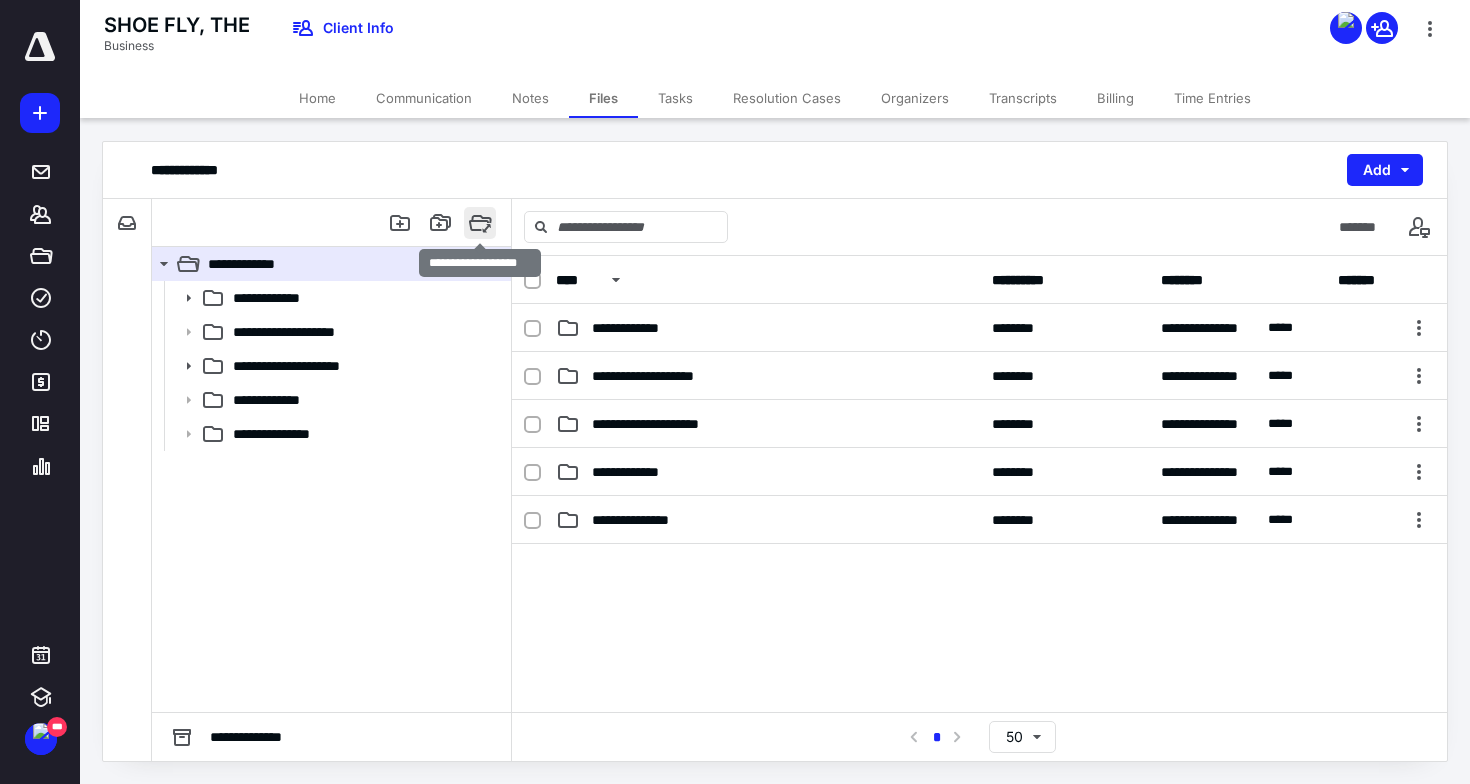 click at bounding box center [480, 223] 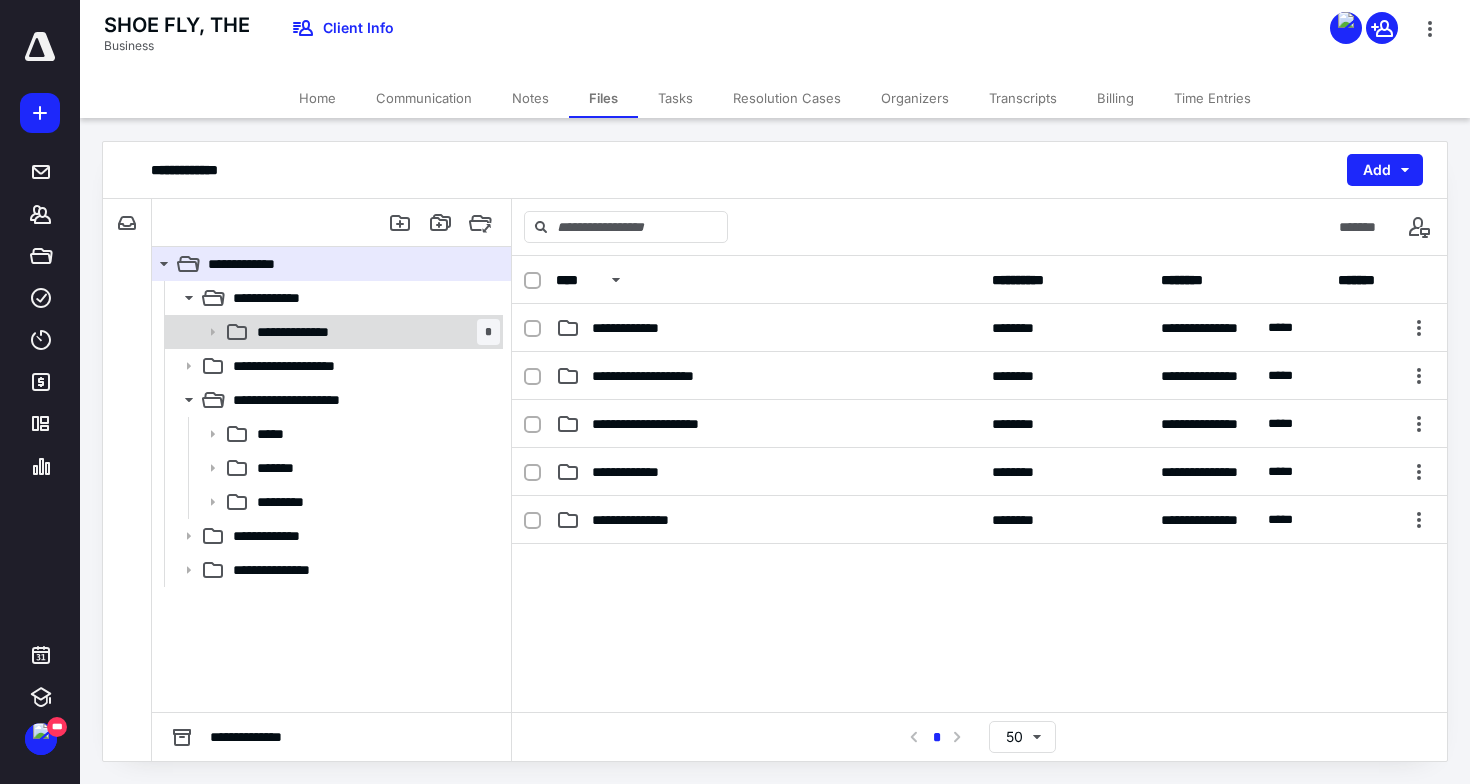 click on "**********" at bounding box center [374, 332] 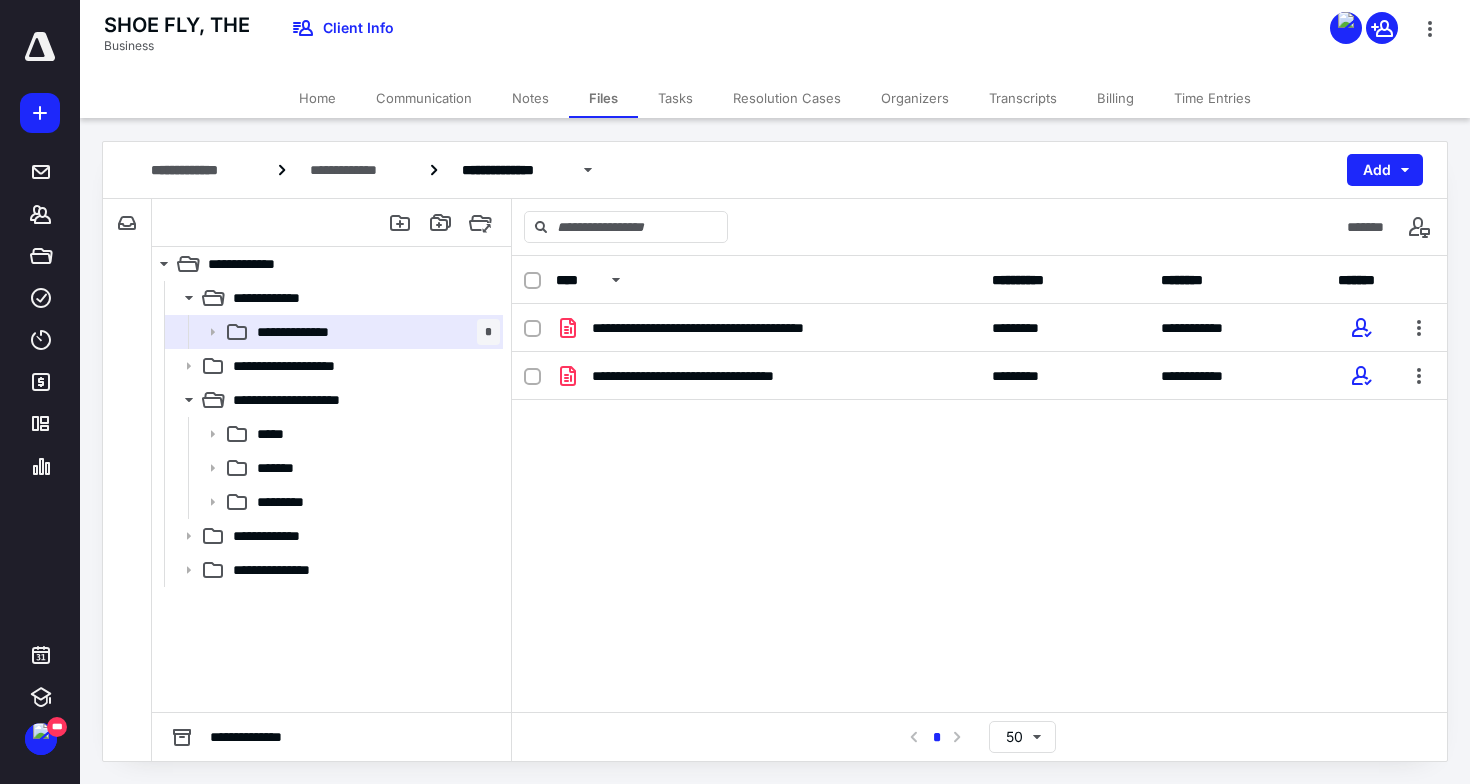 click on "Home" at bounding box center [317, 98] 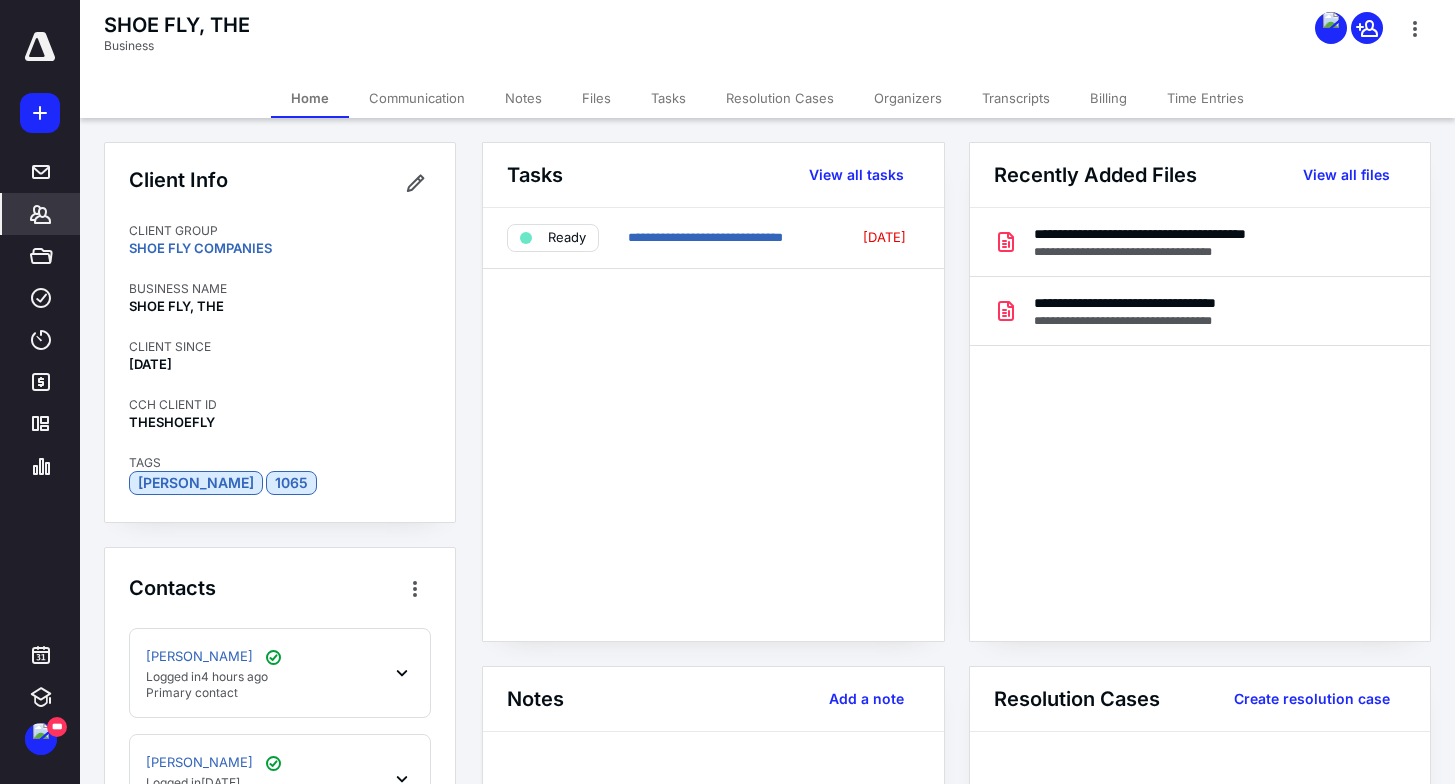 click on "**********" at bounding box center (713, 424) 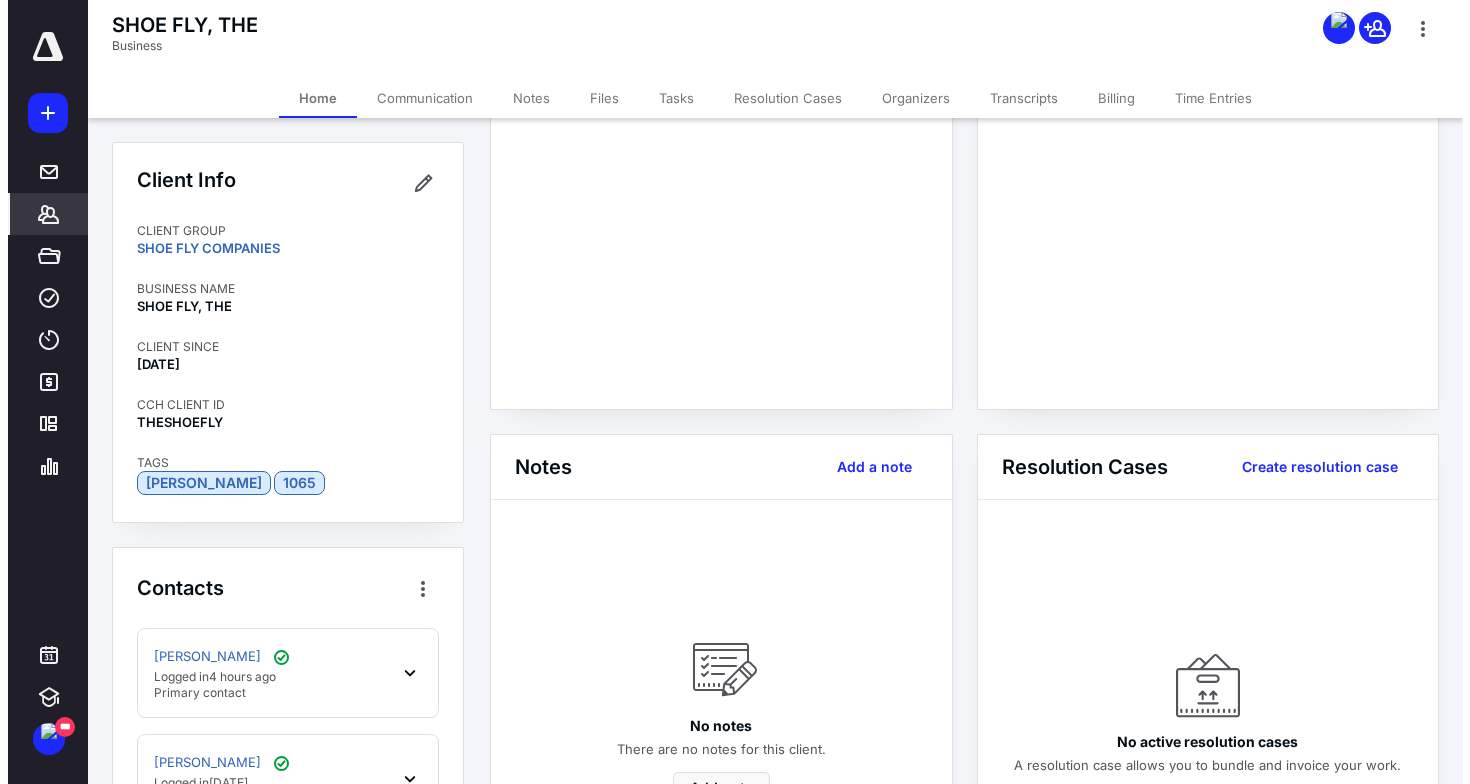 scroll, scrollTop: 0, scrollLeft: 0, axis: both 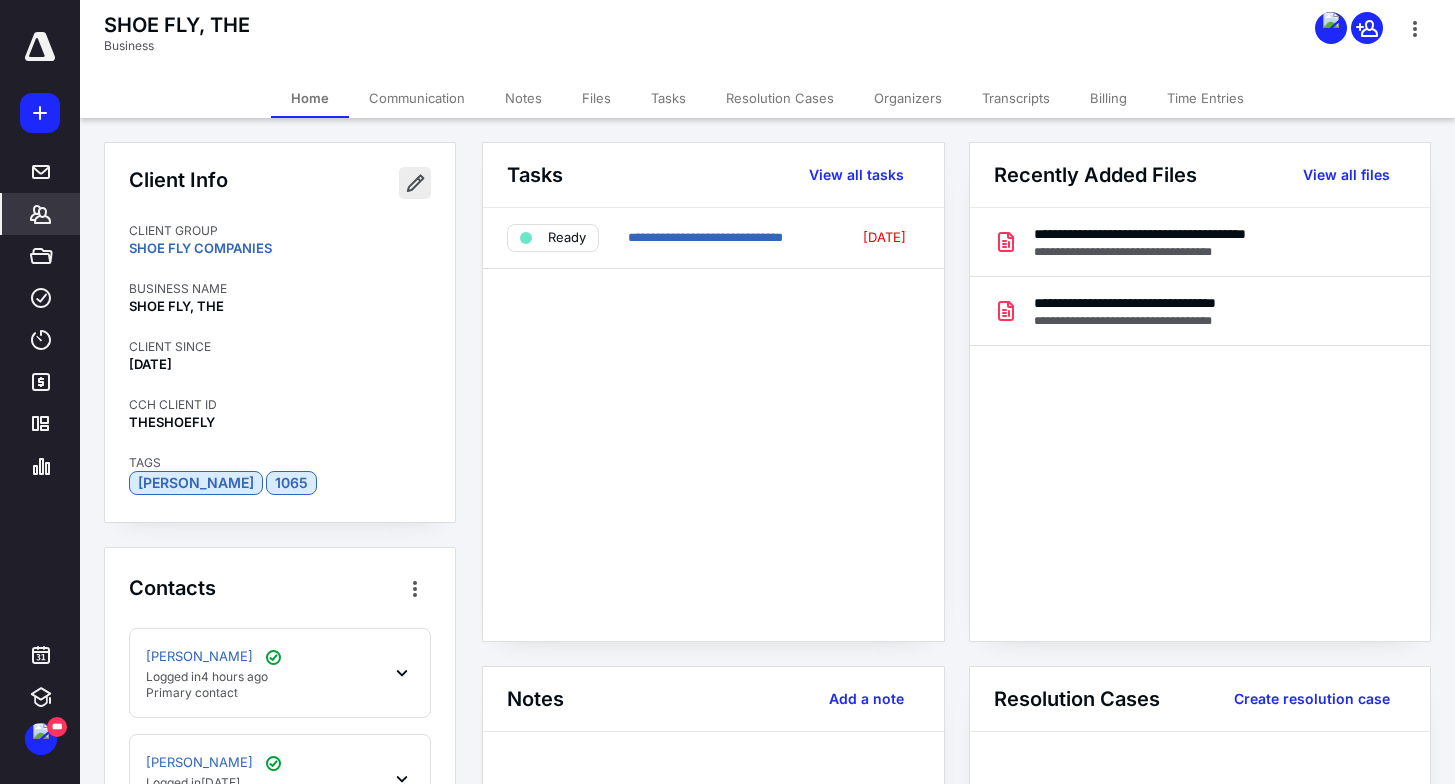 click at bounding box center [415, 183] 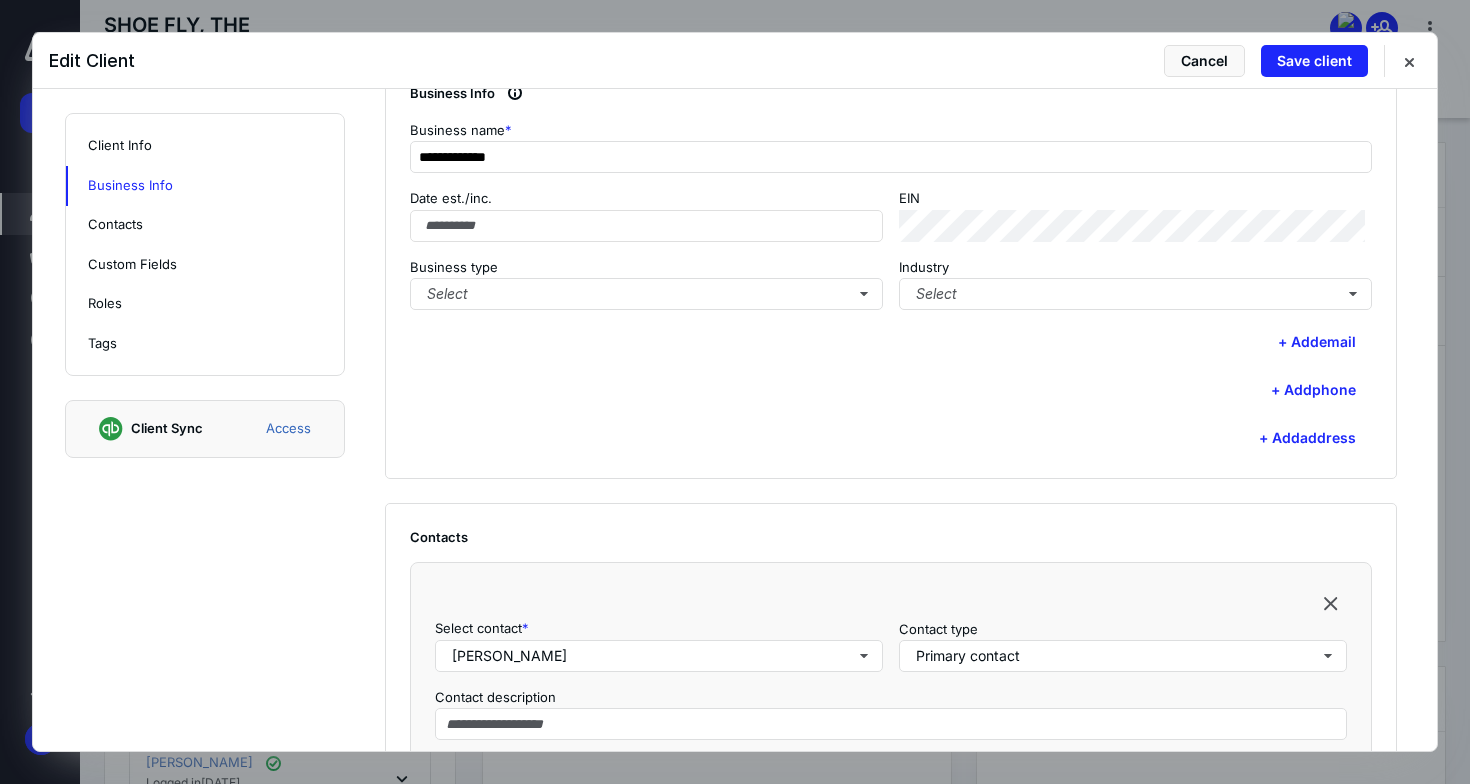 scroll, scrollTop: 658, scrollLeft: 0, axis: vertical 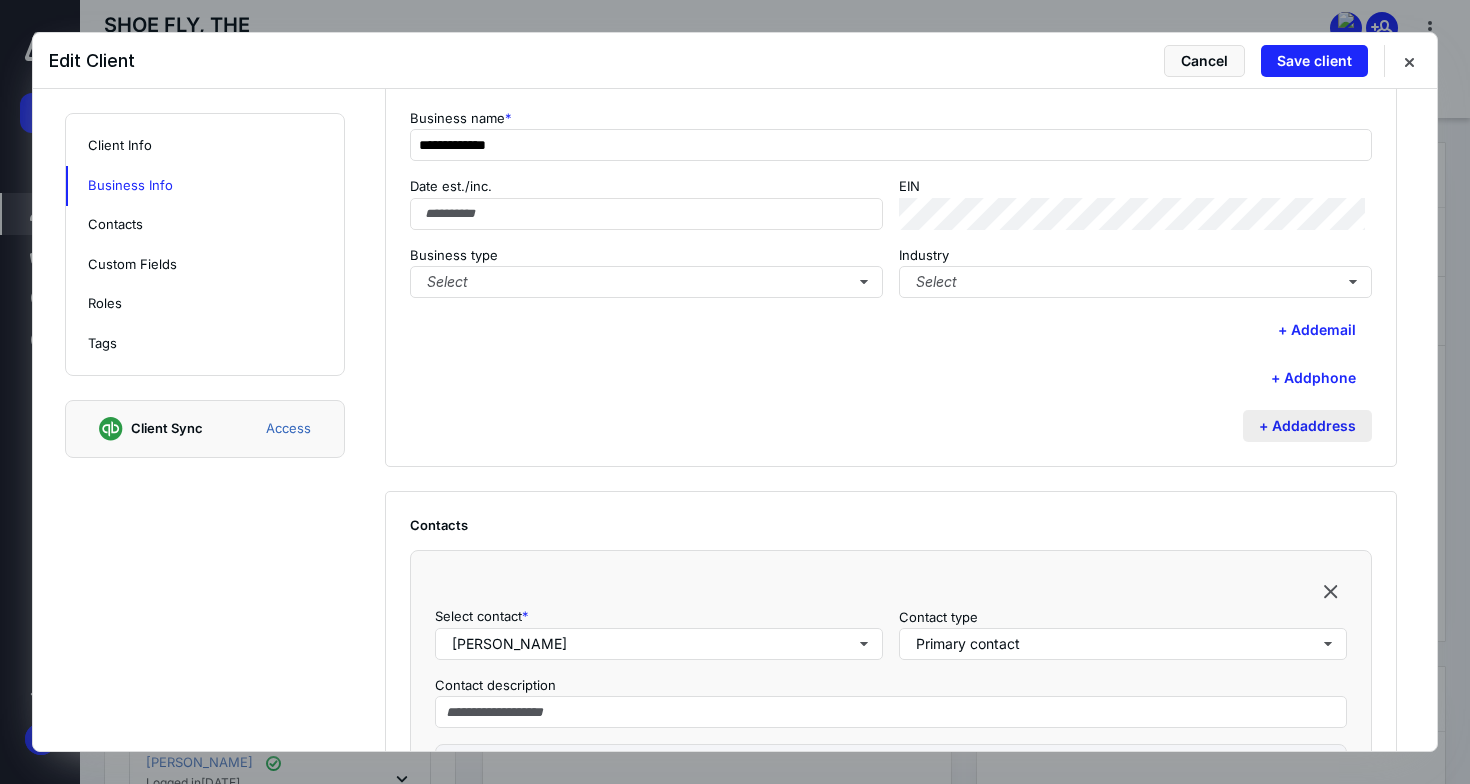 click on "+ Add  address" at bounding box center (1307, 426) 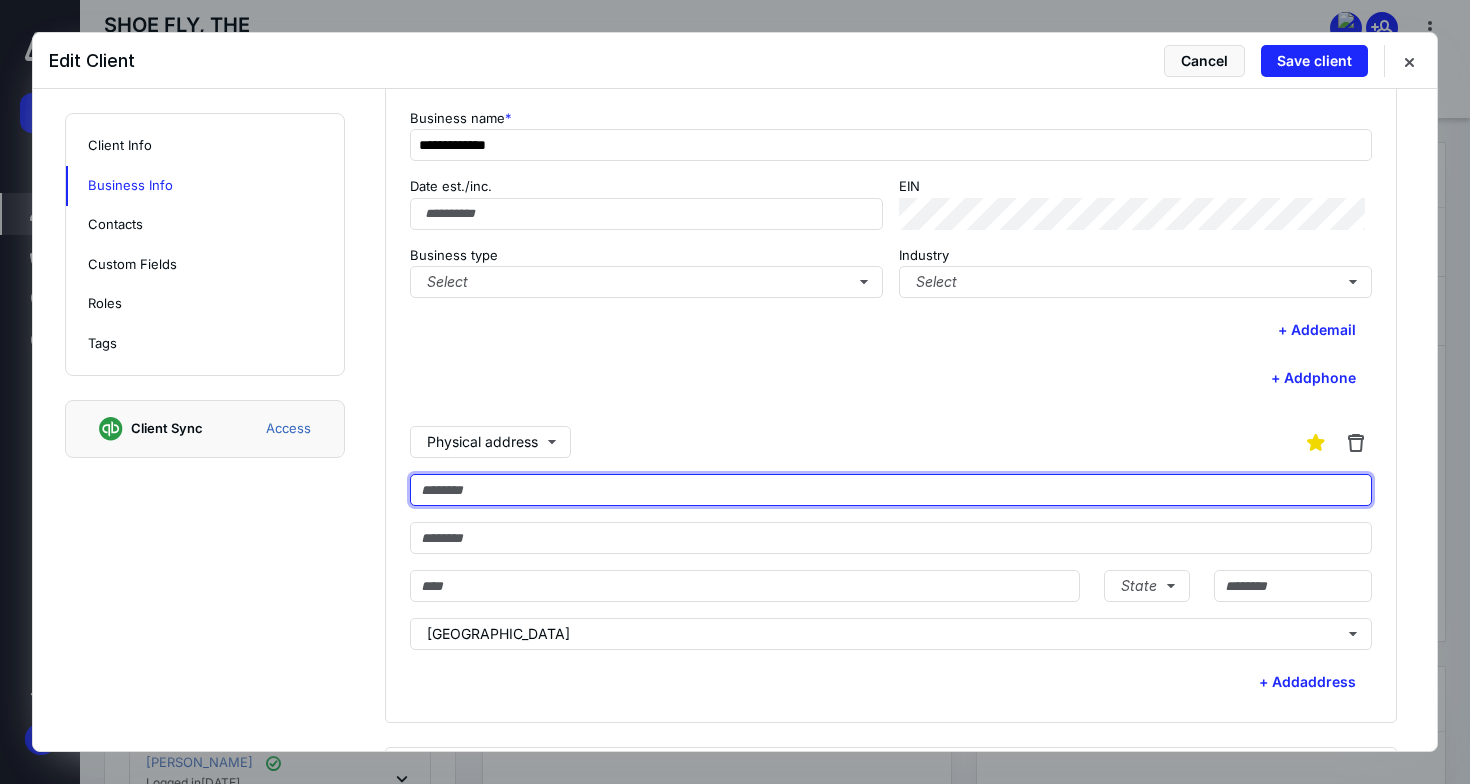 click at bounding box center [891, 490] 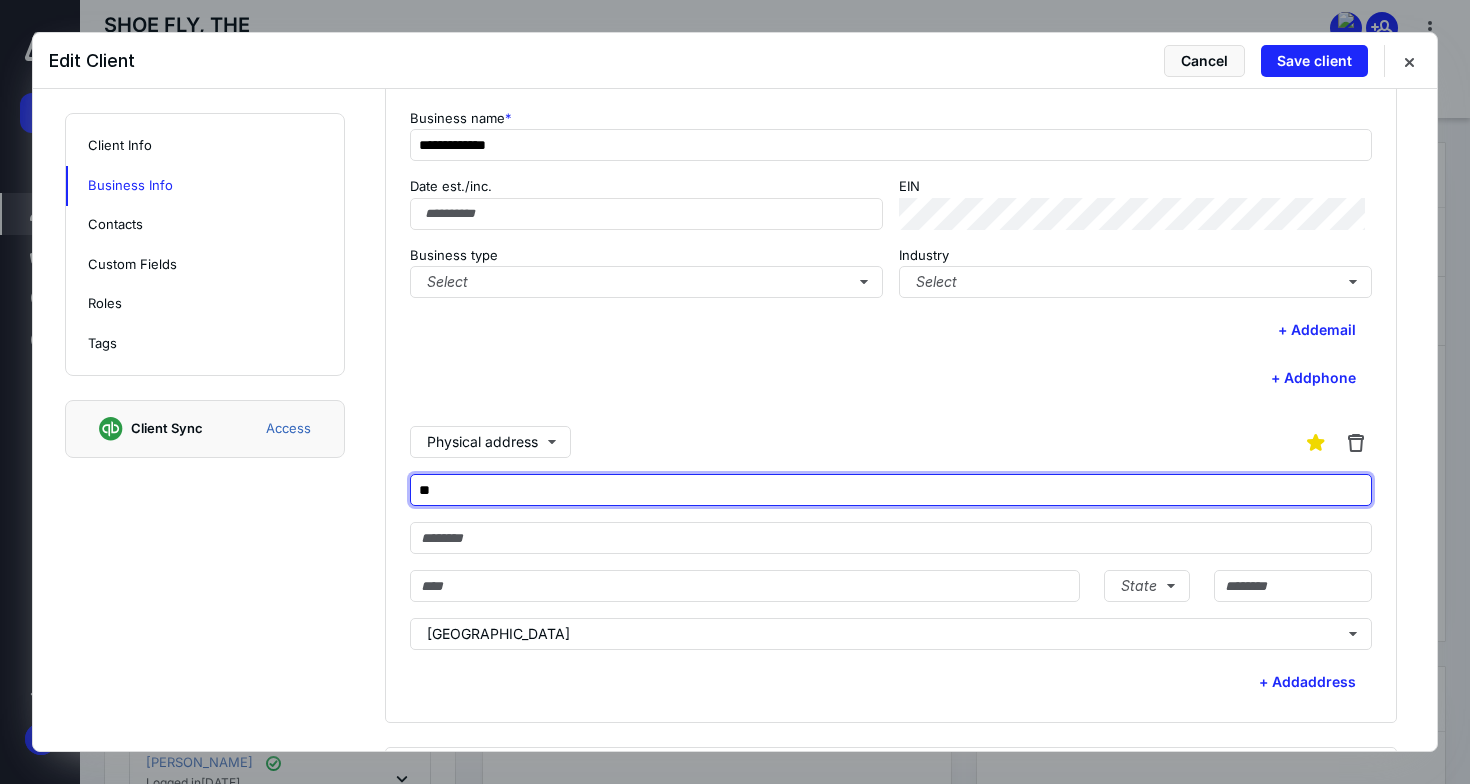 type on "*" 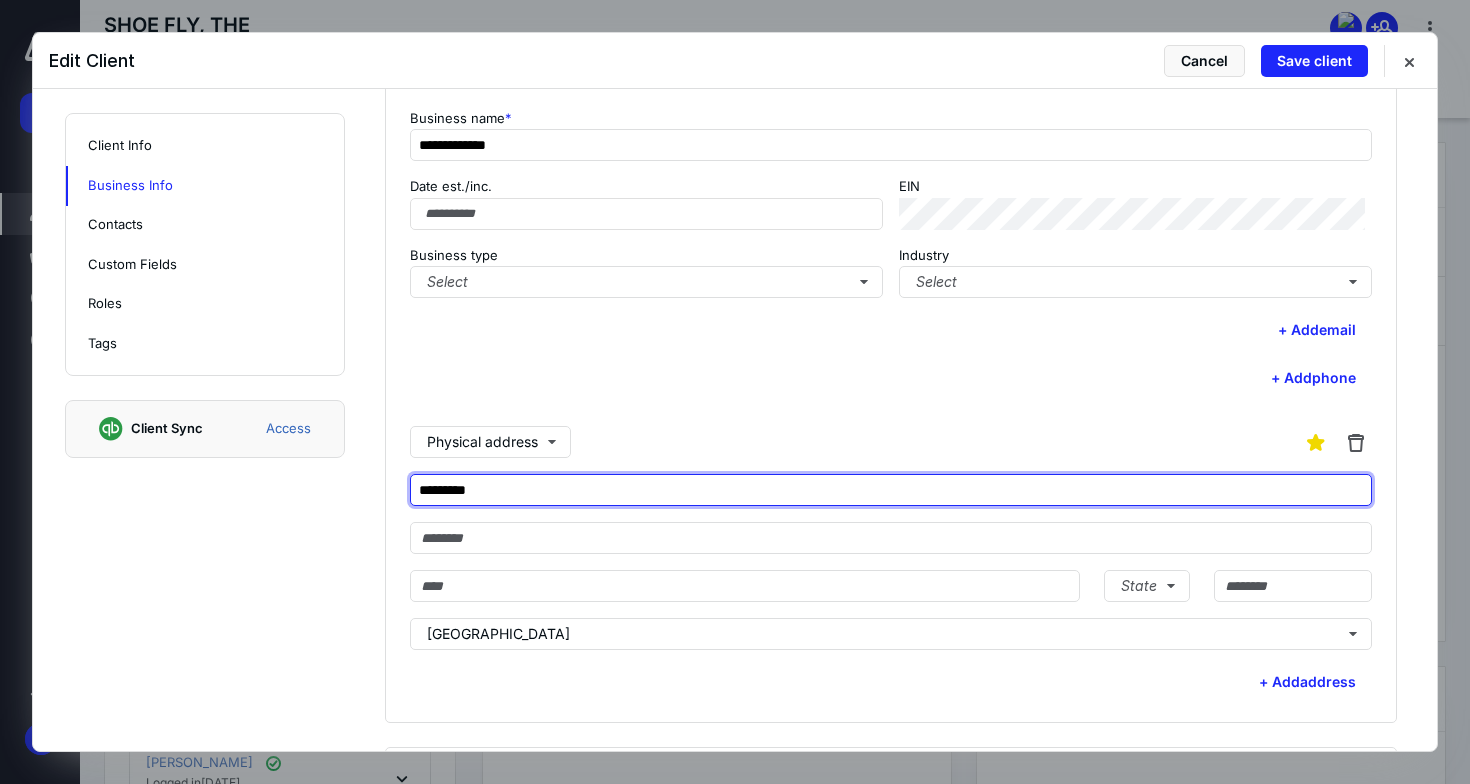type on "*********" 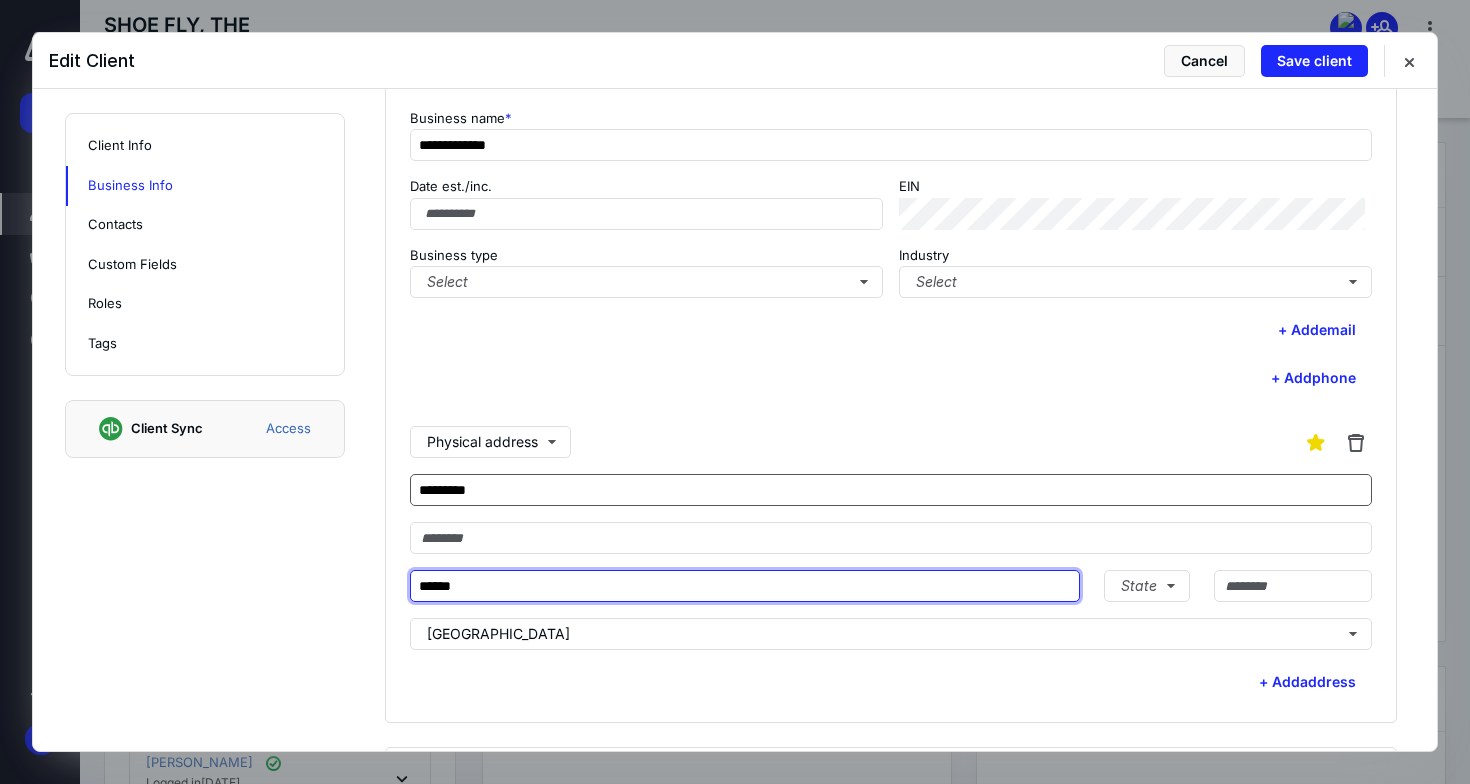 type on "******" 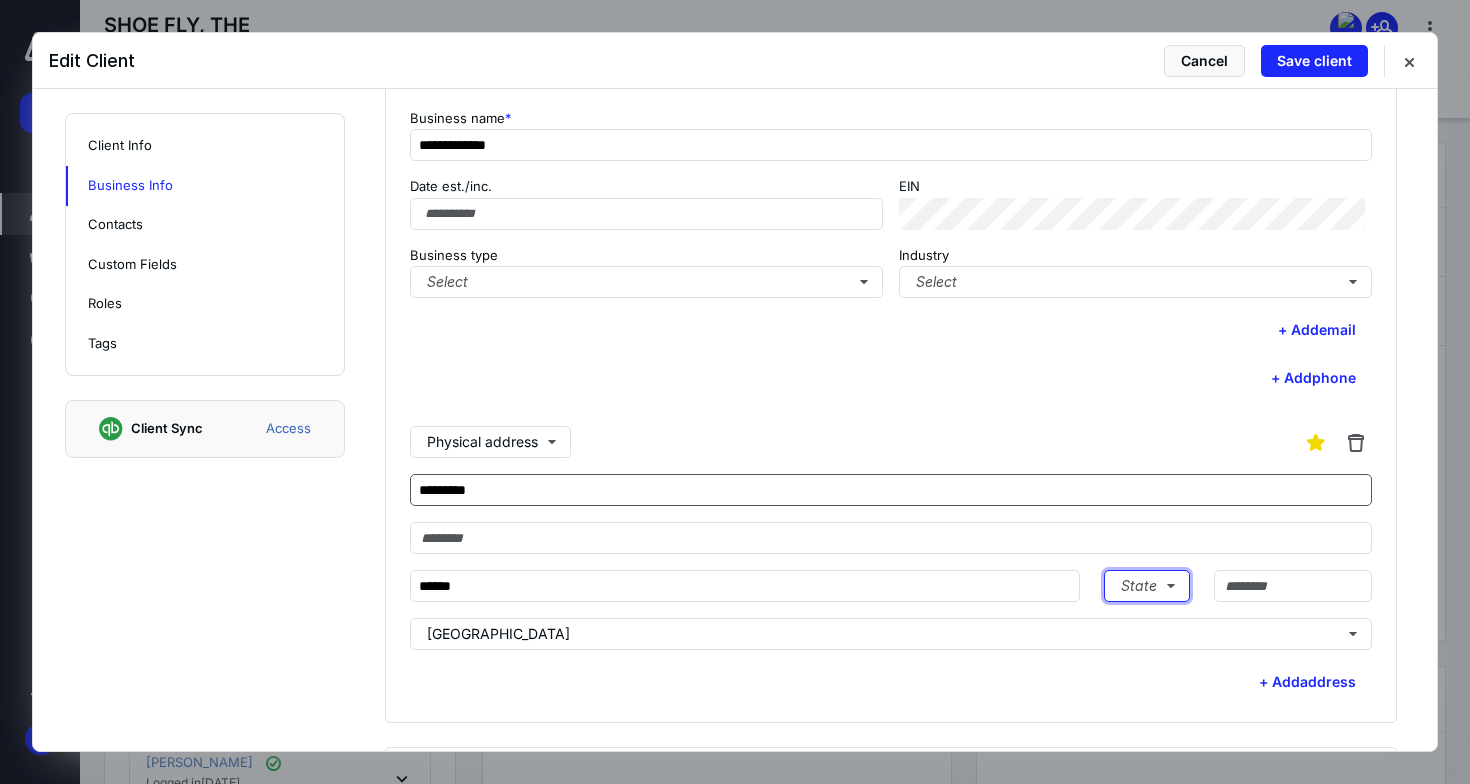 type 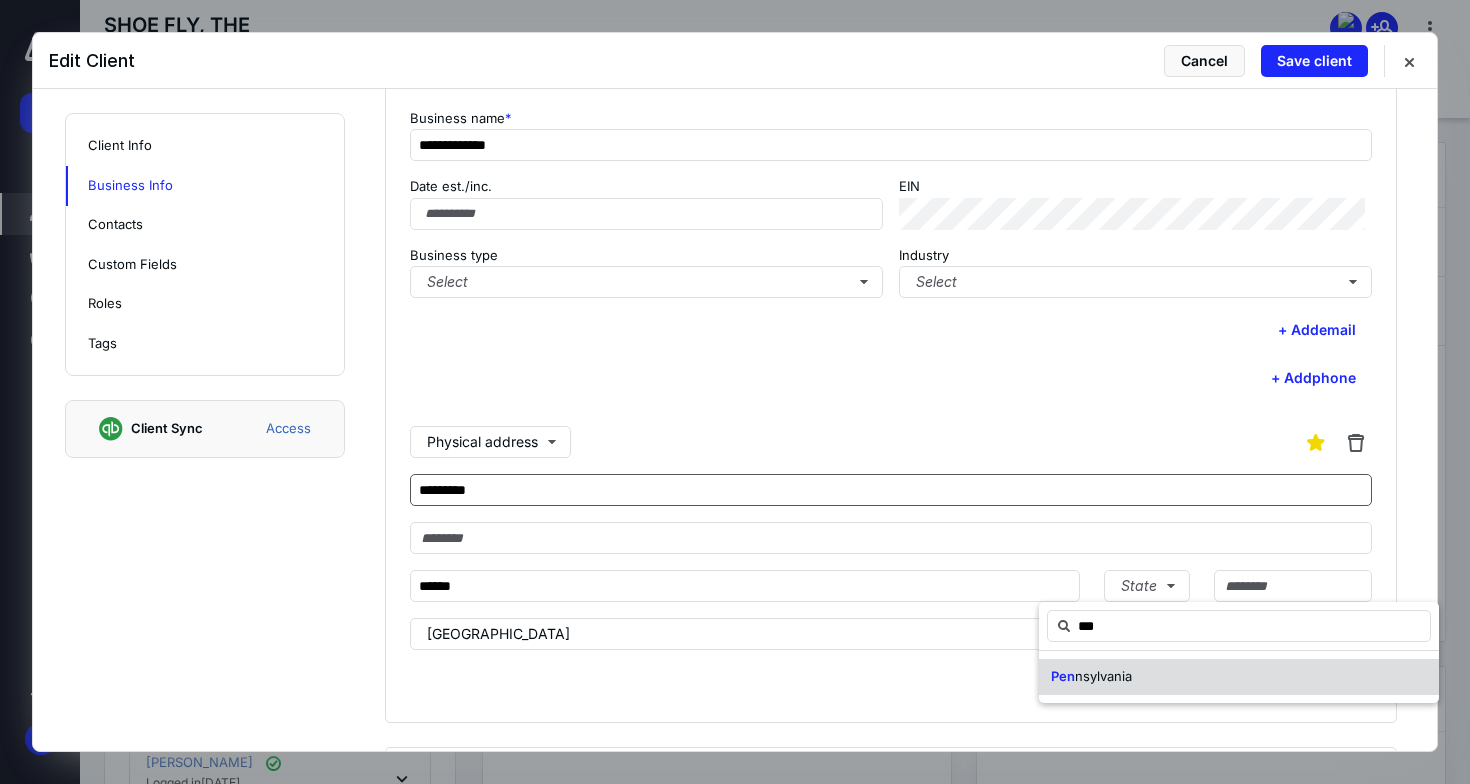type on "***" 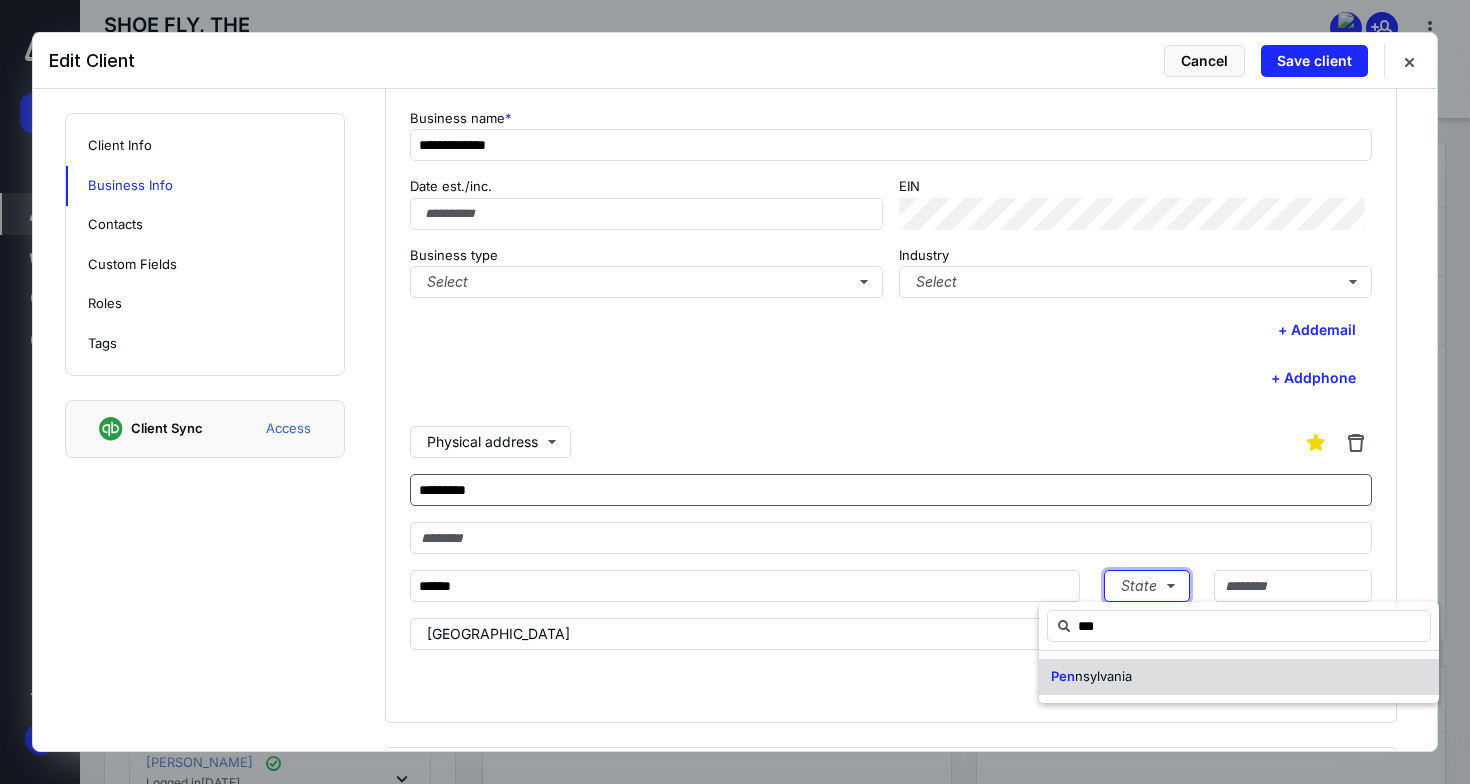 type 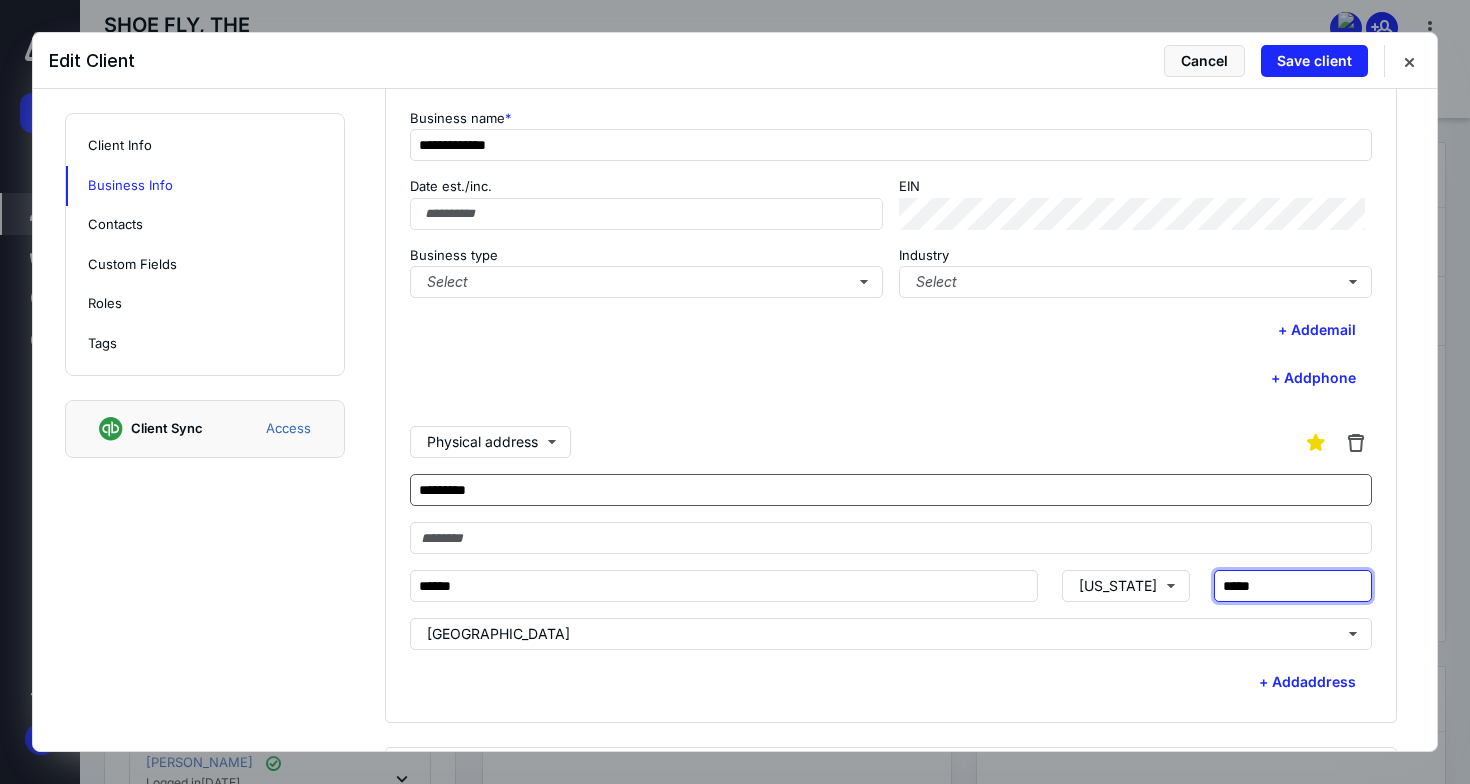 type on "*****" 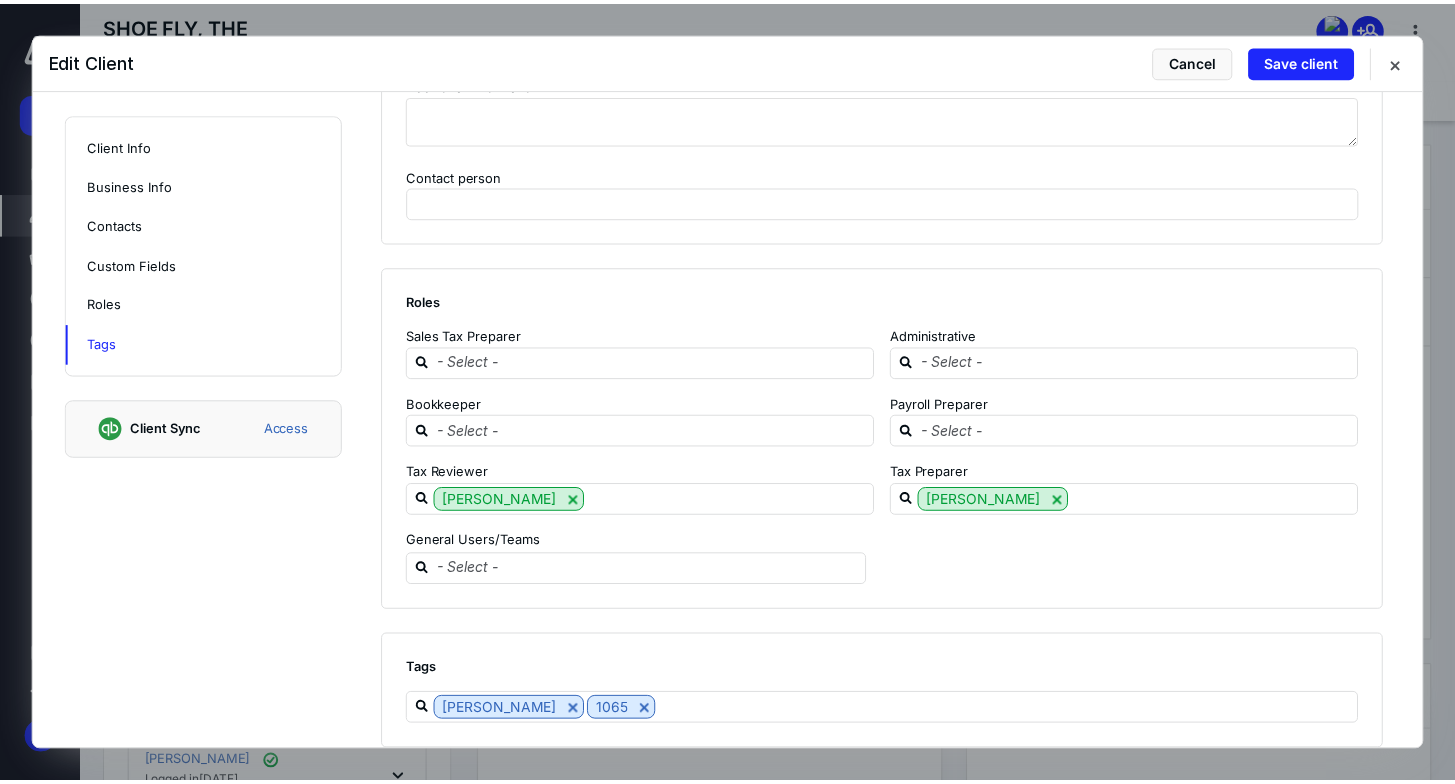 scroll, scrollTop: 2613, scrollLeft: 0, axis: vertical 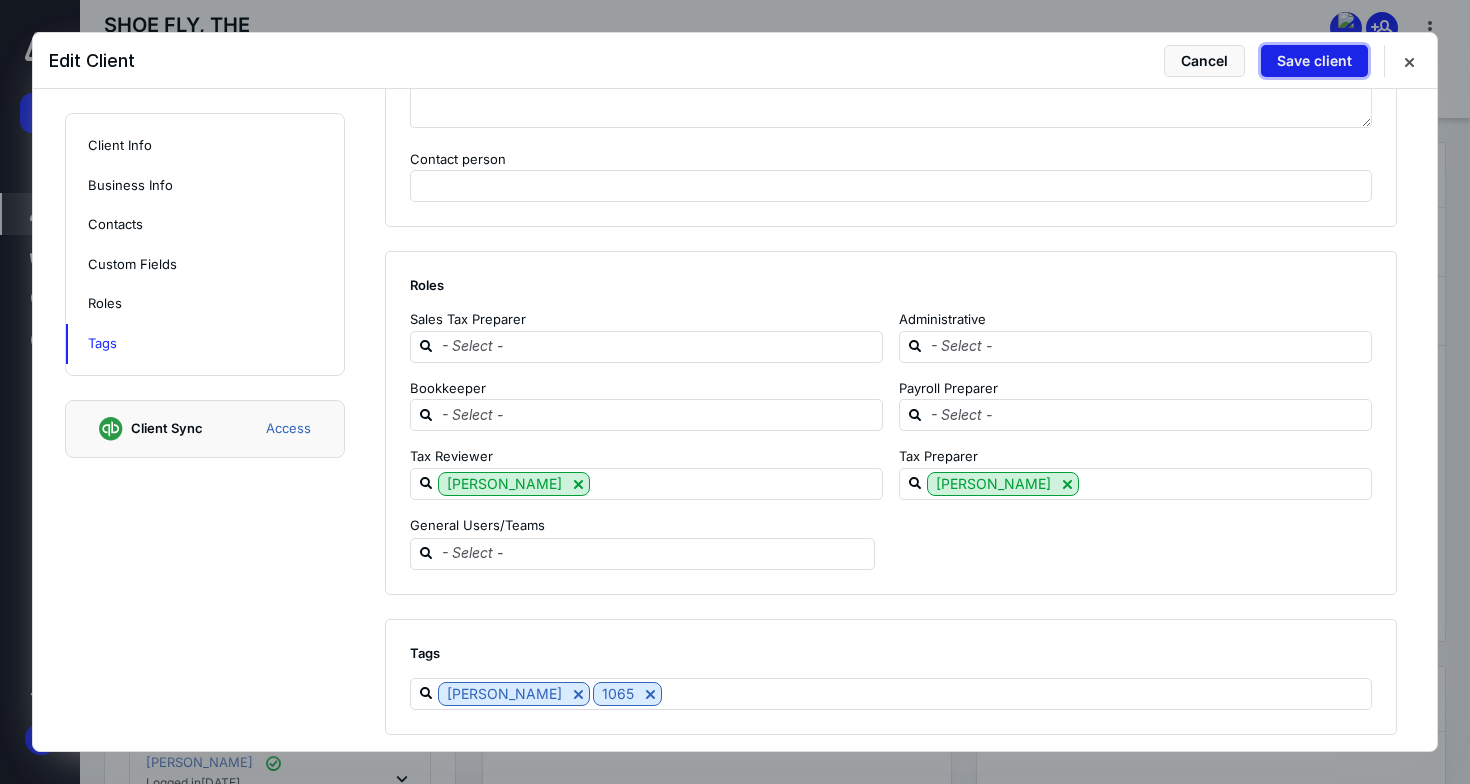 click on "Save client" at bounding box center [1314, 61] 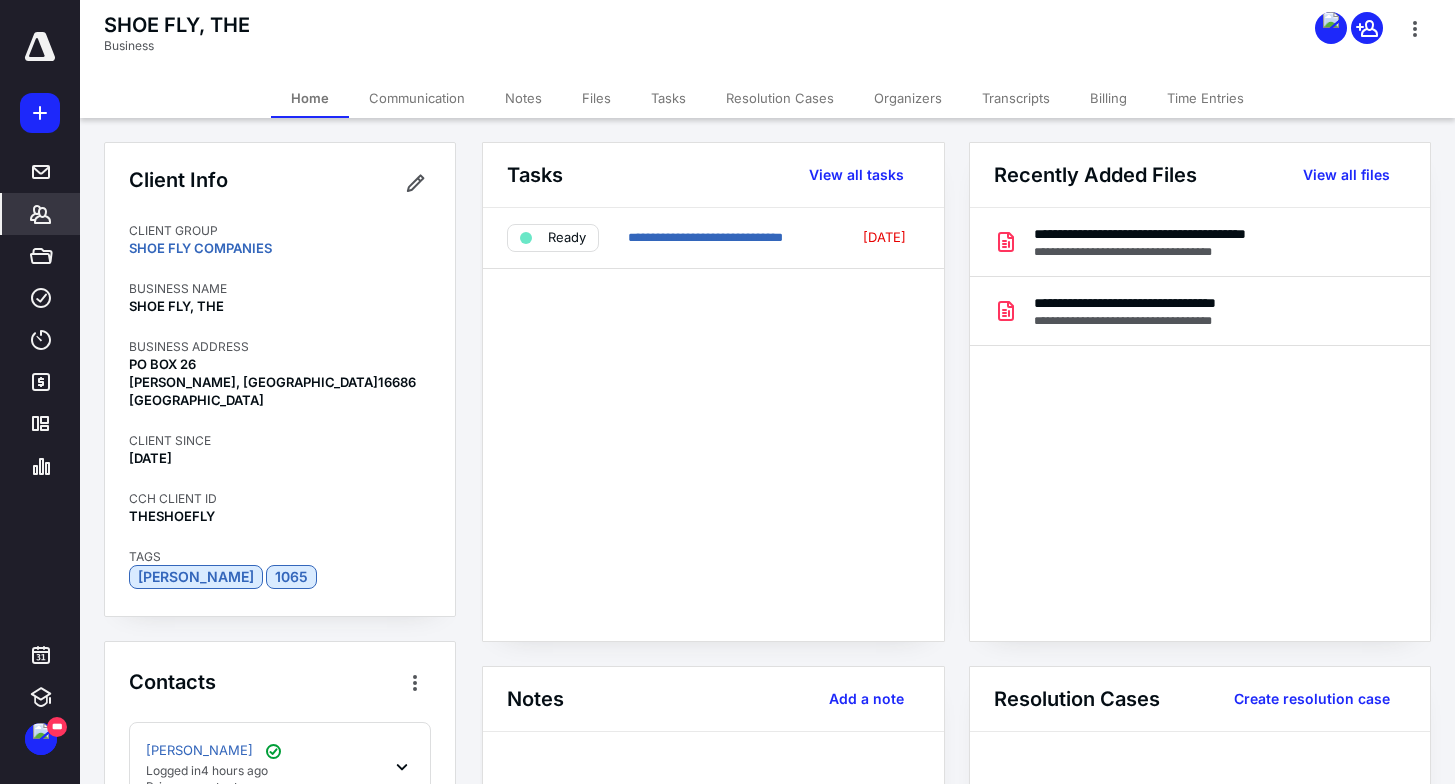 click on "THESHOEFLY" at bounding box center (280, 516) 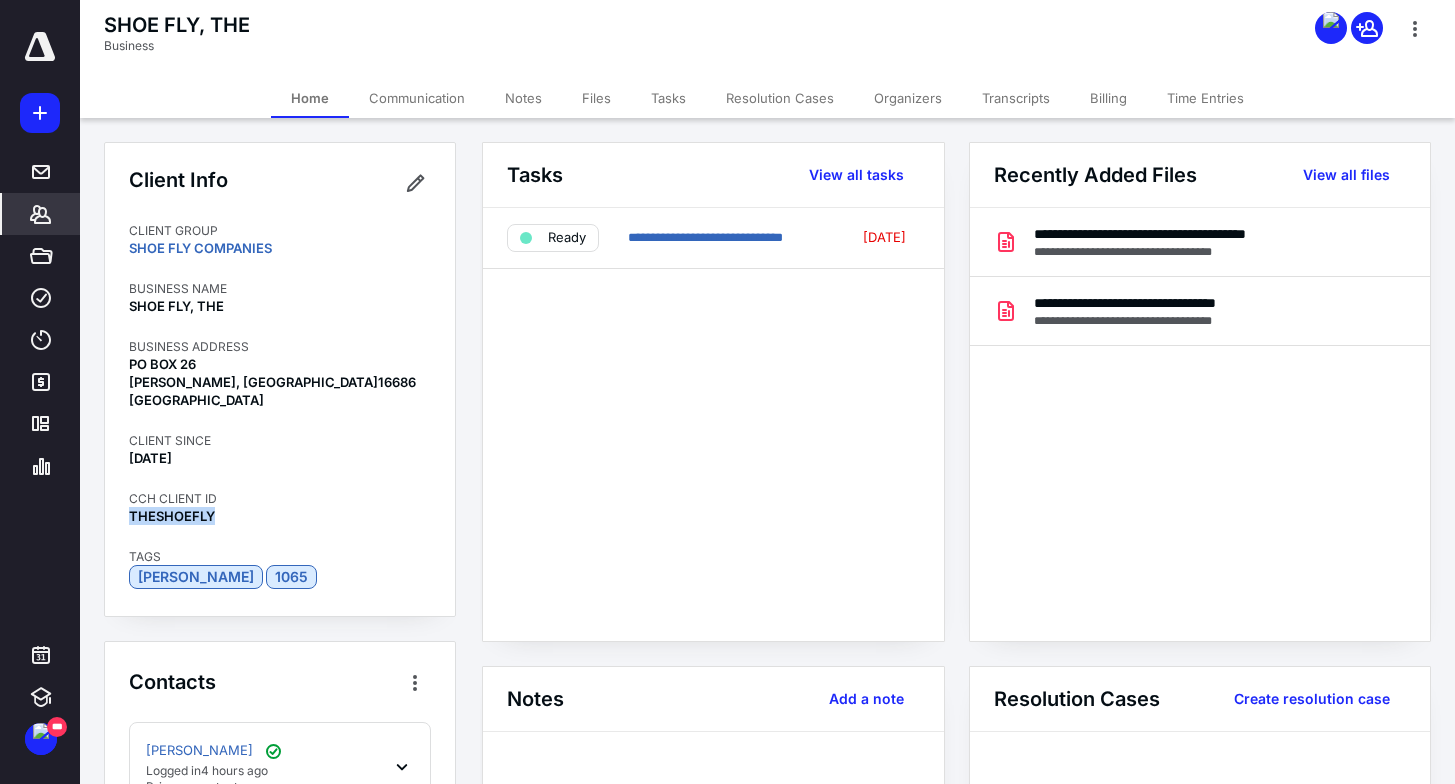 copy on "THESHOEFLY" 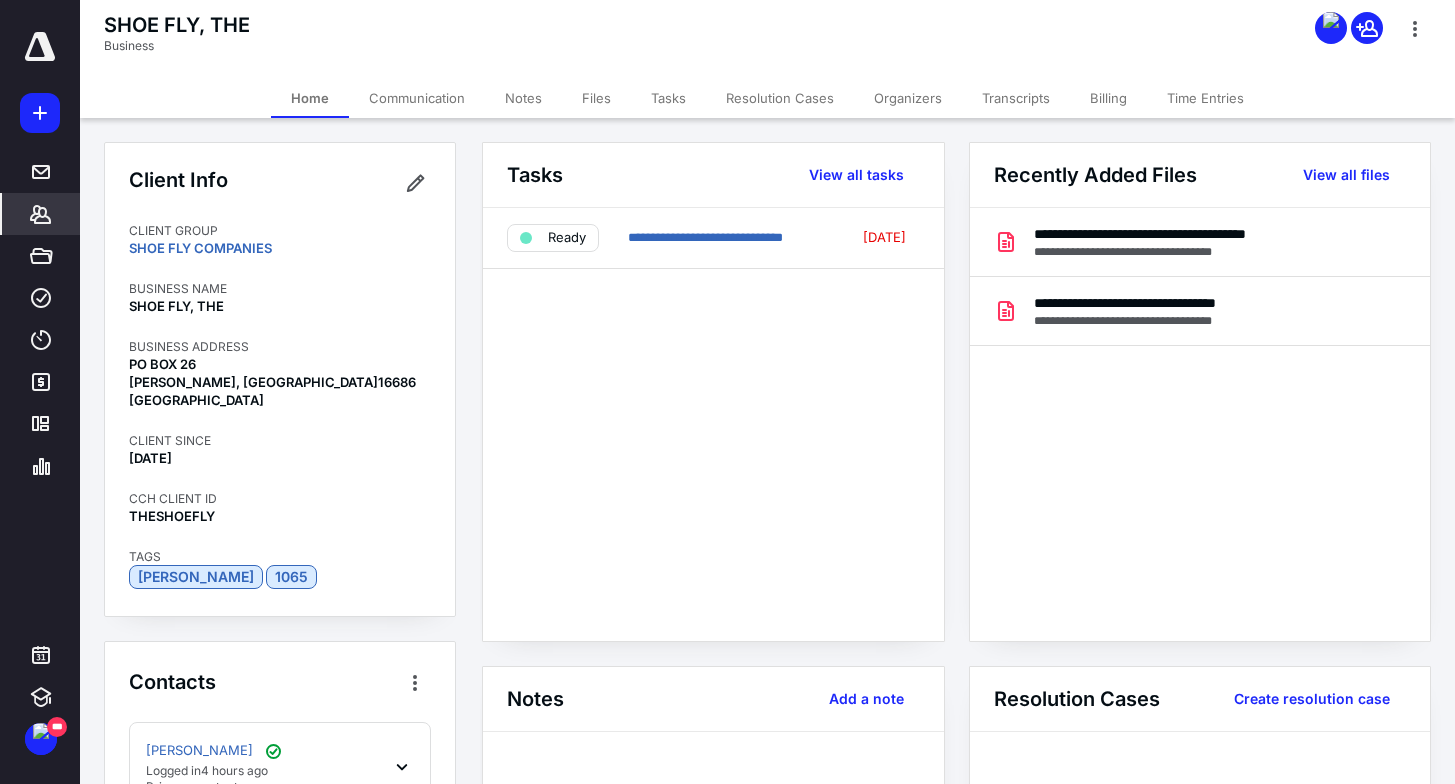 click on "**********" at bounding box center [713, 424] 